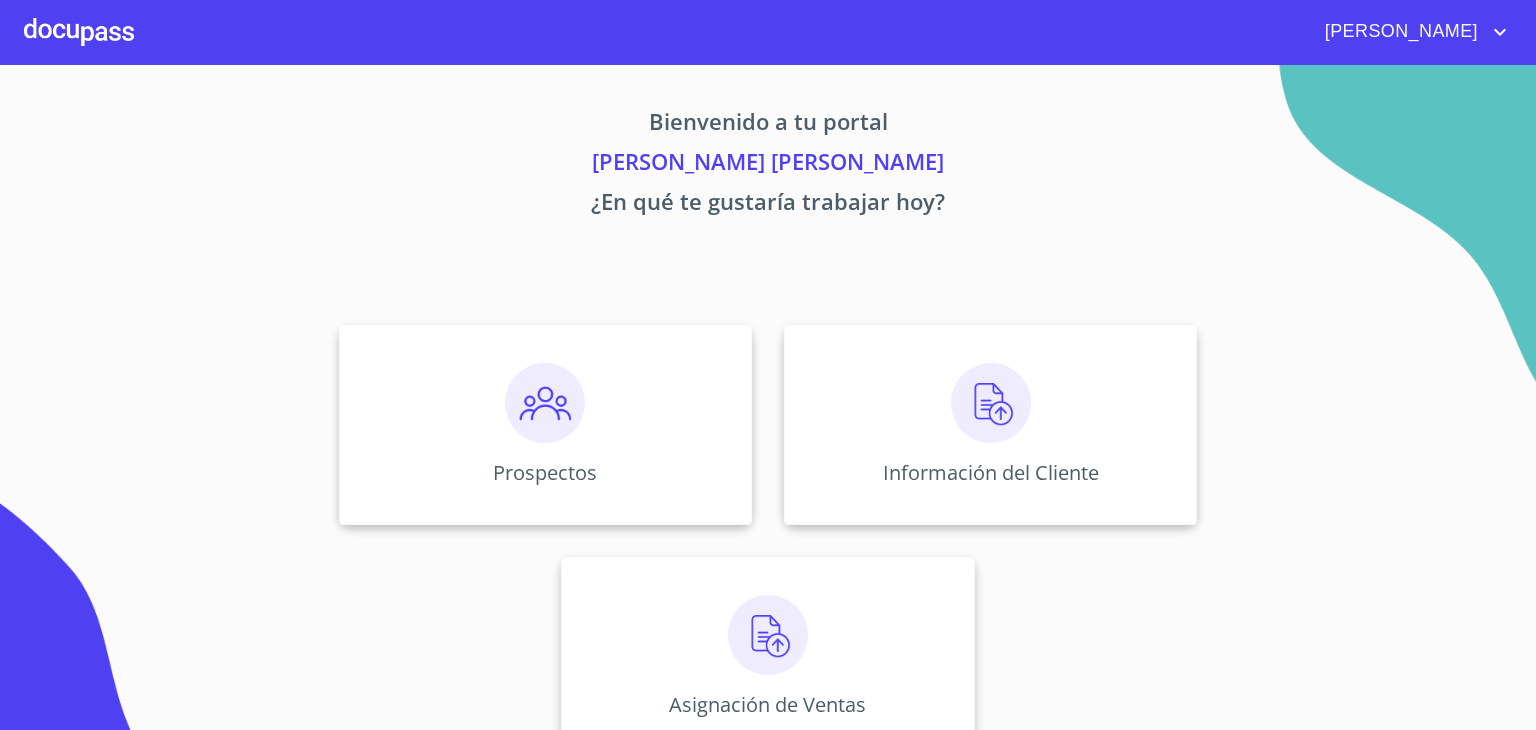 scroll, scrollTop: 0, scrollLeft: 0, axis: both 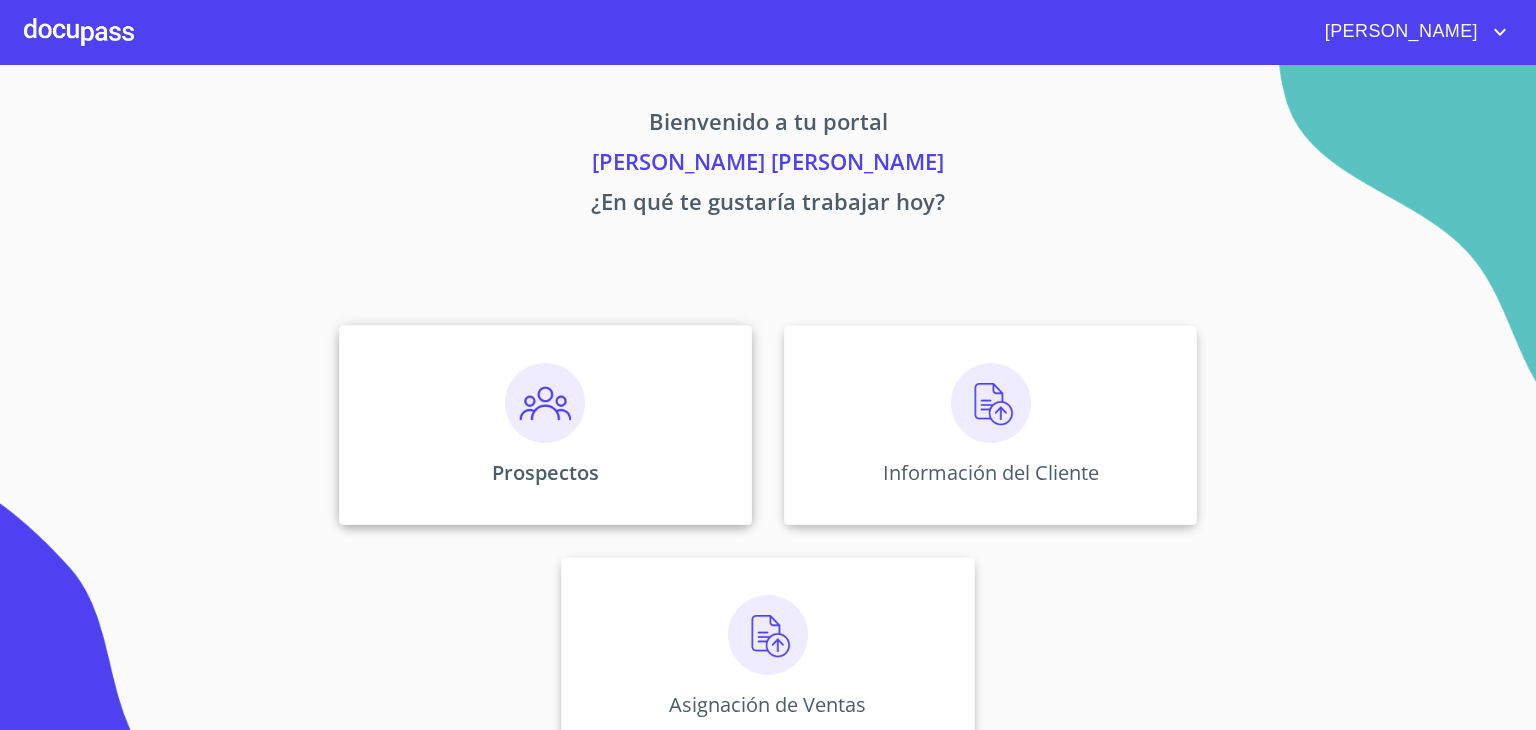 click at bounding box center [545, 403] 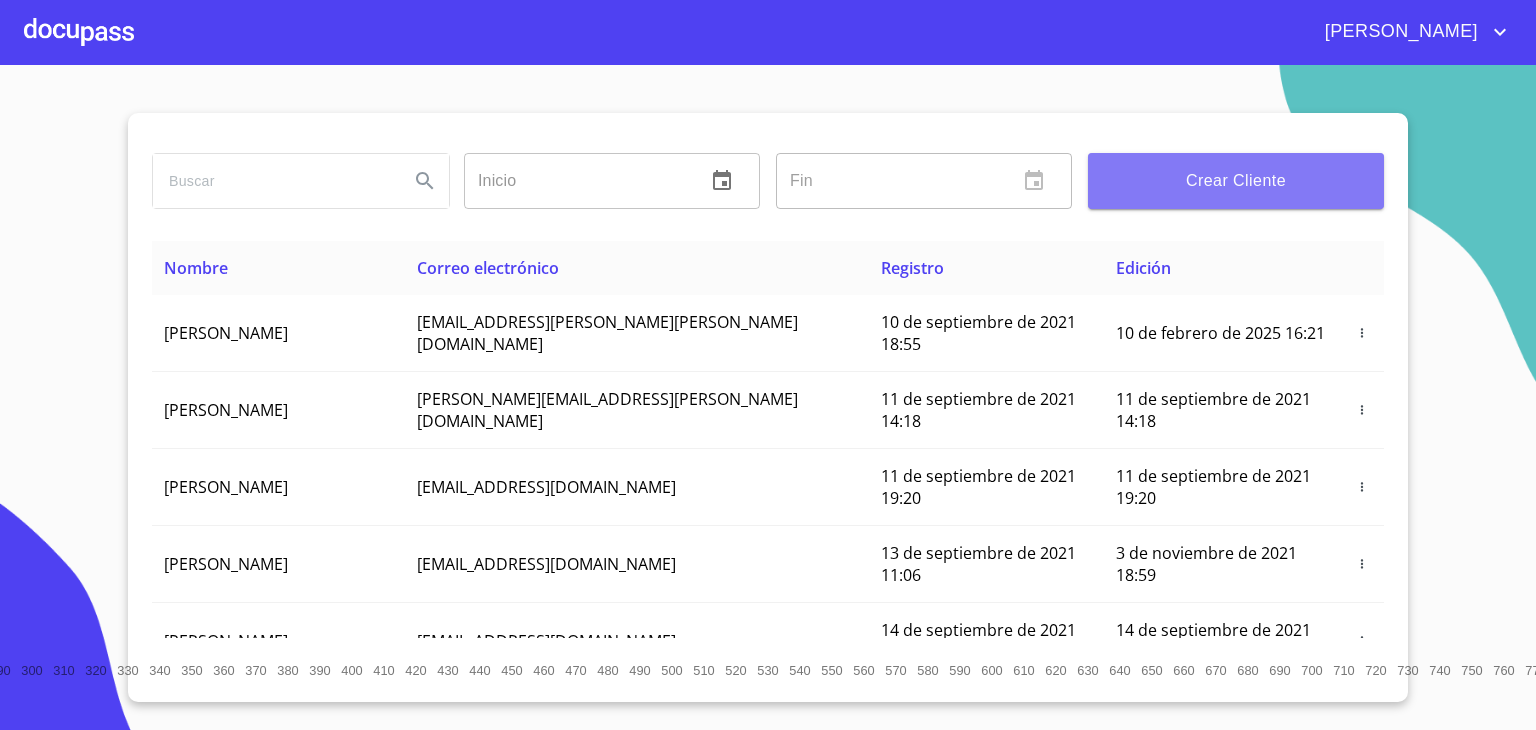 click on "Crear Cliente" at bounding box center [1236, 181] 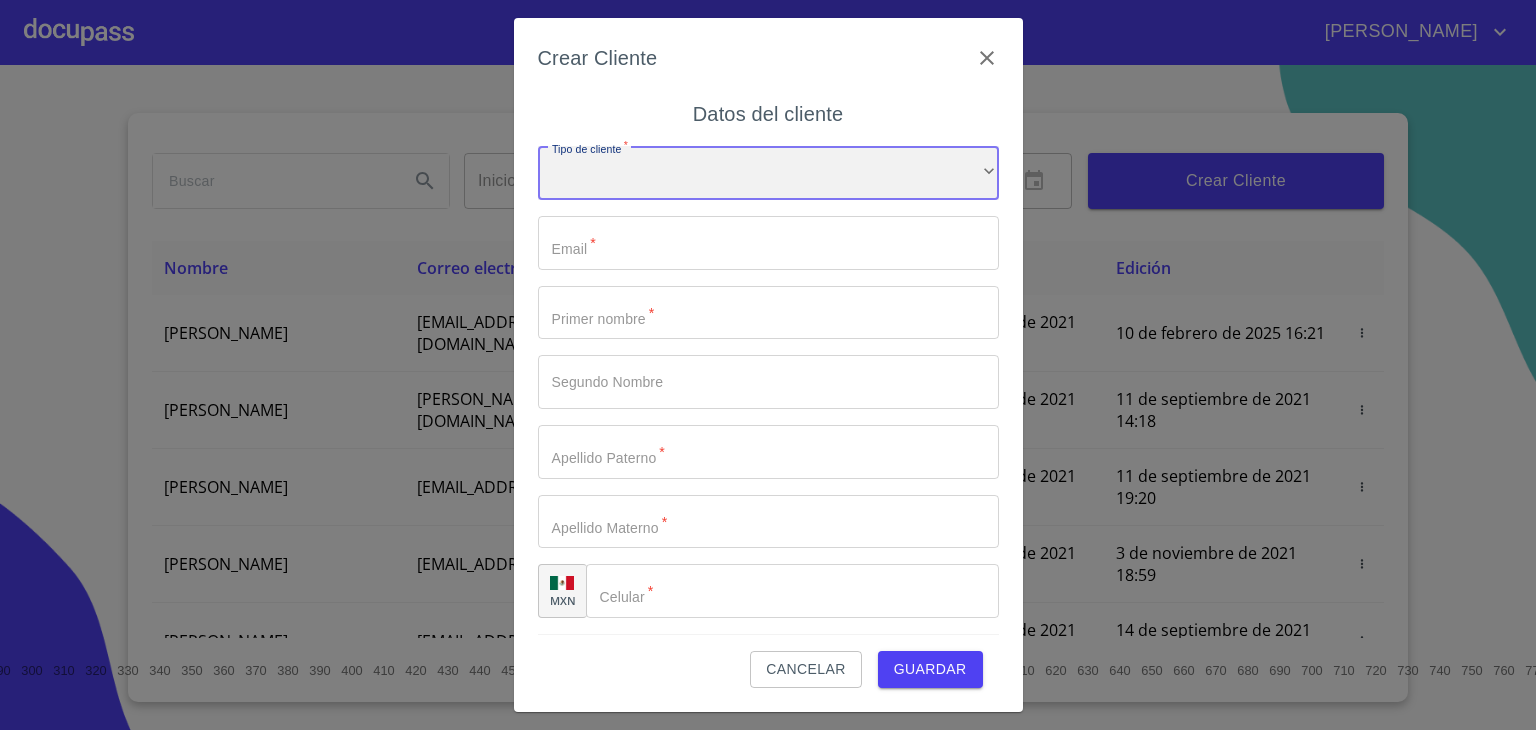 click on "​" at bounding box center (768, 173) 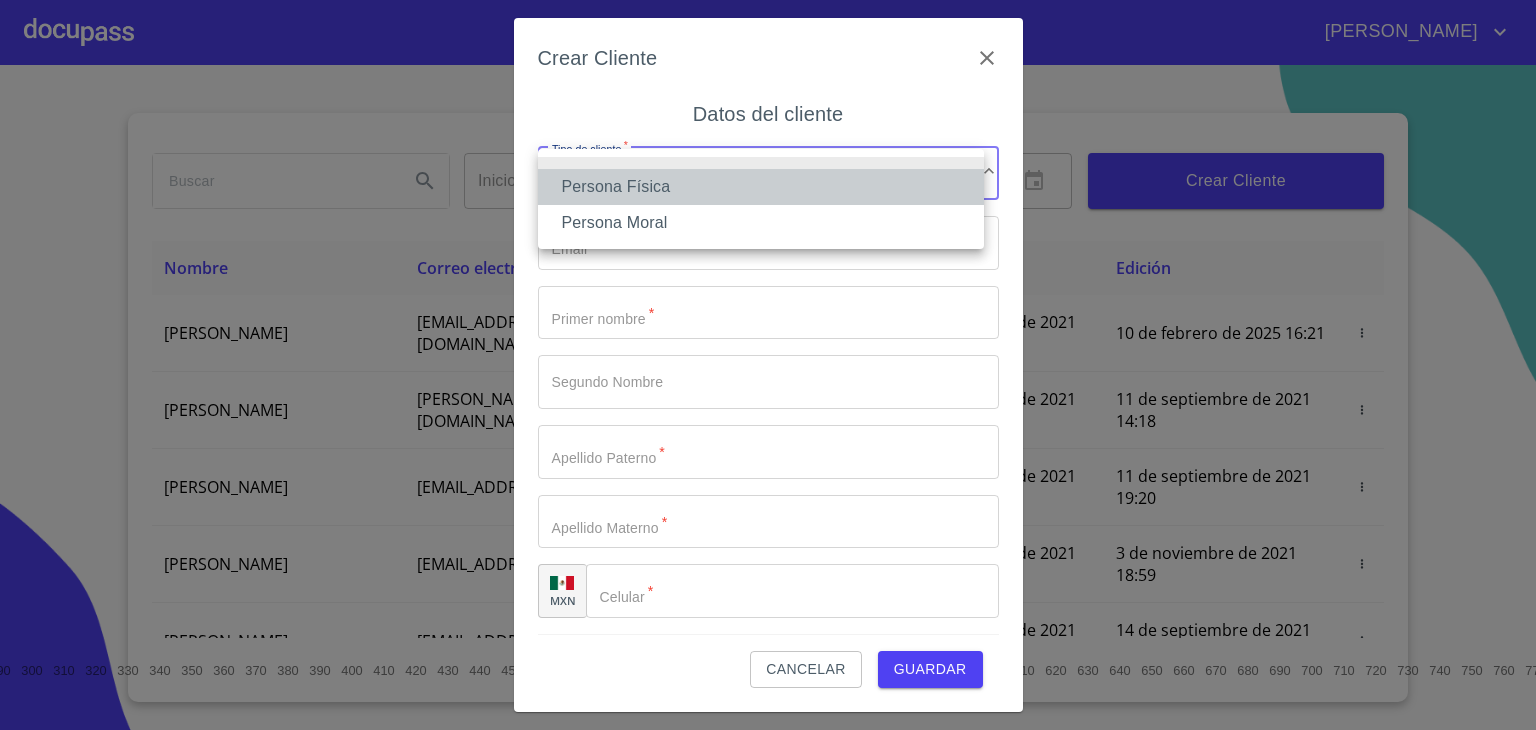 click on "Persona Física" at bounding box center (761, 187) 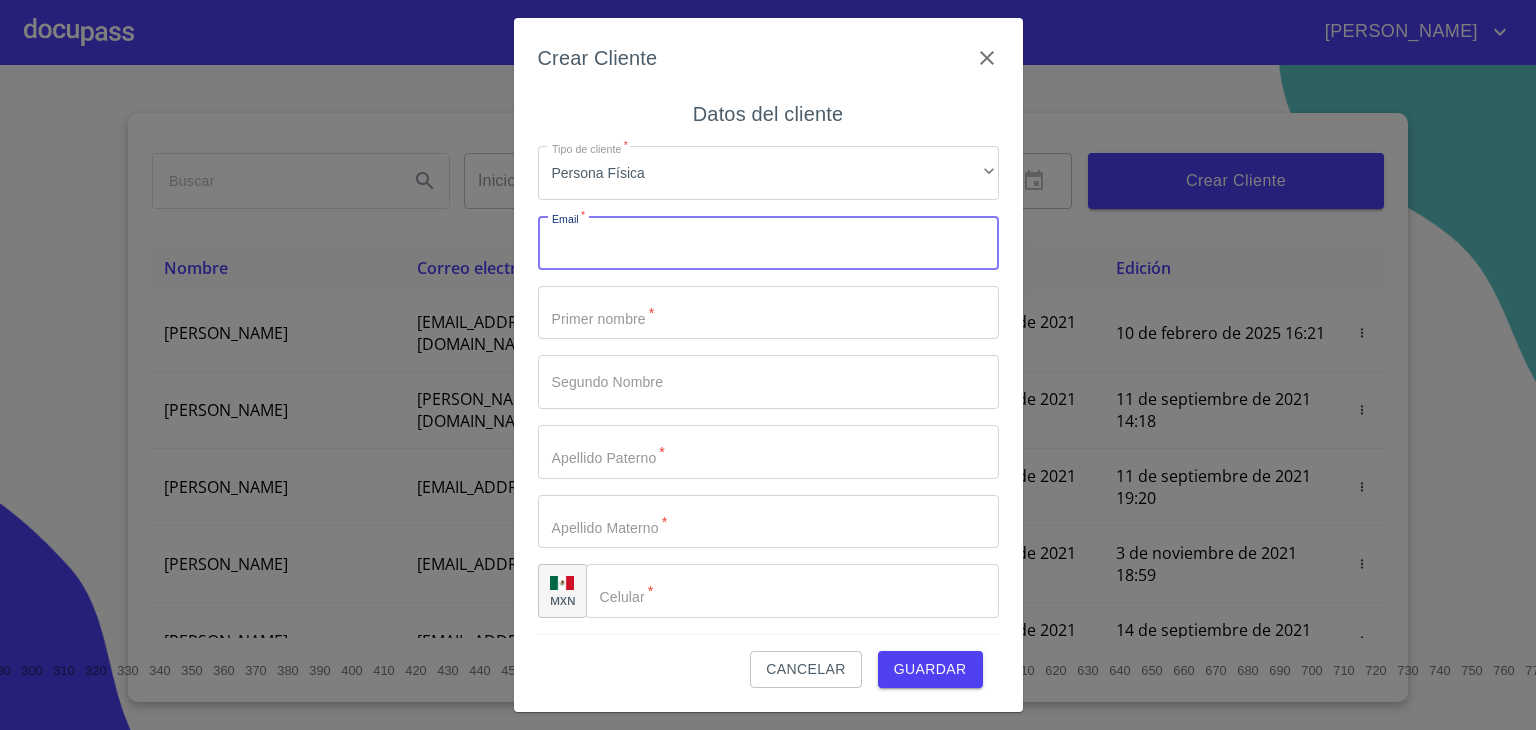 click on "Tipo de cliente   *" at bounding box center [768, 243] 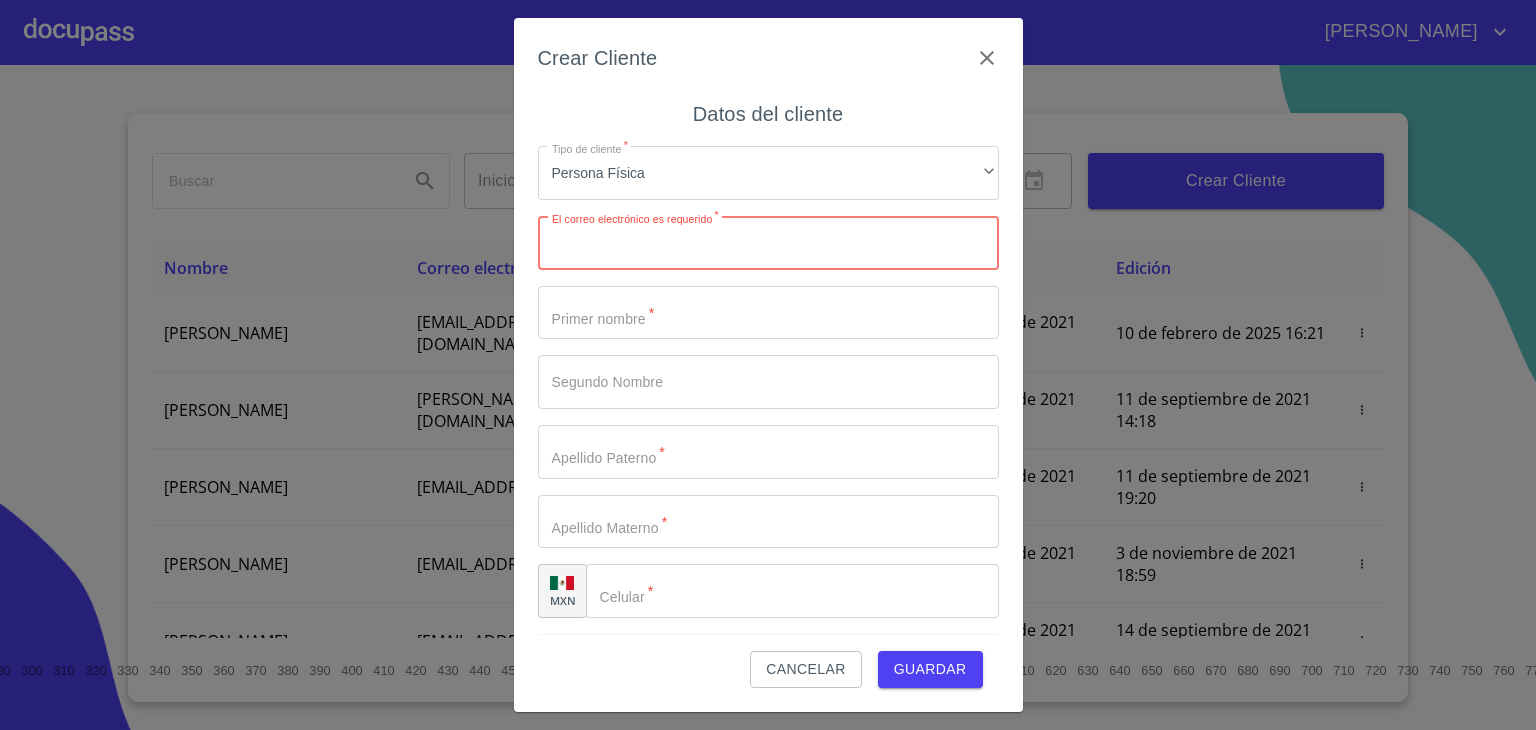 click on "Tipo de cliente   *" at bounding box center (768, 243) 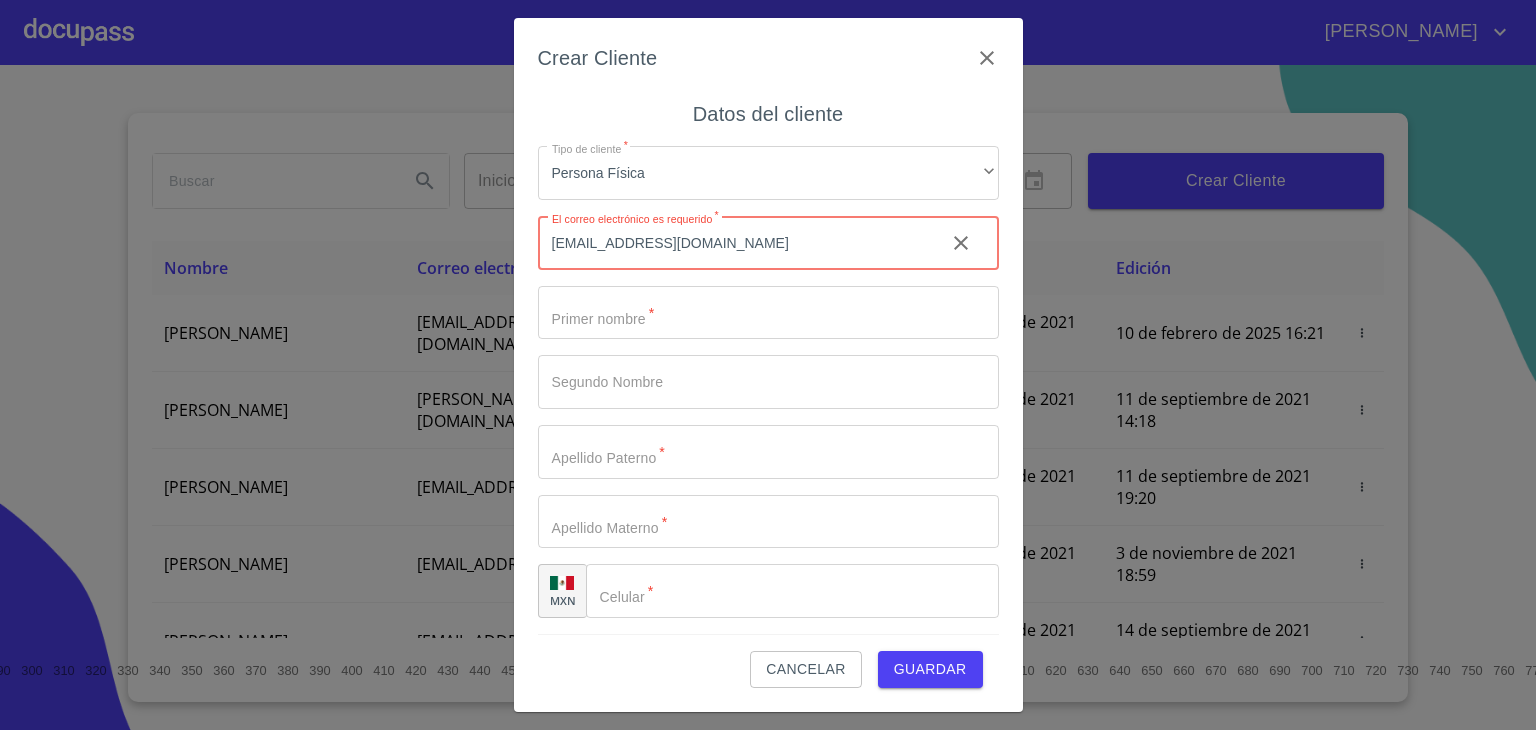 type on "[EMAIL_ADDRESS][DOMAIN_NAME]" 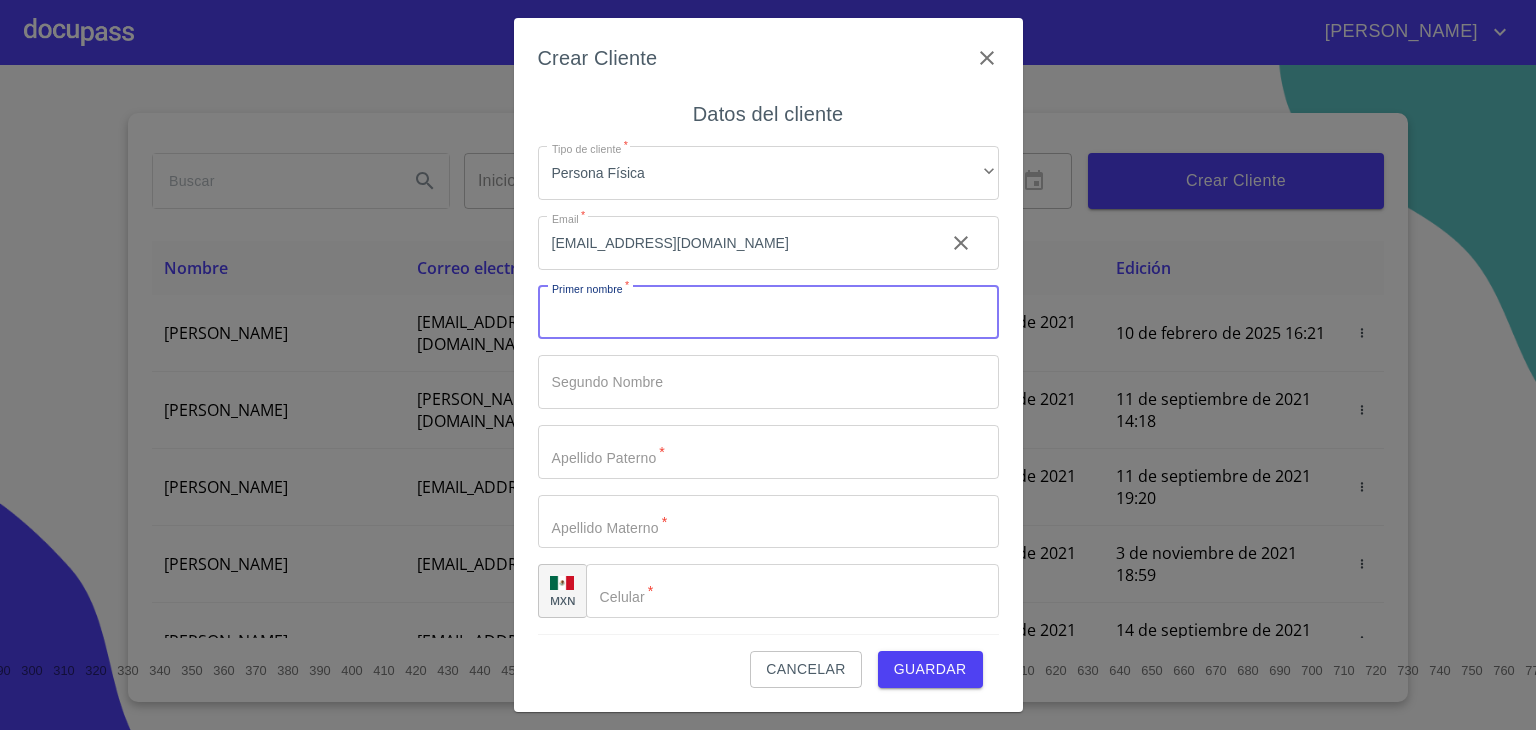 drag, startPoint x: 612, startPoint y: 257, endPoint x: 576, endPoint y: 314, distance: 67.41662 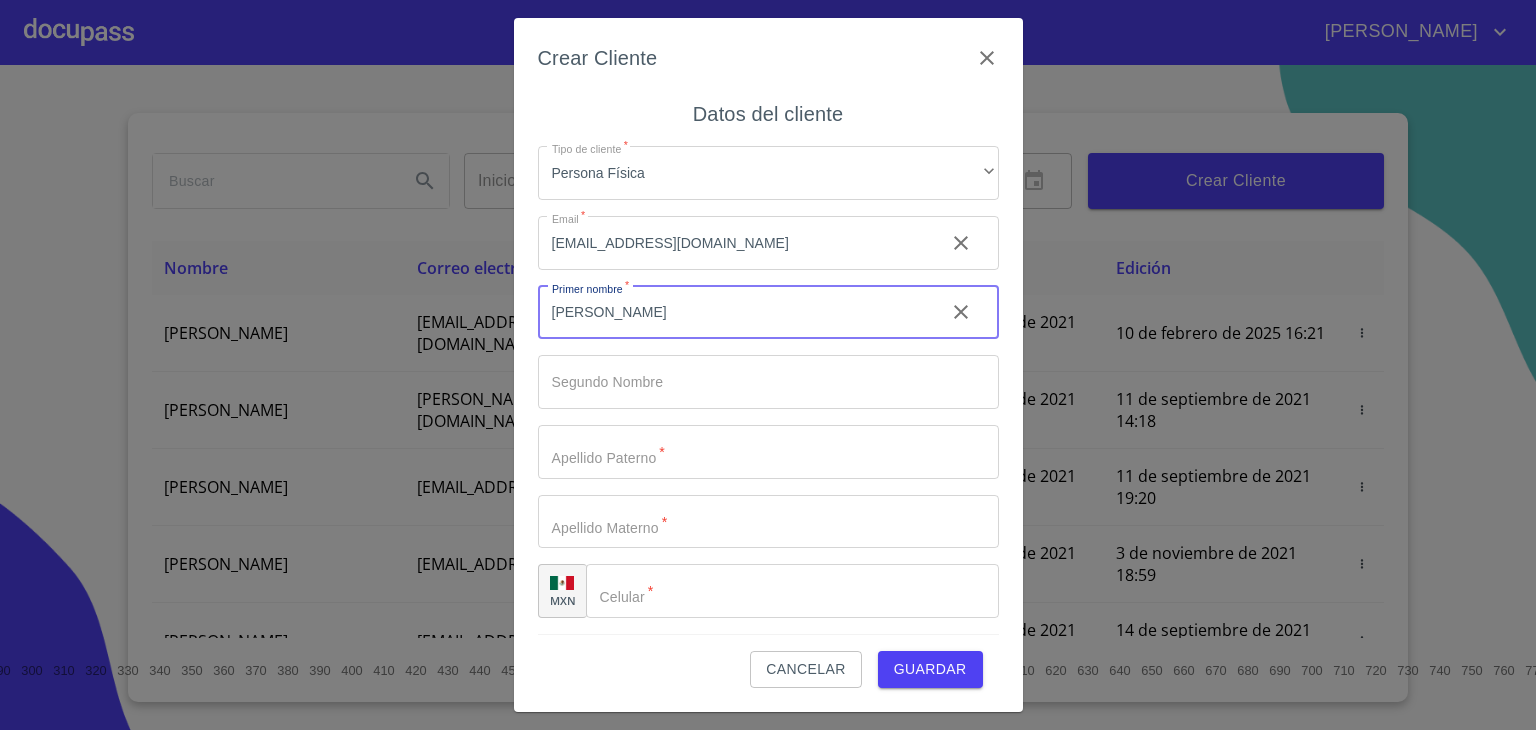 type on "[PERSON_NAME]" 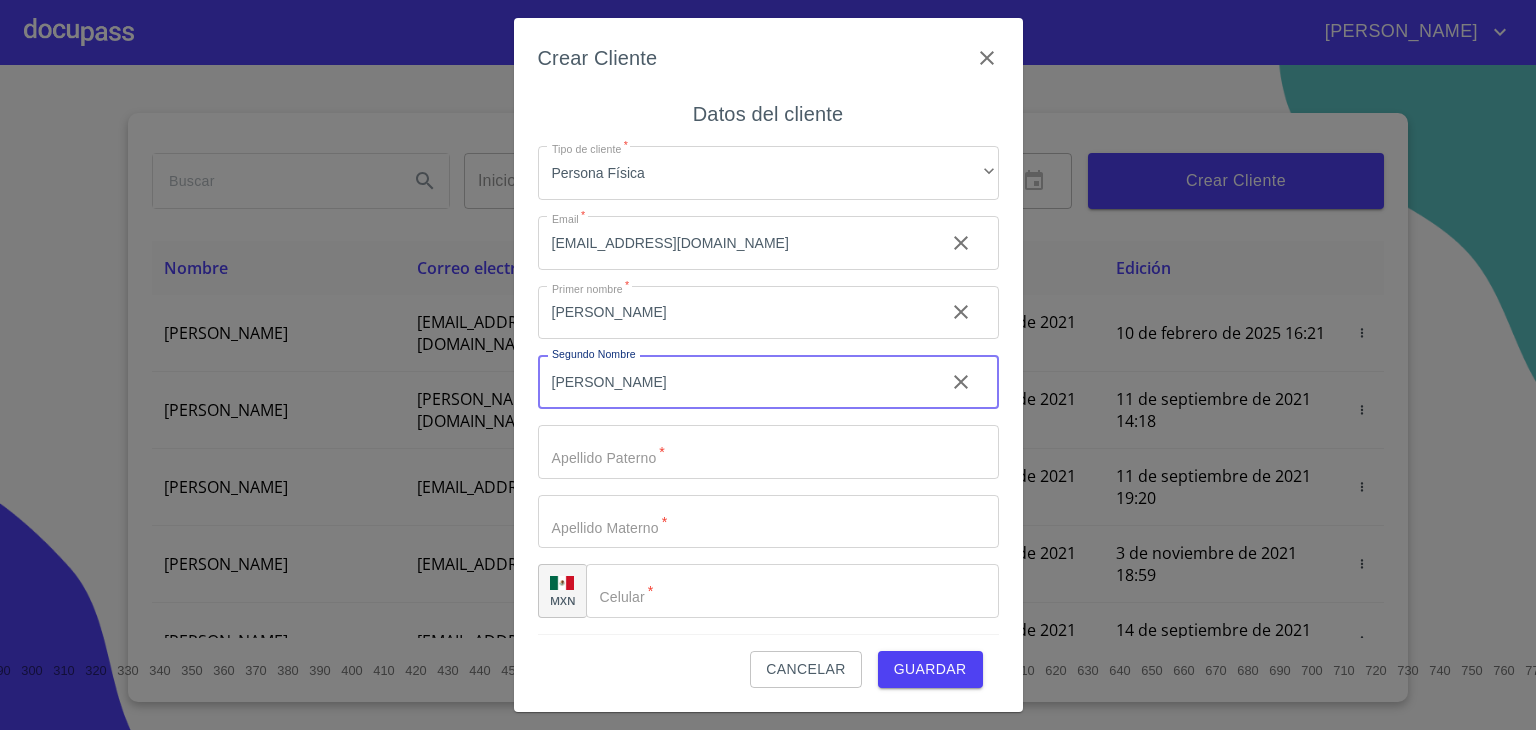 type on "[PERSON_NAME]" 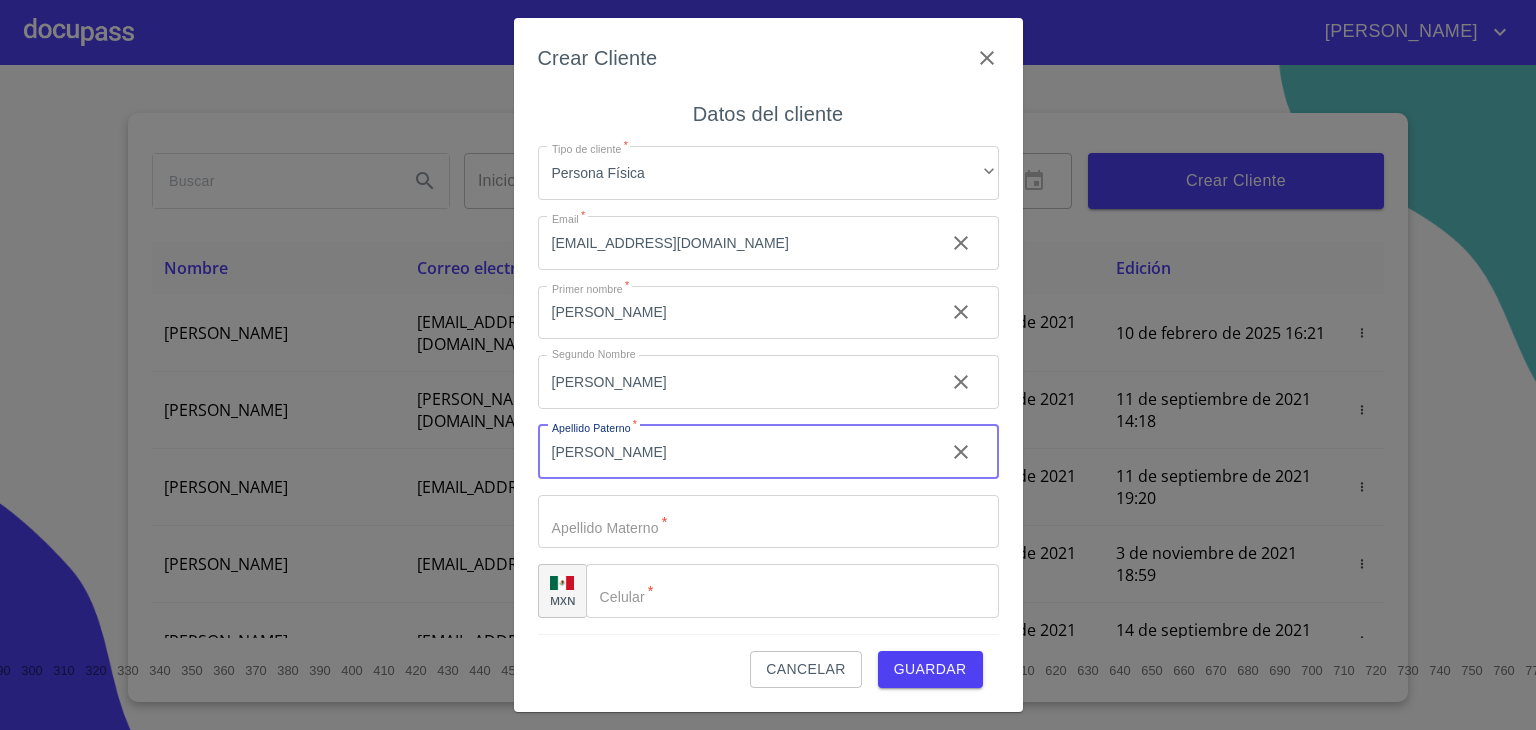 type on "[PERSON_NAME]" 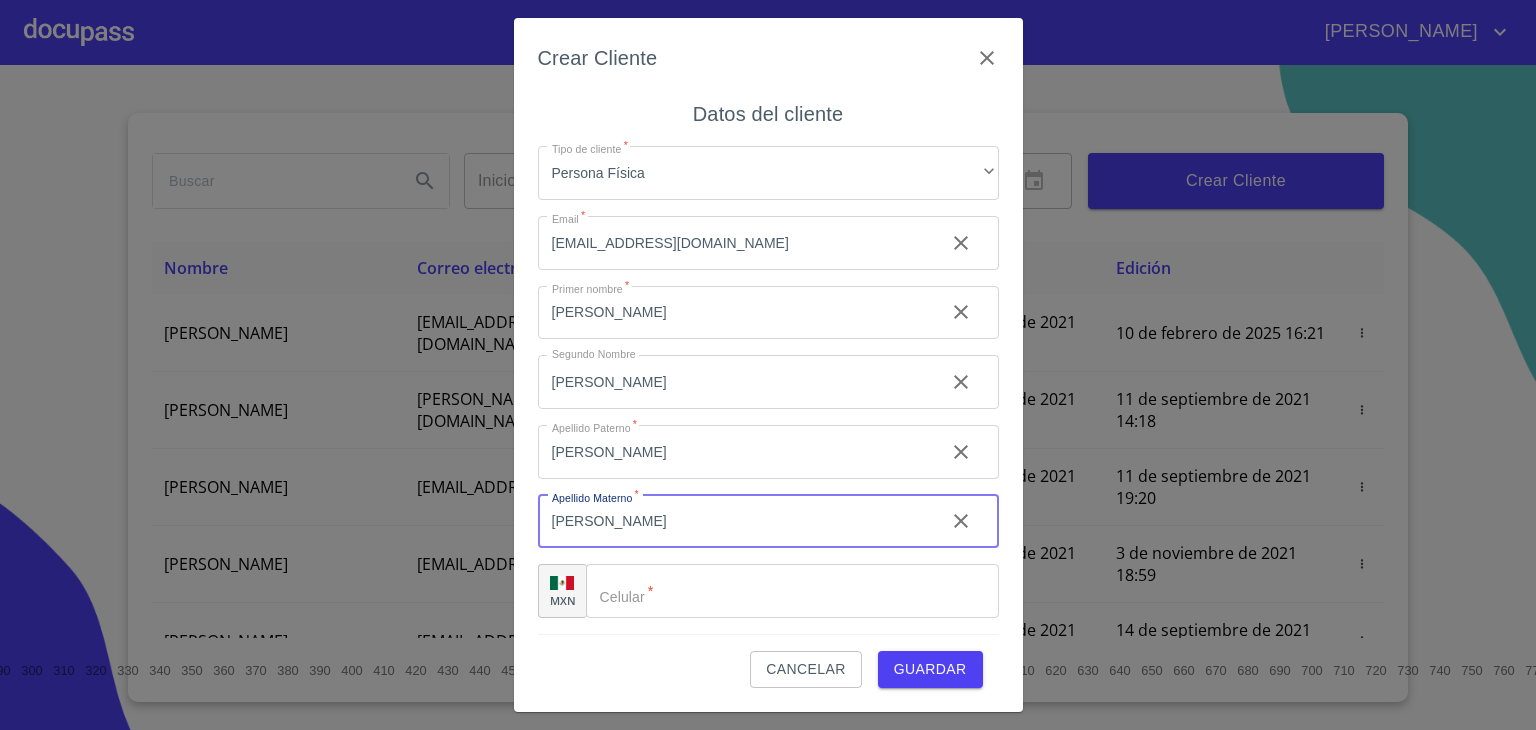 type on "[PERSON_NAME]" 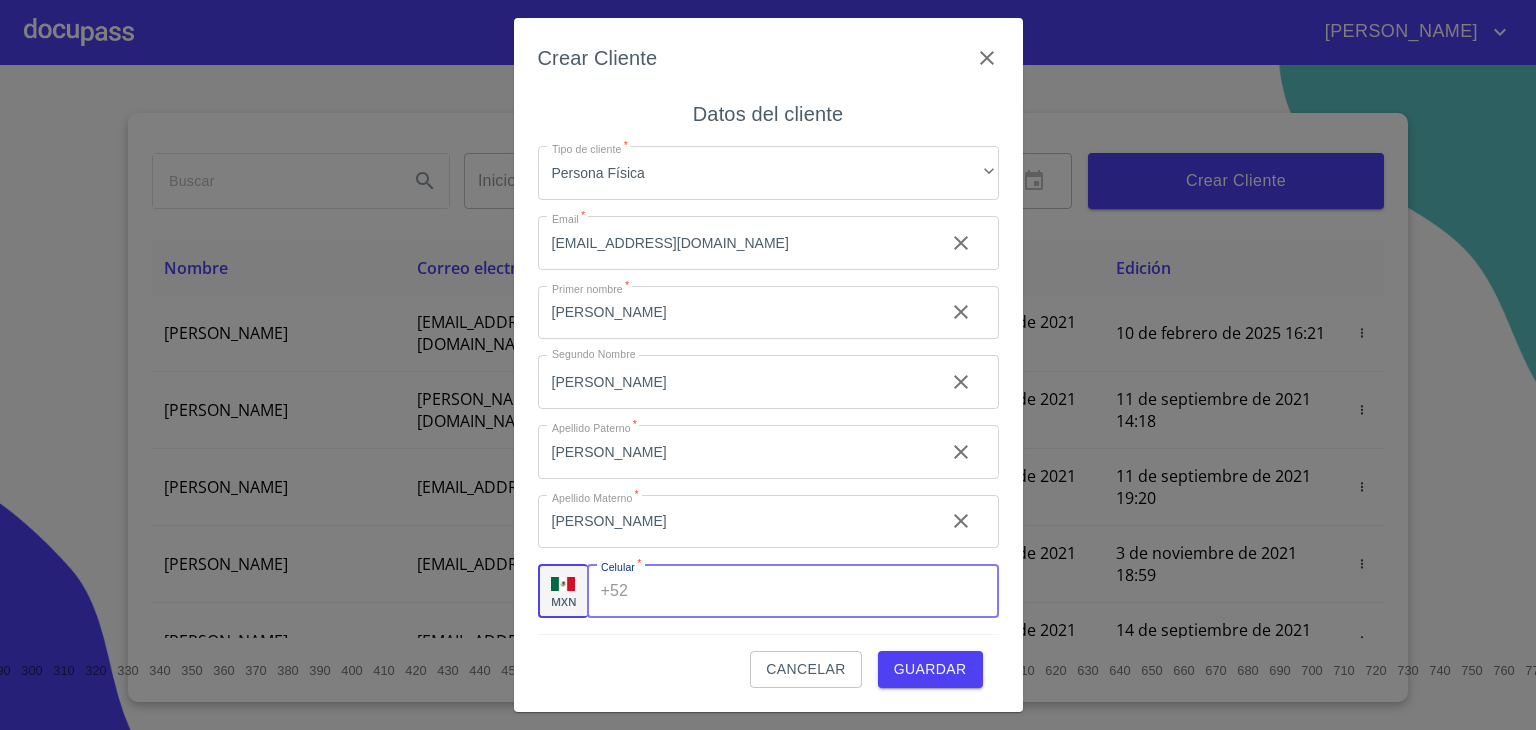 click on "+52 ​" at bounding box center [793, 591] 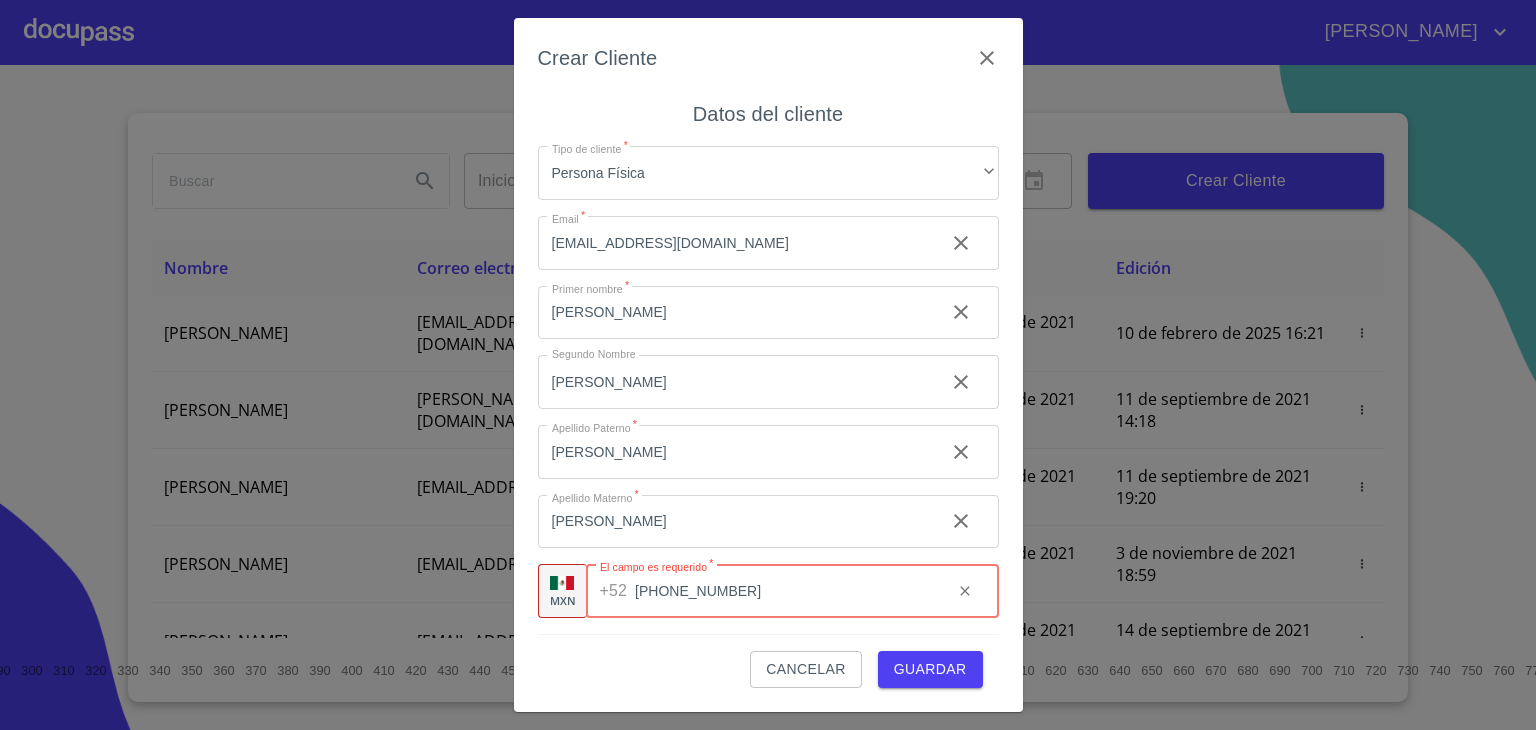 type on "[PHONE_NUMBER]" 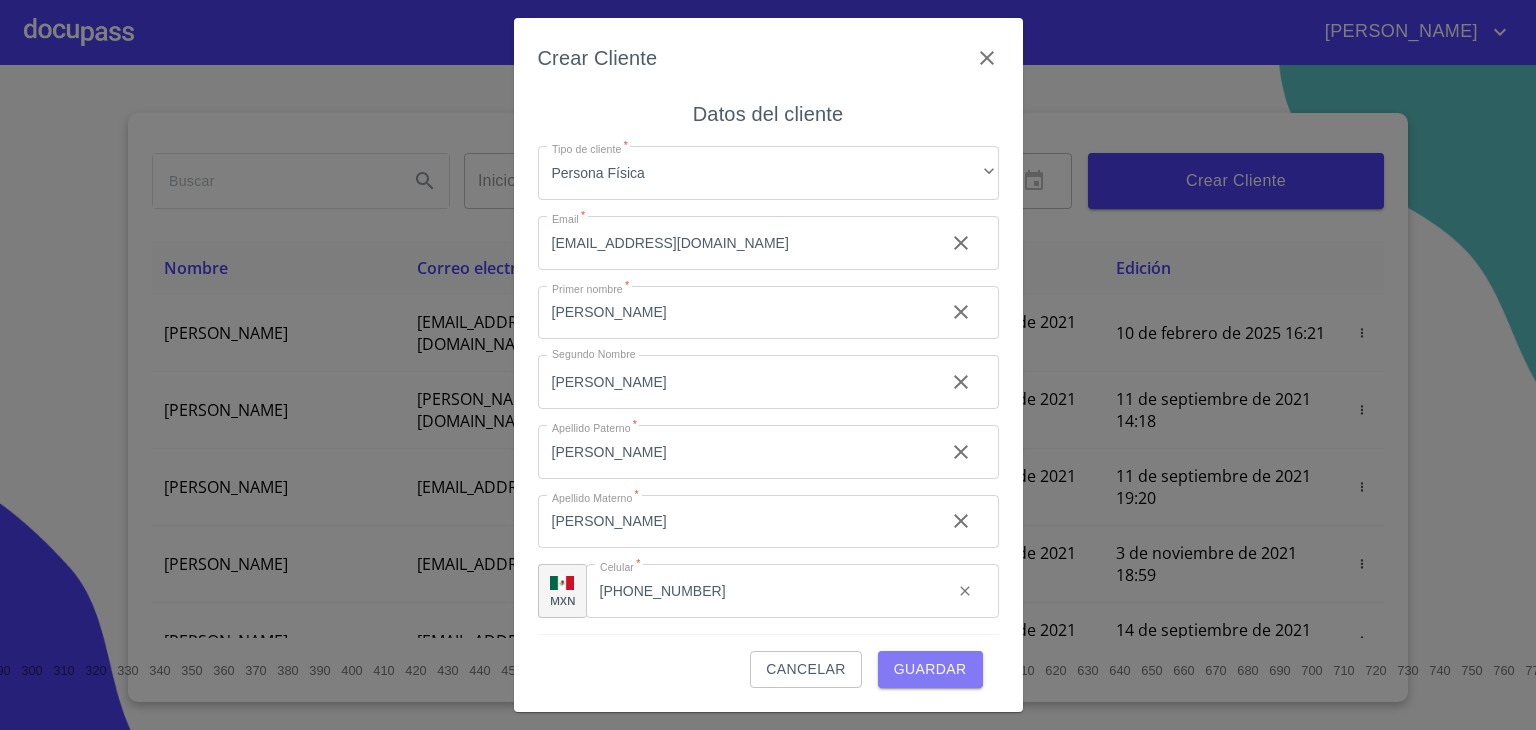 click on "Guardar" at bounding box center (930, 669) 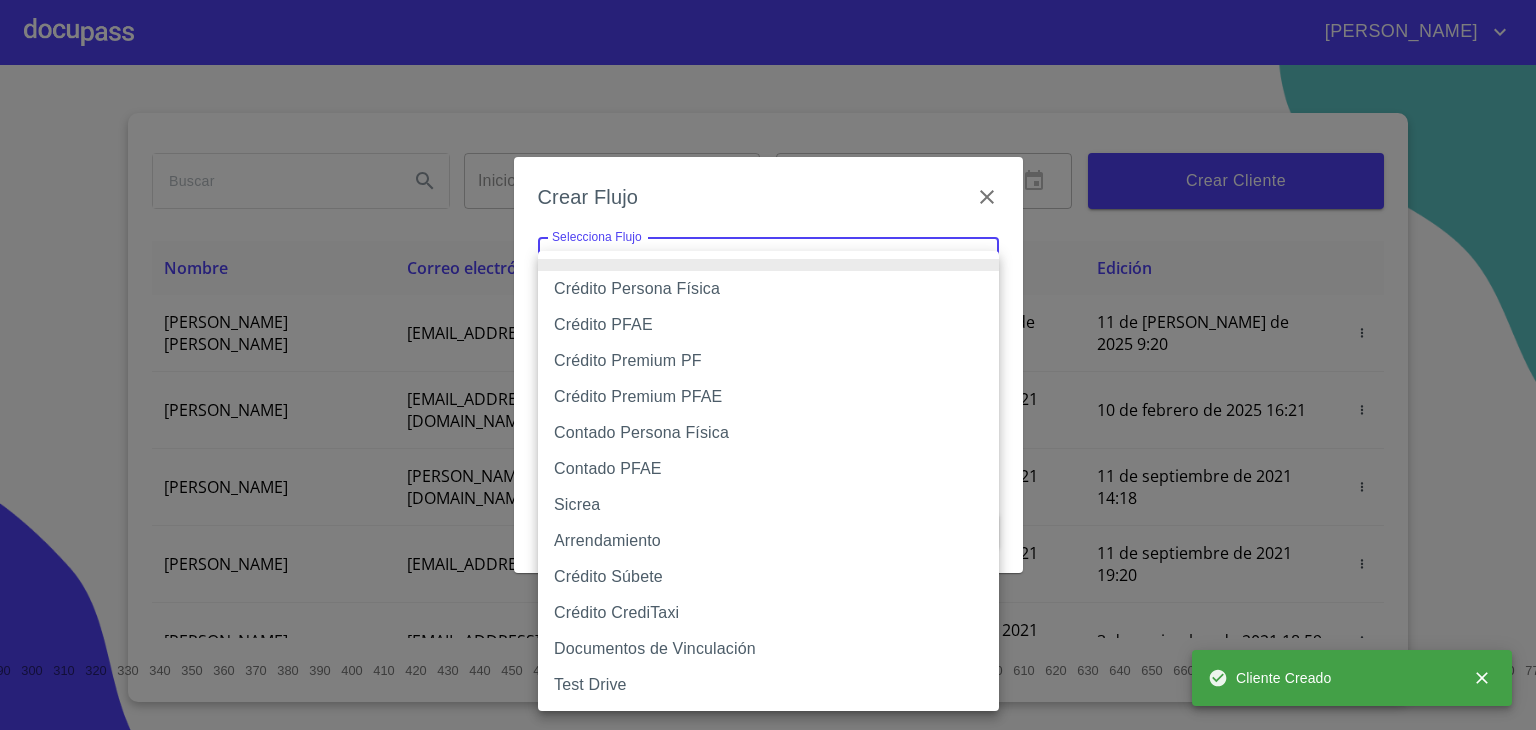 click on "[PERSON_NAME] ​ Fin ​ Crear Cliente Nombre   Correo electrónico   Registro   Edición     [PERSON_NAME]  [PERSON_NAME]  [PERSON_NAME][EMAIL_ADDRESS][DOMAIN_NAME] 11 de [PERSON_NAME] de 2025 9:20 11 de [PERSON_NAME] de 2025 9:20 [PERSON_NAME] GROVER [EMAIL_ADDRESS][PERSON_NAME][PERSON_NAME][DOMAIN_NAME] 10 de septiembre de 2021 18:55 10 de febrero de 2025 16:21 [PERSON_NAME] CELIS  [EMAIL_ADDRESS][PERSON_NAME][DOMAIN_NAME] 11 de septiembre de 2021 14:18 11 de septiembre de 2021 14:18 [PERSON_NAME] [PERSON_NAME][EMAIL_ADDRESS][DOMAIN_NAME] 11 de septiembre de 2021 19:20 11 de septiembre de 2021 19:20 [PERSON_NAME] [EMAIL_ADDRESS][DOMAIN_NAME] 13 de septiembre de 2021 11:06 3 de noviembre de 2021 18:59 [PERSON_NAME] [EMAIL_ADDRESS][DOMAIN_NAME] 14 de septiembre de 2021 12:26 14 de septiembre de 2021 12:26 [PERSON_NAME] [EMAIL_ADDRESS][DOMAIN_NAME] 14 de septiembre de 2021 16:35 14 de septiembre de 2021 16:35 [PERSON_NAME] [EMAIL_ADDRESS][DOMAIN_NAME] 14 de septiembre de 2021 18:24 14 de septiembre de 2021 18:24 [PERSON_NAME]  [EMAIL_ADDRESS][DOMAIN_NAME] 15 de septiembre de 2021 13:18 1 2 3 4 5 6" at bounding box center (768, 365) 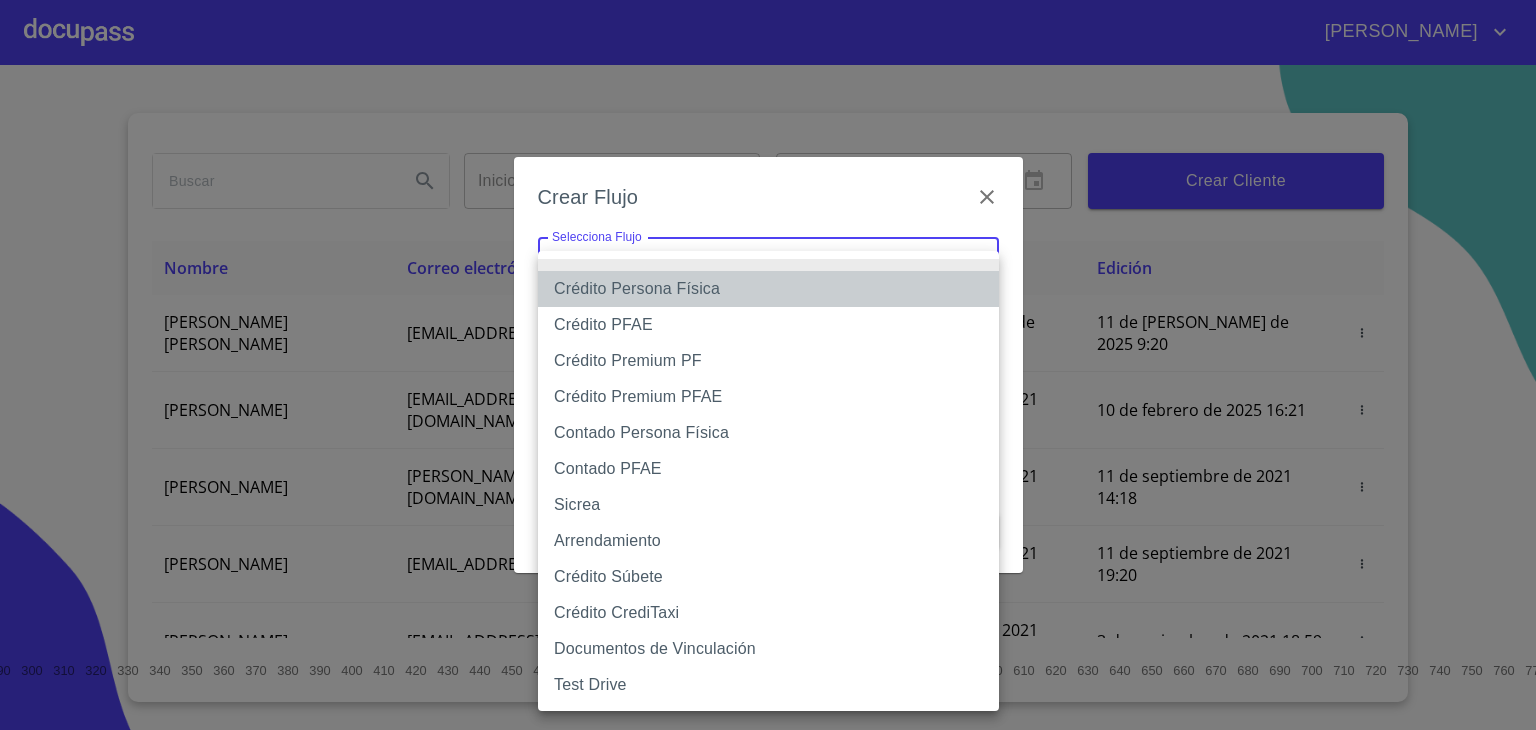 click on "Crédito Persona Física" at bounding box center (768, 289) 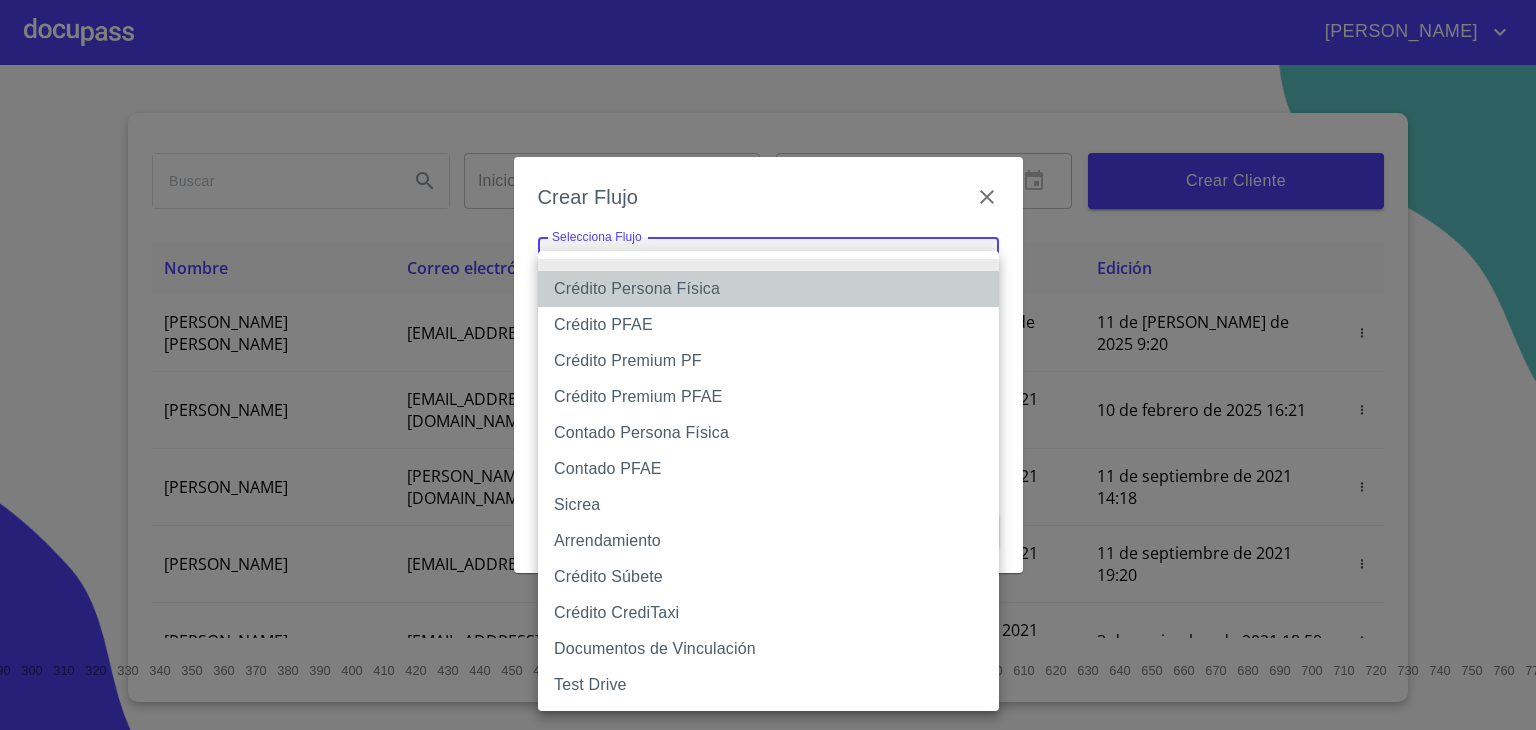 type on "6009fb3c7d1714eb8809aa97" 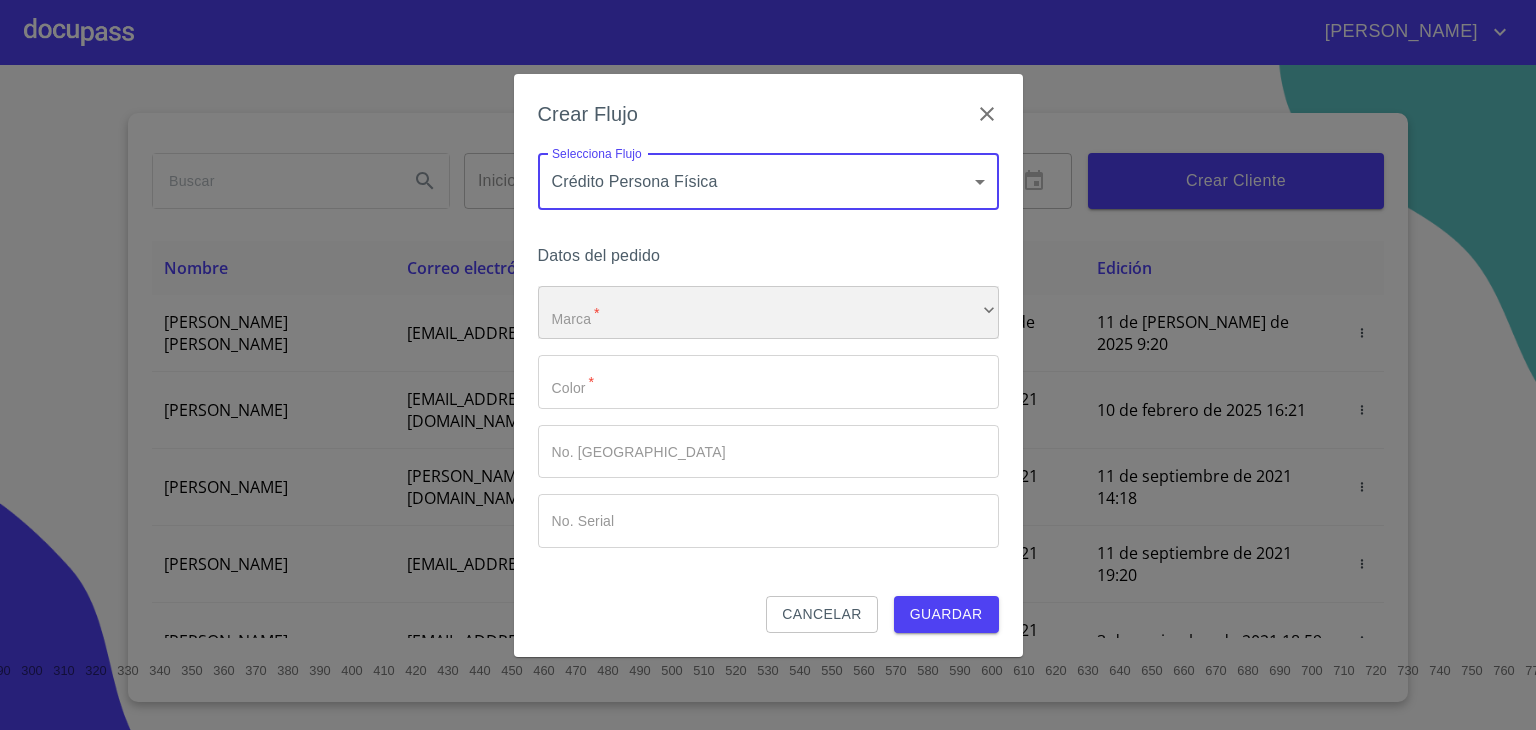 click on "​" at bounding box center [768, 313] 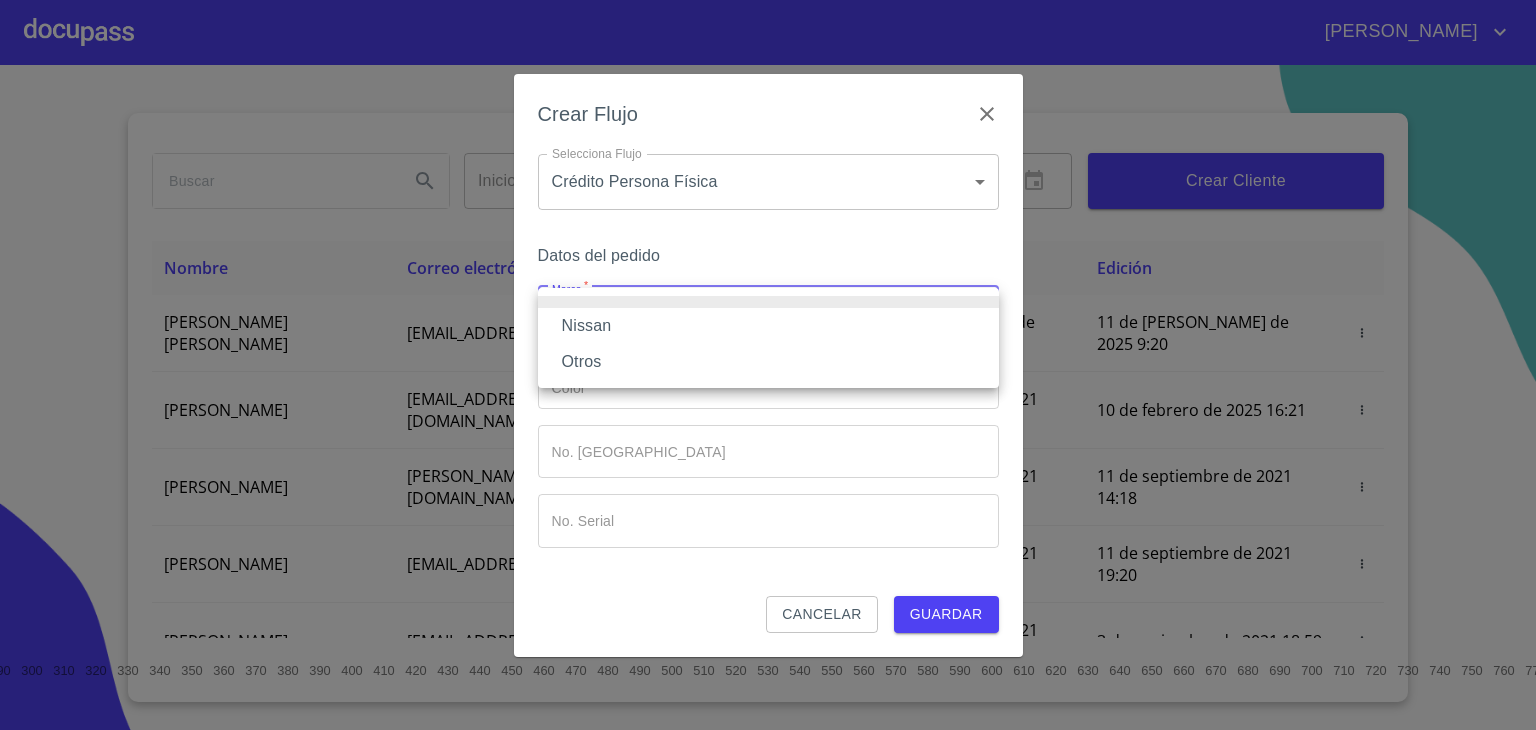 click on "Nissan" at bounding box center (768, 326) 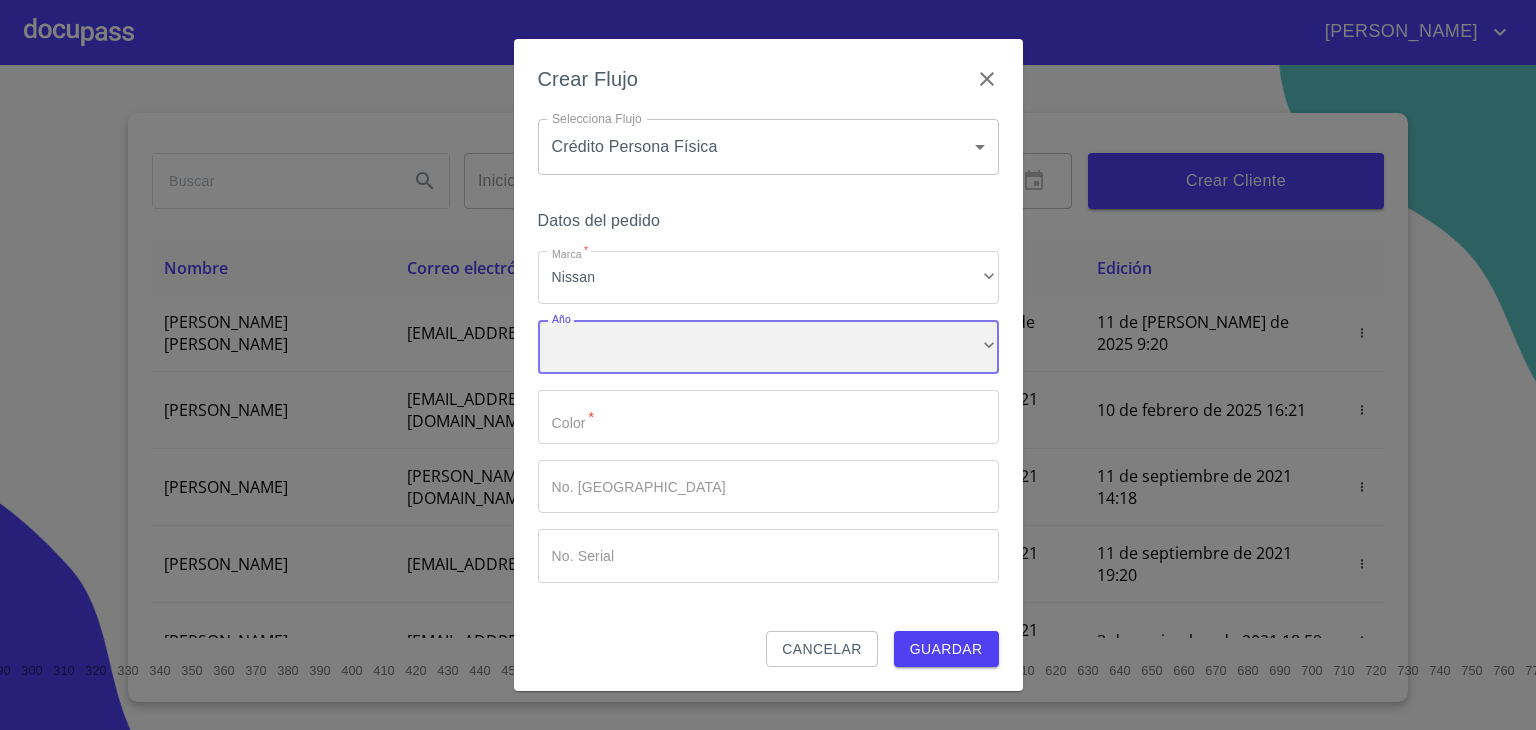 click on "​" at bounding box center [768, 347] 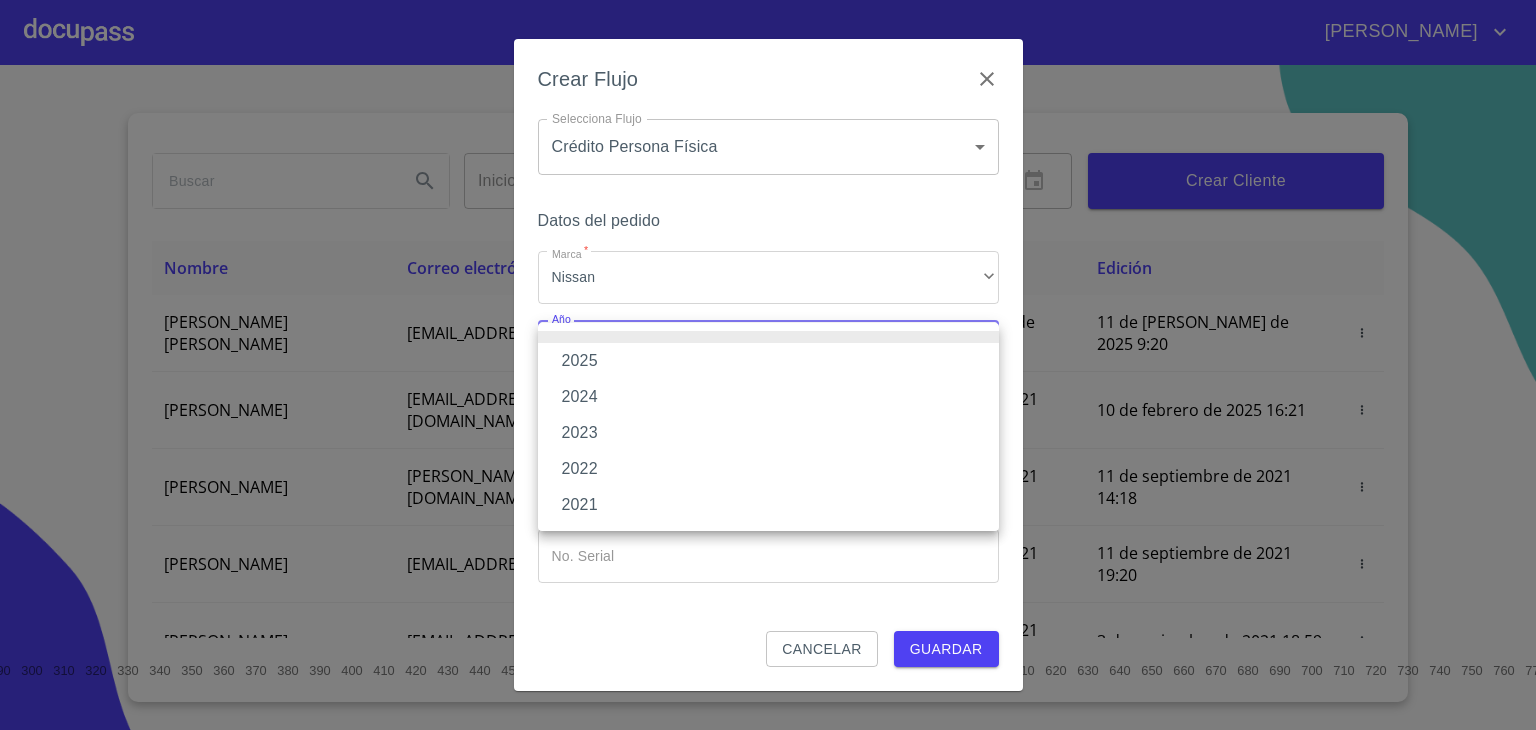 click on "2025" at bounding box center [768, 361] 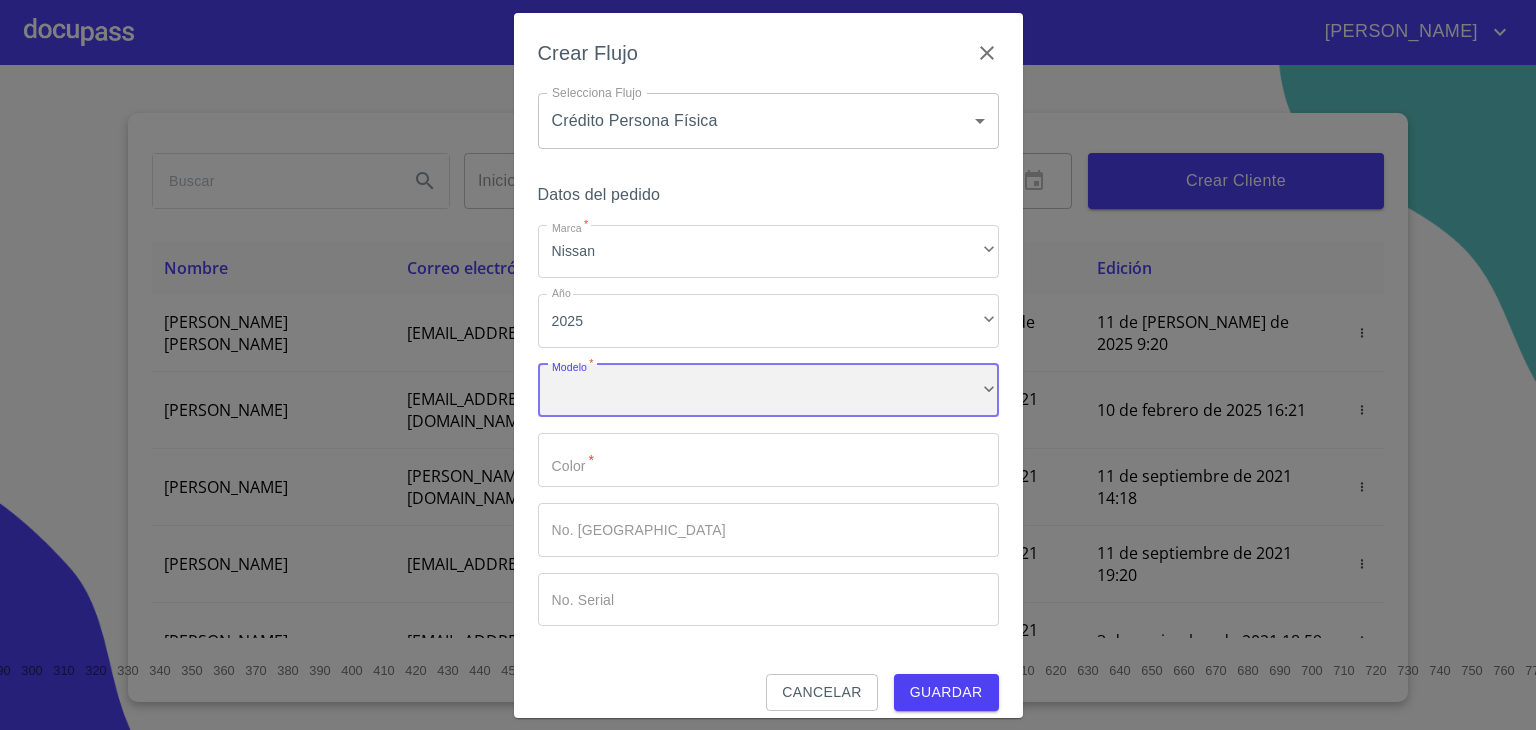 click on "​" at bounding box center [768, 391] 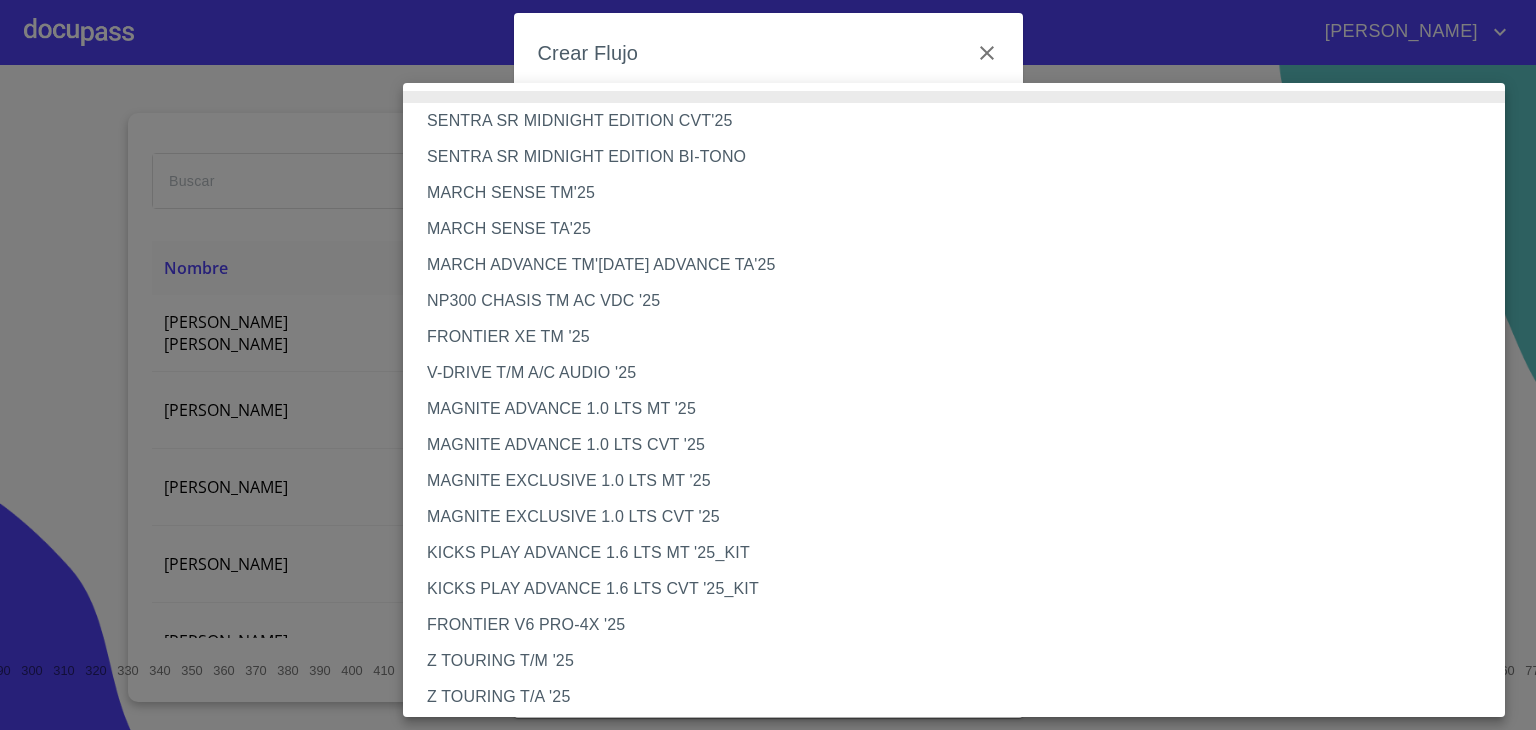 type 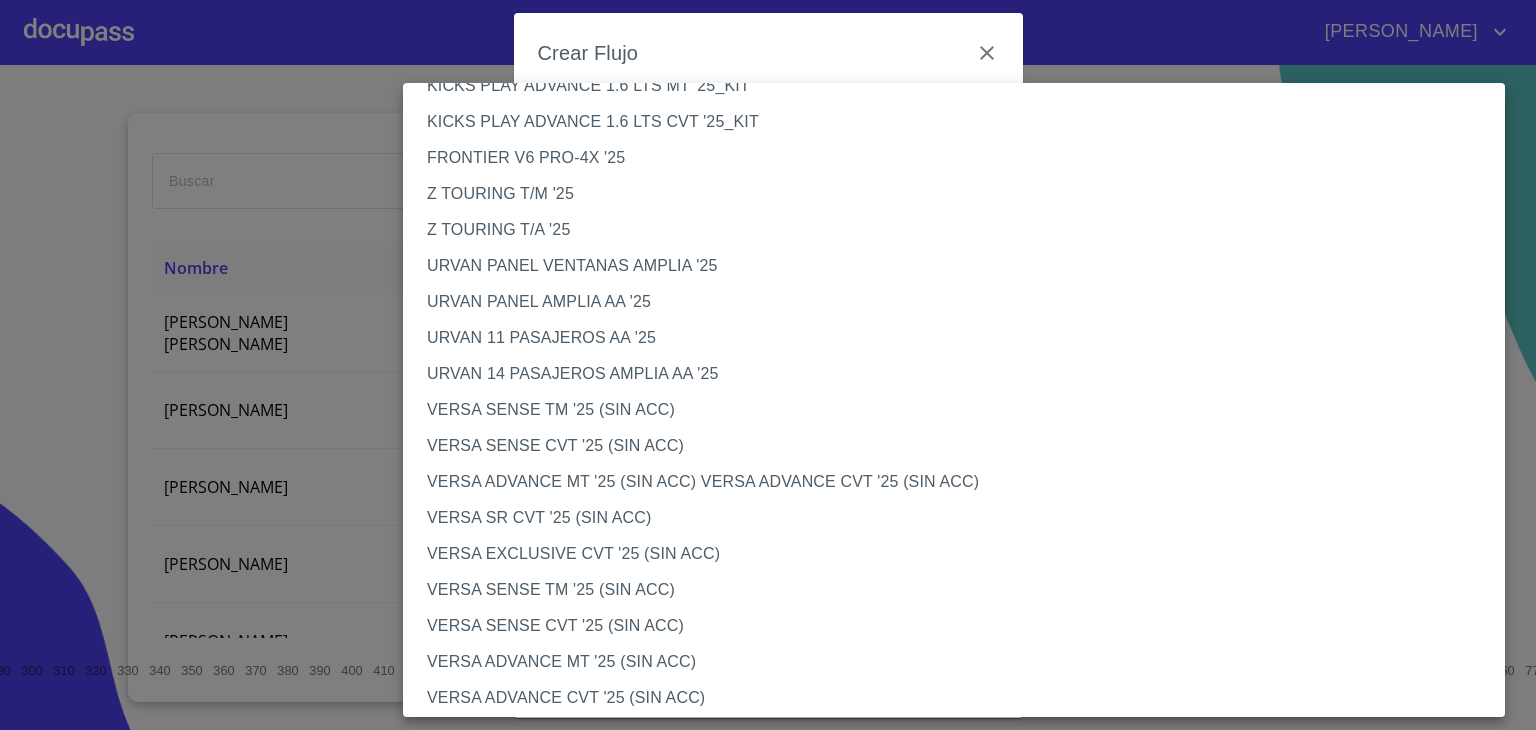 scroll, scrollTop: 514, scrollLeft: 0, axis: vertical 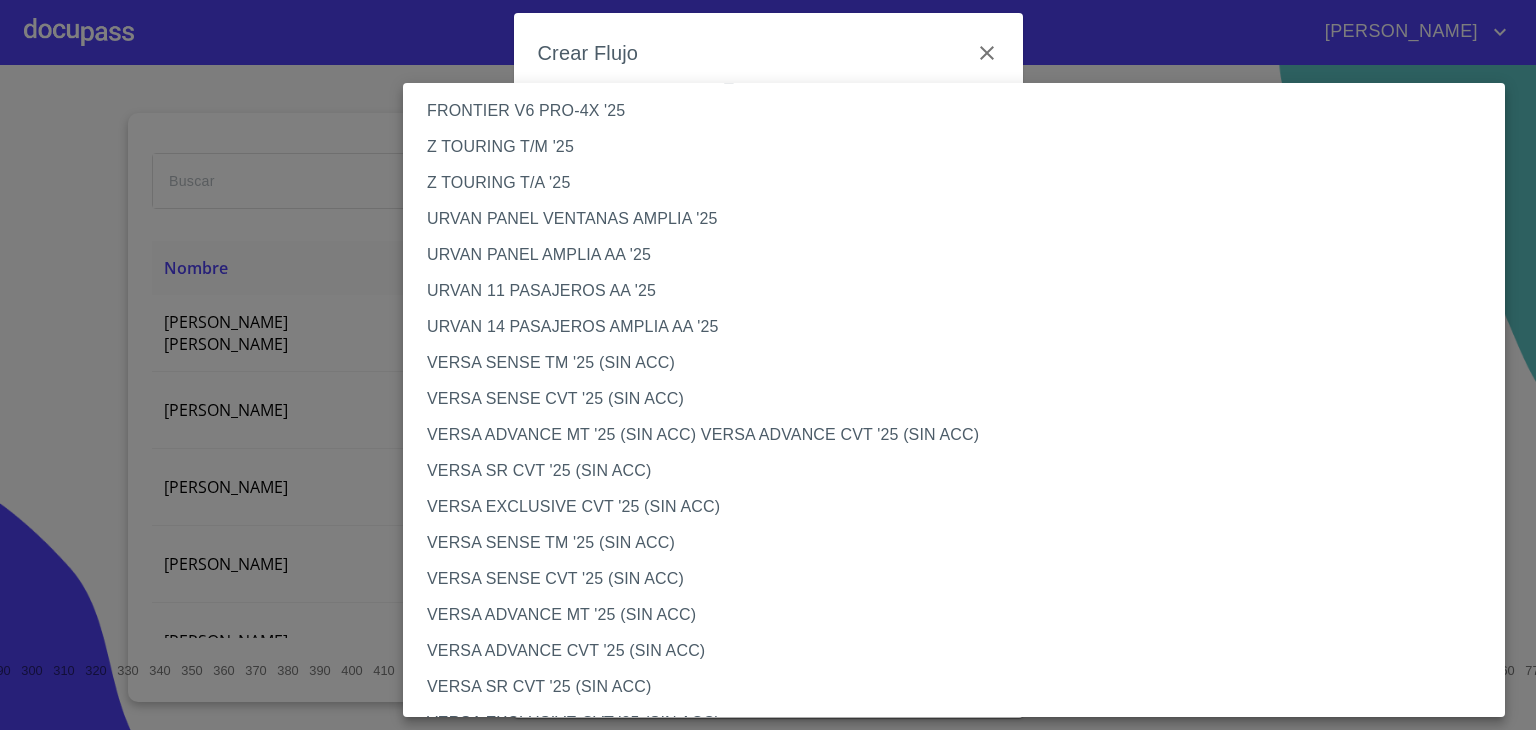 click on "VERSA SENSE CVT '25 (SIN ACC)" at bounding box center (961, 399) 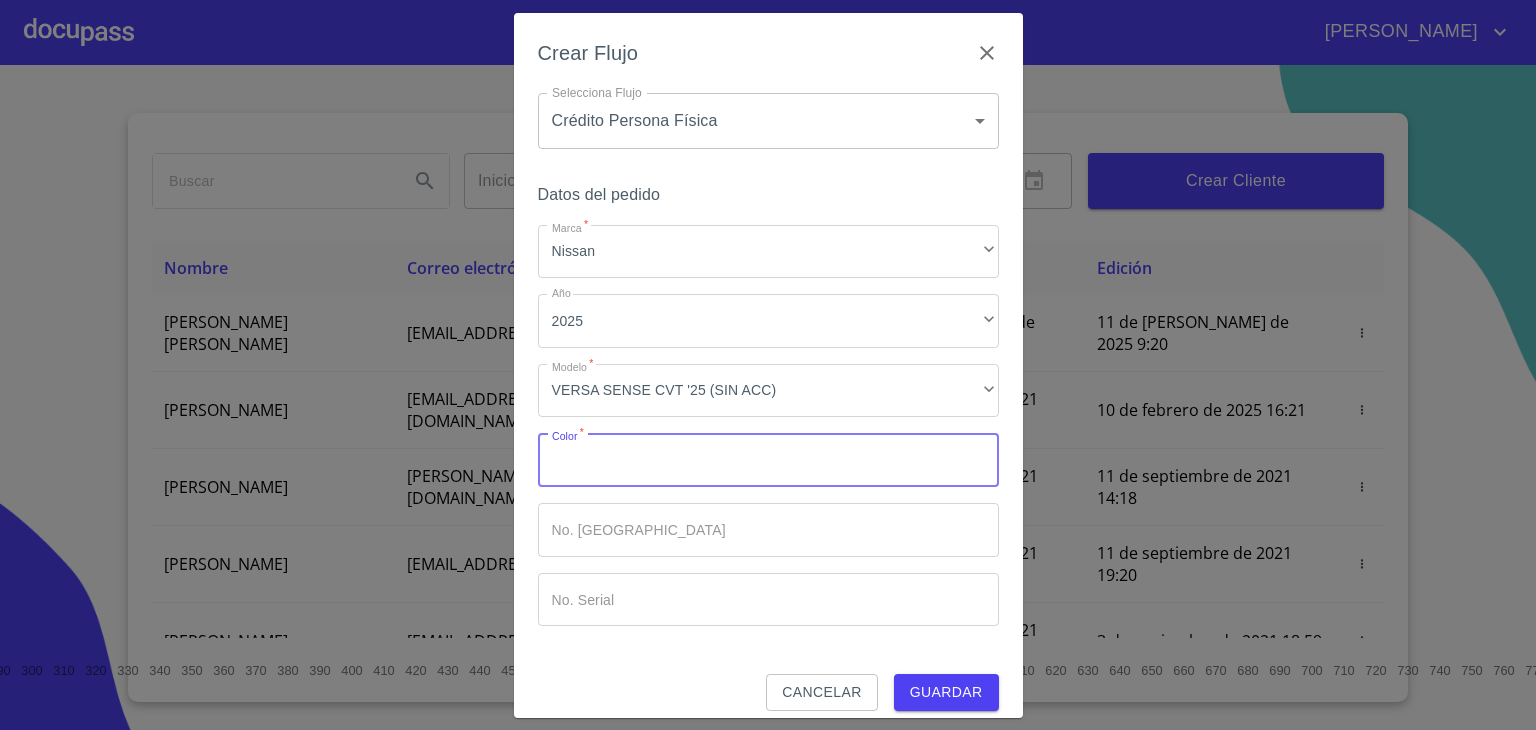 click on "Marca   *" at bounding box center [768, 460] 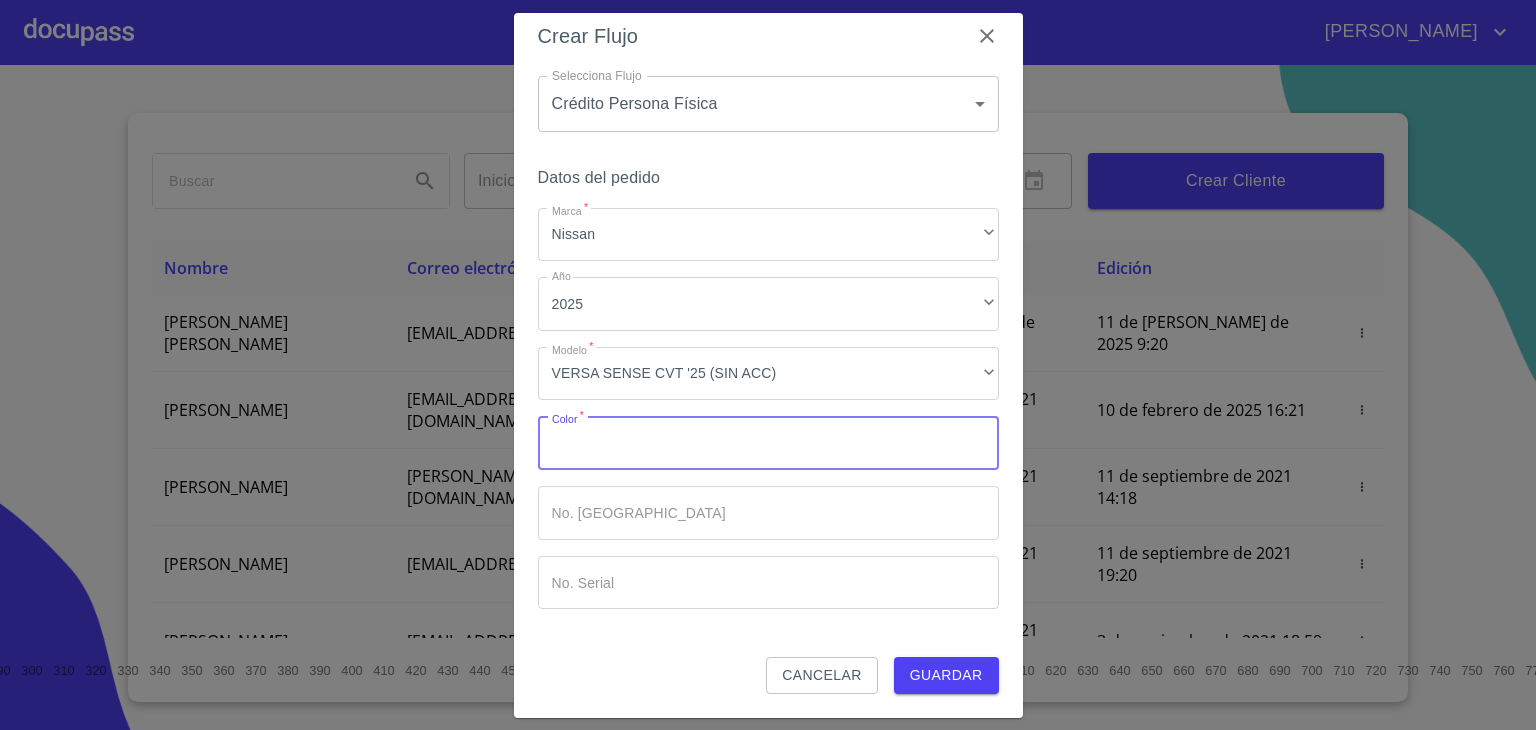 type on "b" 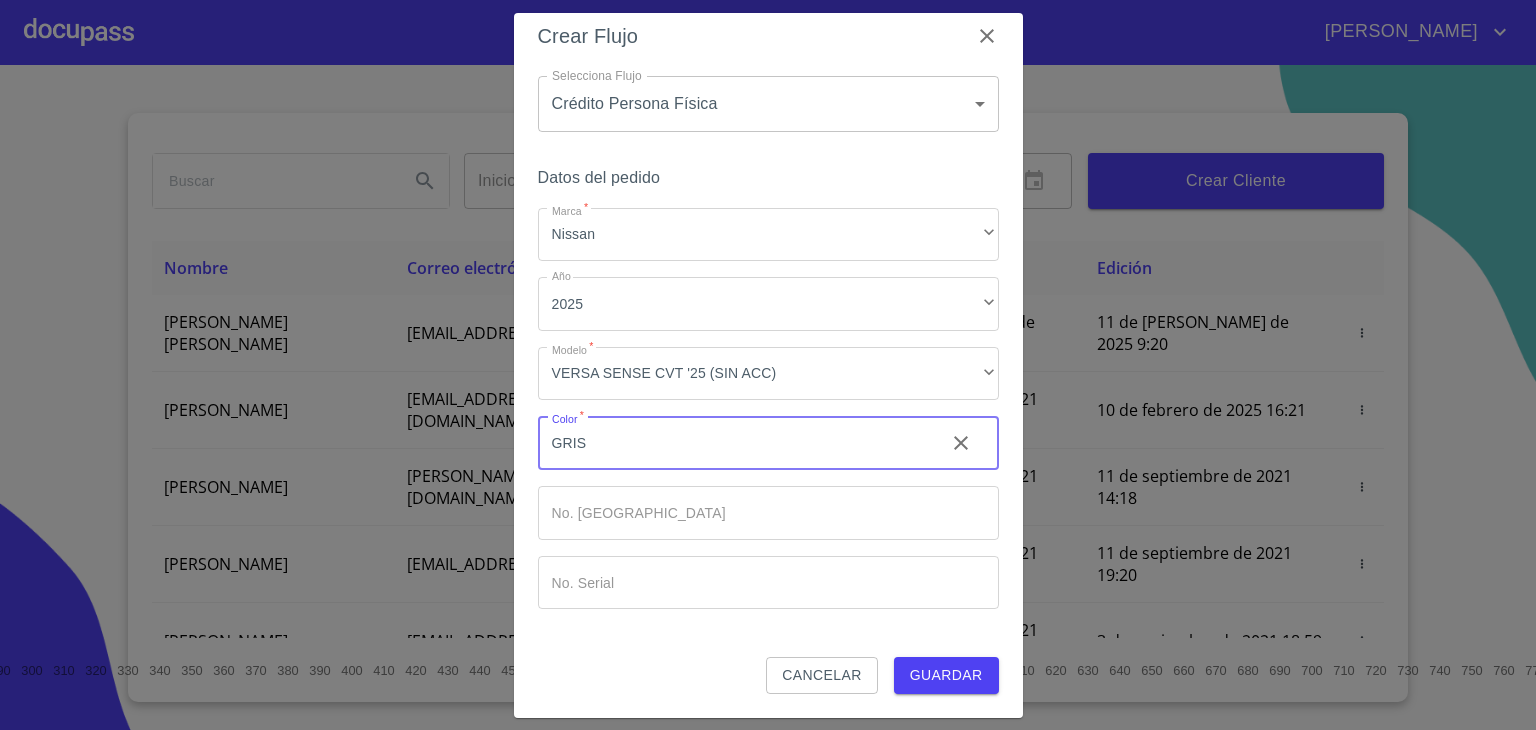 type on "GRIS" 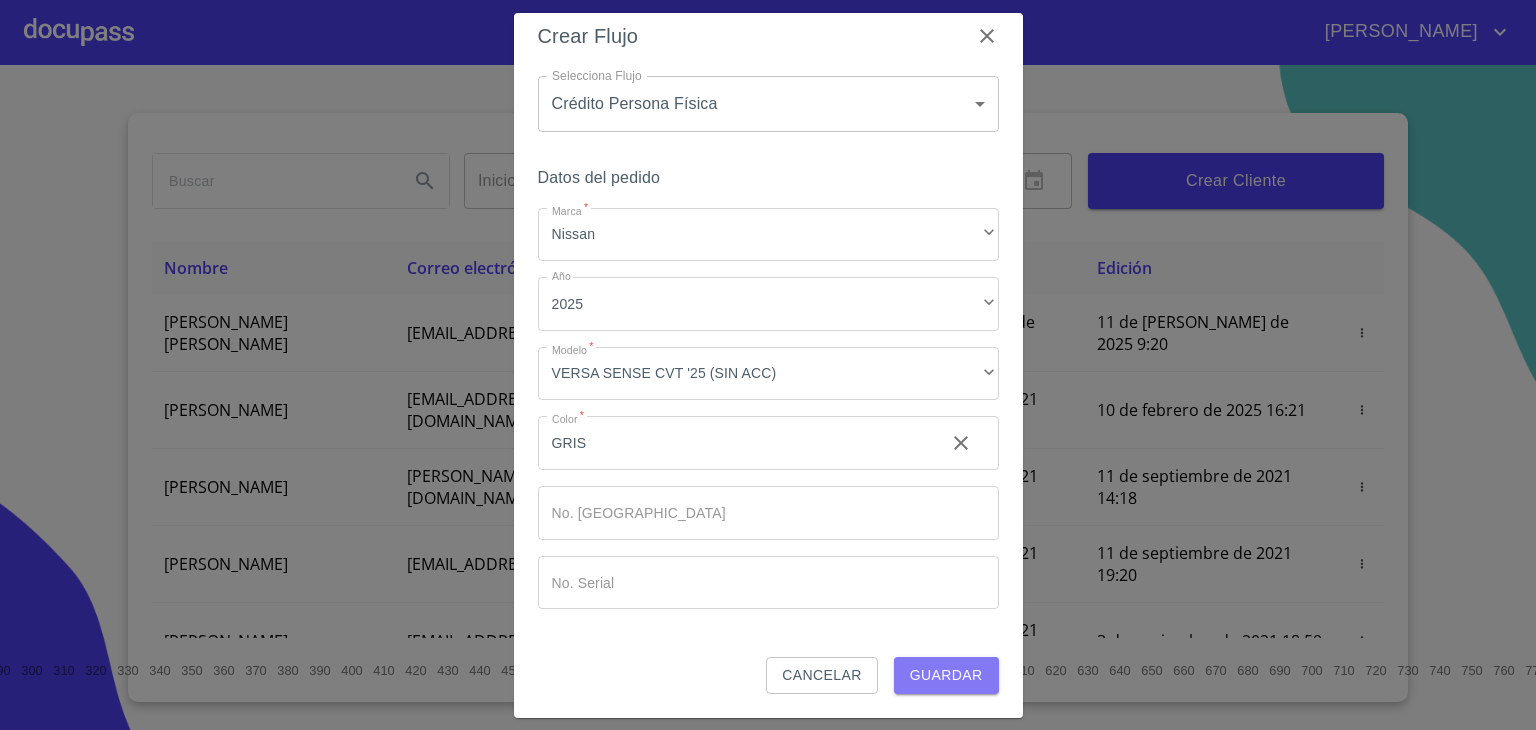 click on "Guardar" at bounding box center [946, 675] 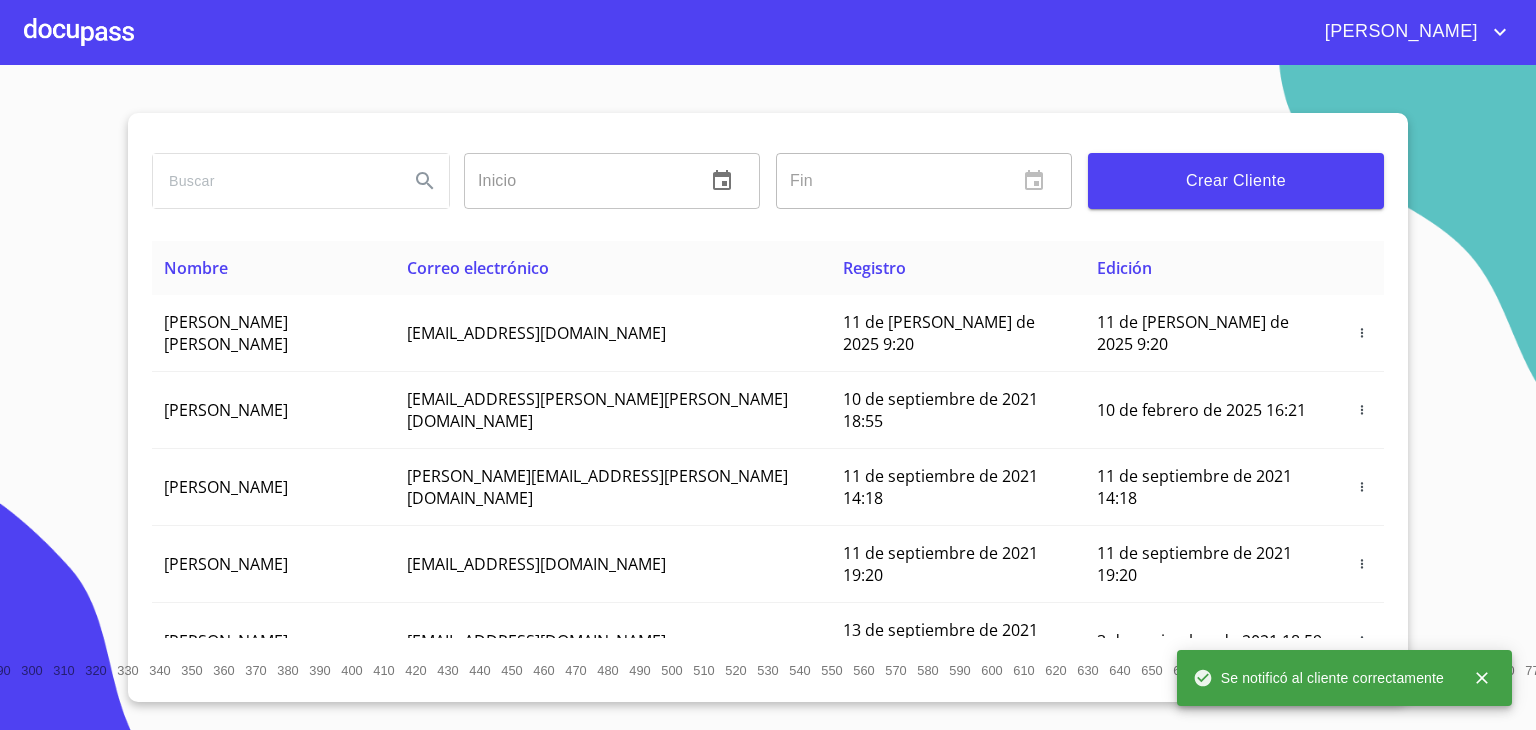 click at bounding box center (79, 32) 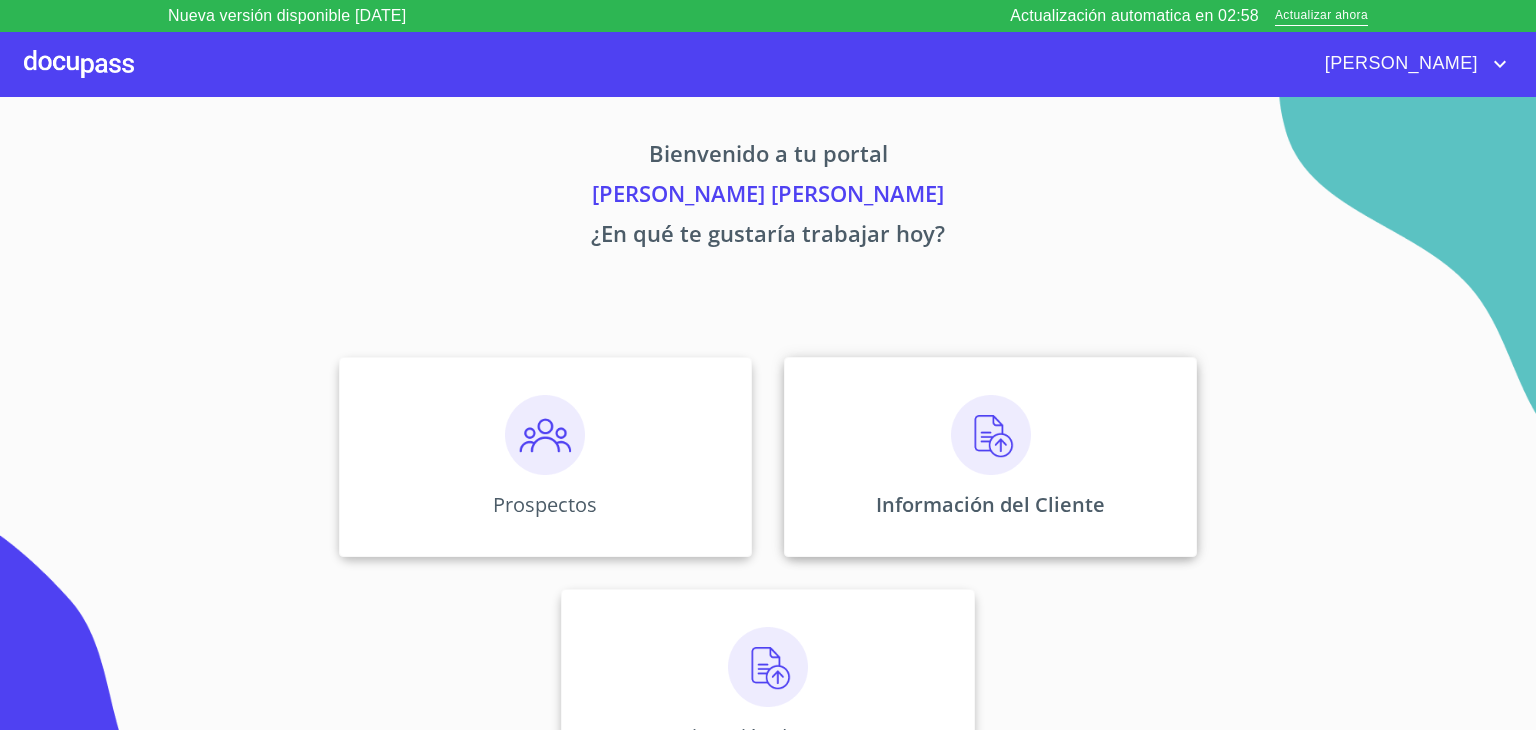 click at bounding box center [991, 435] 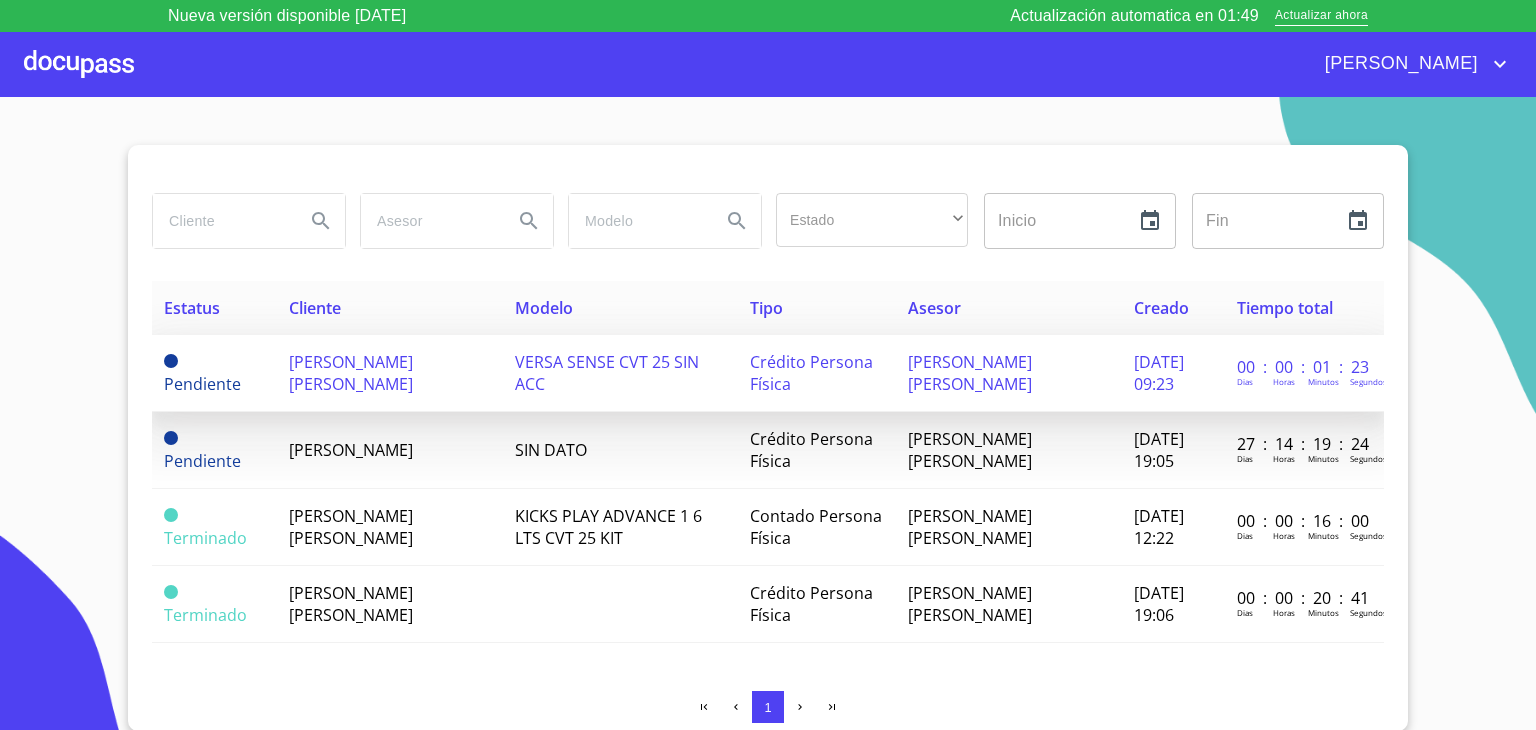 click on "[PERSON_NAME]  [PERSON_NAME]" at bounding box center [351, 373] 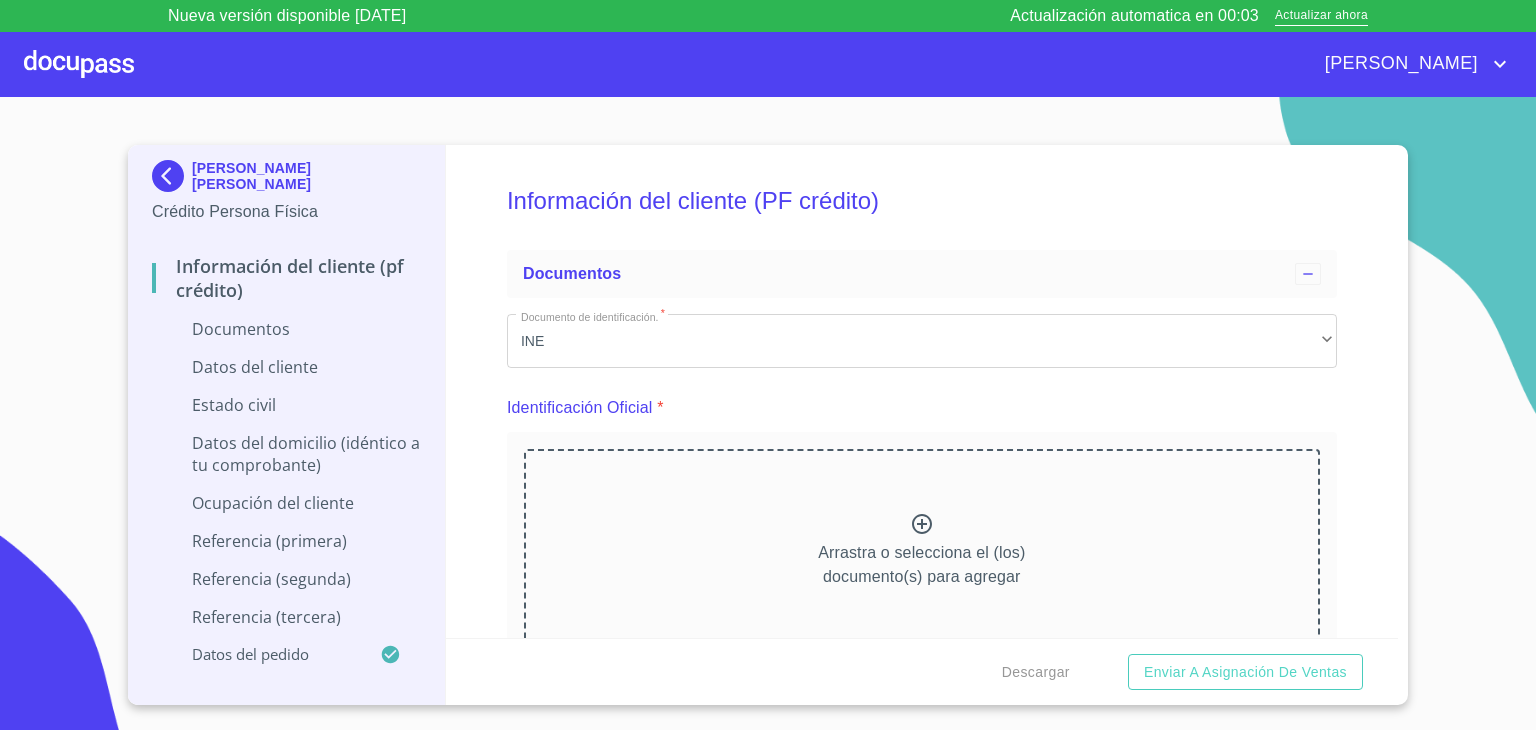 scroll, scrollTop: 160, scrollLeft: 0, axis: vertical 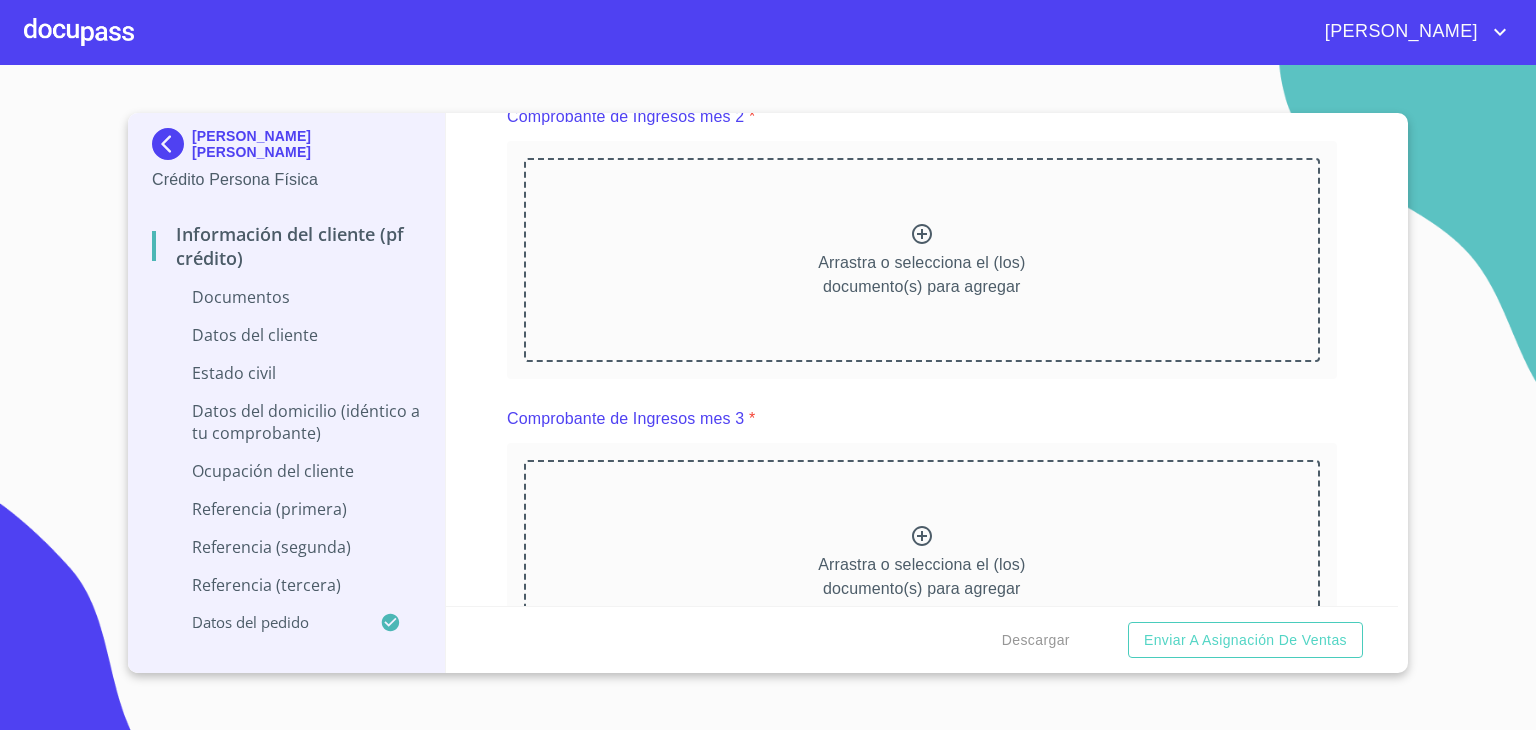 click 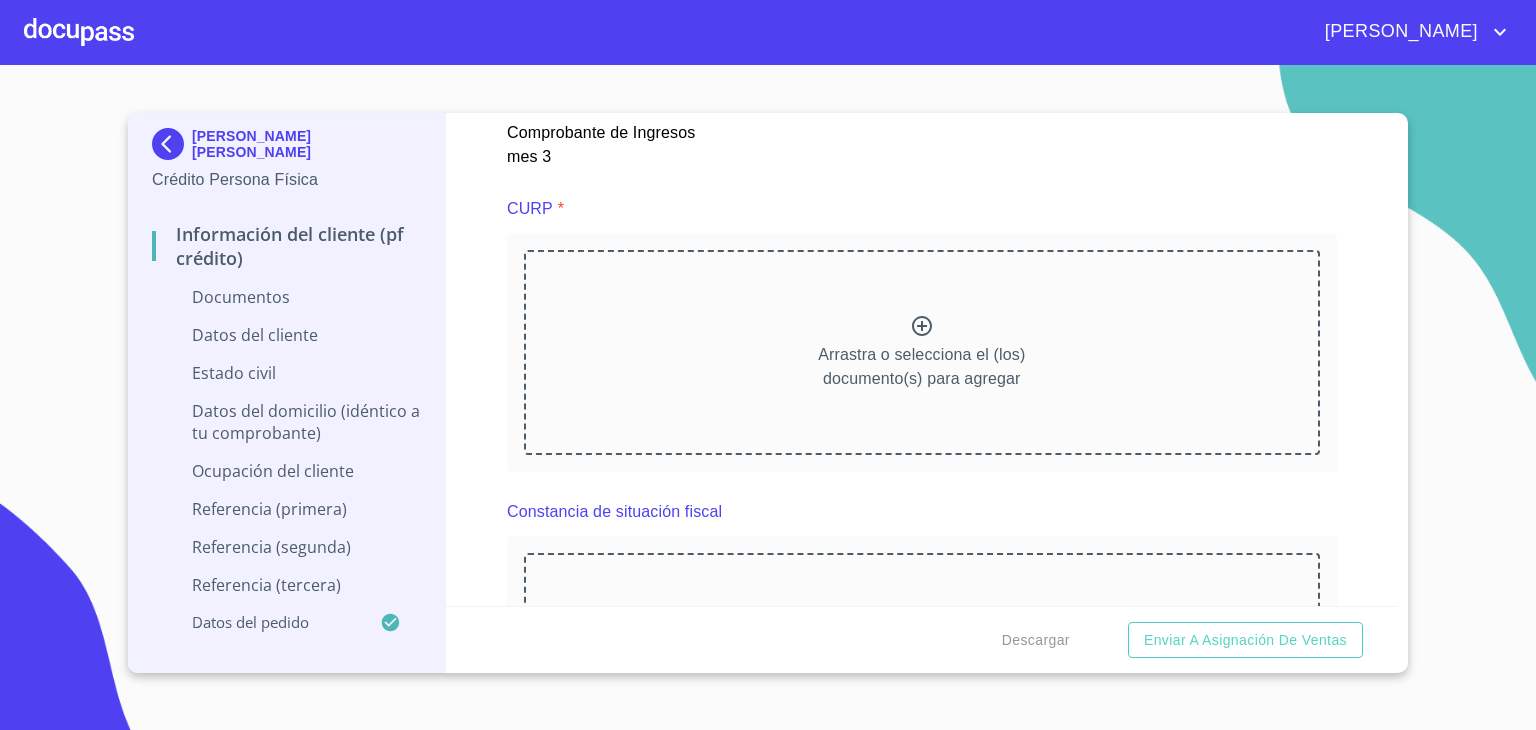 scroll, scrollTop: 4582, scrollLeft: 0, axis: vertical 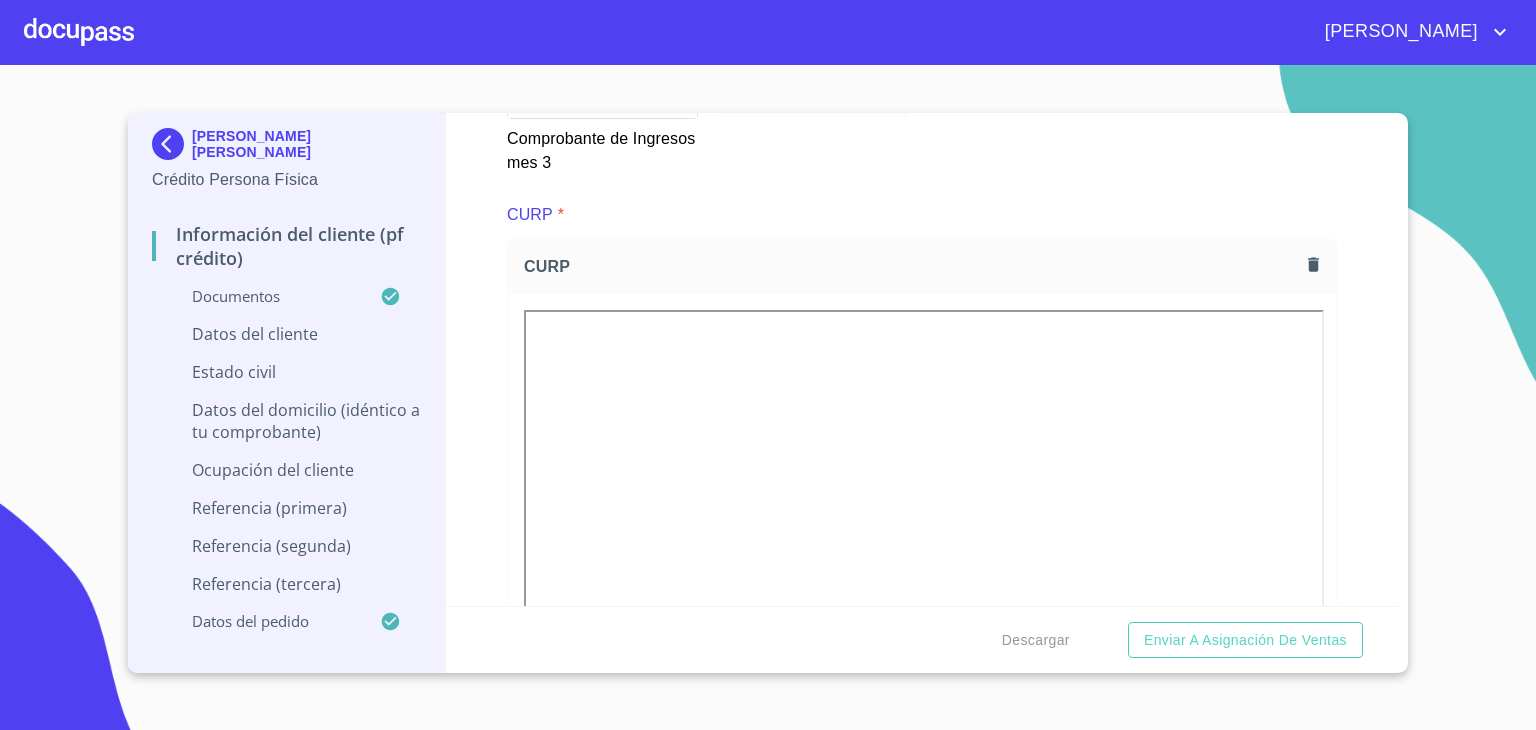 click on "LUIS MIGUEL  MENDOZA SOLIS  Crédito Persona Física Información del cliente (PF crédito) Documentos Datos del cliente Estado Civil Datos del domicilio (idéntico a tu comprobante) Ocupación del Cliente Referencia (primera) Referencia (segunda) Referencia (tercera) Datos del pedido Información del cliente (PF crédito)   Documentos Documento de identificación.   * INE ​ Identificación Oficial * Identificación Oficial Identificación Oficial Comprobante de Domicilio * Comprobante de Domicilio Comprobante de Domicilio Fuente de ingresos   * Independiente/Dueño de negocio/Persona Moral ​ Comprobante de Ingresos mes 1 * Comprobante de Ingresos mes 1 Comprobante de Ingresos mes 1 Comprobante de Ingresos mes 2 * Comprobante de Ingresos mes 2 Comprobante de Ingresos mes 2 Comprobante de Ingresos mes 3 * Comprobante de Ingresos mes 3 Comprobante de Ingresos mes 3 CURP * CURP CURP Constancia de situación fiscal Arrastra o selecciona el (los) documento(s) para agregar Datos del cliente Apellido Paterno" at bounding box center (768, 397) 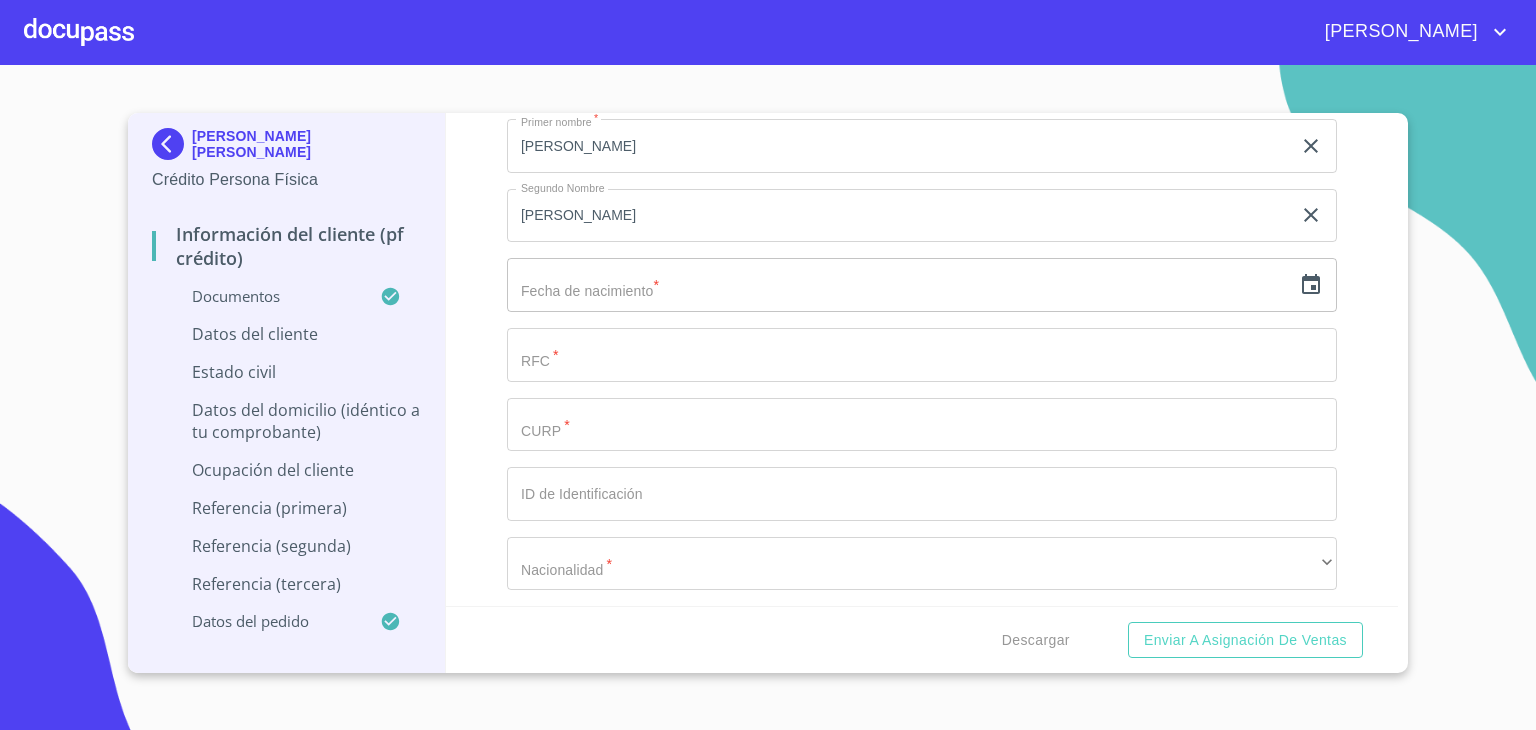 scroll, scrollTop: 6592, scrollLeft: 0, axis: vertical 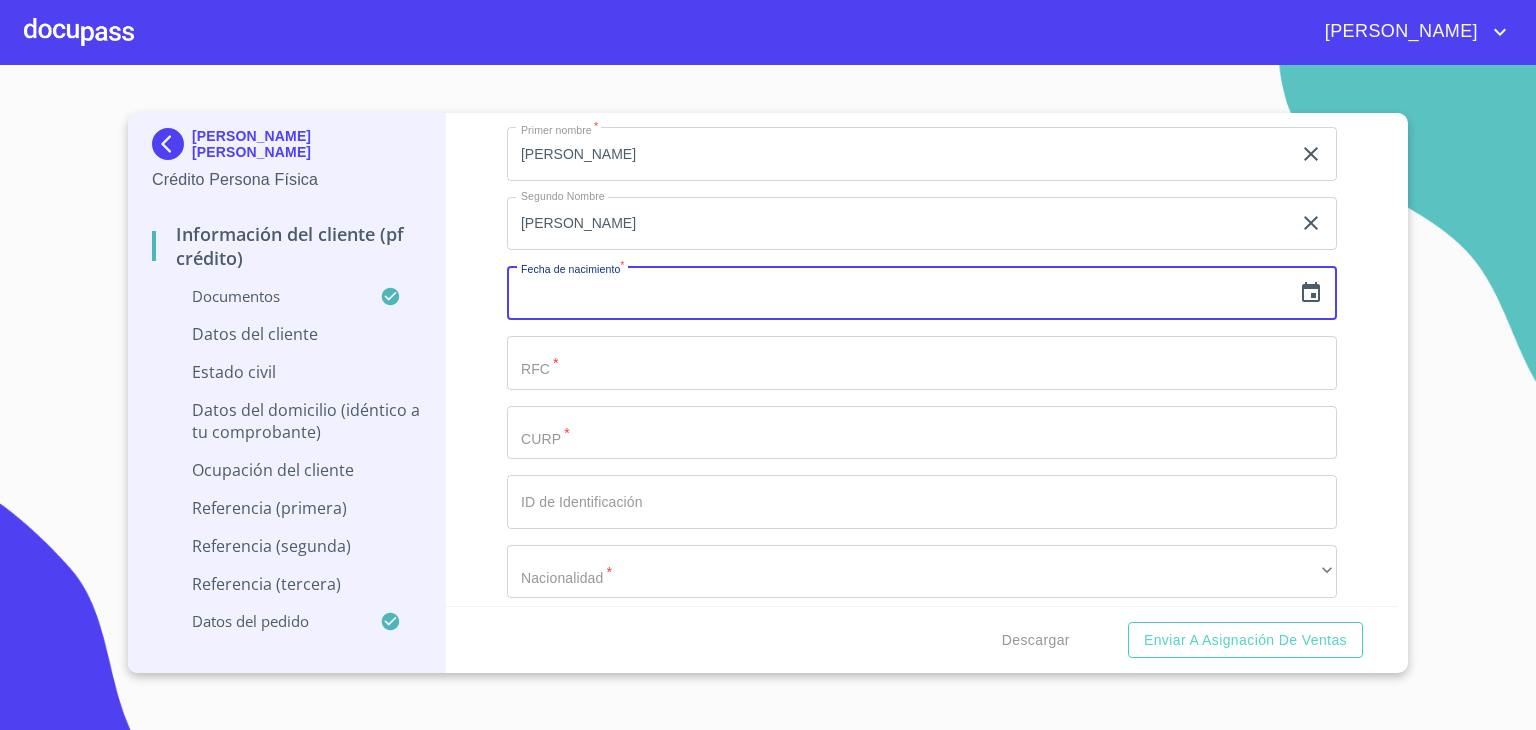click at bounding box center (899, 293) 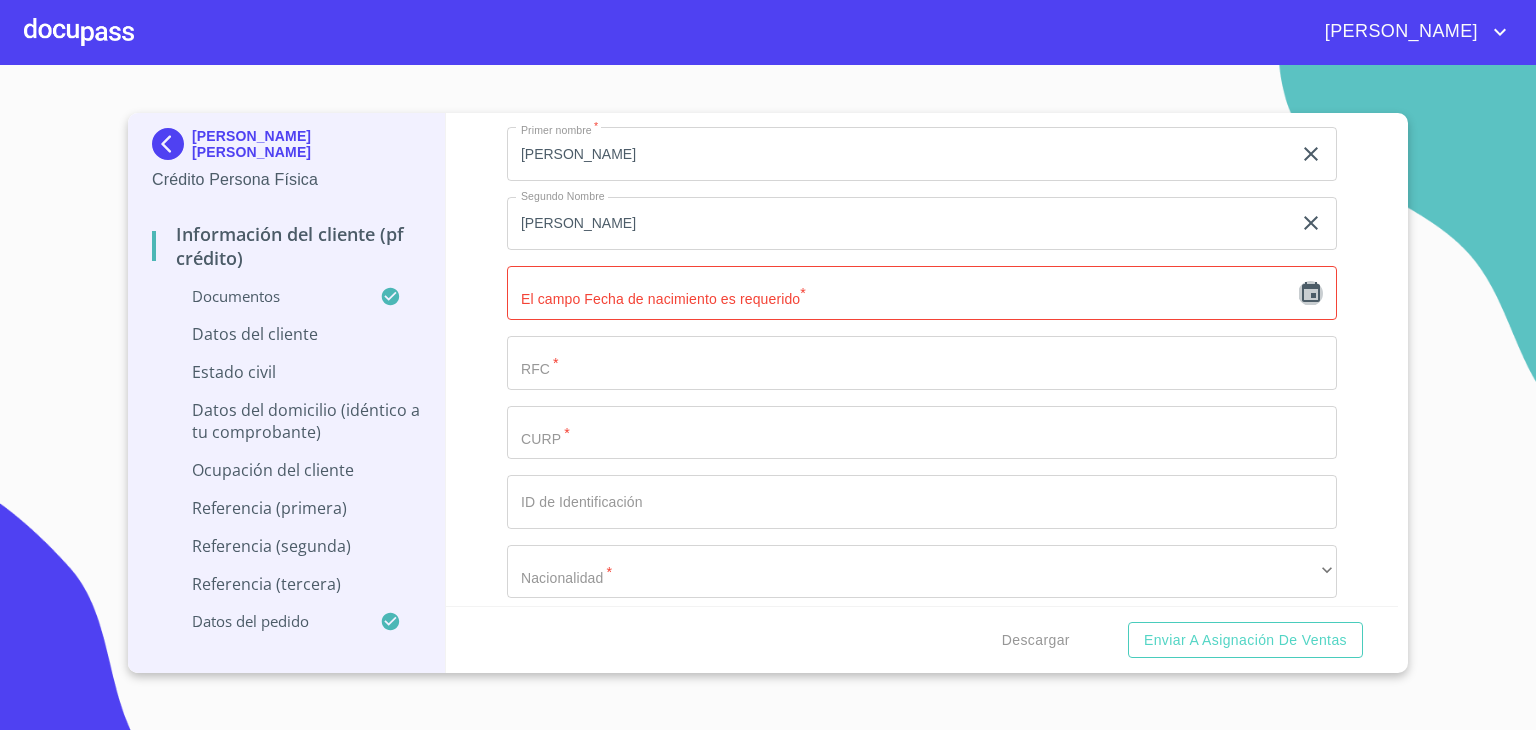 click 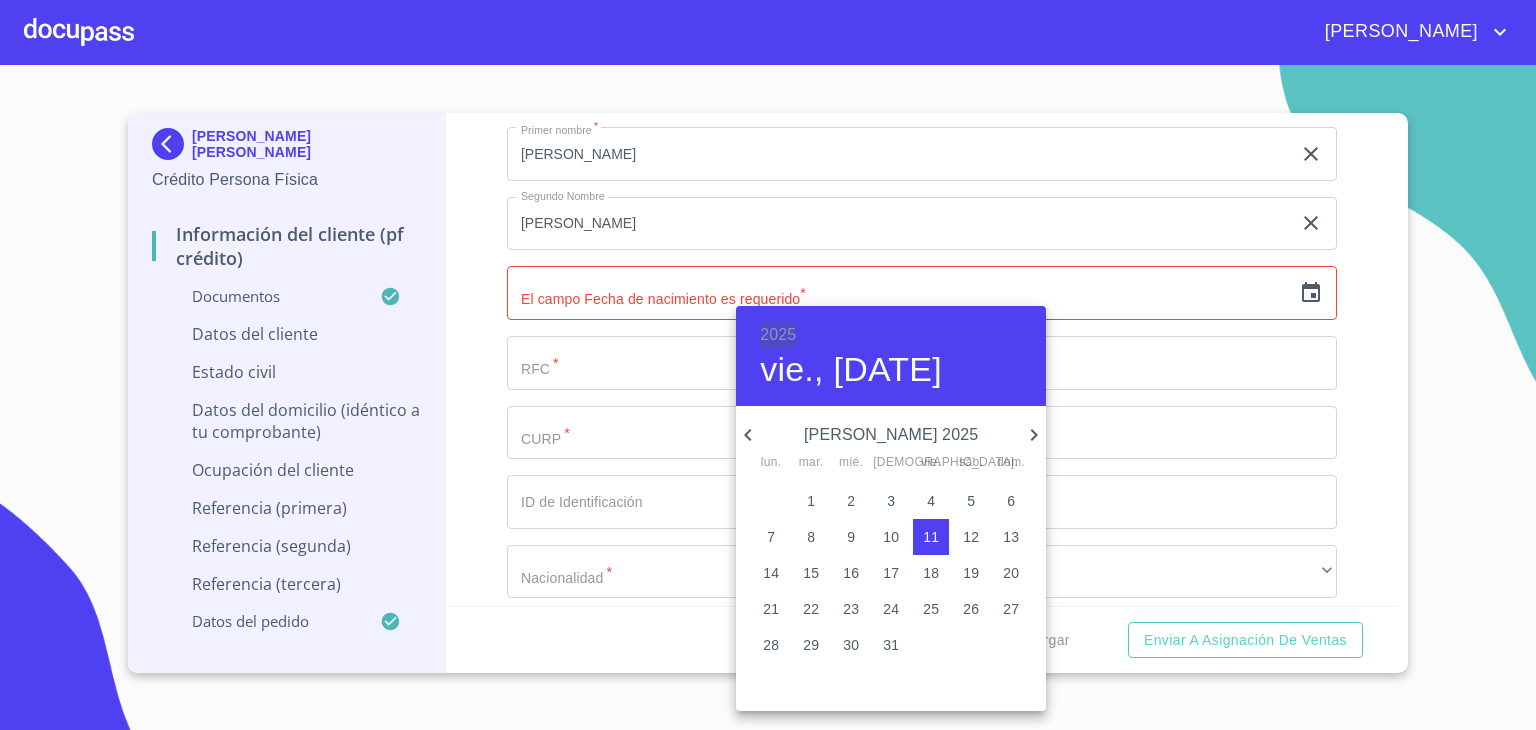 click on "2025" at bounding box center (778, 335) 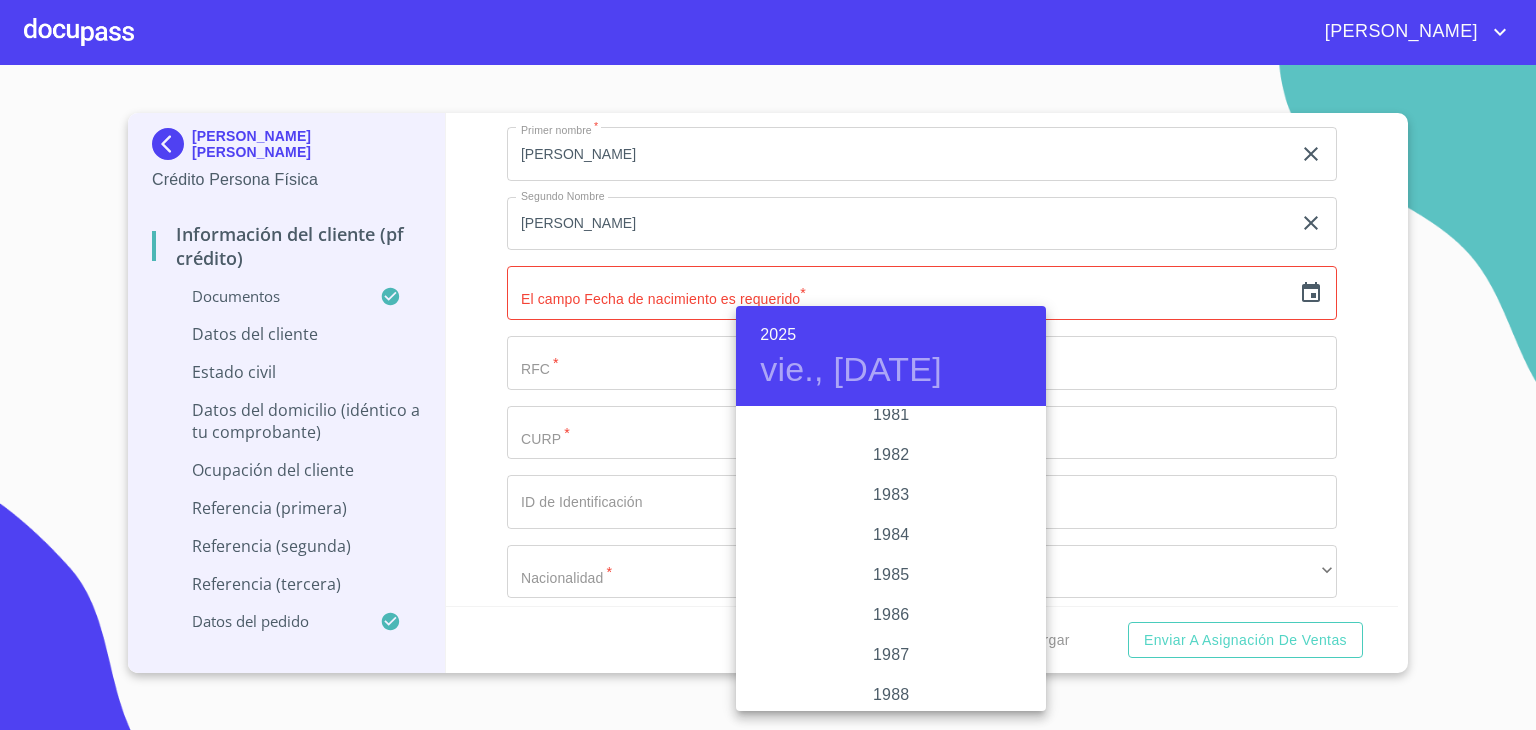 scroll, scrollTop: 2258, scrollLeft: 0, axis: vertical 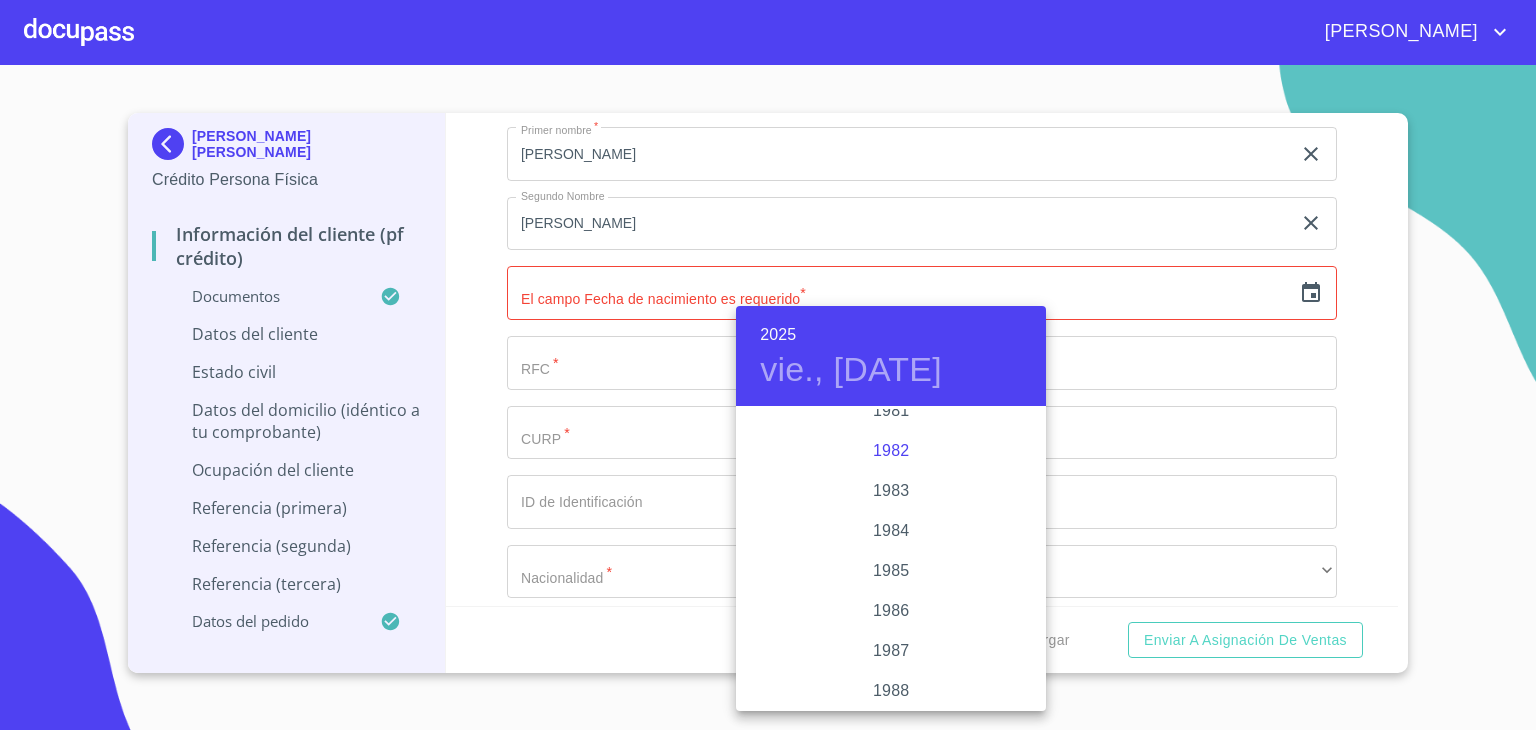 click on "1982" at bounding box center (891, 451) 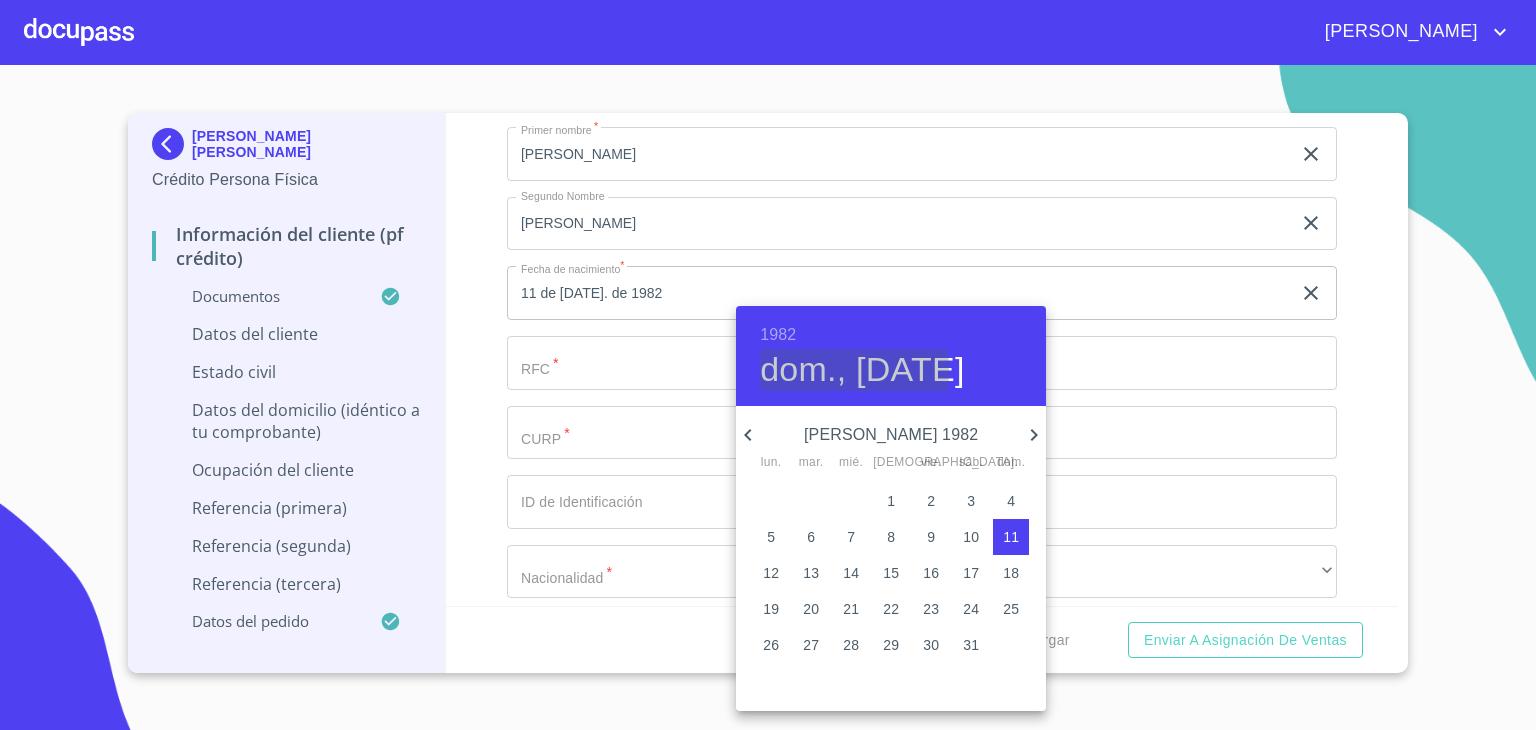 click on "dom., jul. 11" at bounding box center (862, 370) 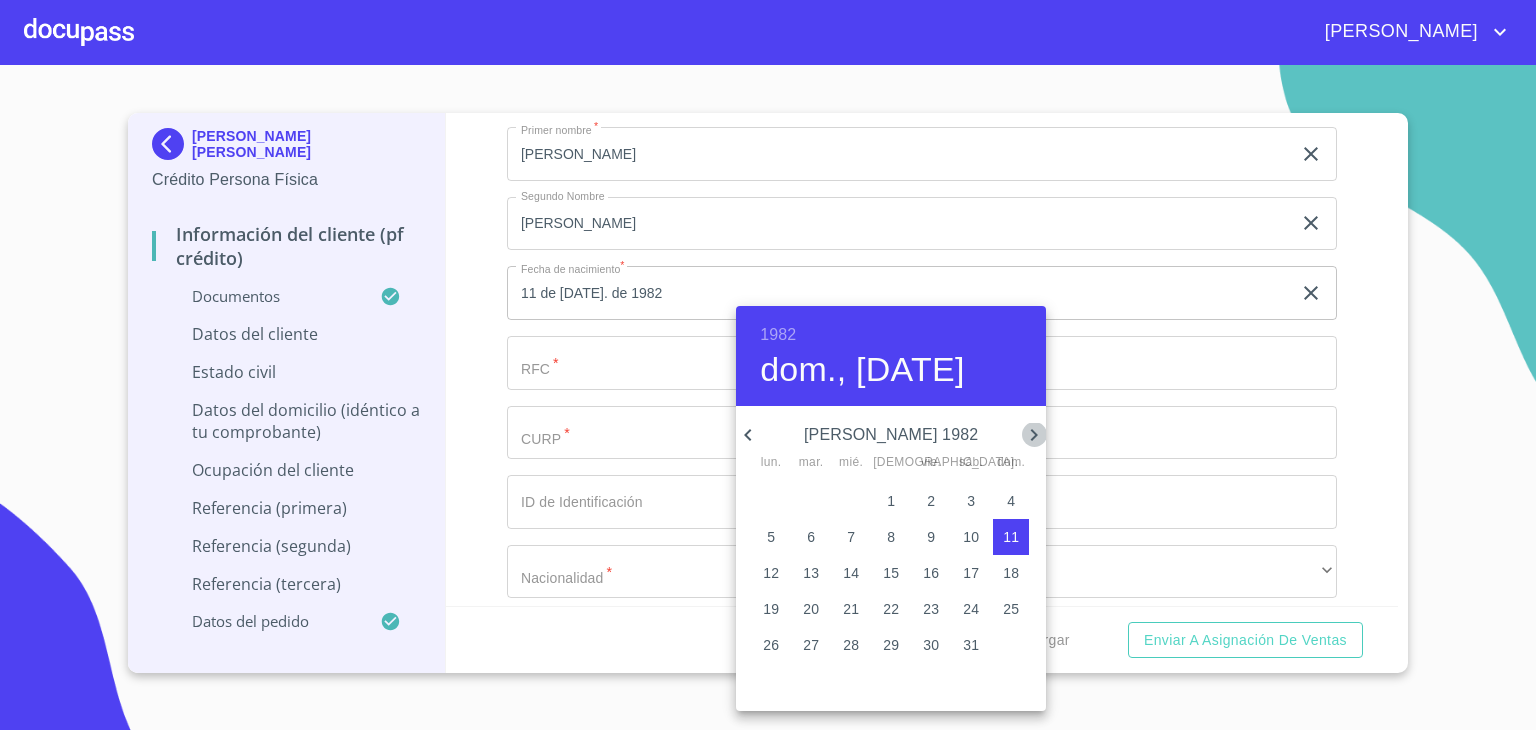 click 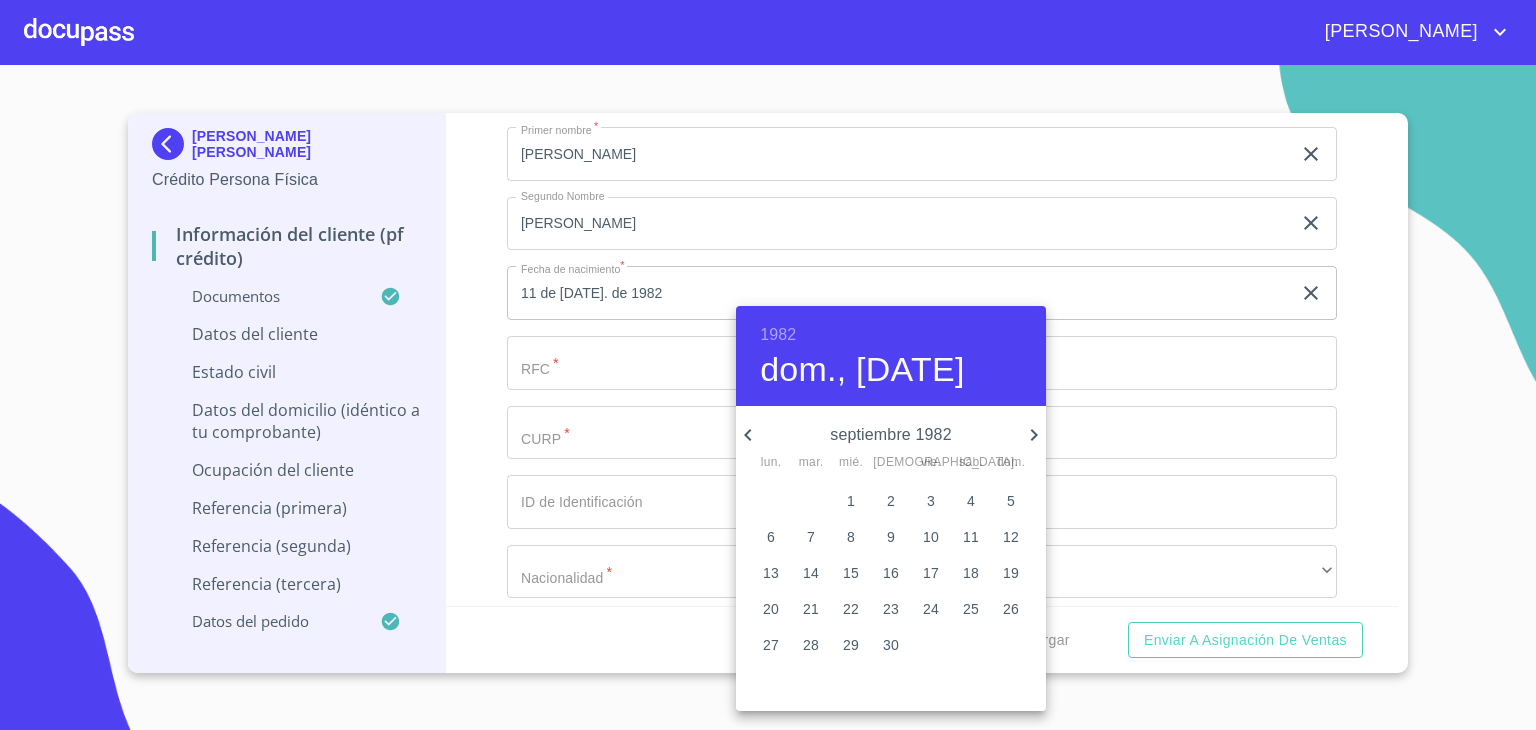 click 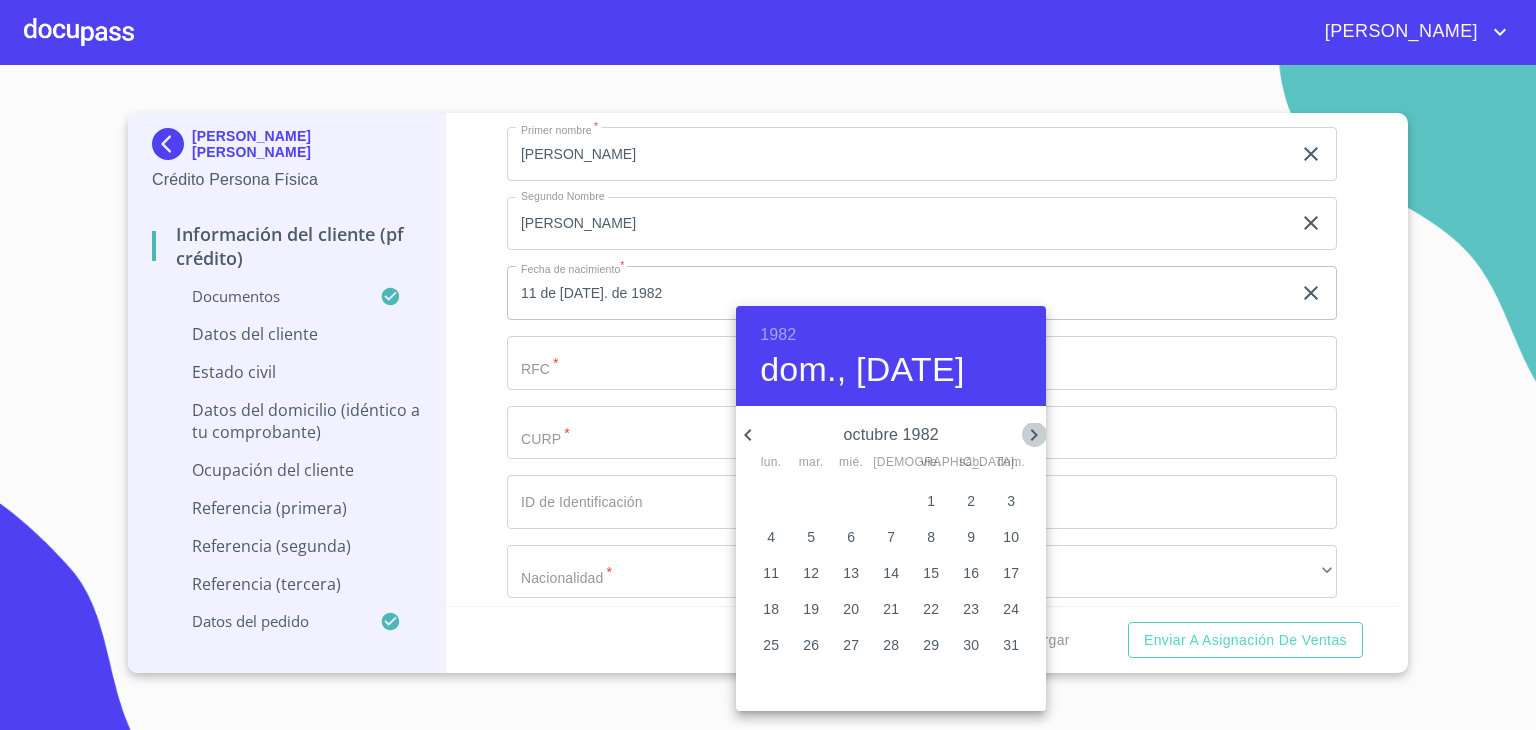 click 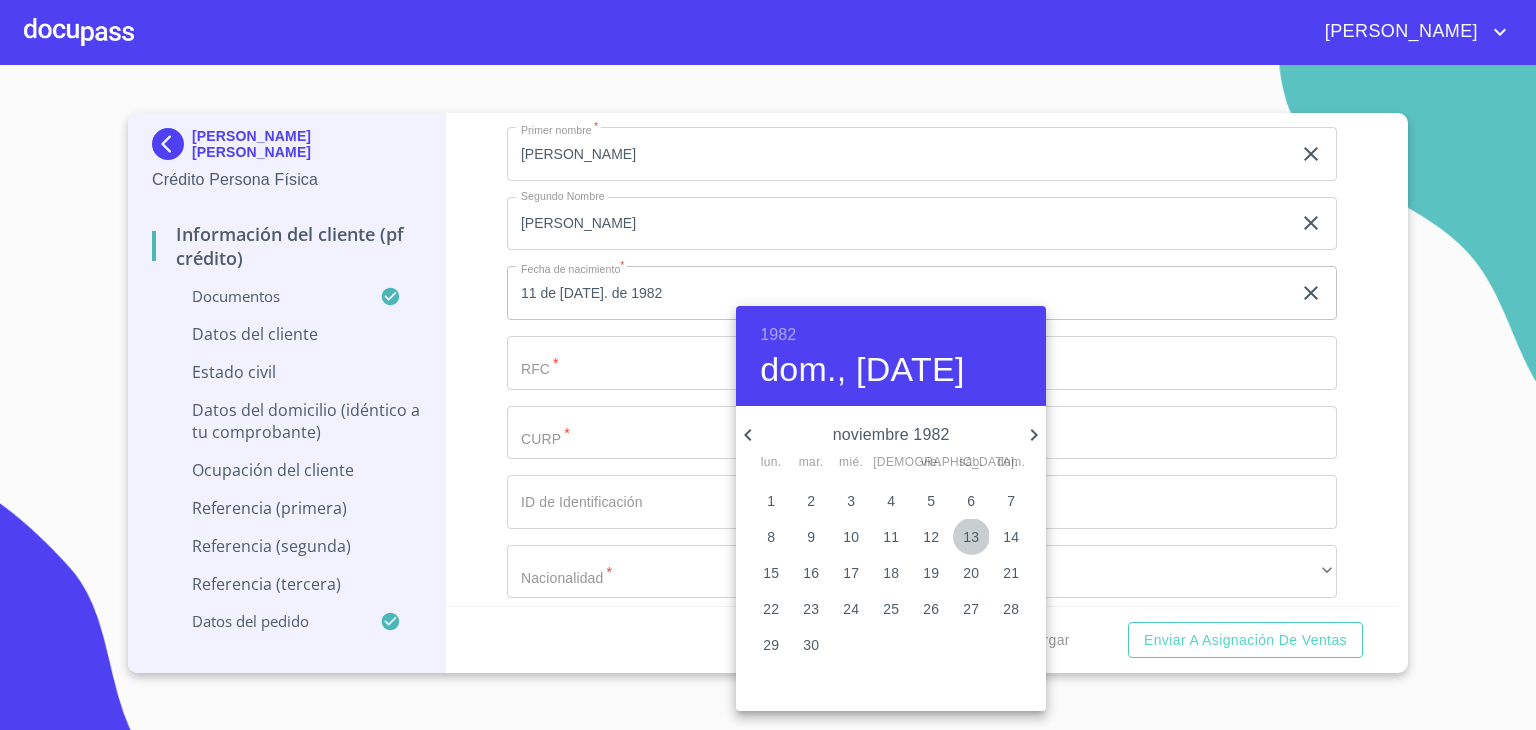 click on "13" at bounding box center (971, 537) 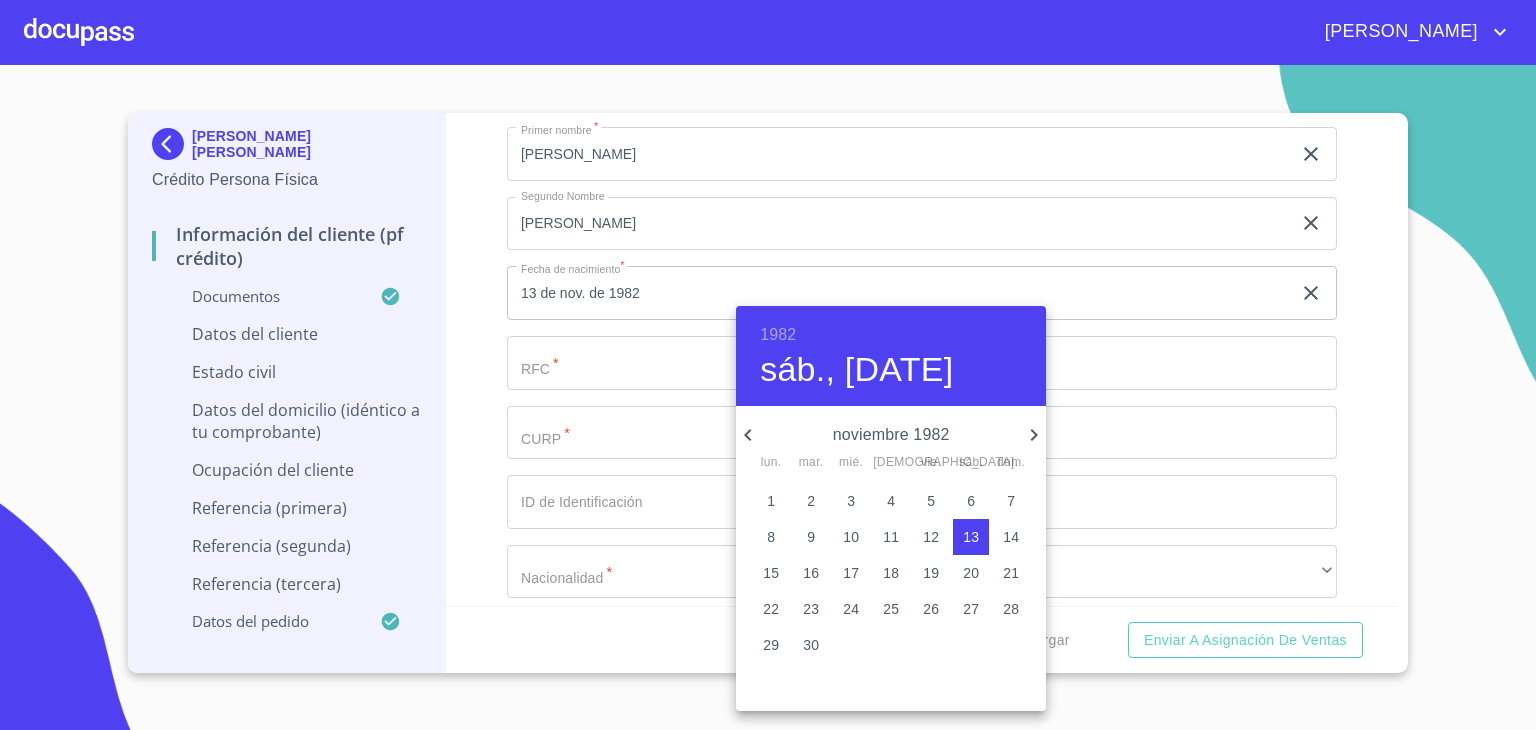click at bounding box center [768, 365] 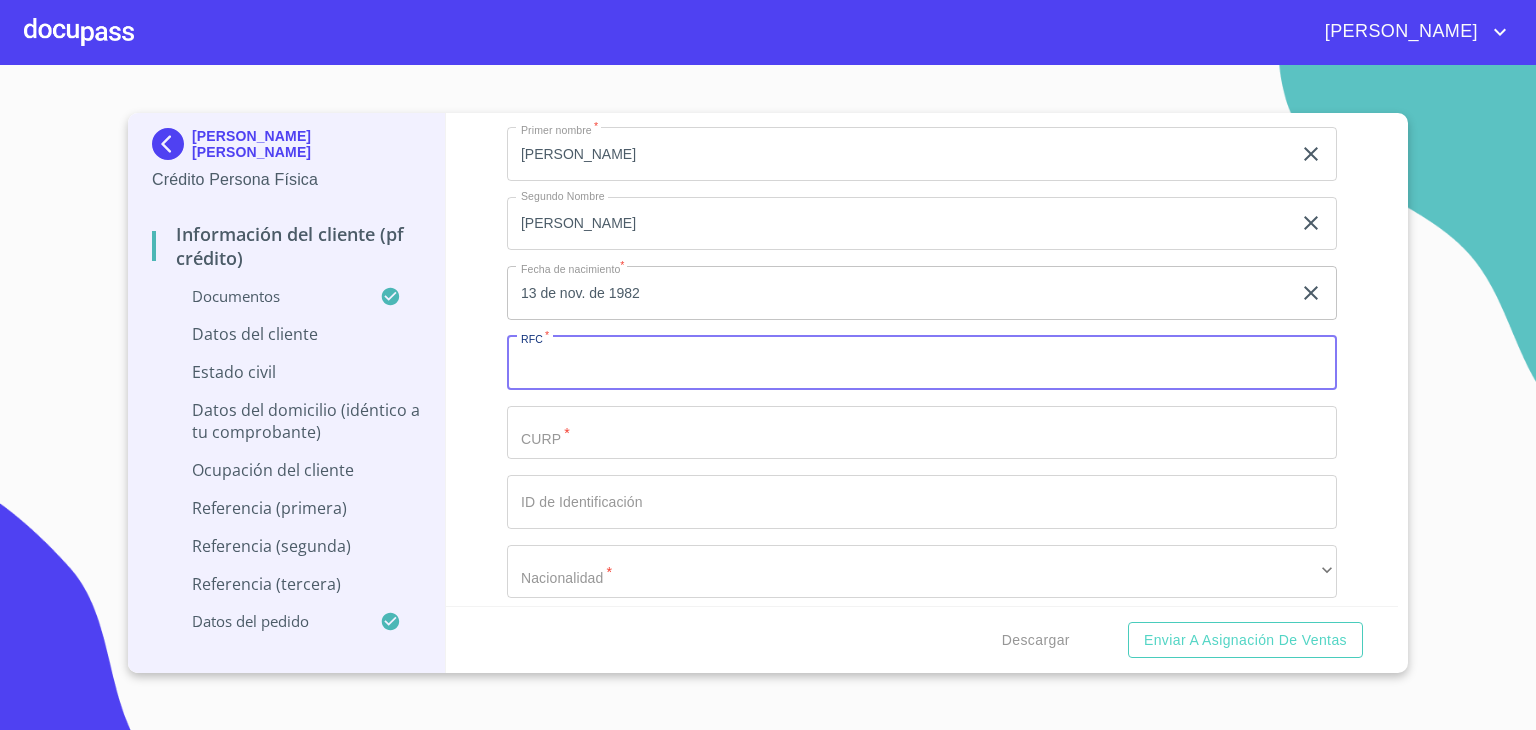 click on "Documento de identificación.   *" at bounding box center [922, 363] 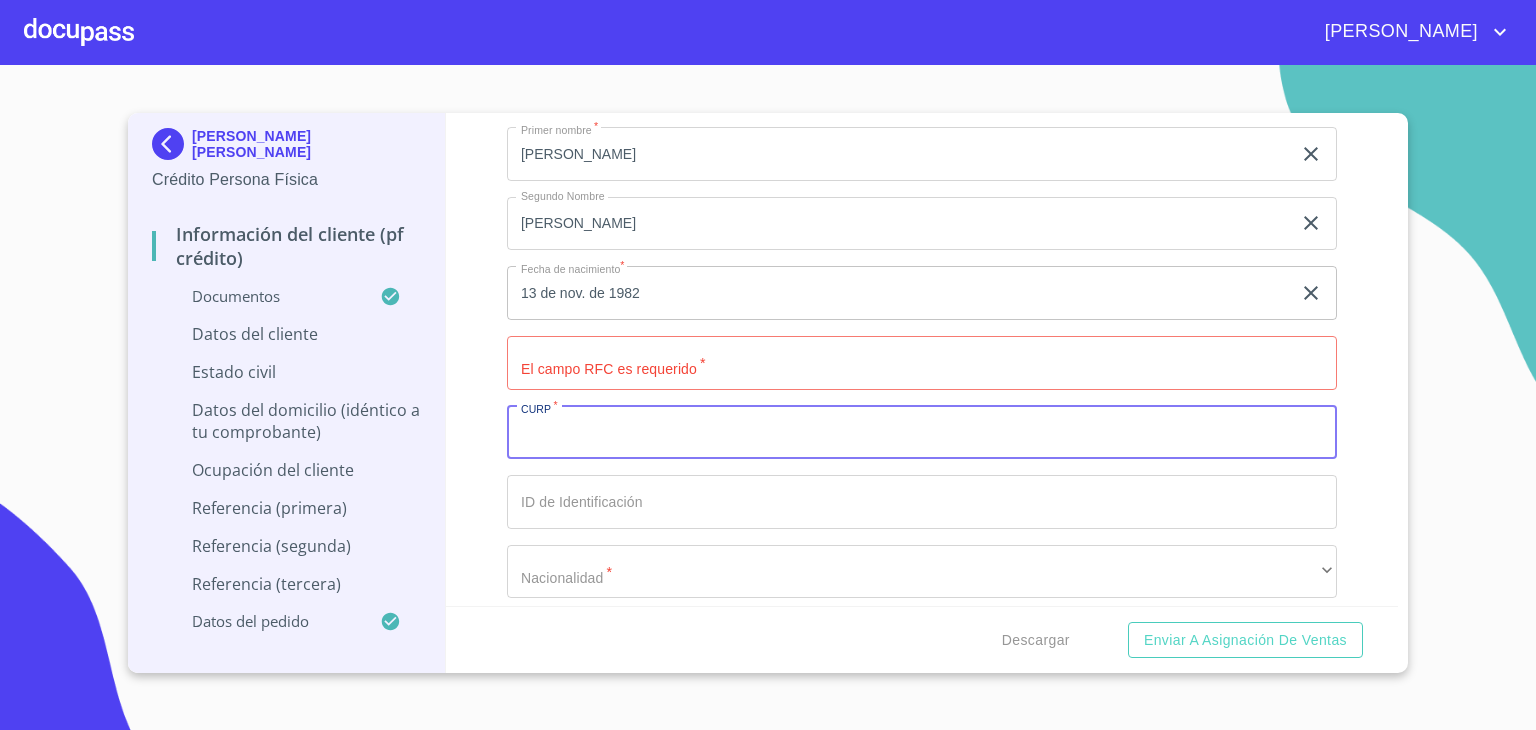 click on "Documento de identificación.   *" at bounding box center (922, 433) 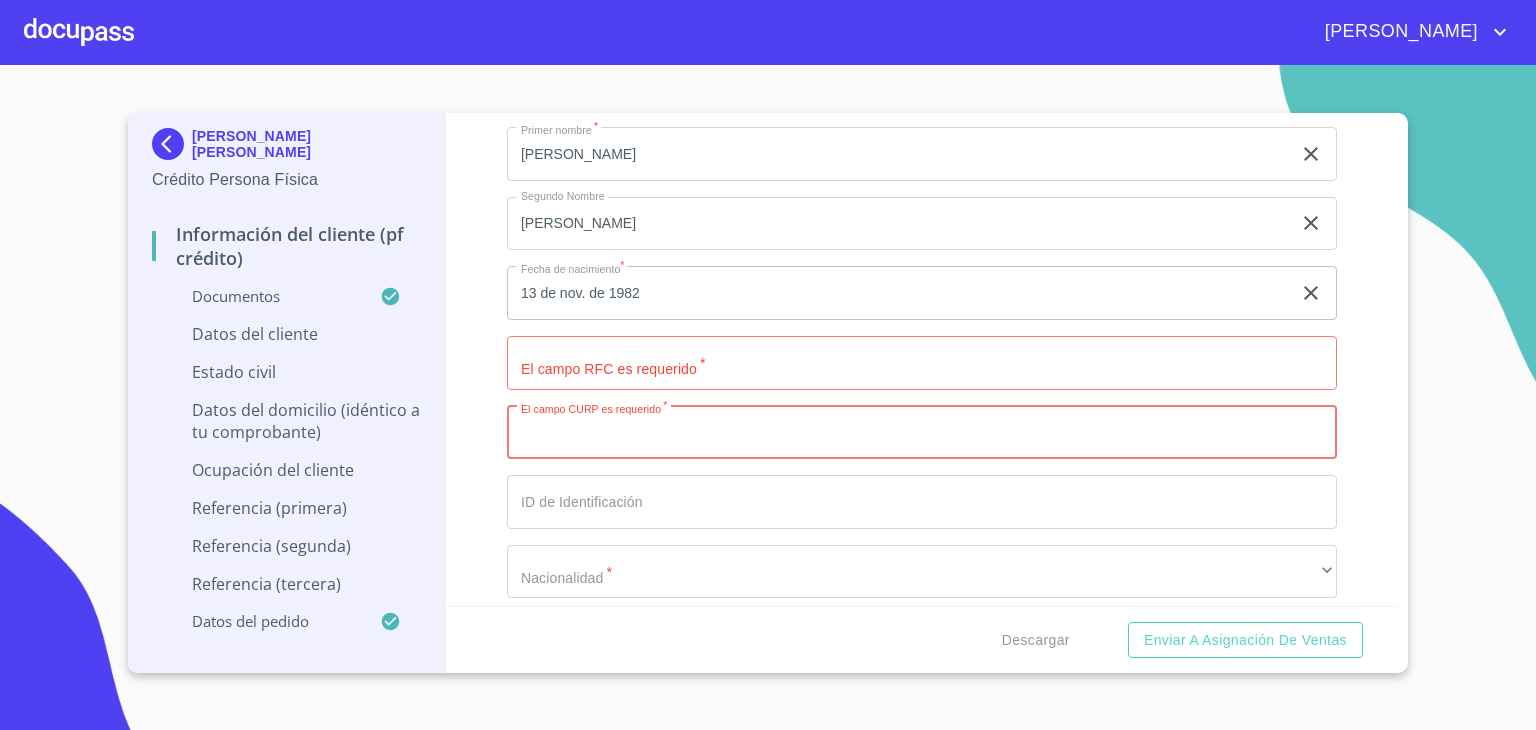 click on "Documento de identificación.   *" at bounding box center [922, 433] 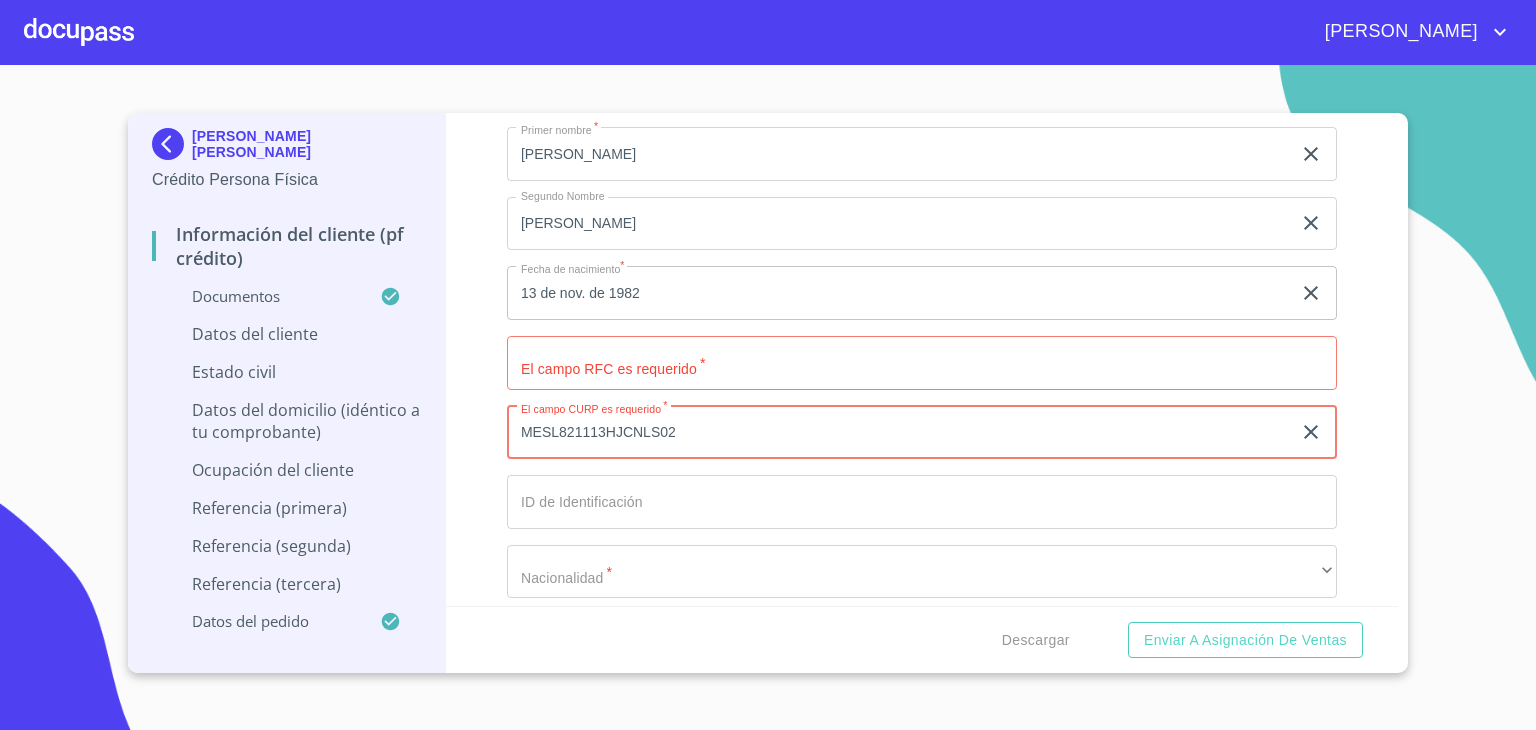 type on "MESL821113HJCNLS02" 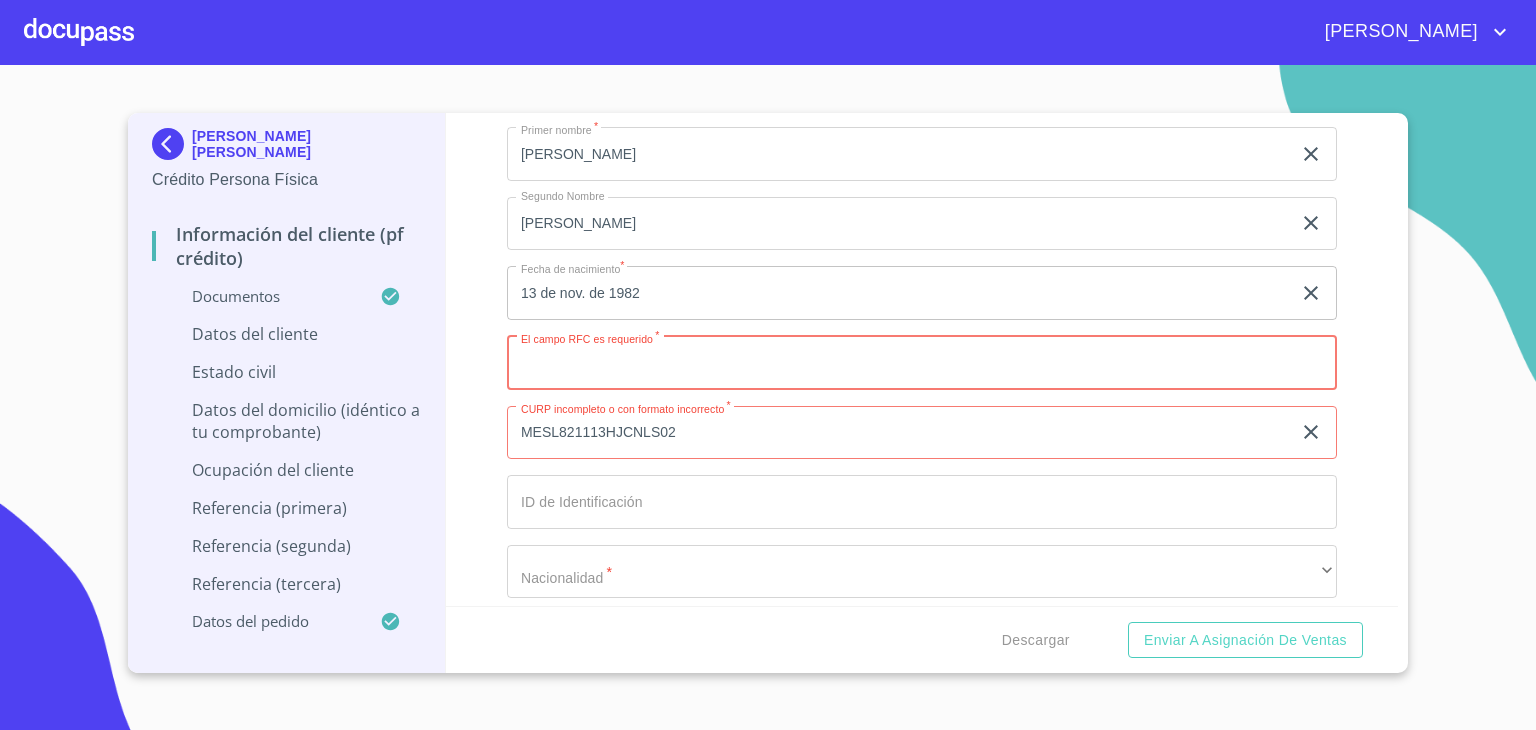 click on "Documento de identificación.   *" at bounding box center (922, 363) 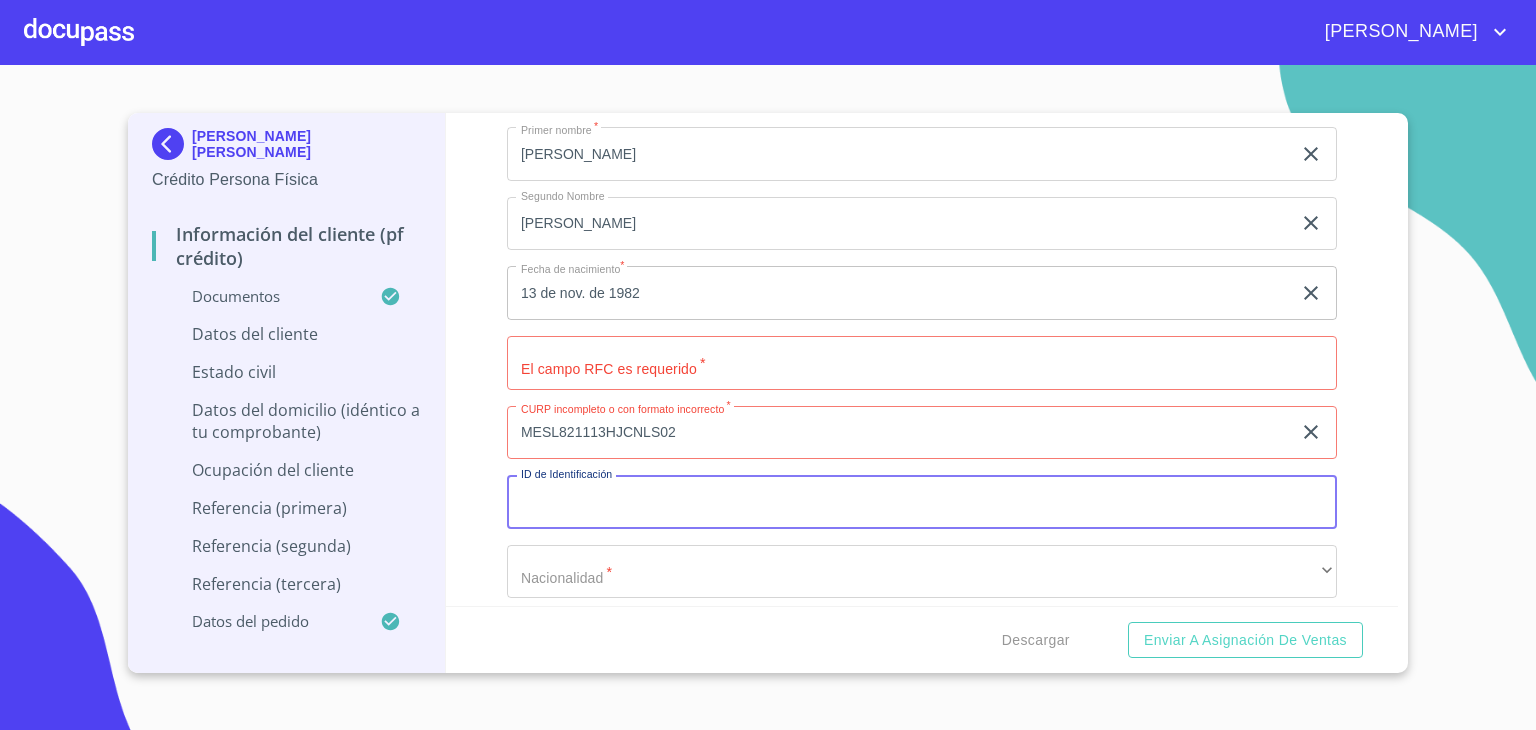 click on "Documento de identificación.   *" at bounding box center (922, 502) 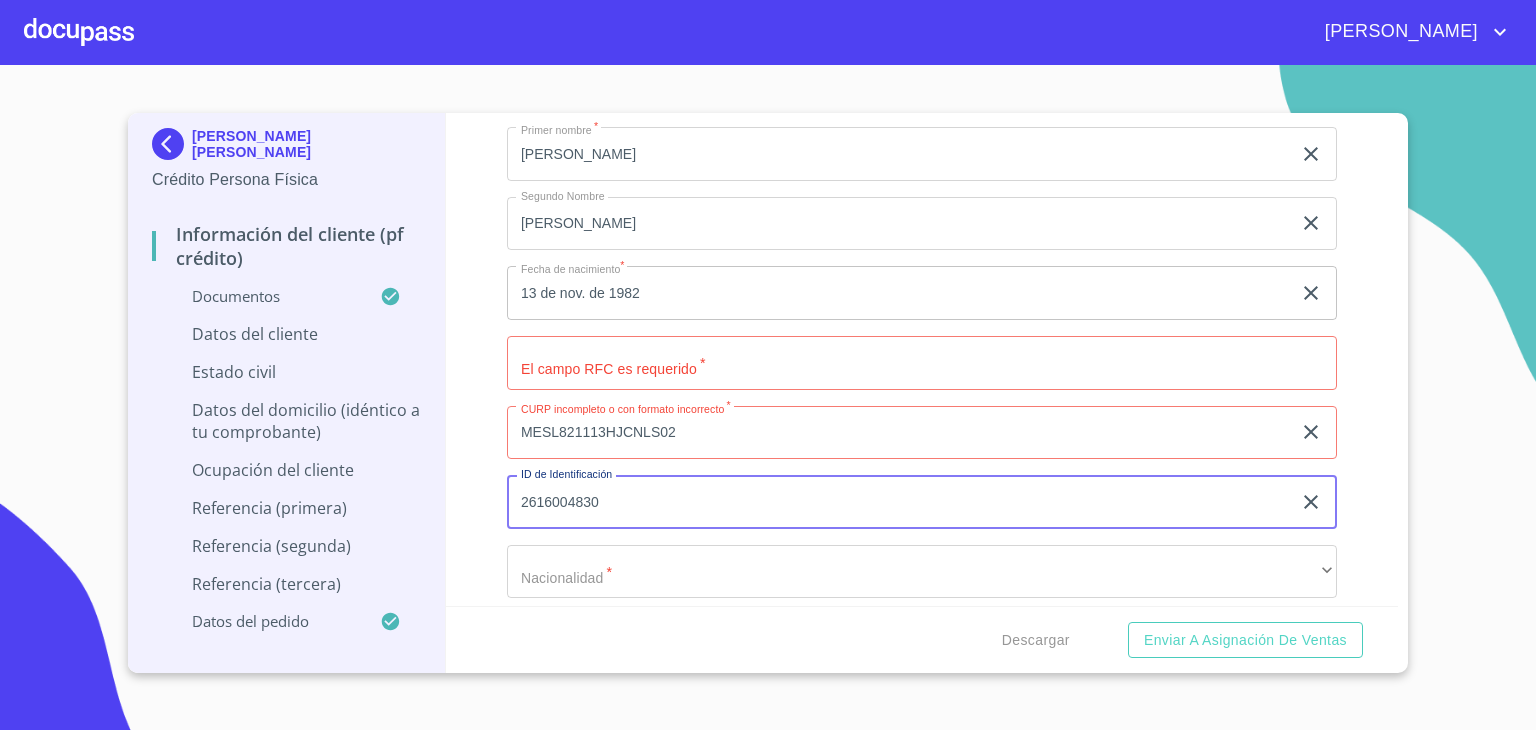 type on "2616004830" 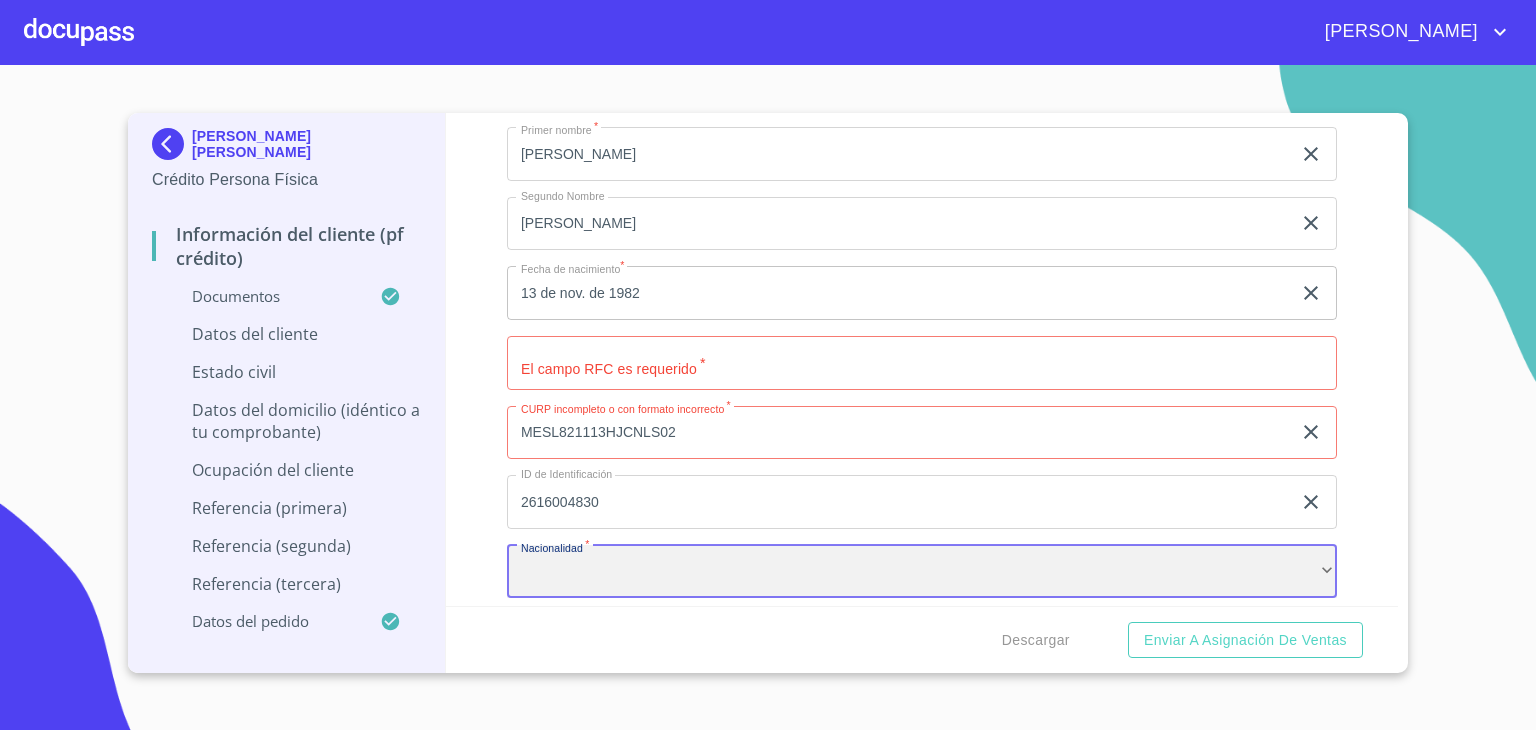 click on "​" at bounding box center (922, 572) 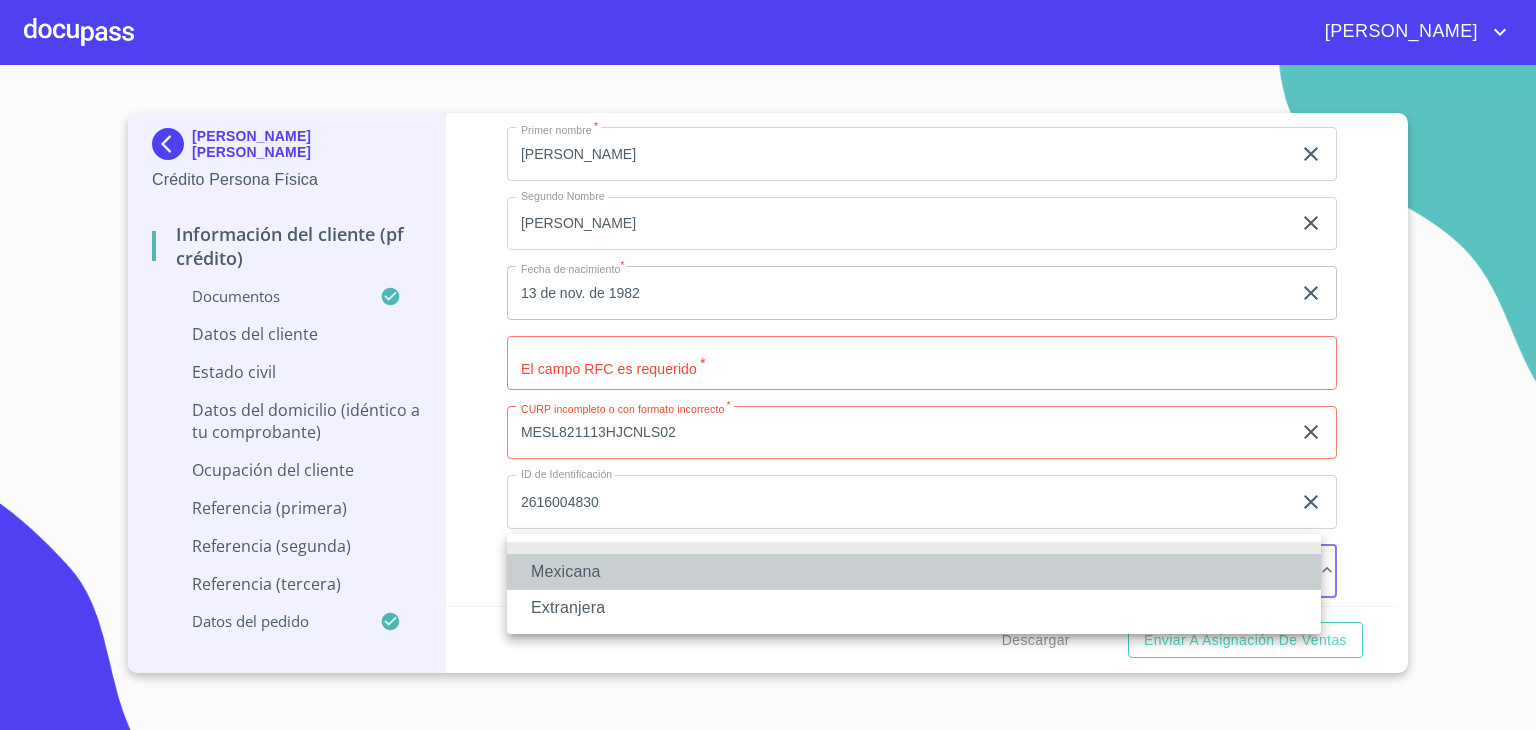click on "Mexicana" at bounding box center [914, 572] 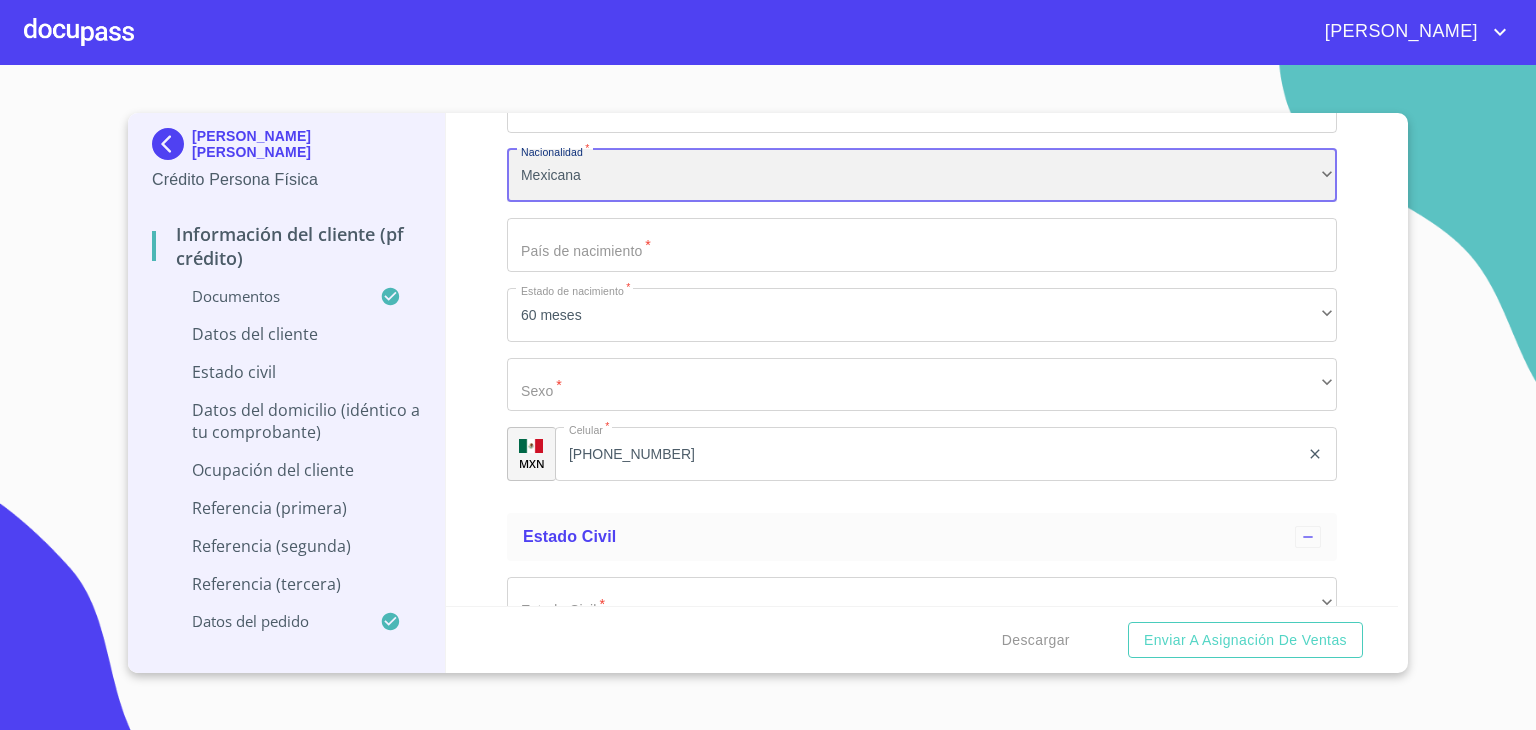 scroll, scrollTop: 6992, scrollLeft: 0, axis: vertical 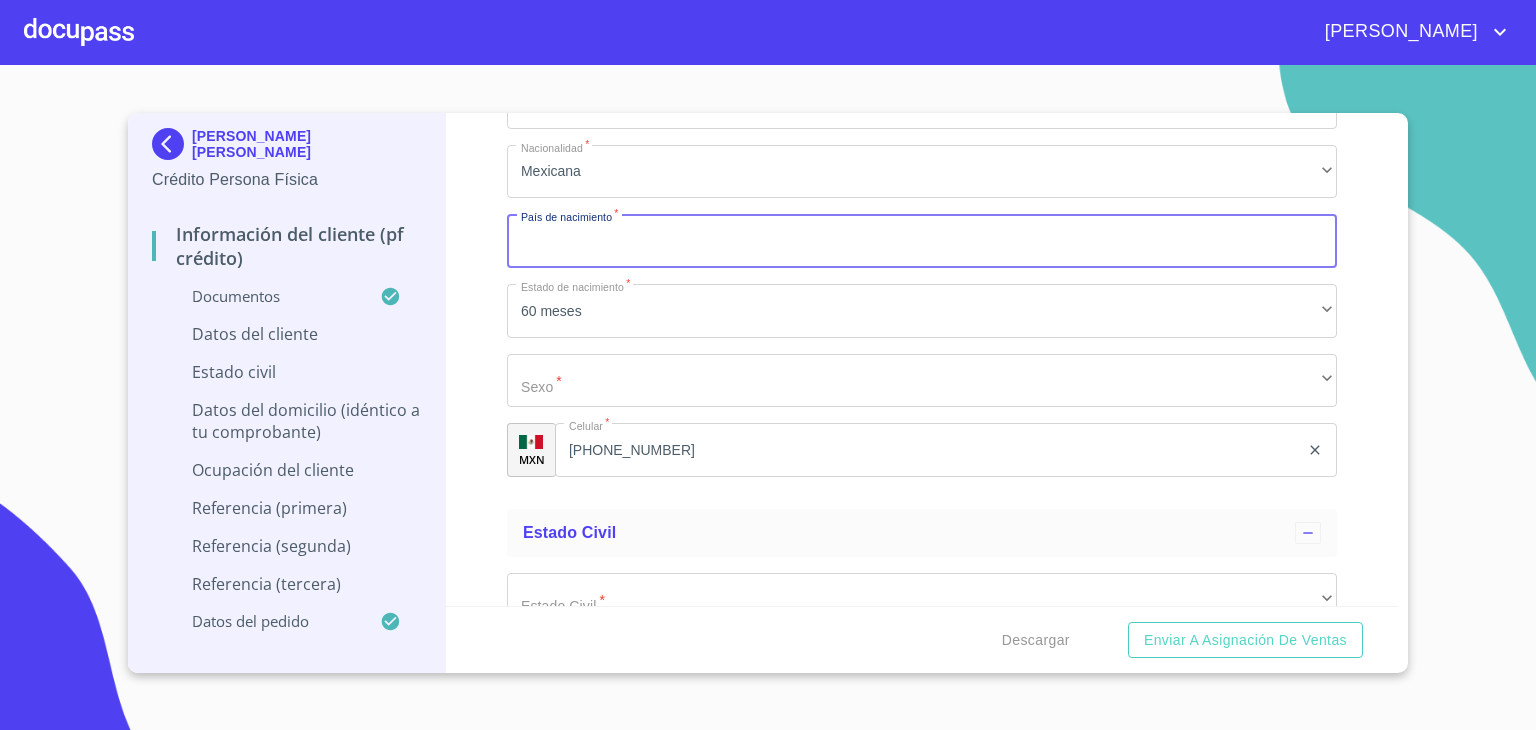 click on "Documento de identificación.   *" at bounding box center [922, 241] 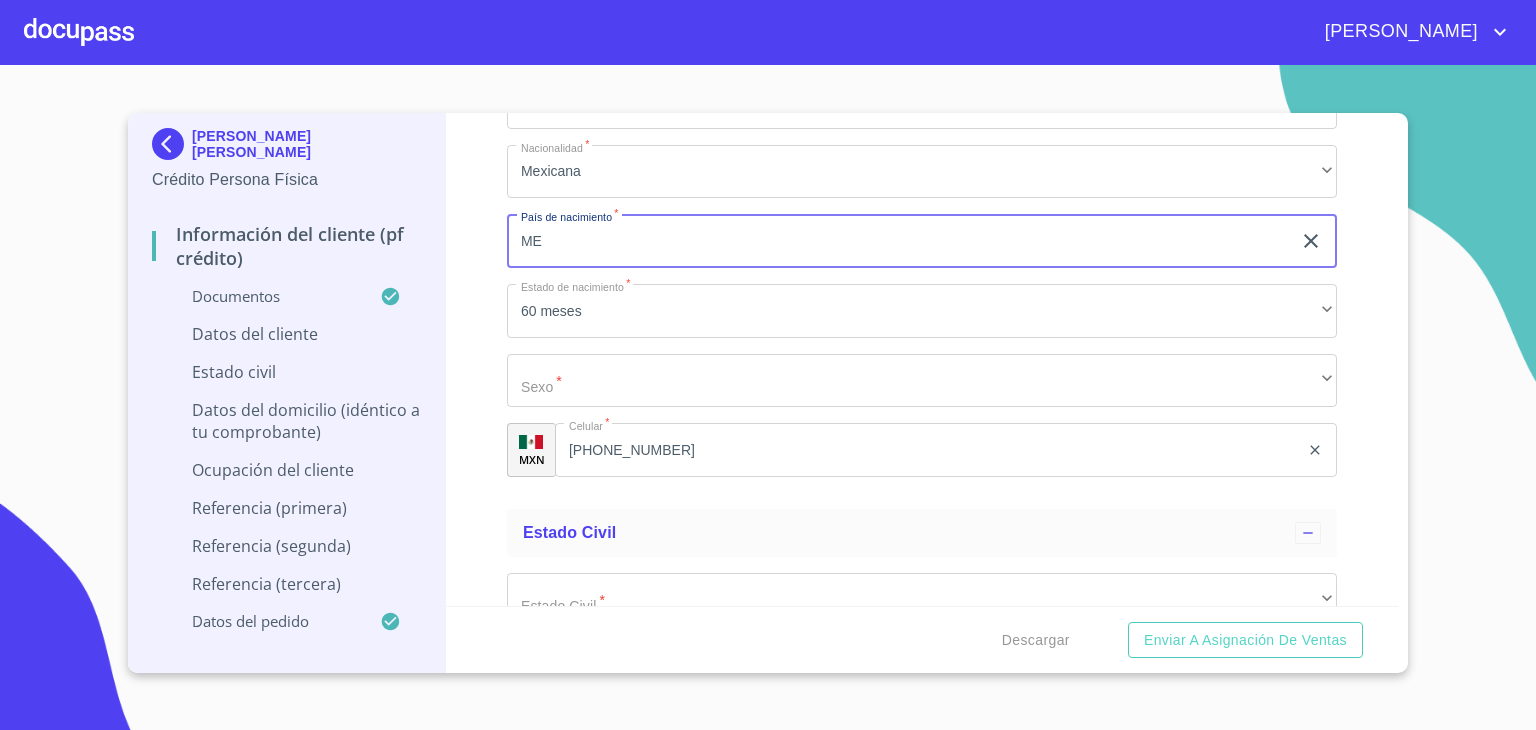 type on "México" 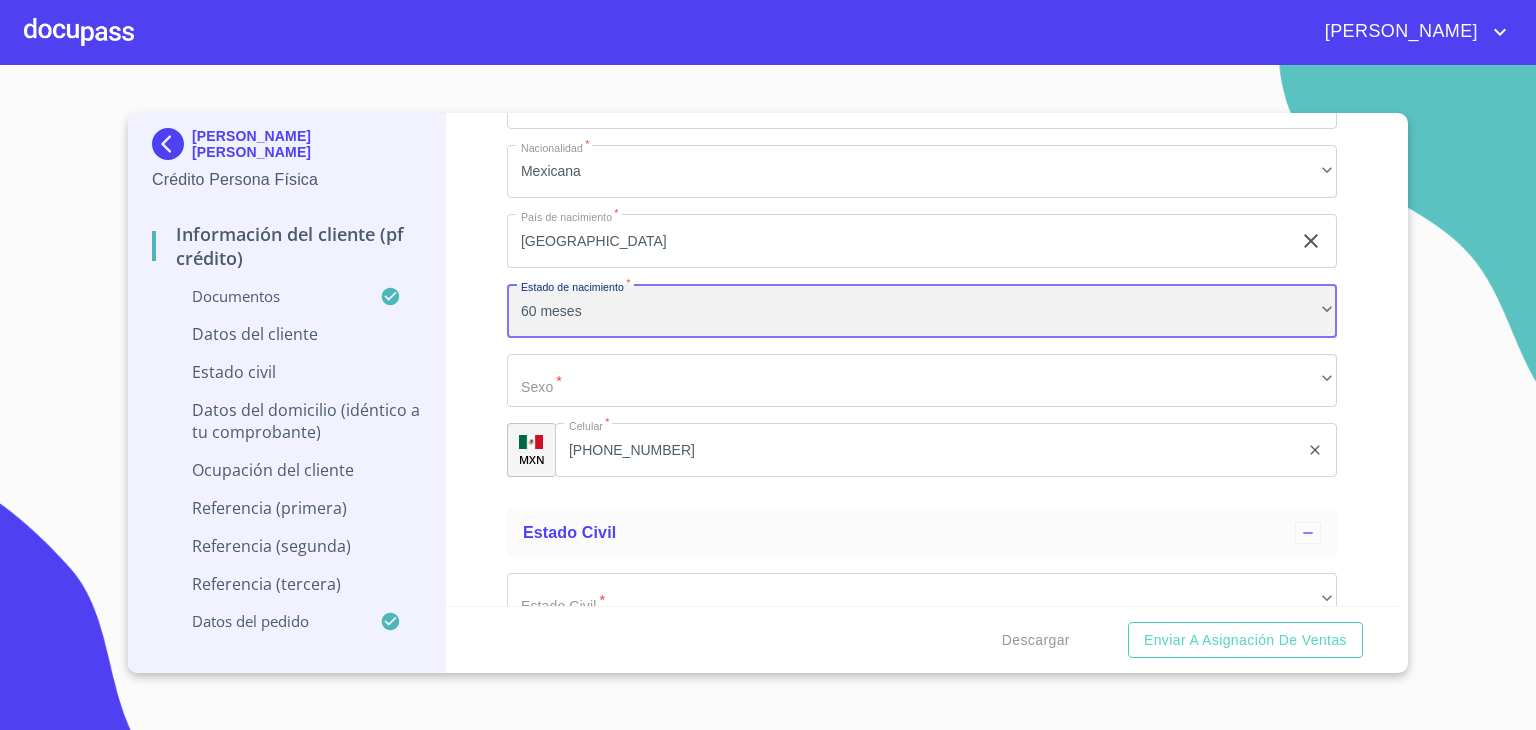 click on "60 meses" at bounding box center [922, 311] 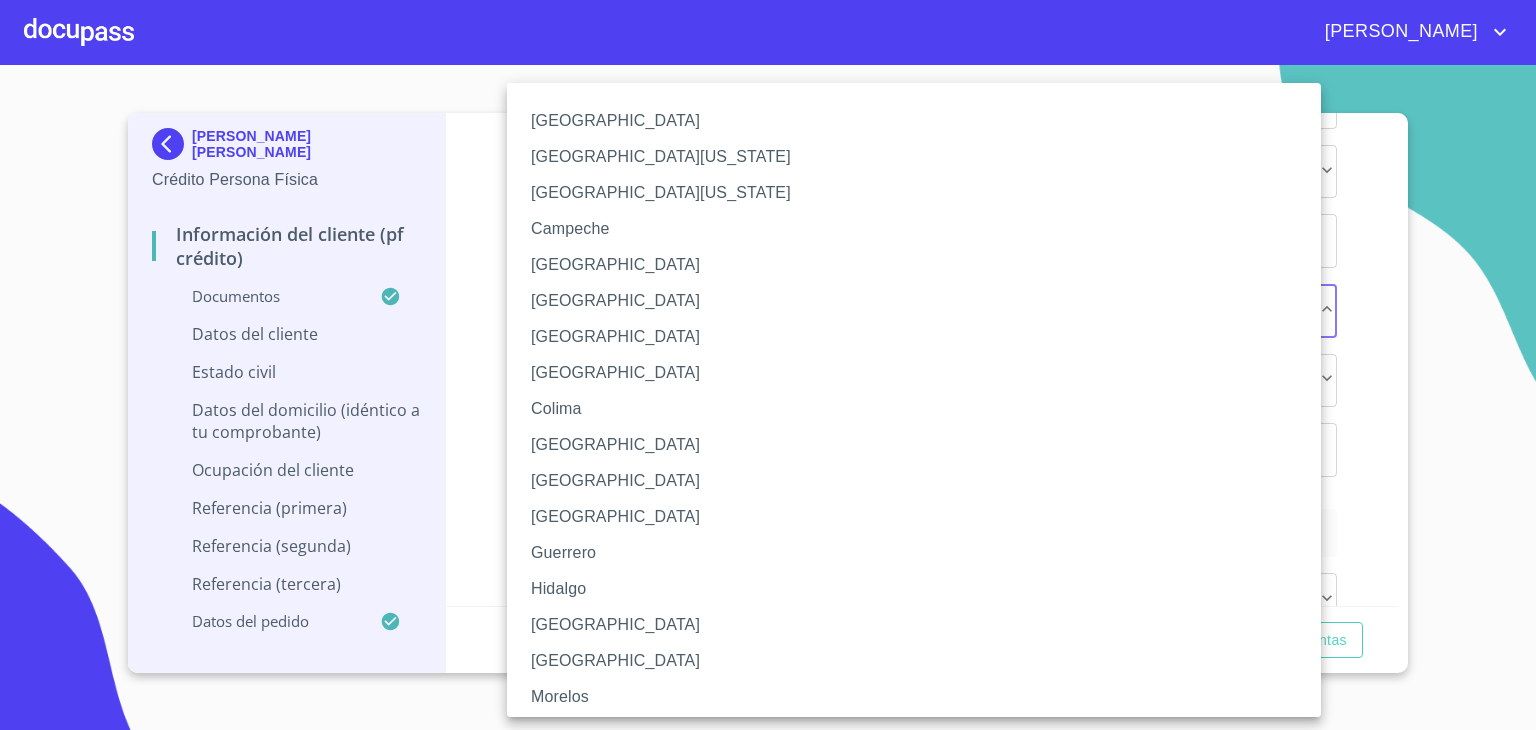 type 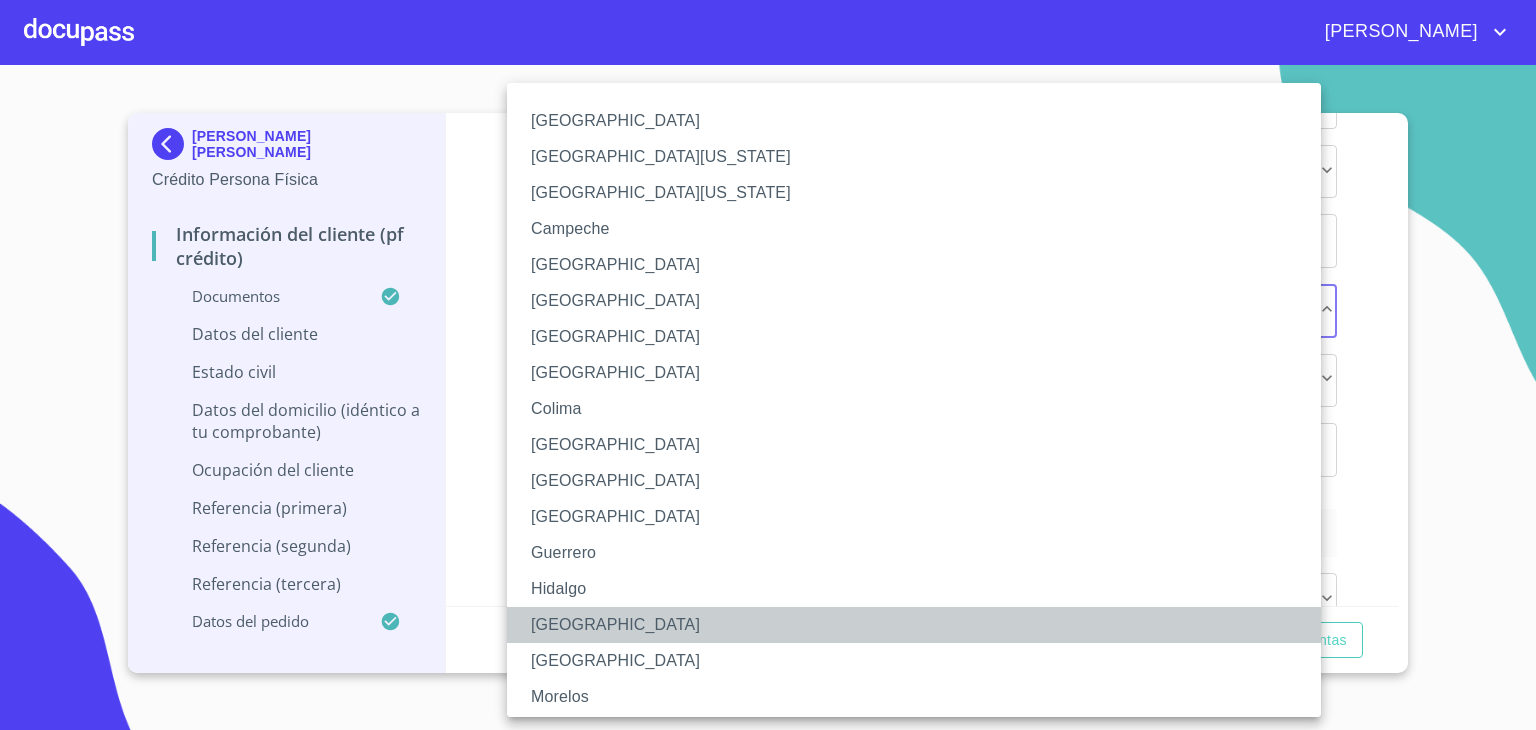 click on "Jalisco" at bounding box center [921, 625] 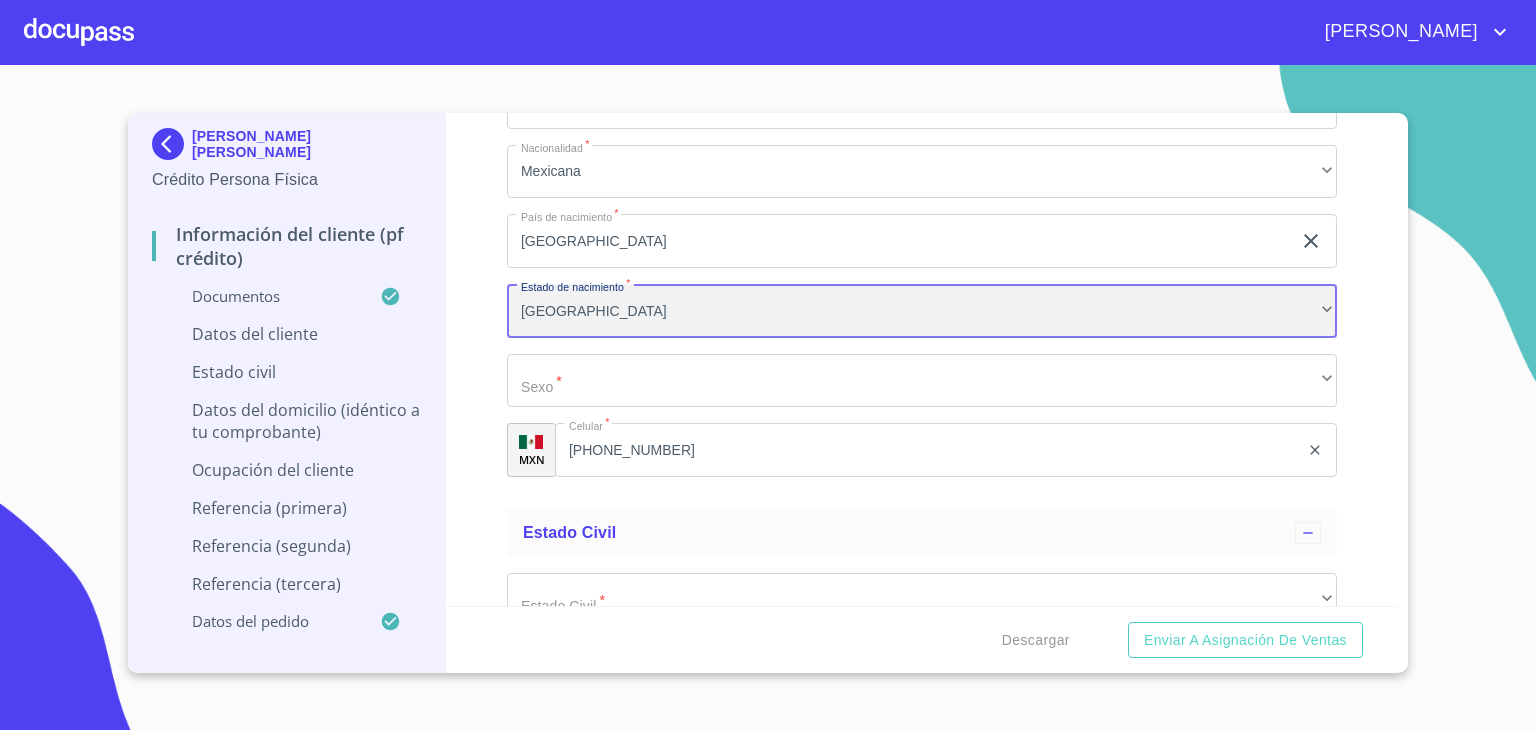 scroll, scrollTop: 7240, scrollLeft: 0, axis: vertical 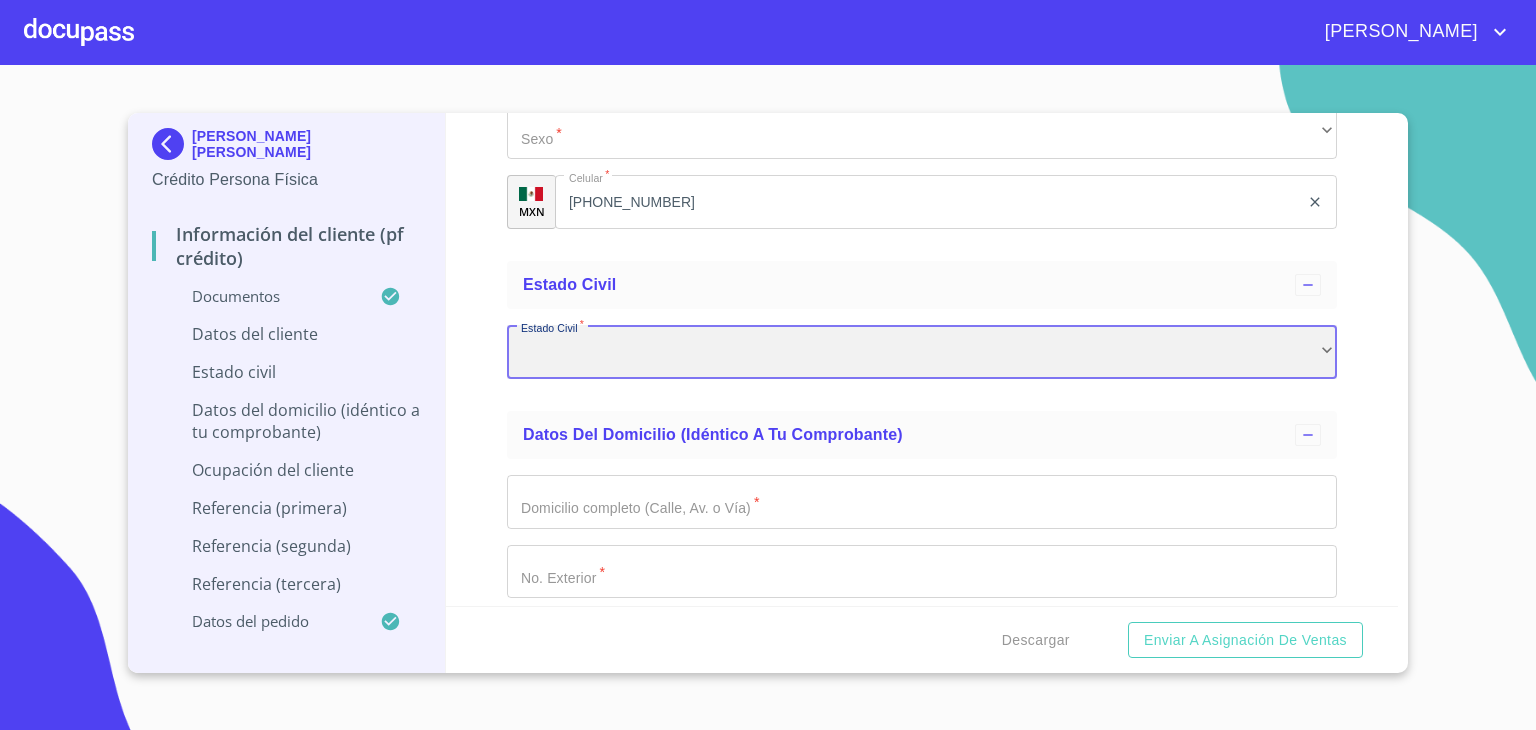 click on "​" at bounding box center (922, 352) 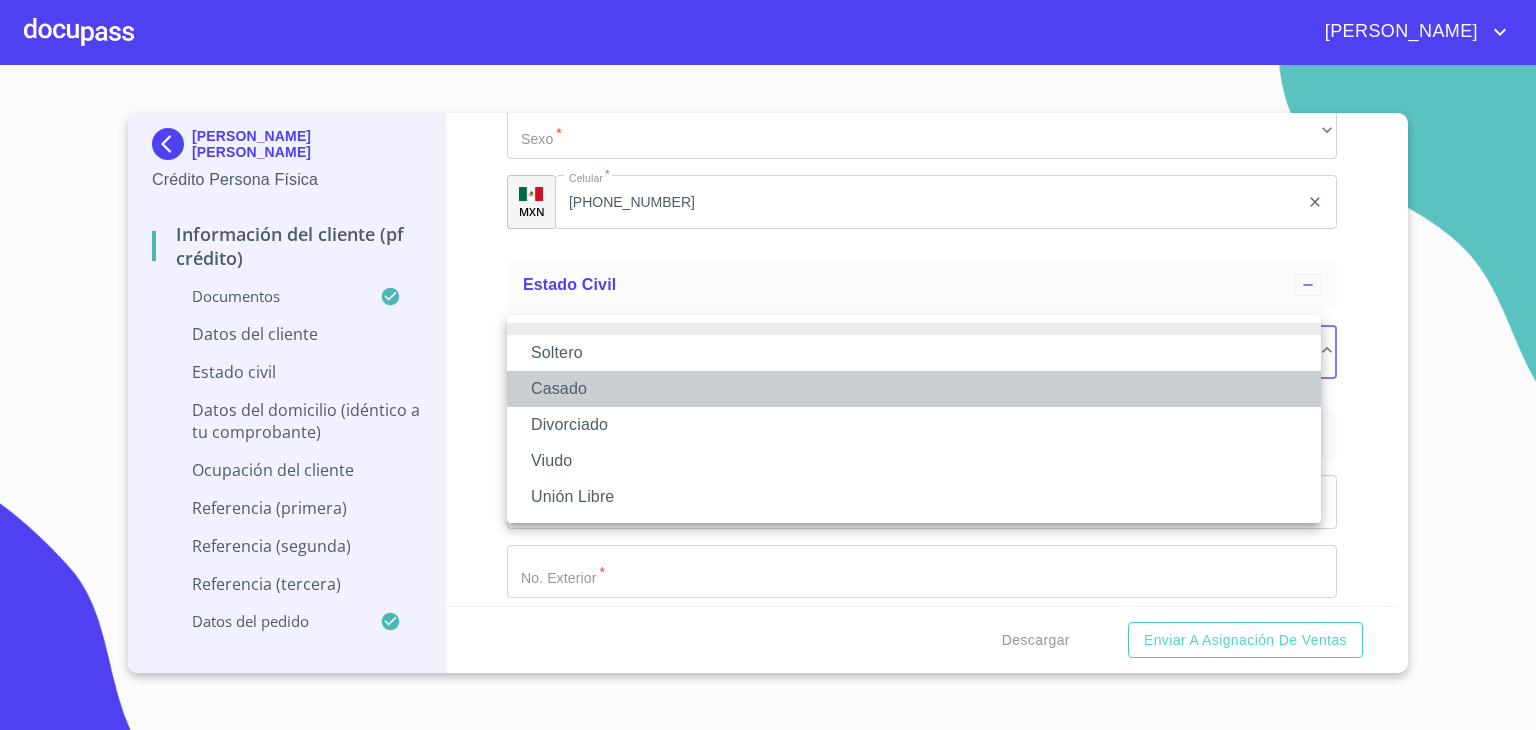 click on "Casado" at bounding box center [914, 389] 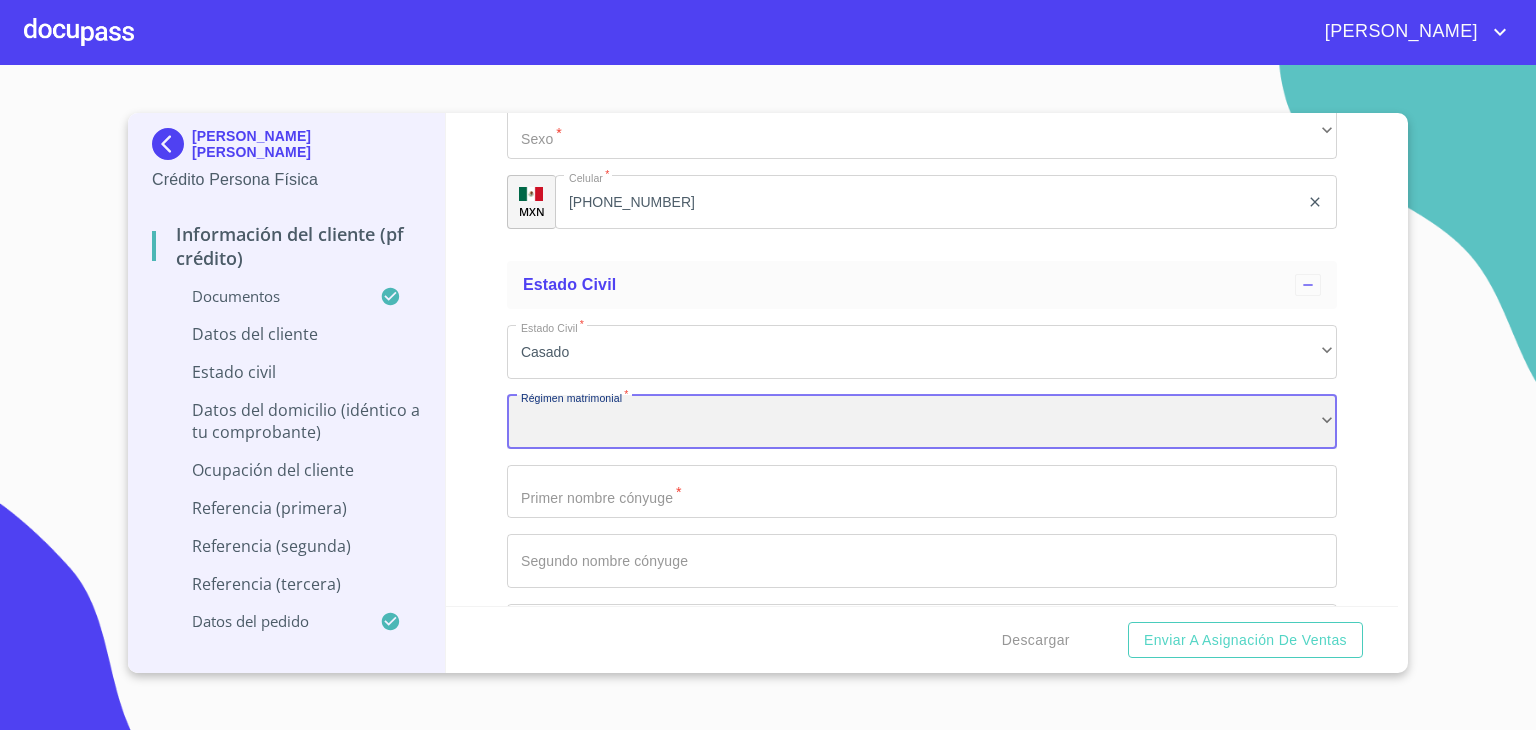 click on "​" at bounding box center [922, 422] 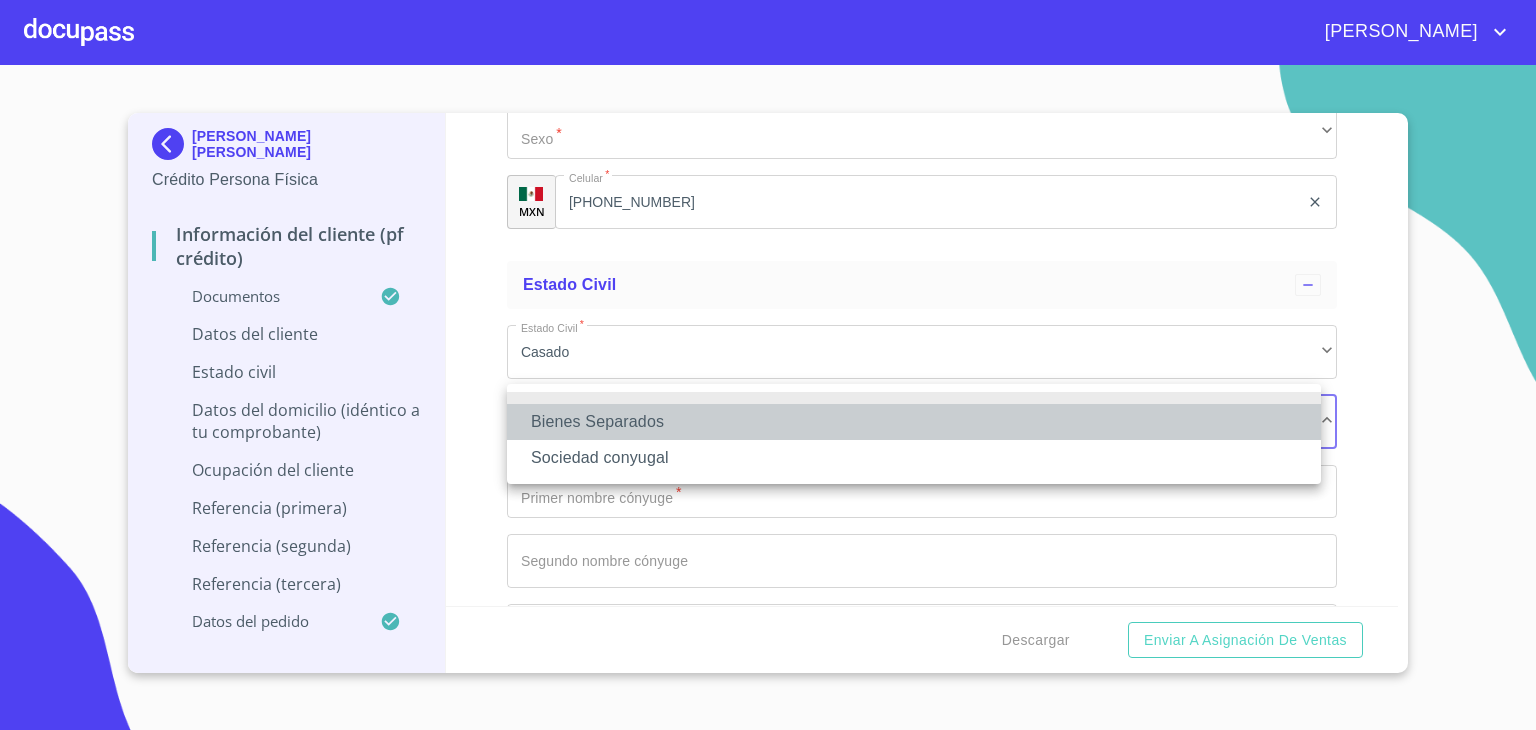 click on "Bienes Separados" at bounding box center (914, 422) 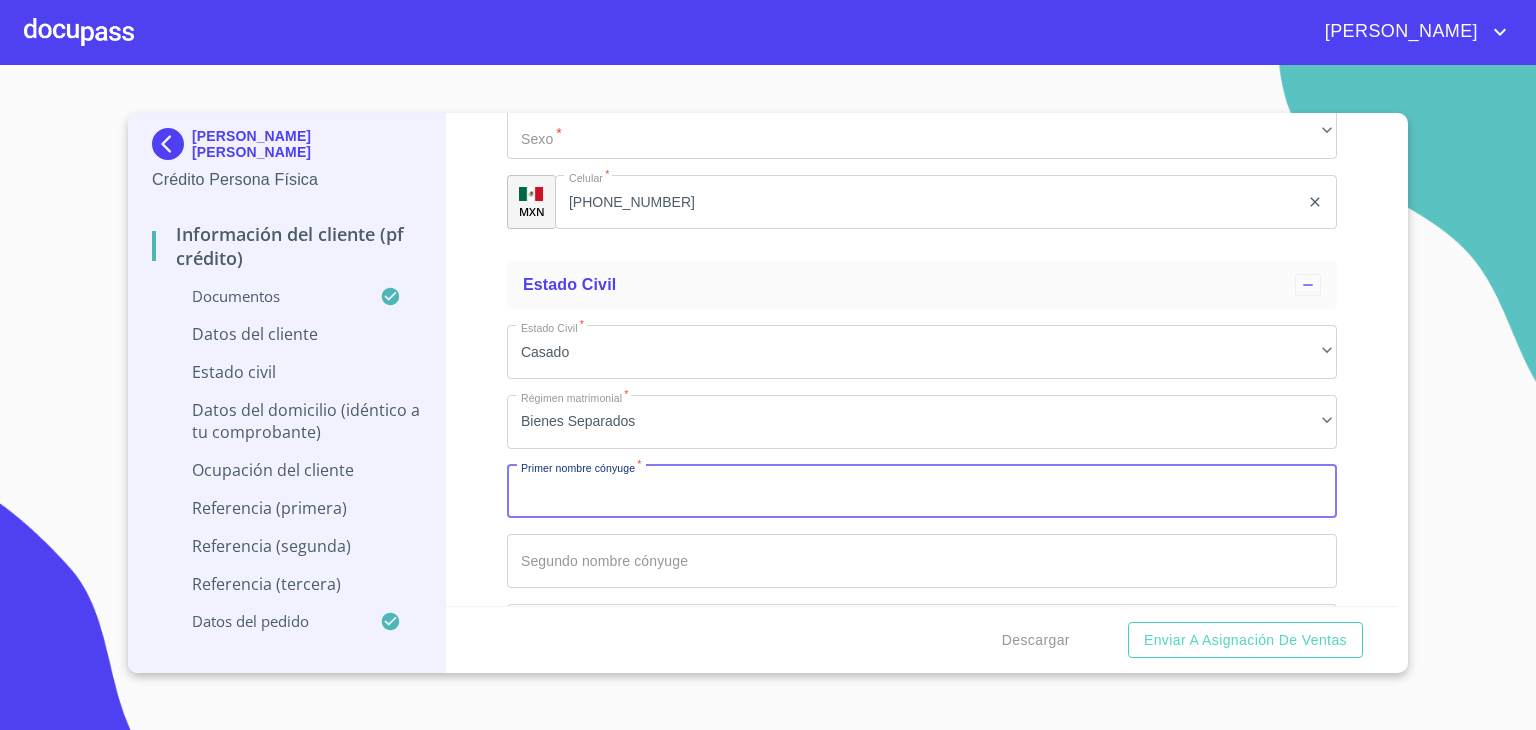 click on "Documento de identificación.   *" at bounding box center [922, 492] 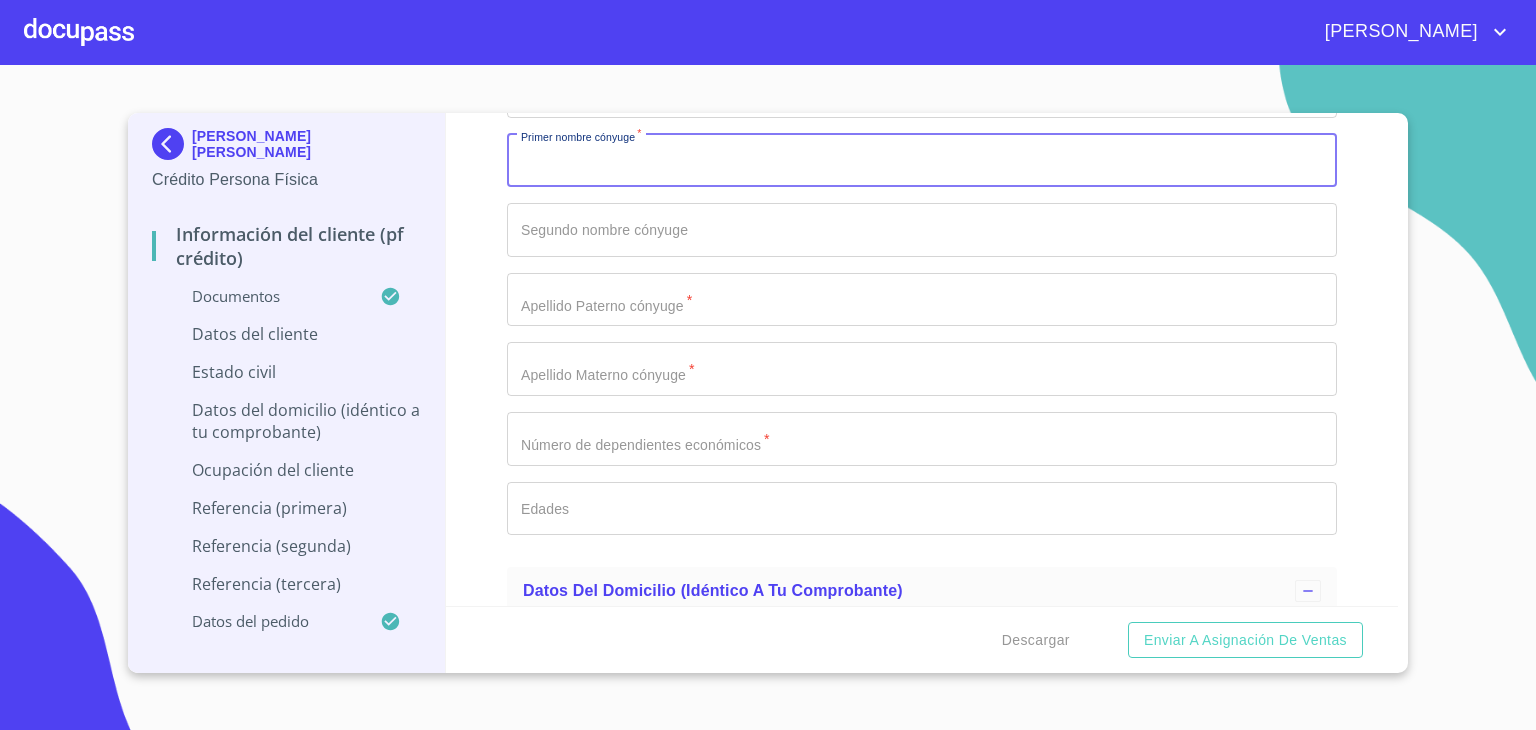 scroll, scrollTop: 7688, scrollLeft: 0, axis: vertical 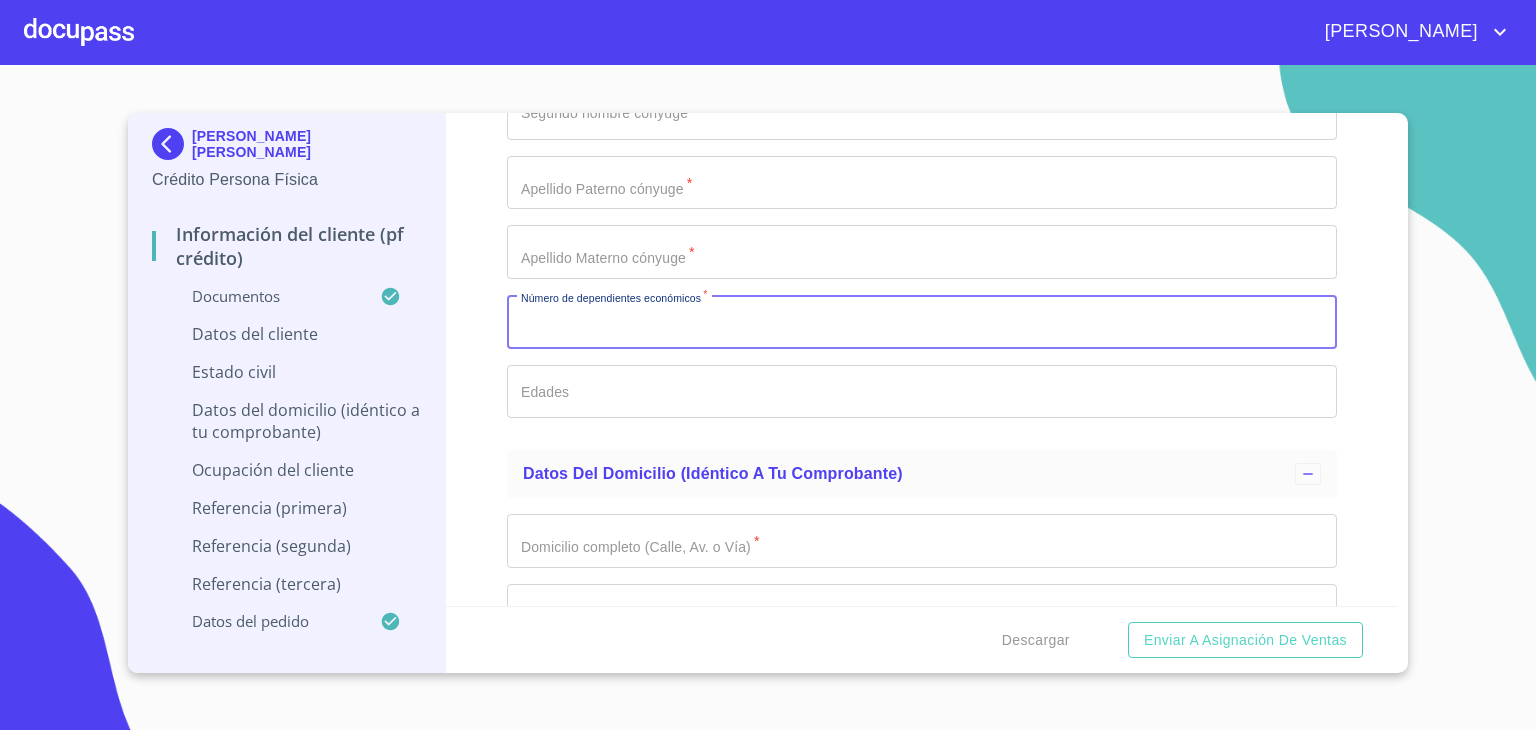 click on "Documento de identificación.   *" at bounding box center [922, 322] 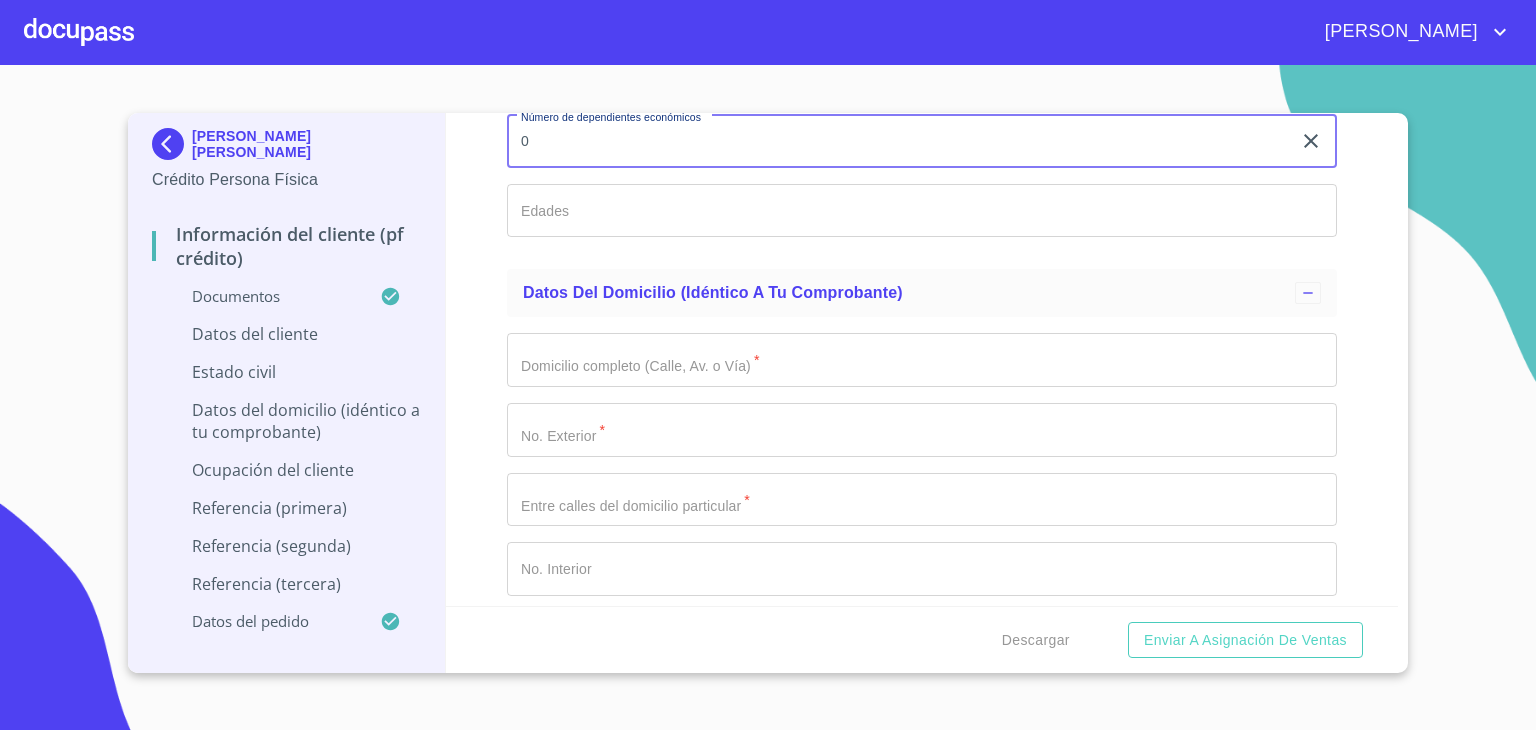 scroll, scrollTop: 7872, scrollLeft: 0, axis: vertical 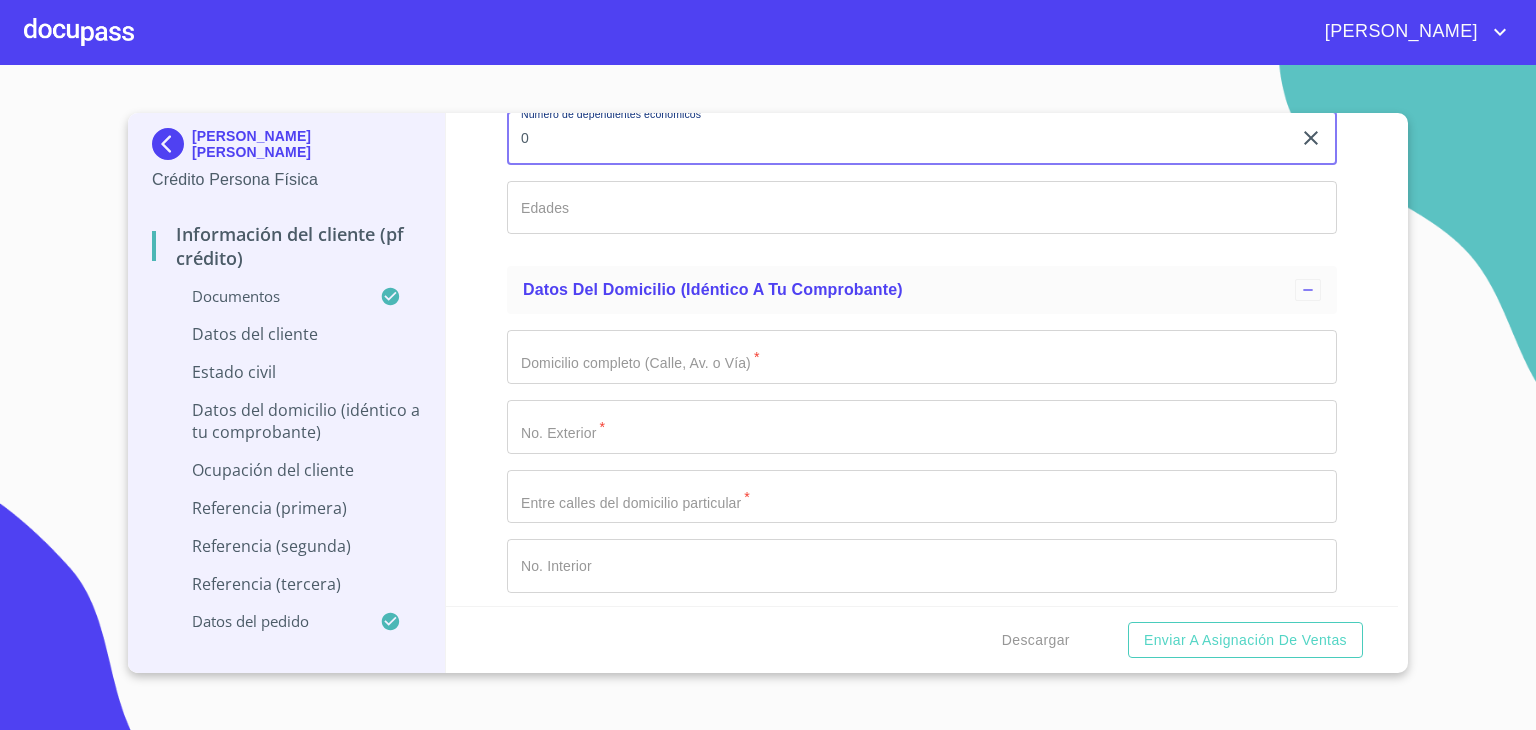 type on "0" 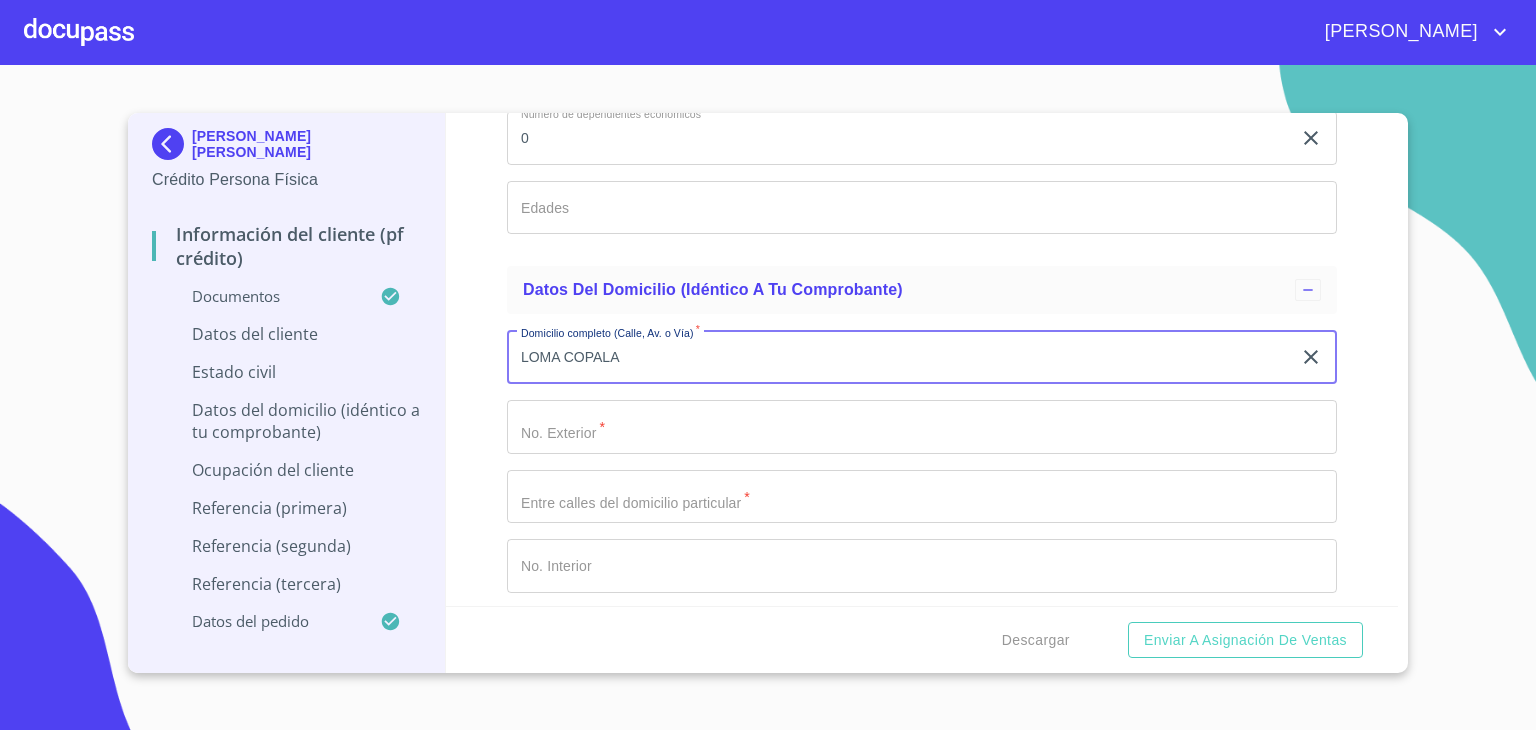 click on "LOMA COPALA" at bounding box center (899, 357) 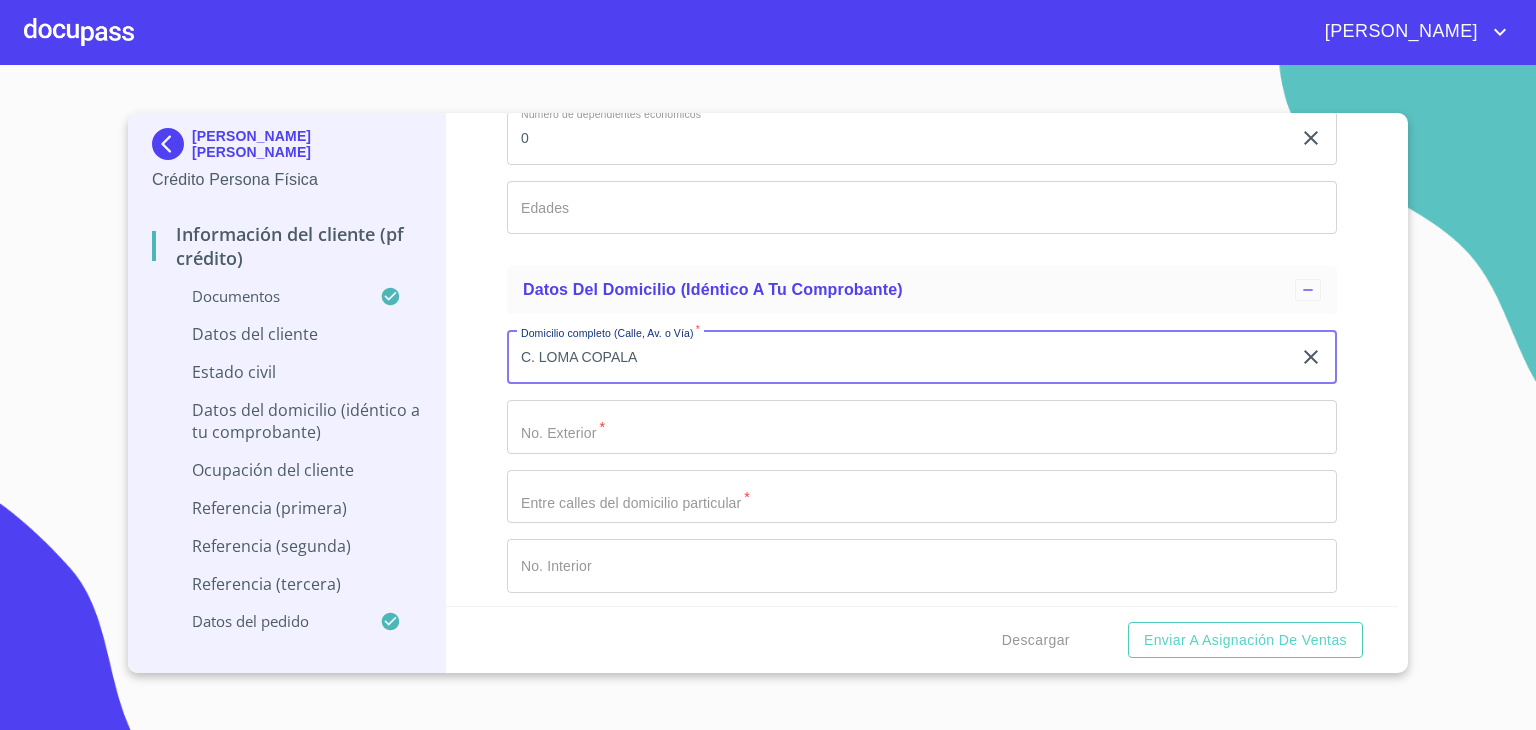 type on "C. LOMA COPALA" 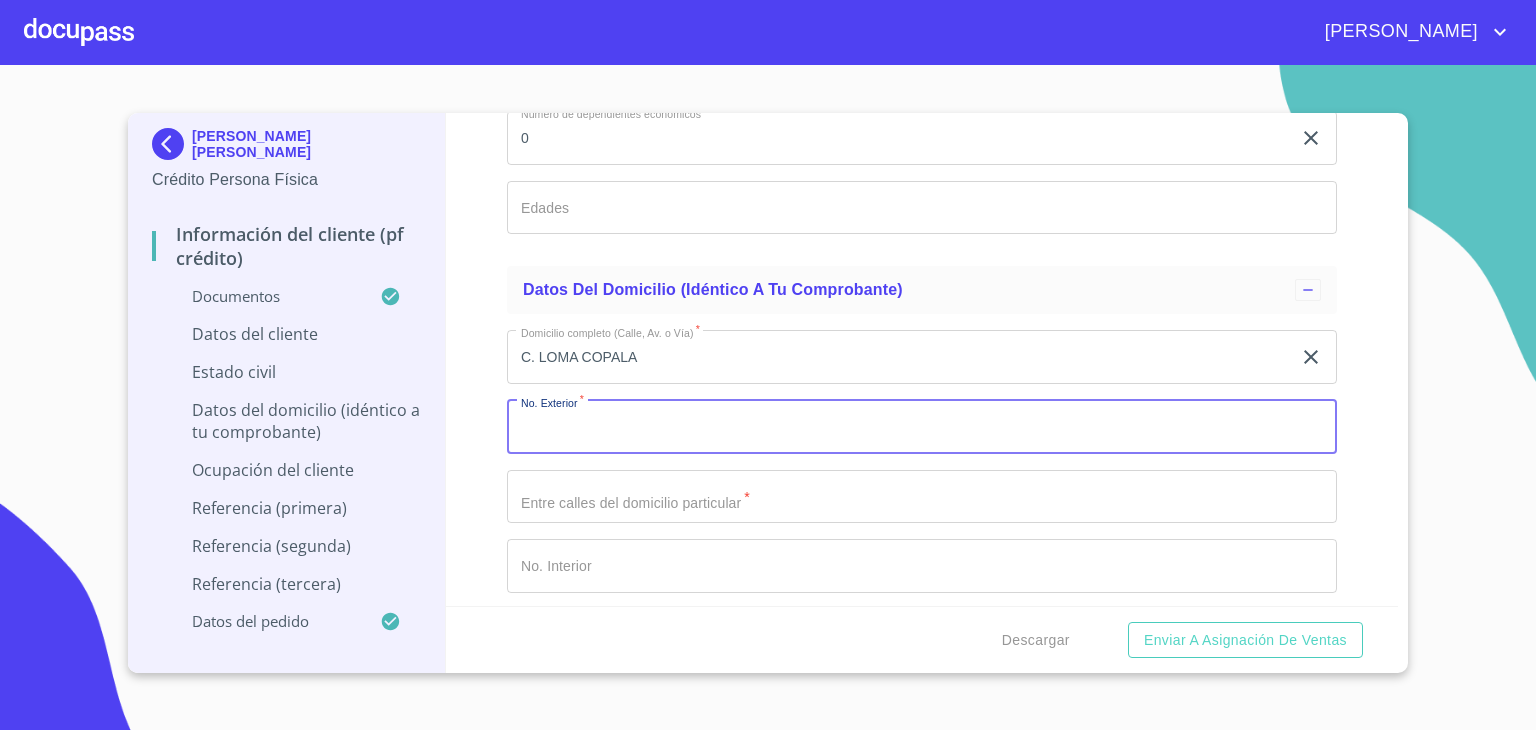 click on "Documento de identificación.   *" at bounding box center (922, 427) 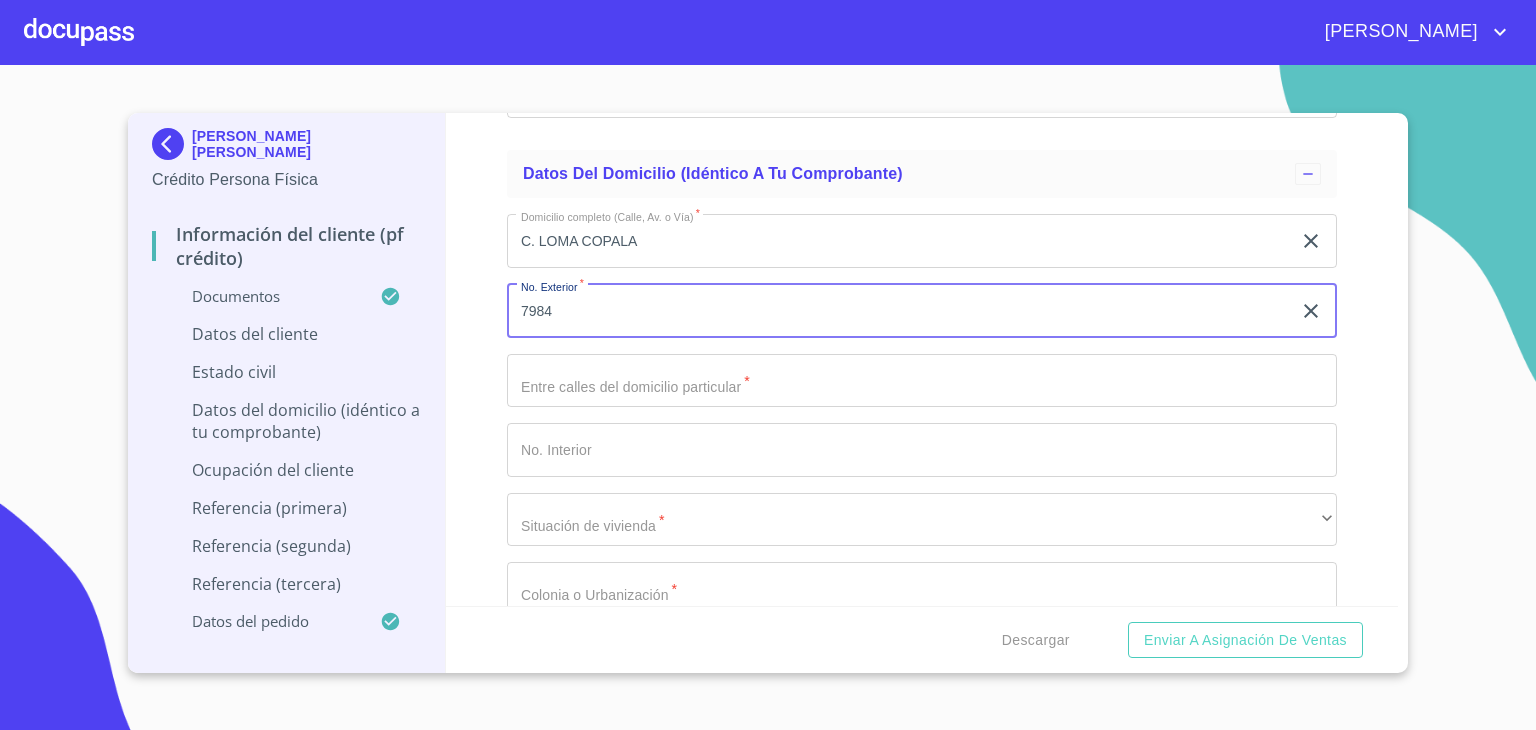 scroll, scrollTop: 7991, scrollLeft: 0, axis: vertical 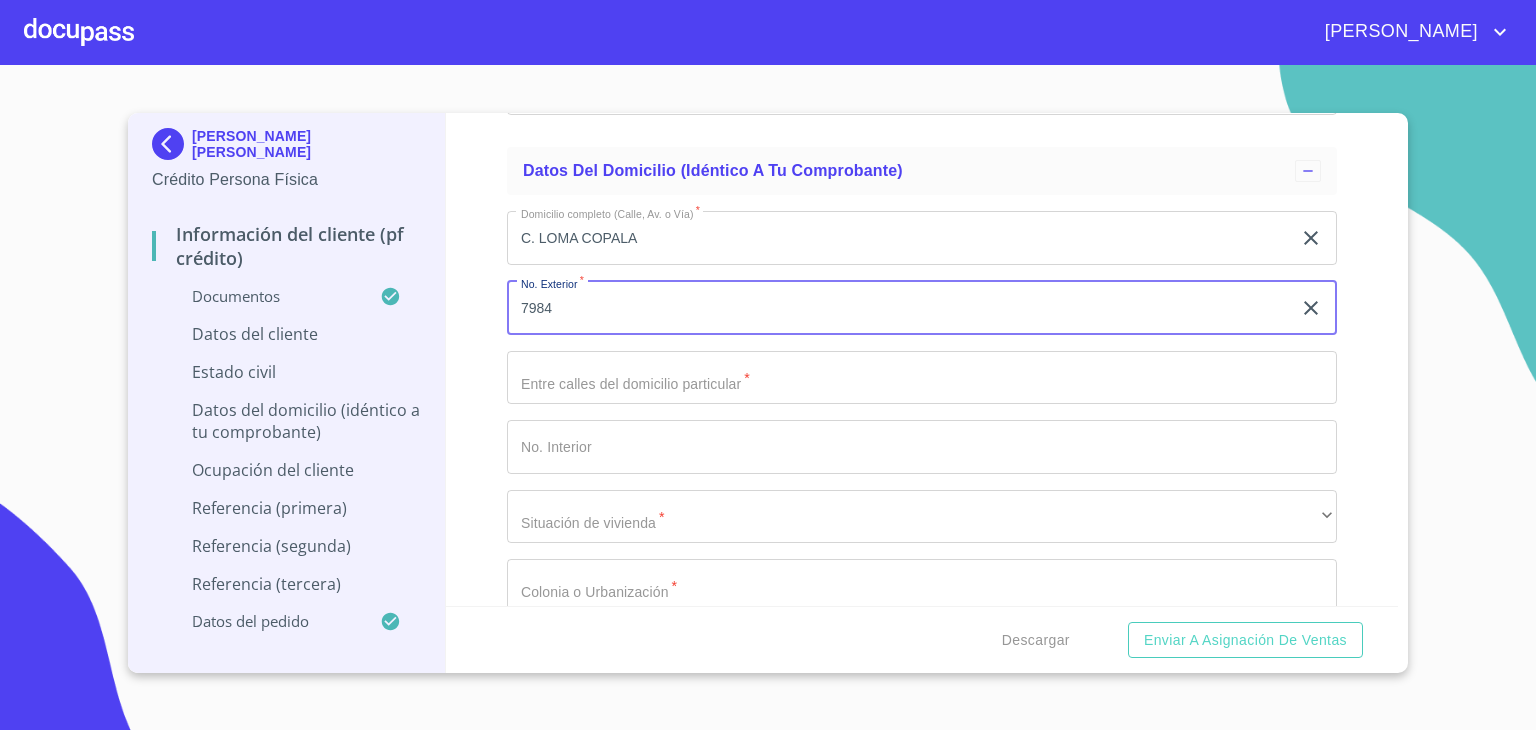 type on "7984" 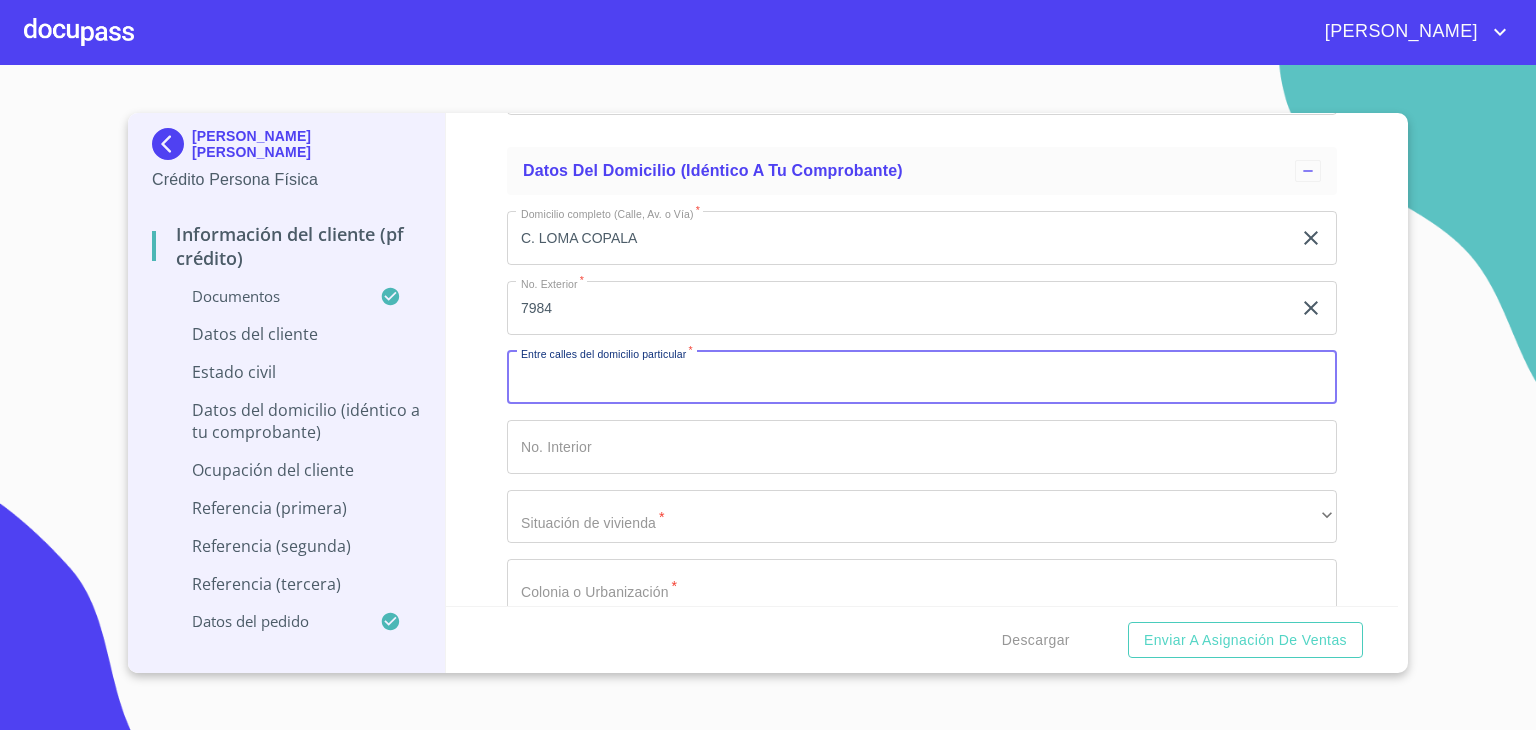 click on "Documento de identificación.   *" at bounding box center (922, 378) 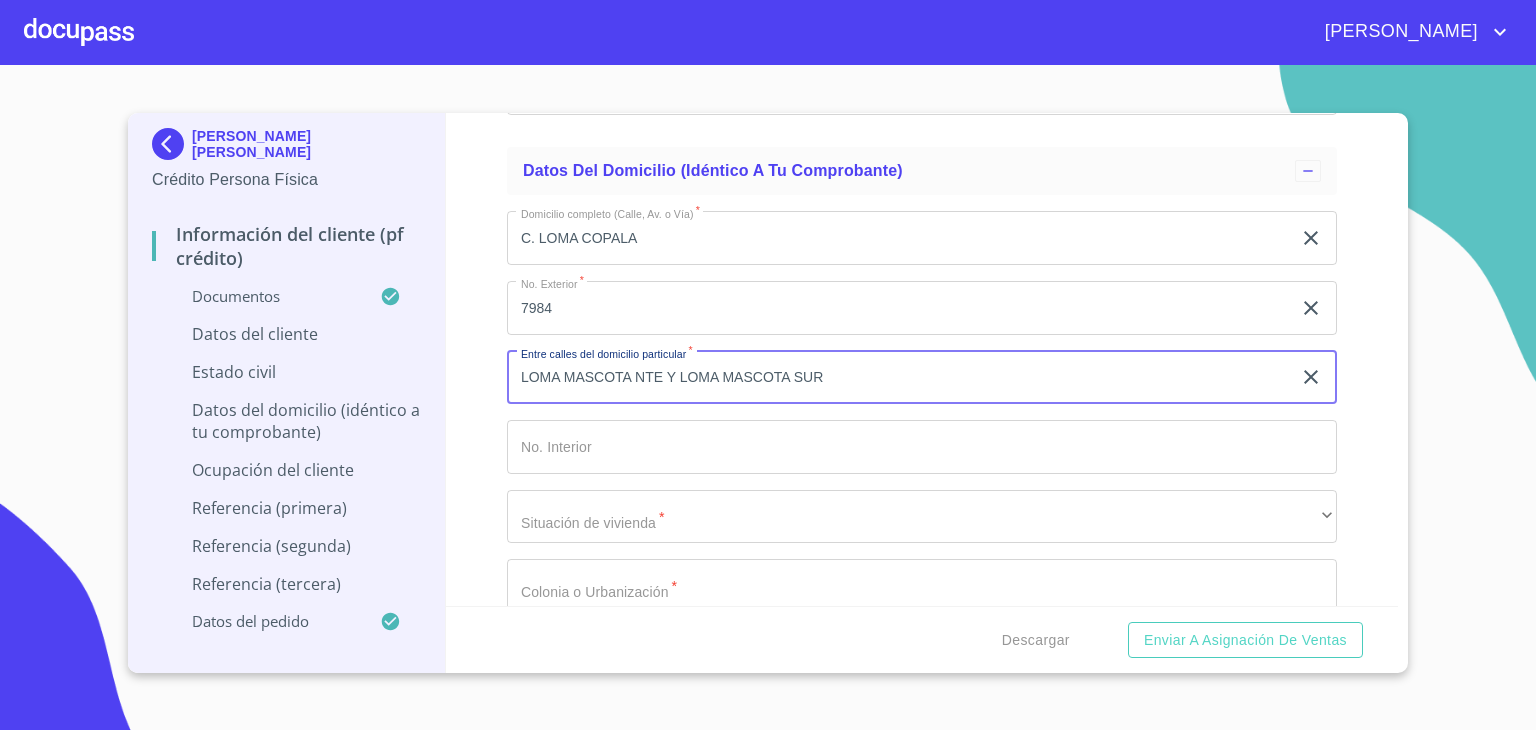 type on "LOMA MASCOTA NTE Y LOMA MASCOTA SUR" 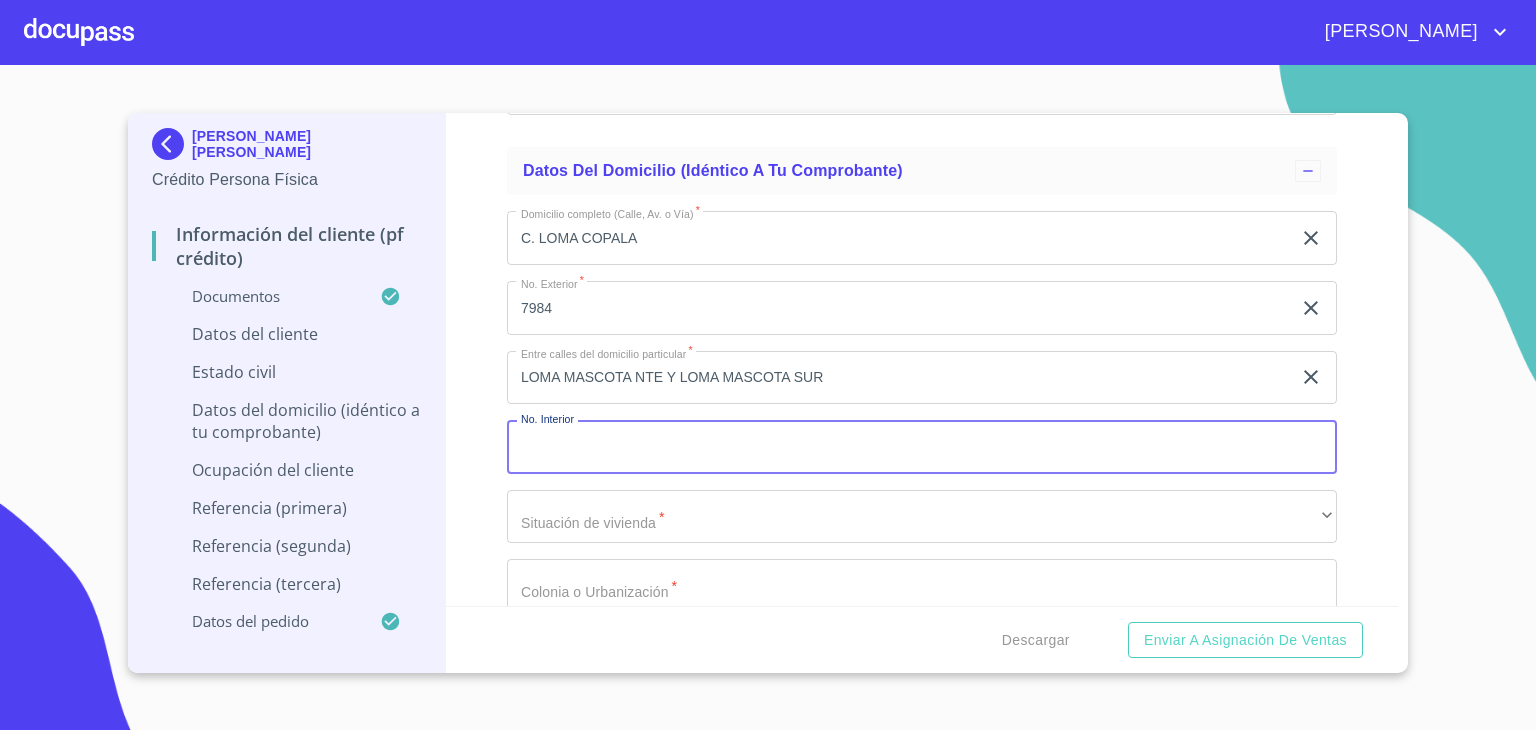 click on "Documento de identificación.   *" at bounding box center [922, 447] 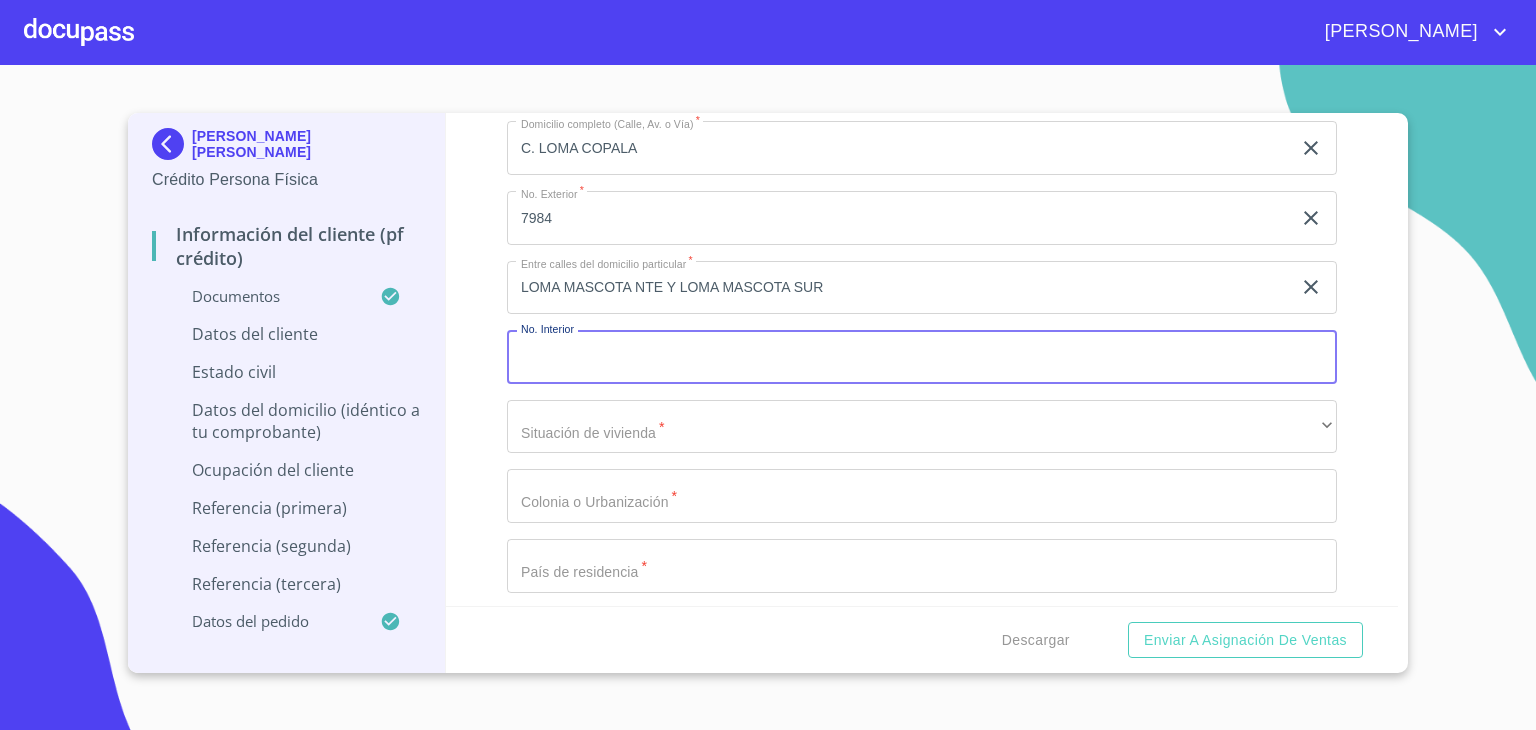 scroll, scrollTop: 8095, scrollLeft: 0, axis: vertical 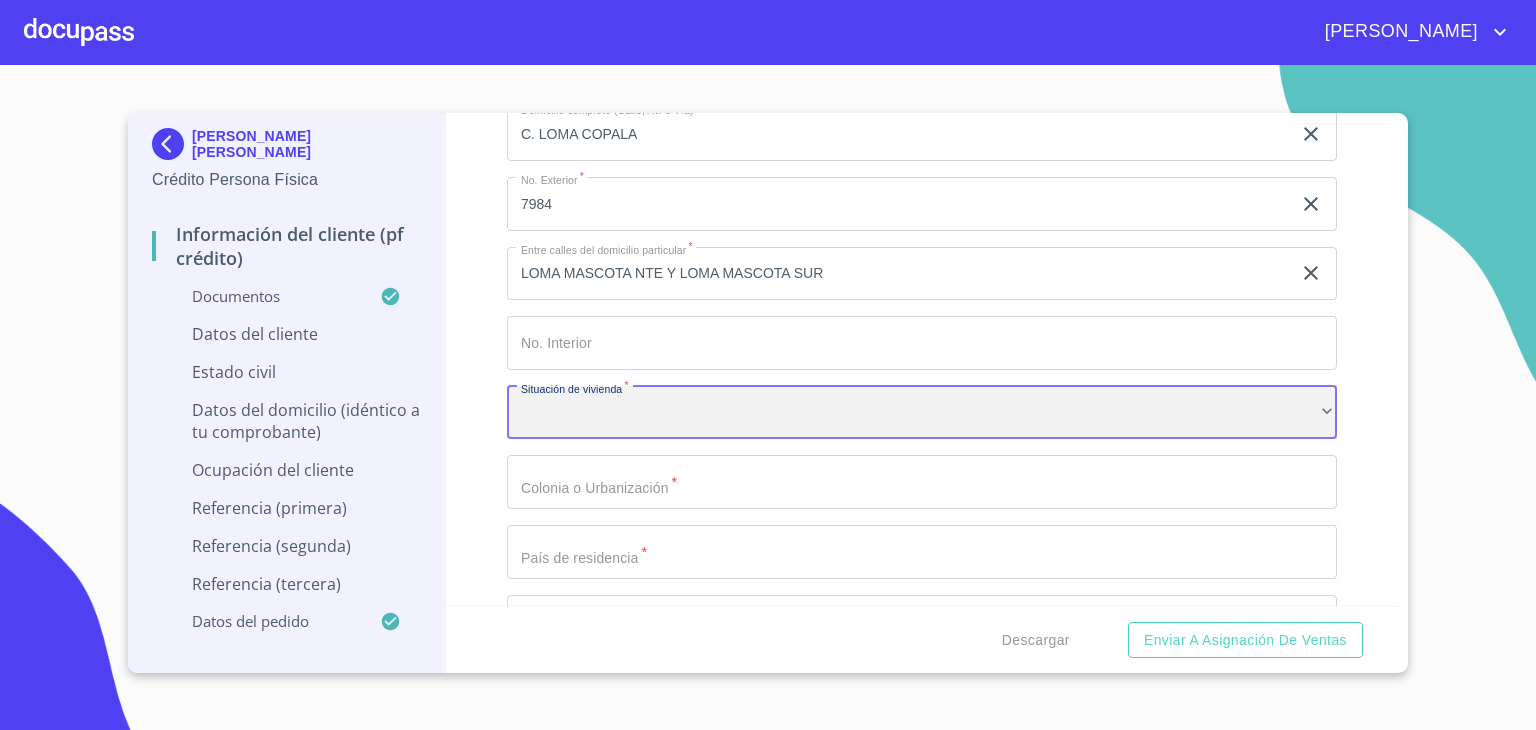 click on "​" at bounding box center (922, 413) 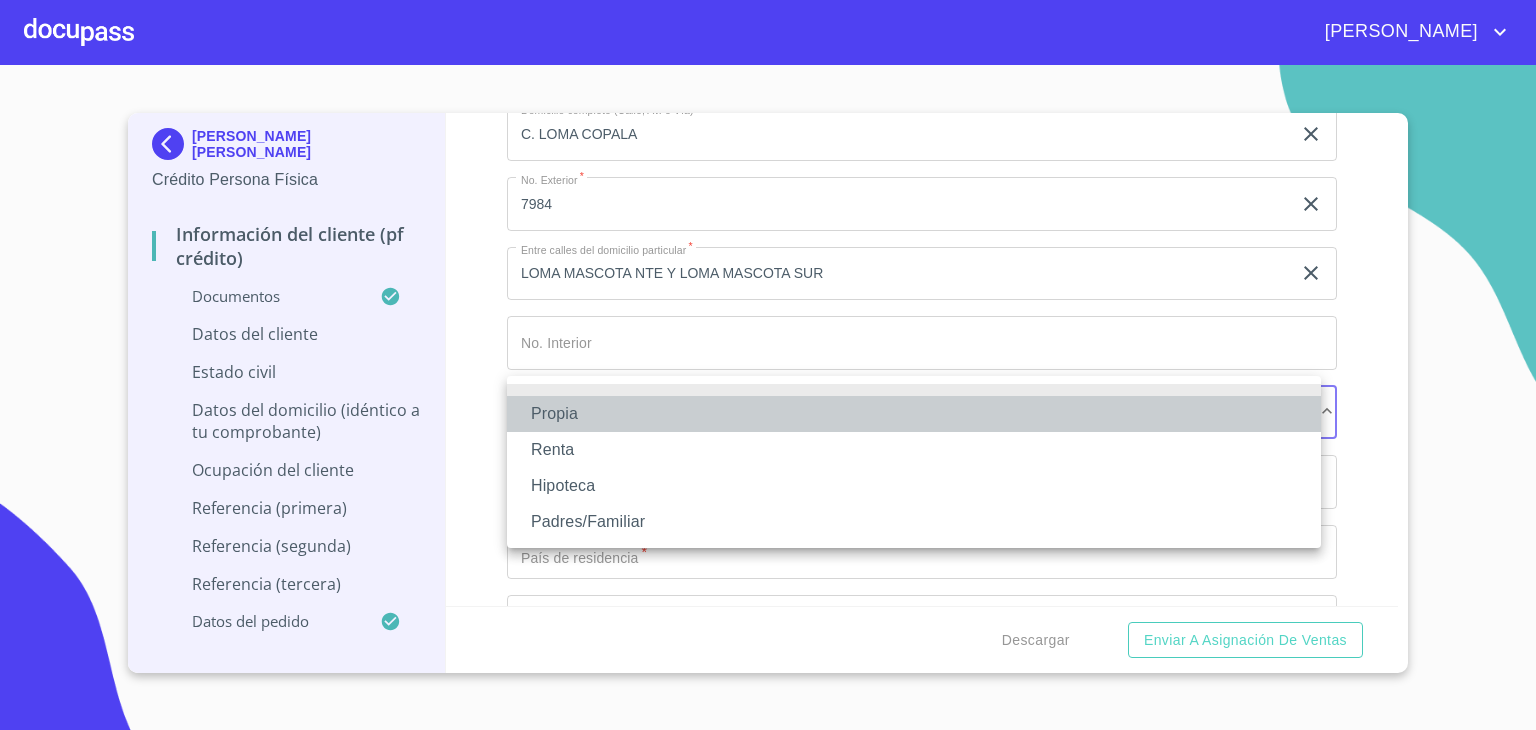 click on "Propia" at bounding box center [914, 414] 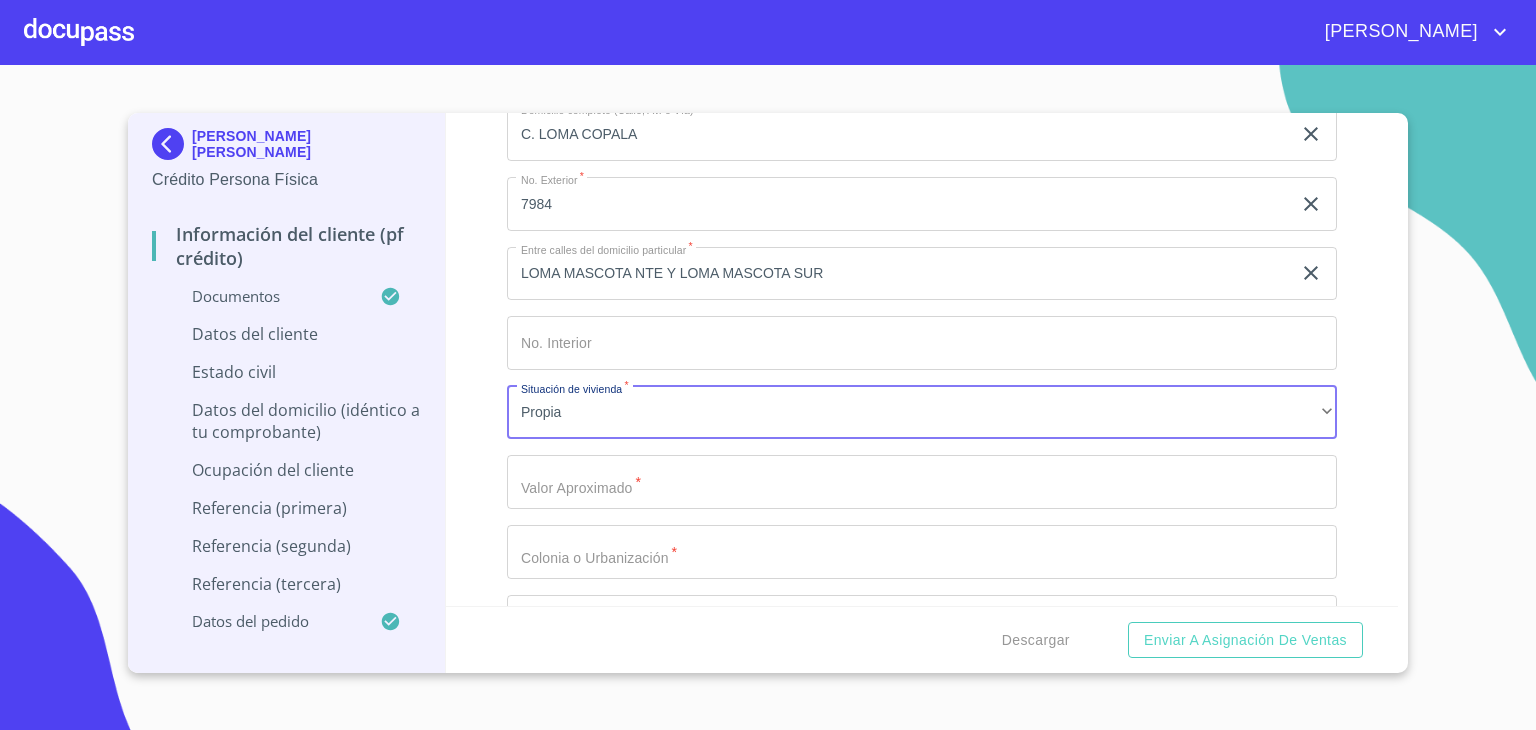 click on "Documento de identificación.   *" at bounding box center [899, -1488] 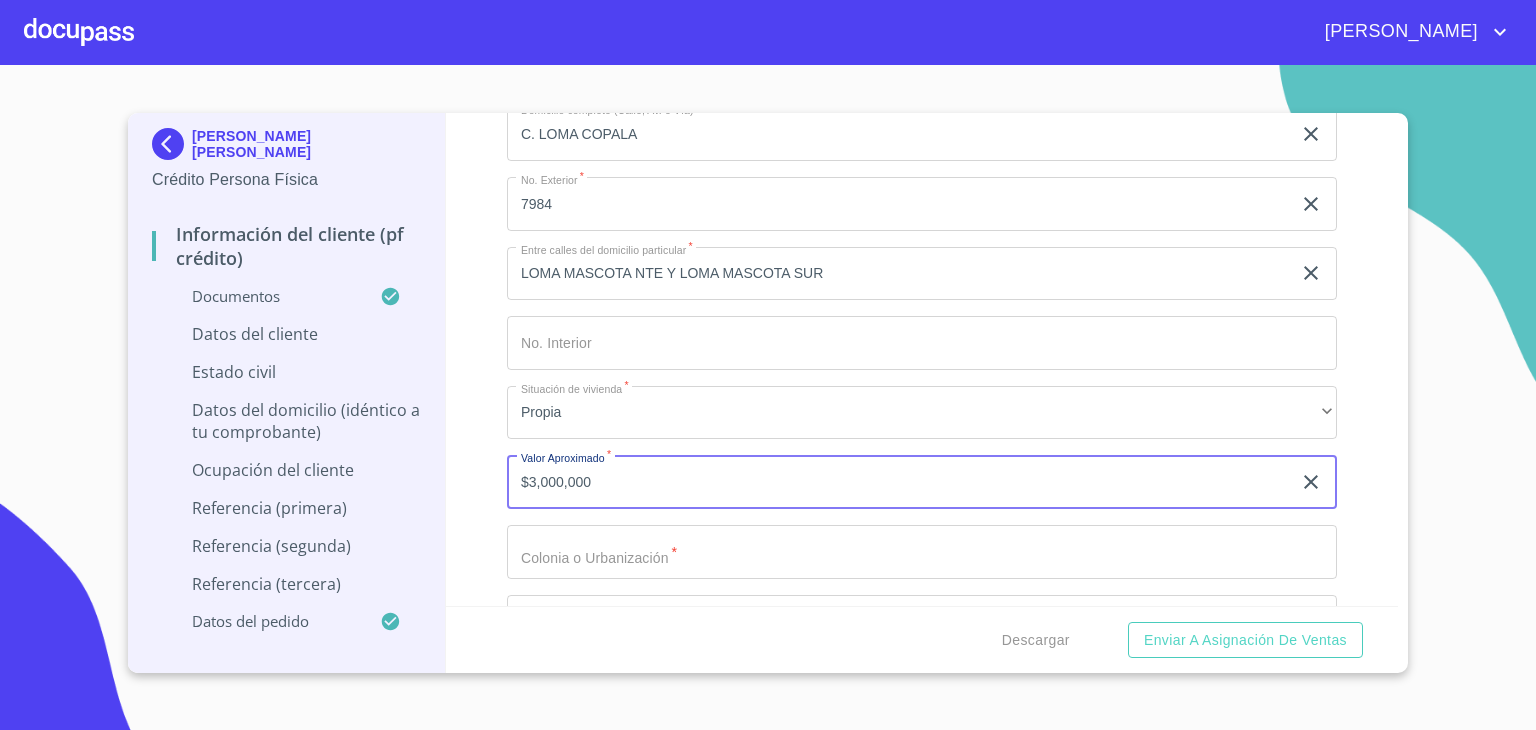 type on "$3,000,000" 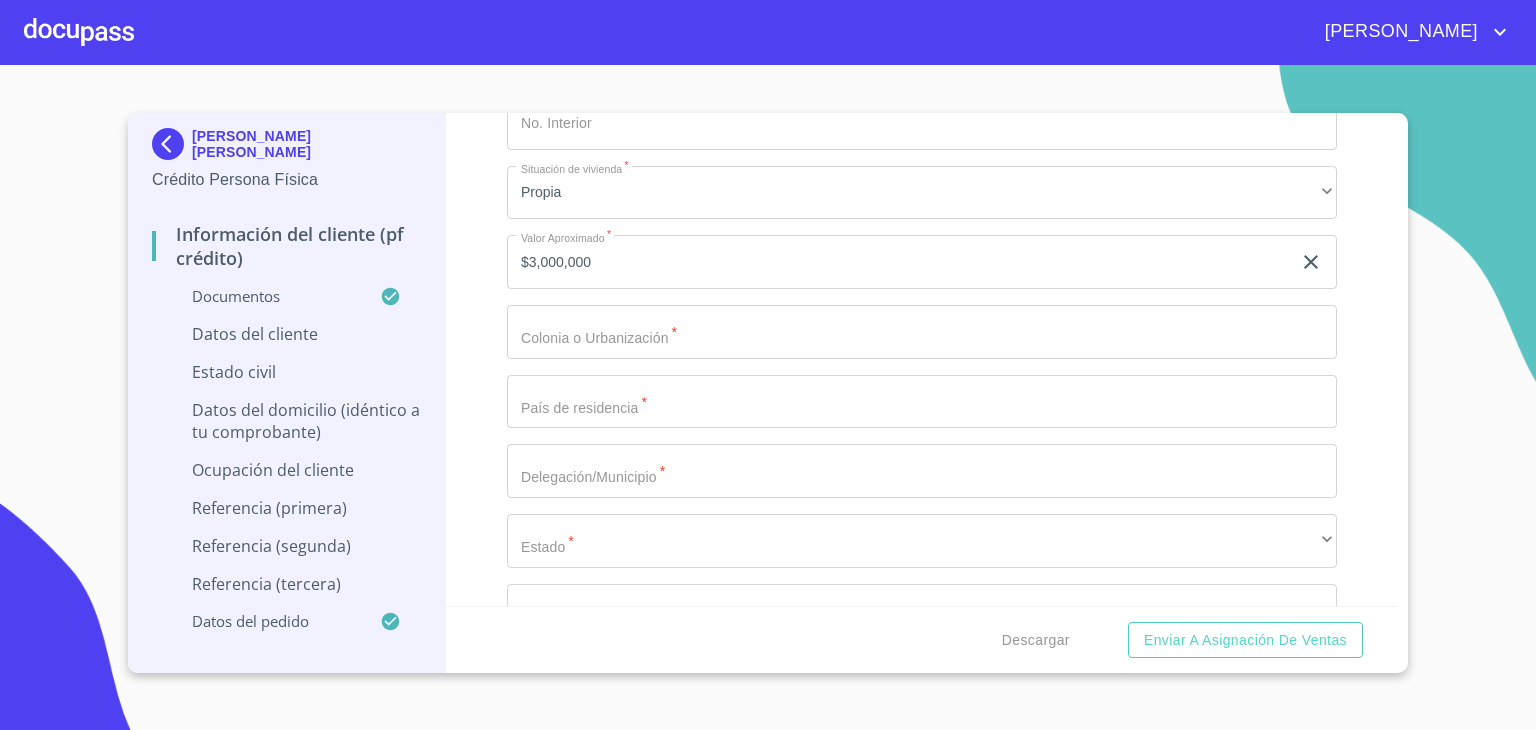 scroll, scrollTop: 8316, scrollLeft: 0, axis: vertical 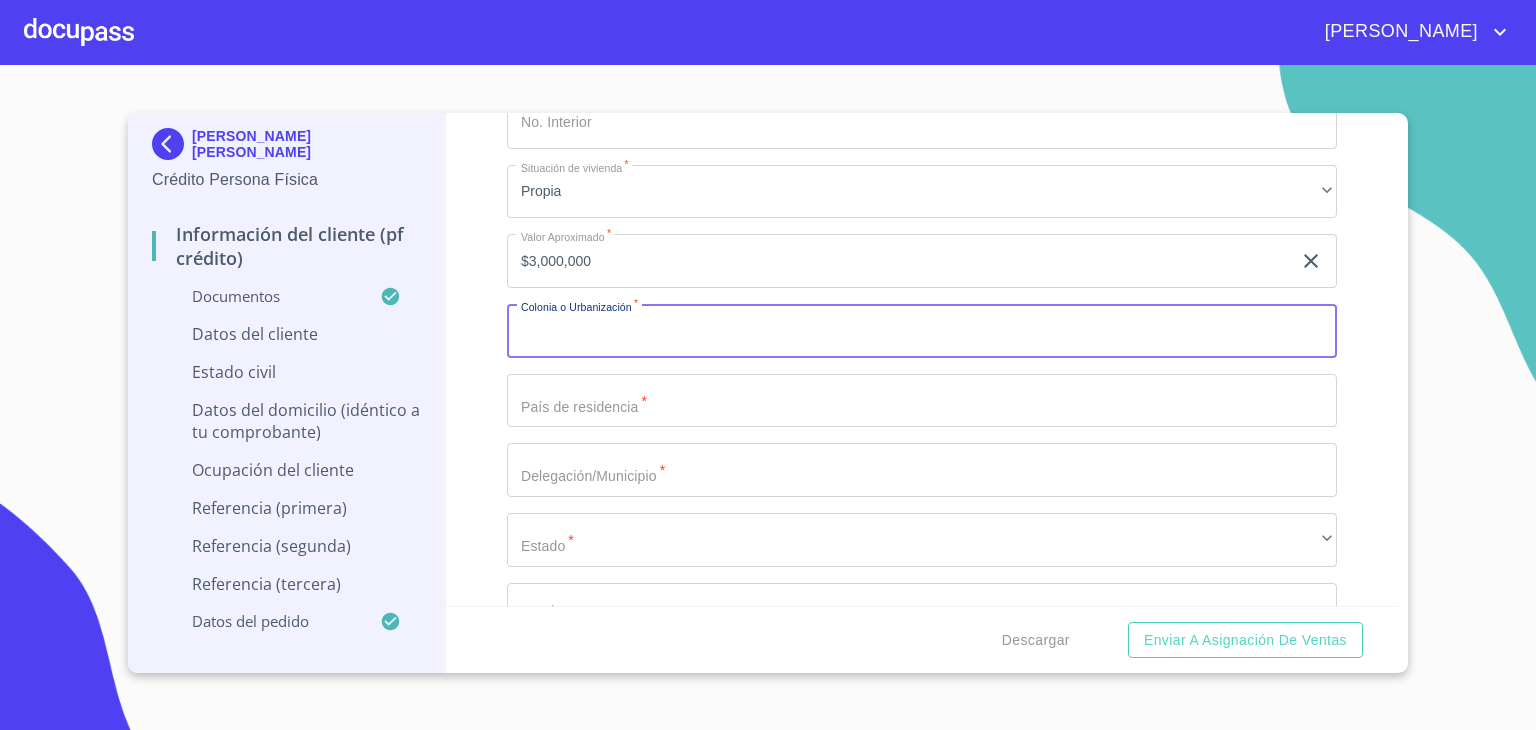 click on "Documento de identificación.   *" at bounding box center (922, 331) 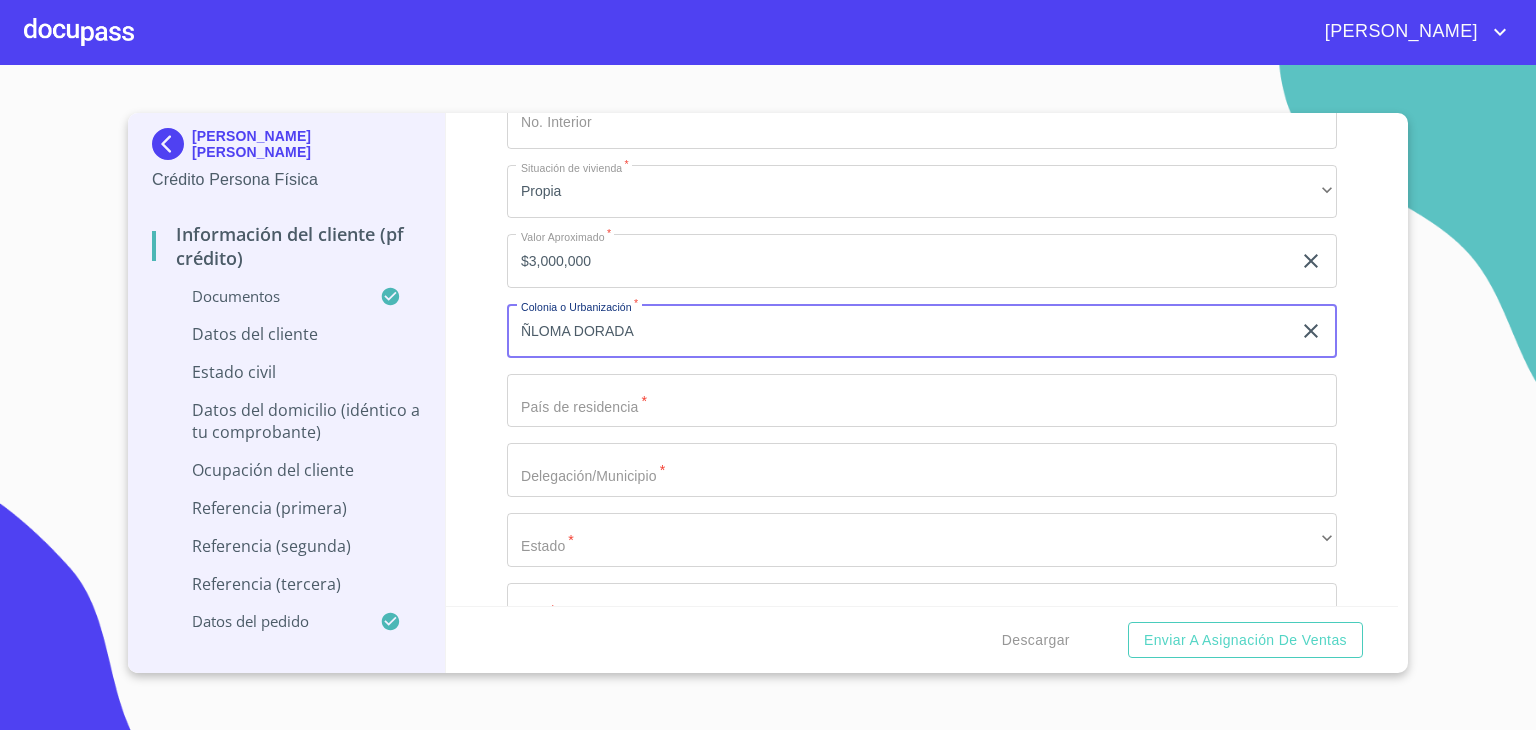click on "ÑLOMA DORADA" at bounding box center [899, 331] 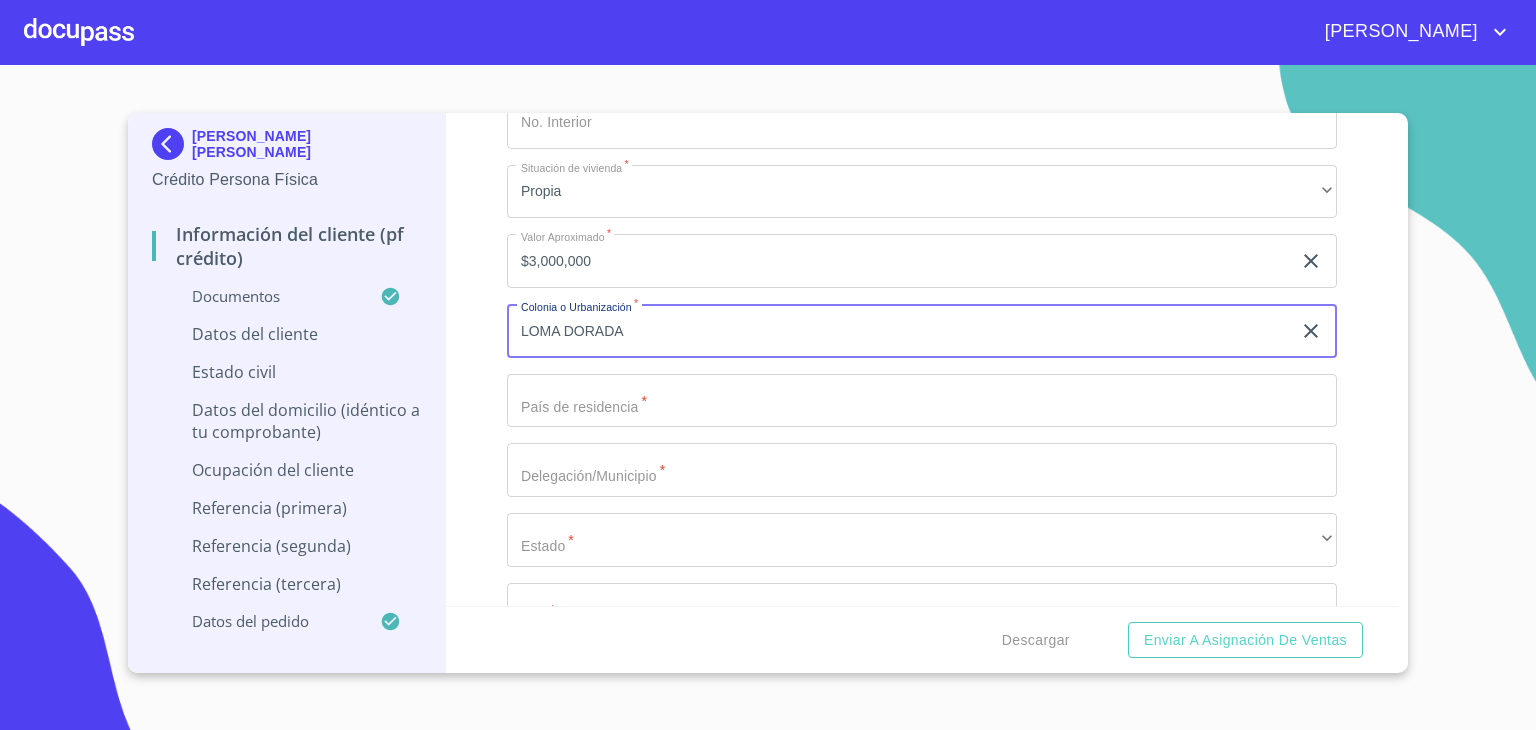 type on "LOMA DORADA" 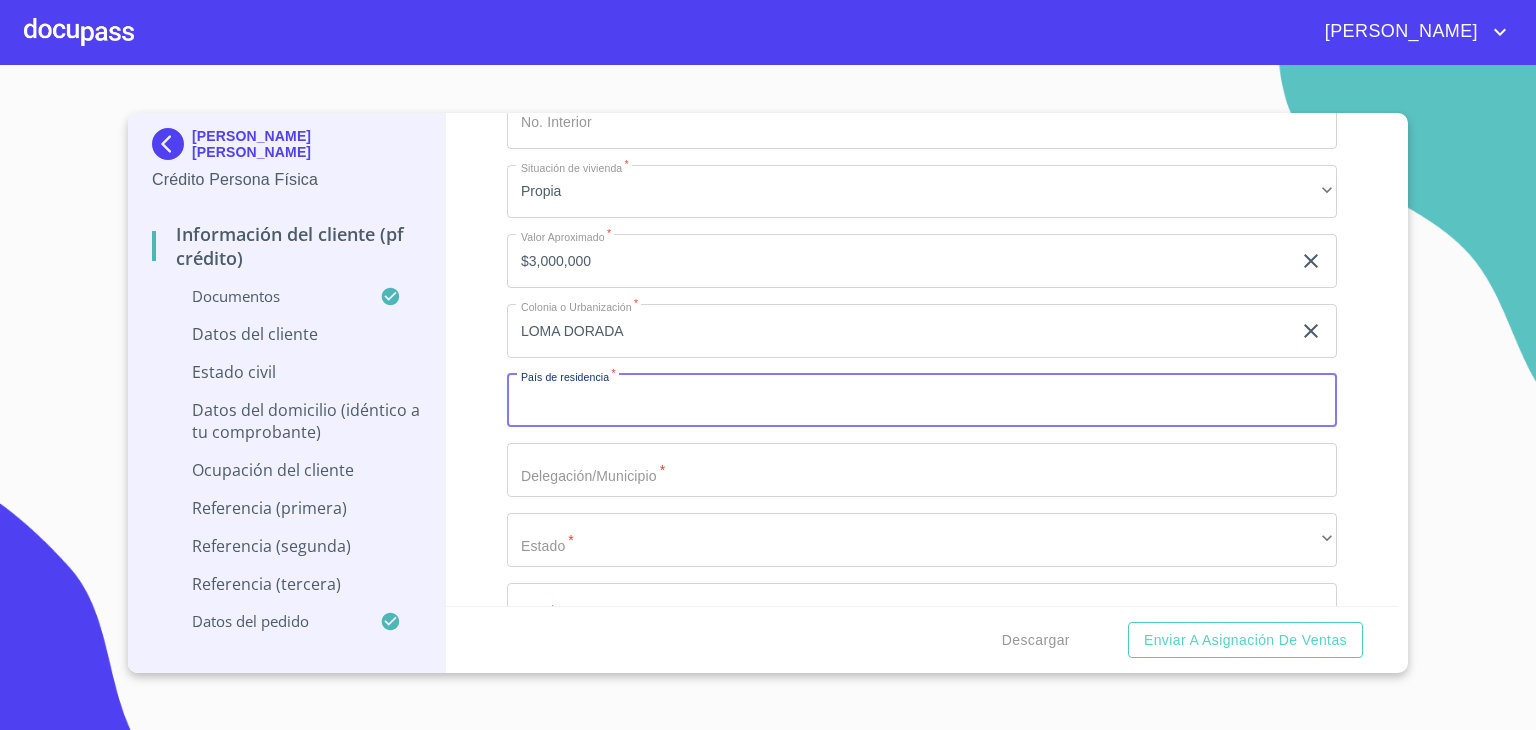 click on "Documento de identificación.   *" at bounding box center (922, 401) 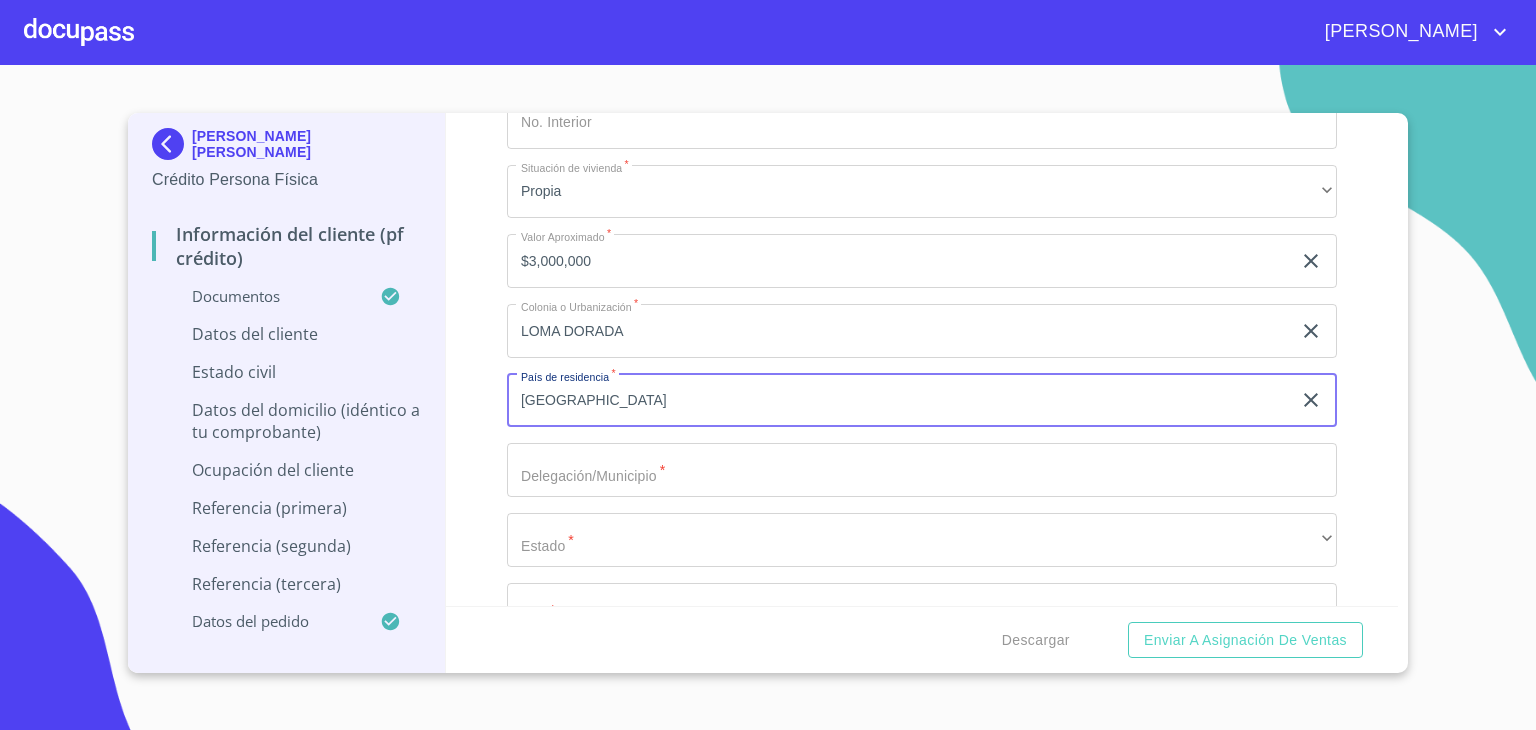 type on "MEXICO" 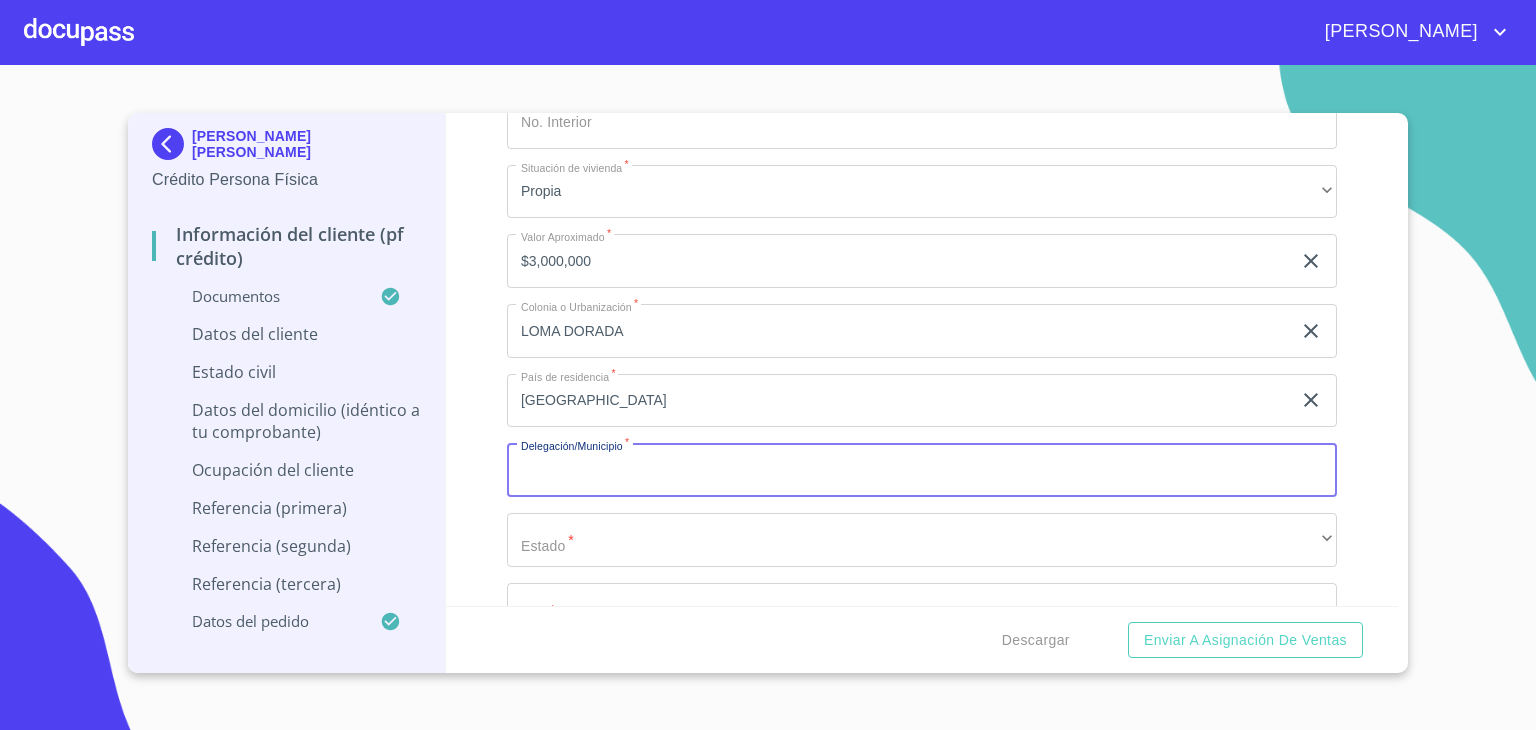 click on "Documento de identificación.   *" at bounding box center (922, 470) 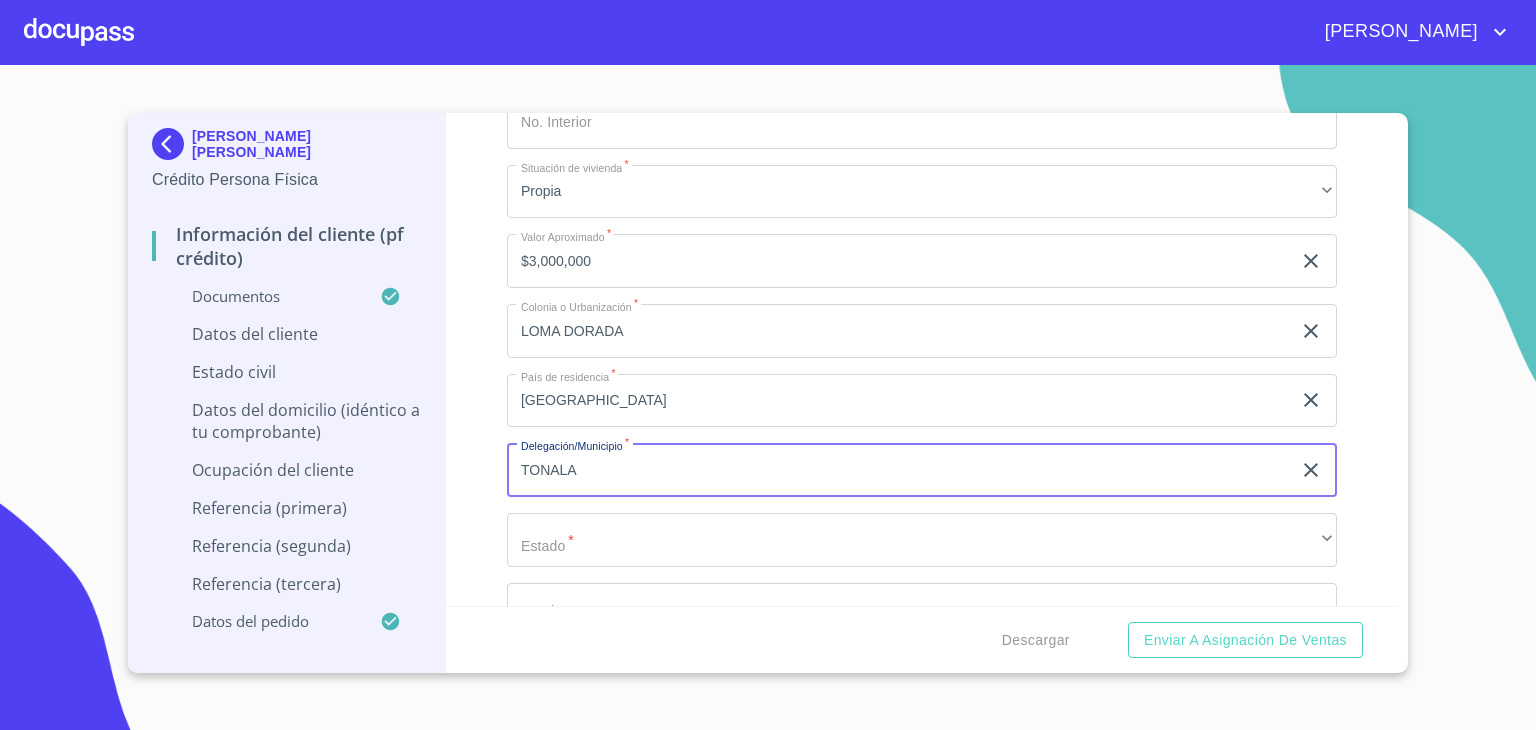 type on "TONALA" 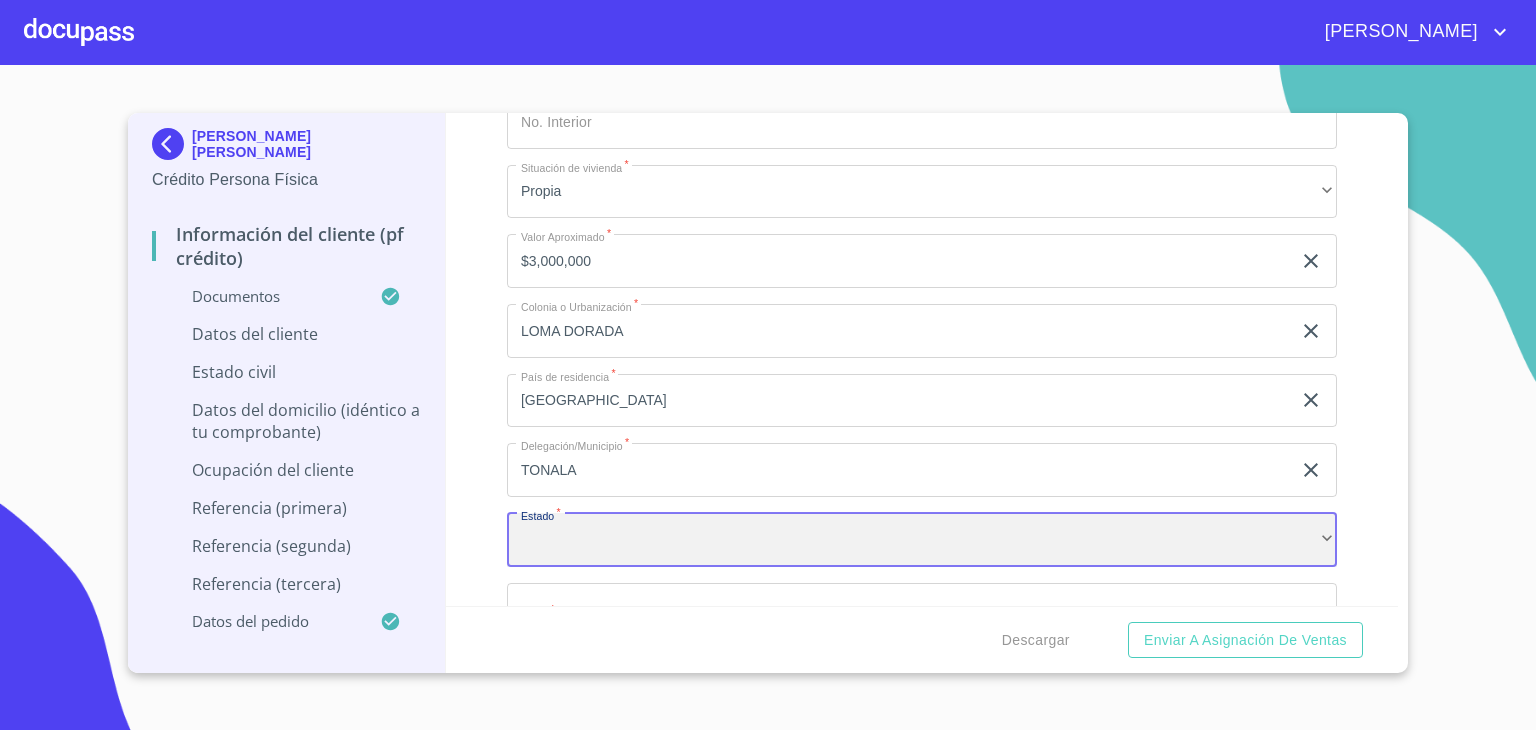 click on "​" at bounding box center [922, 540] 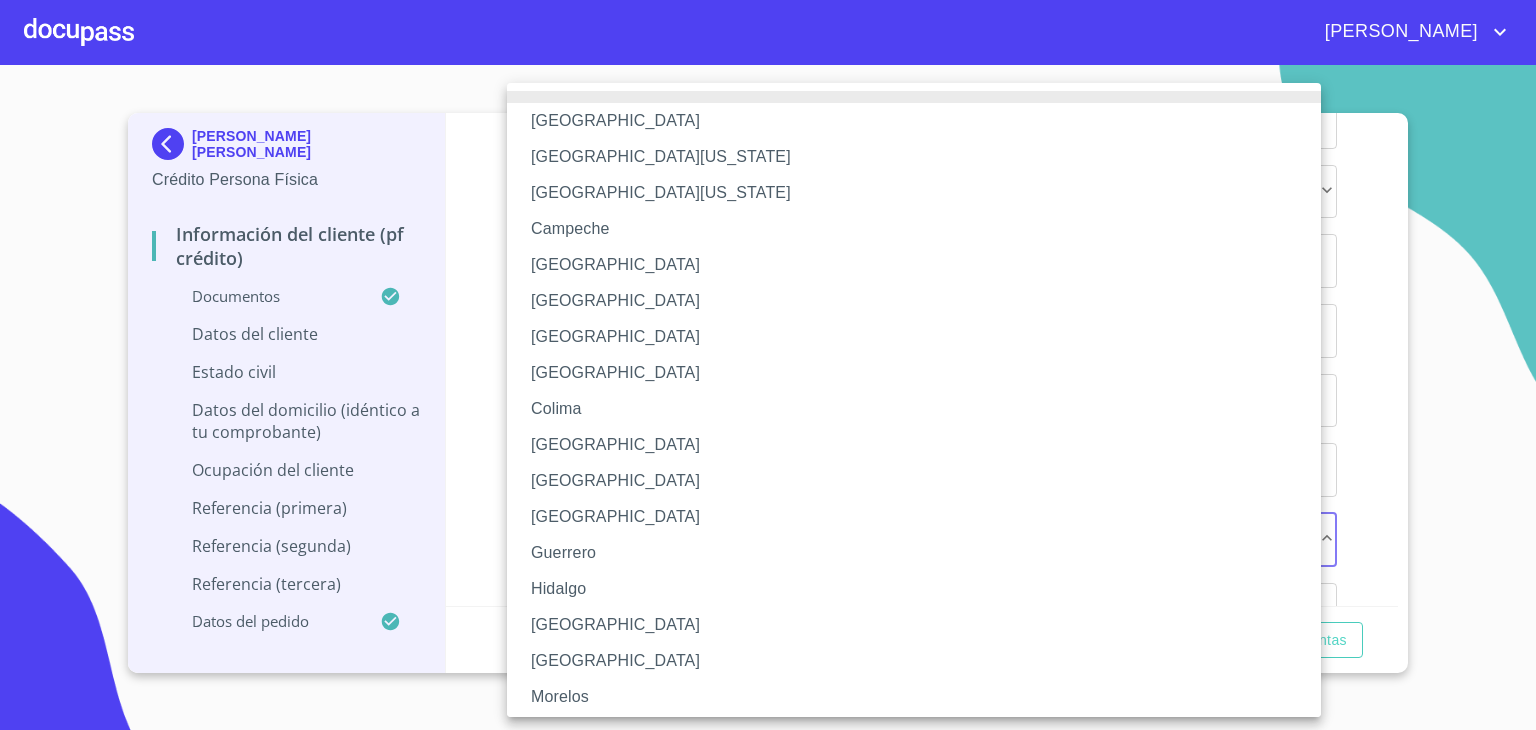 type 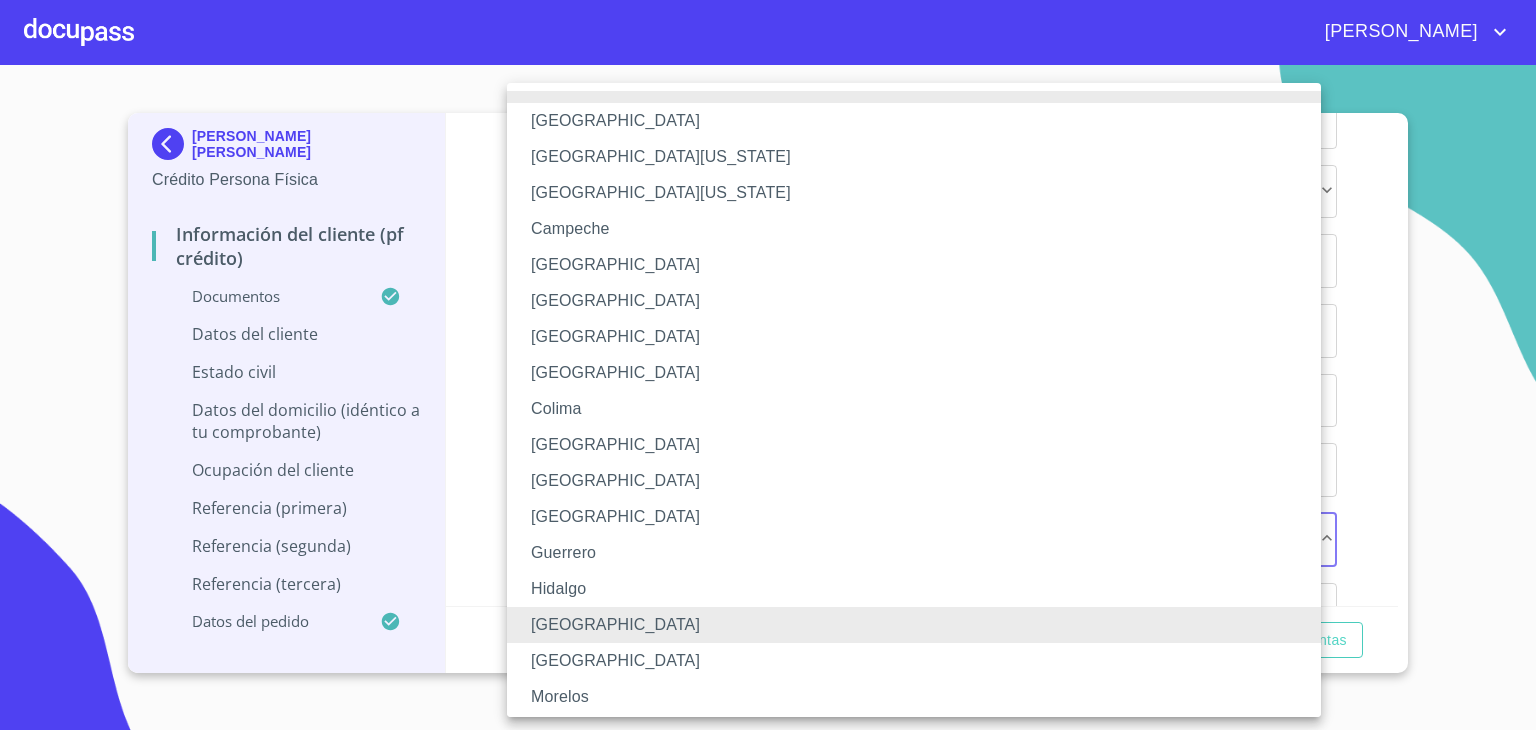 type 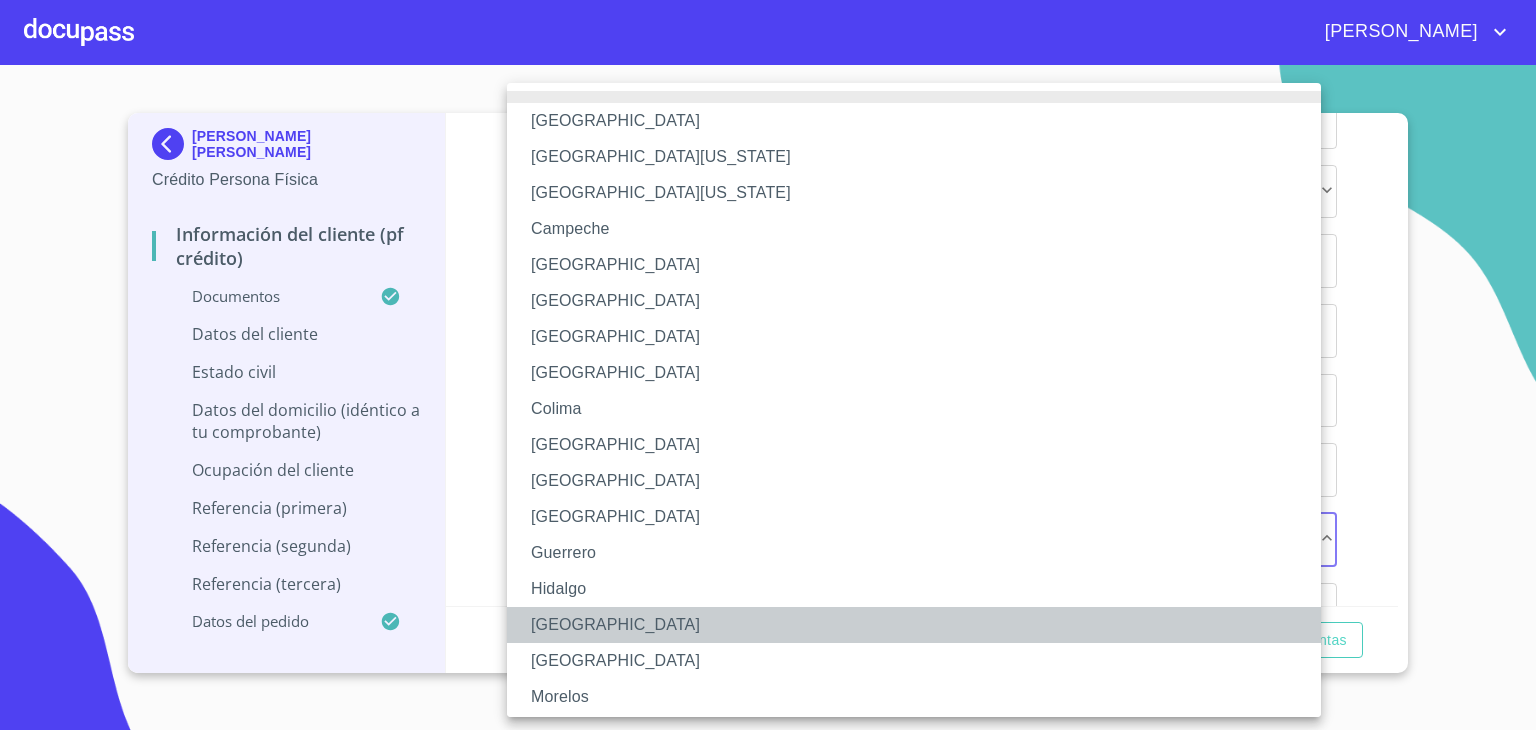 click on "Jalisco" at bounding box center (921, 625) 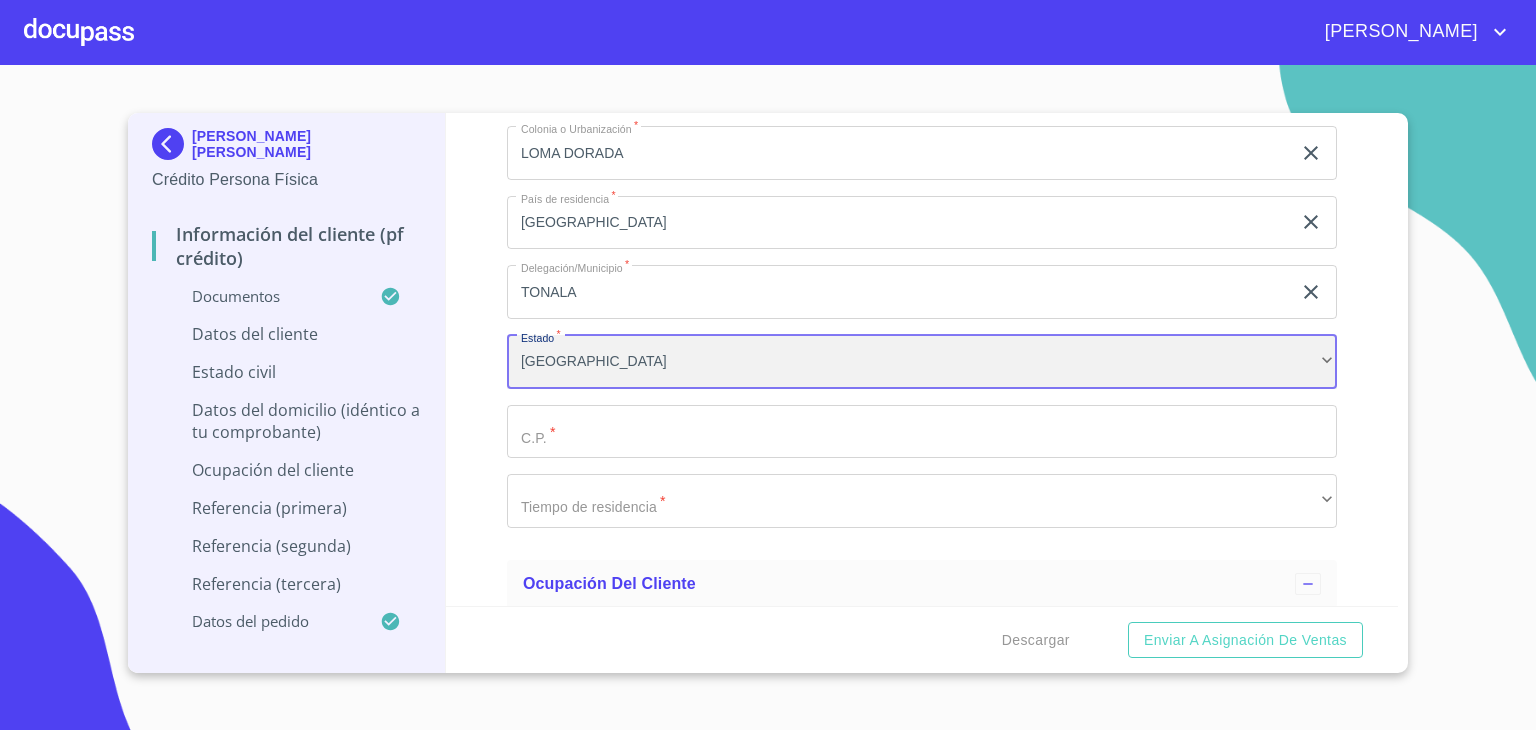scroll, scrollTop: 8514, scrollLeft: 0, axis: vertical 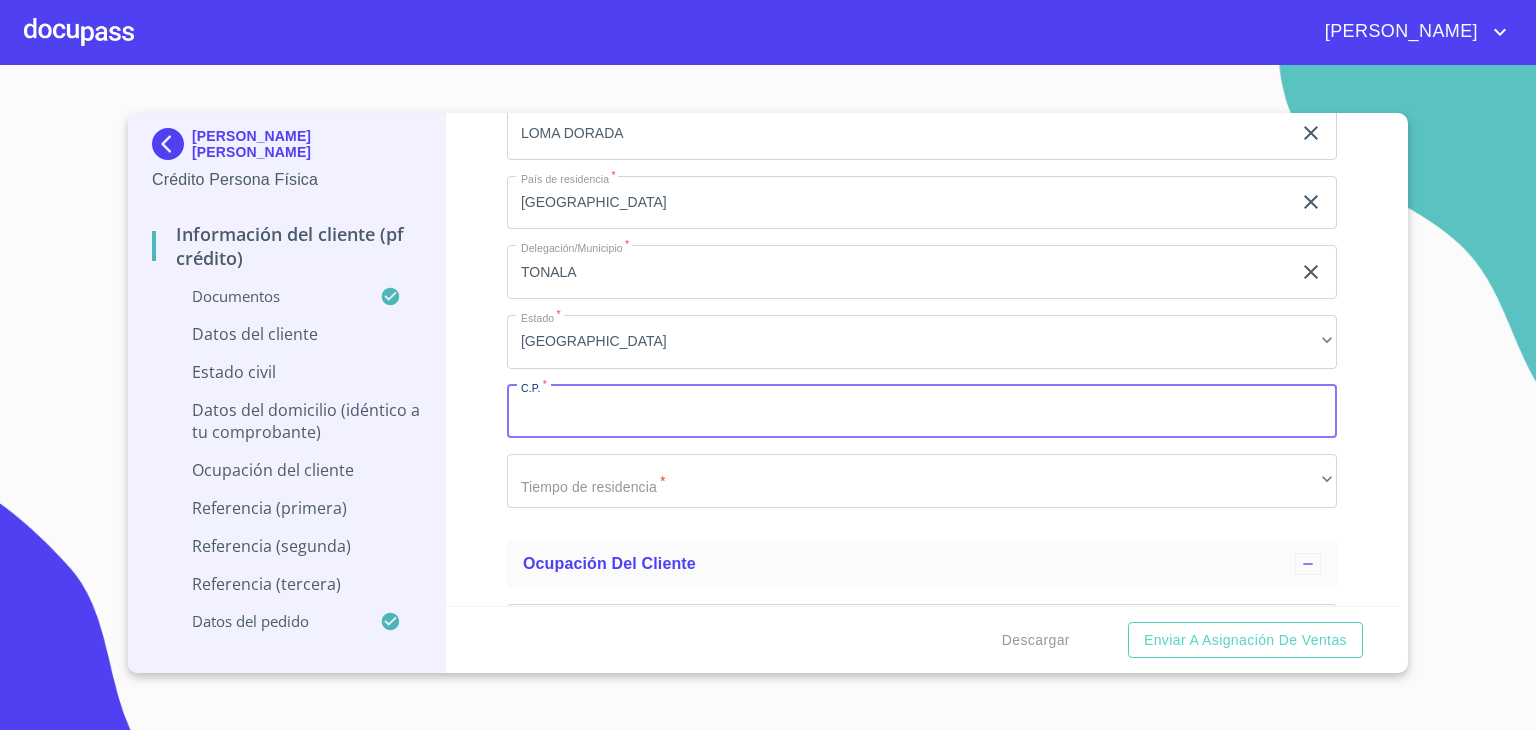 click on "Documento de identificación.   *" at bounding box center [922, 412] 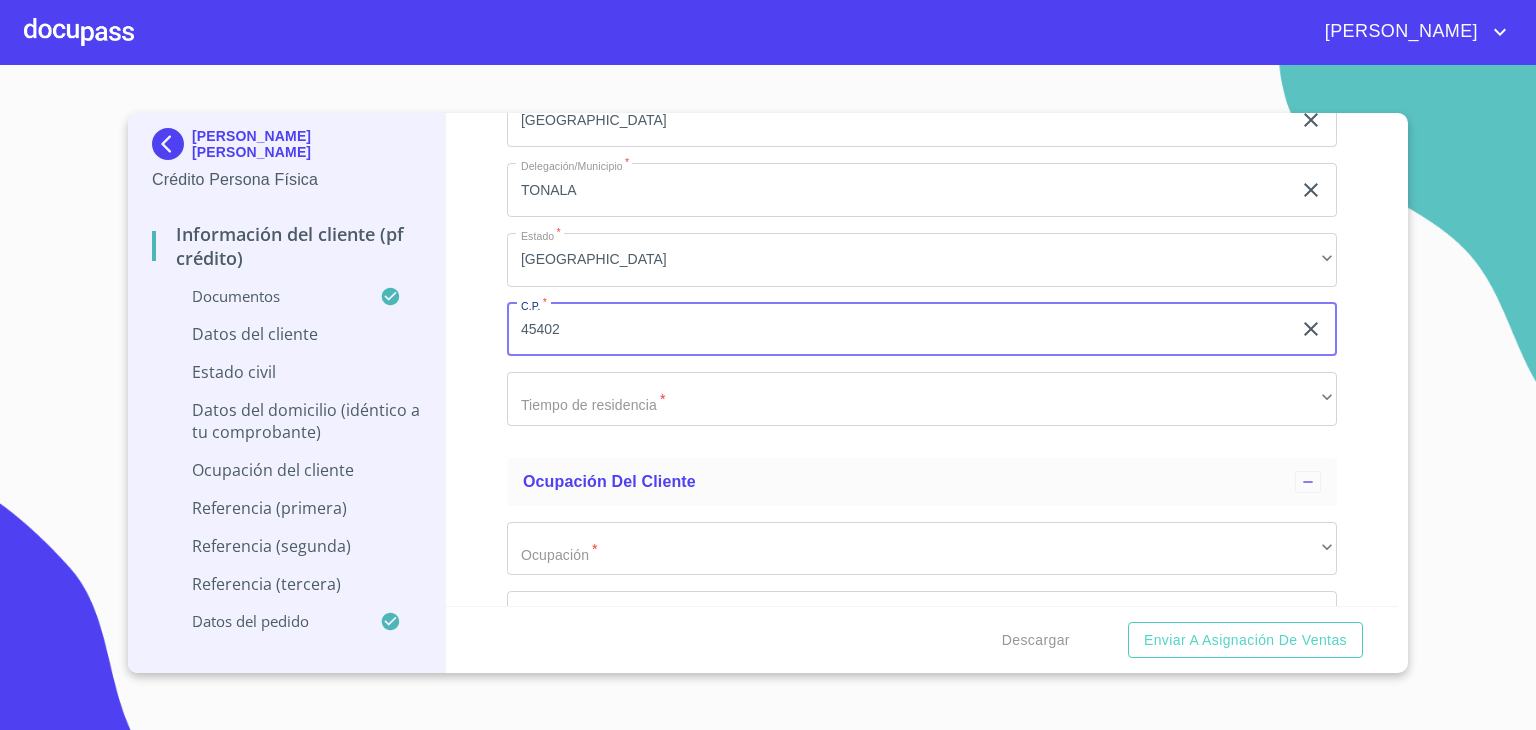 scroll, scrollTop: 8596, scrollLeft: 0, axis: vertical 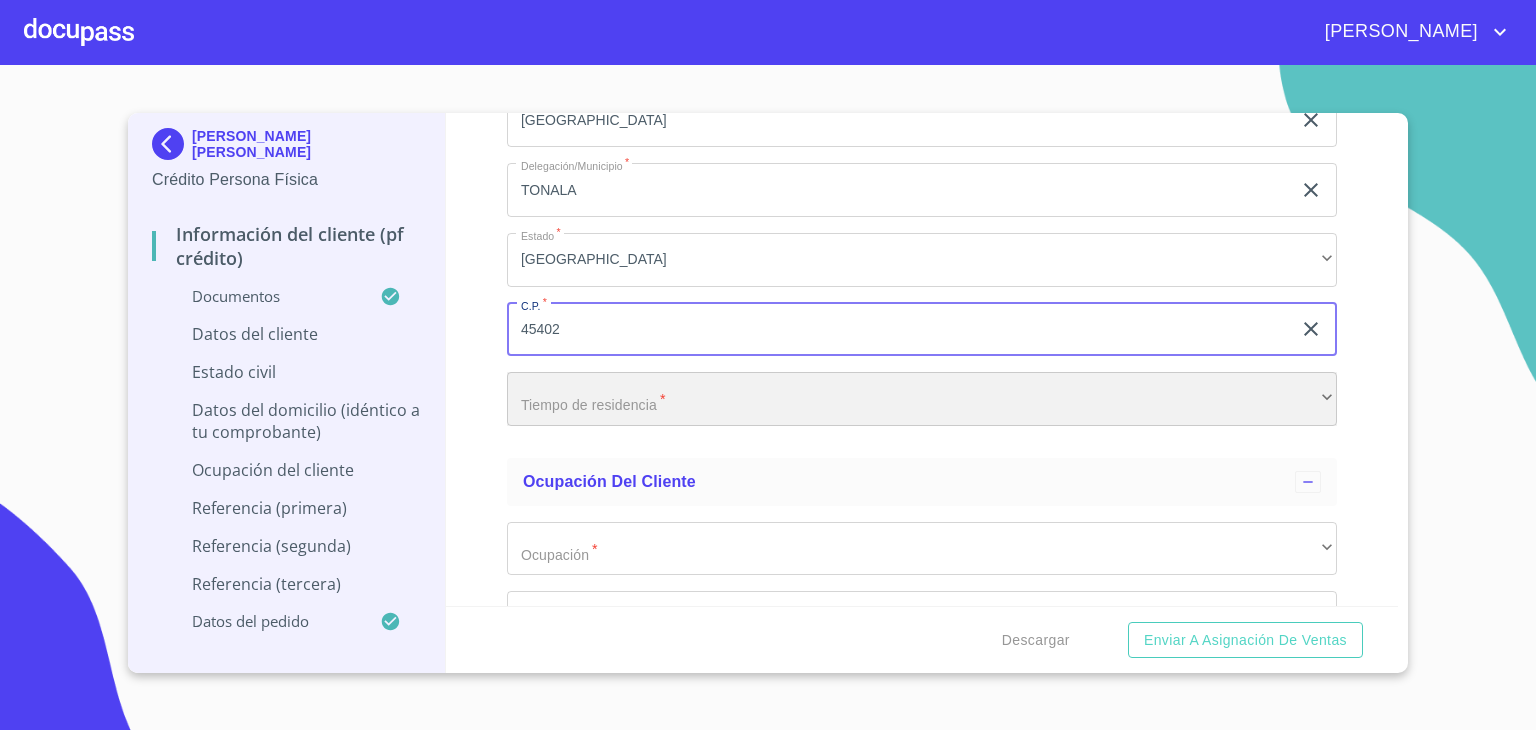 click on "​" at bounding box center [922, 399] 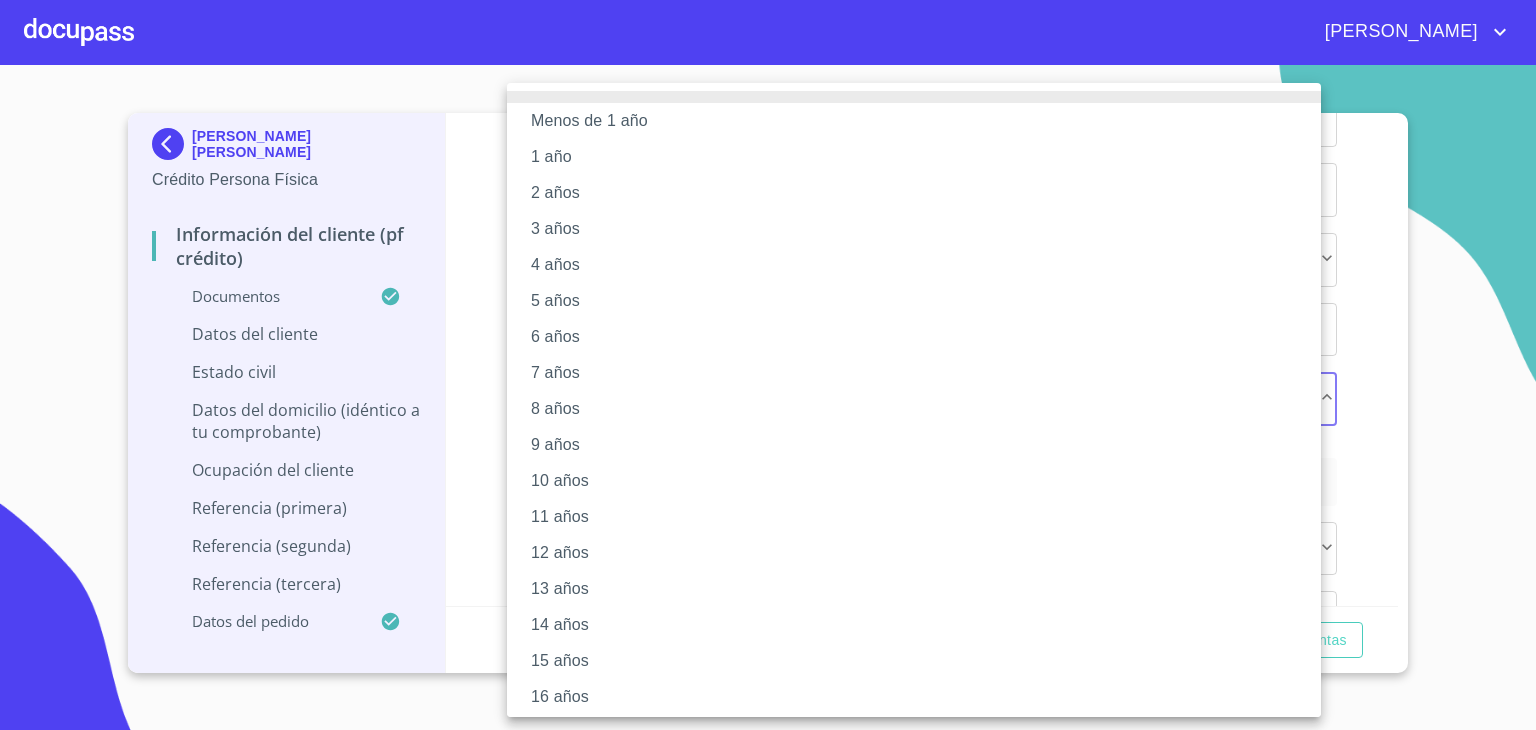 scroll, scrollTop: 150, scrollLeft: 0, axis: vertical 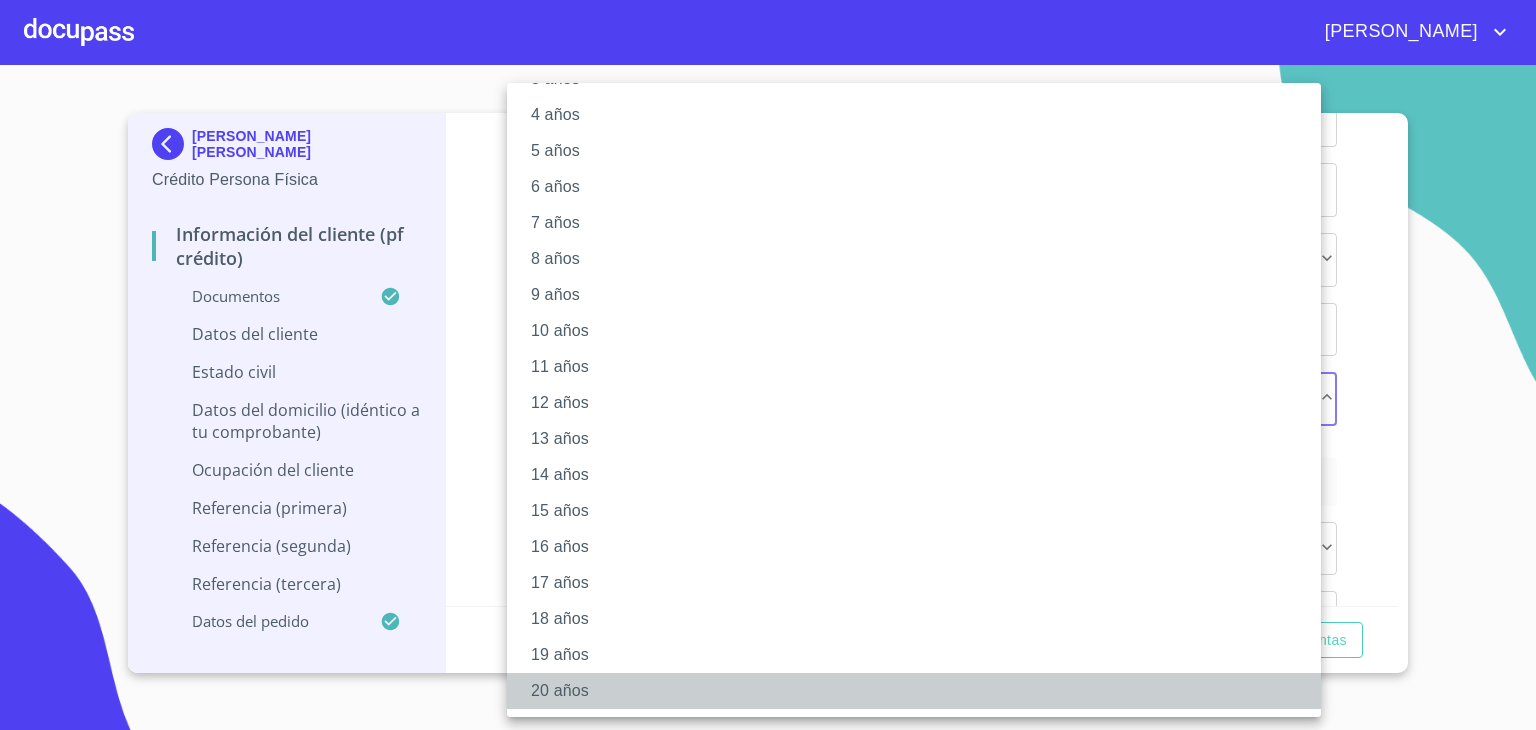 click on "20 años" at bounding box center (921, 691) 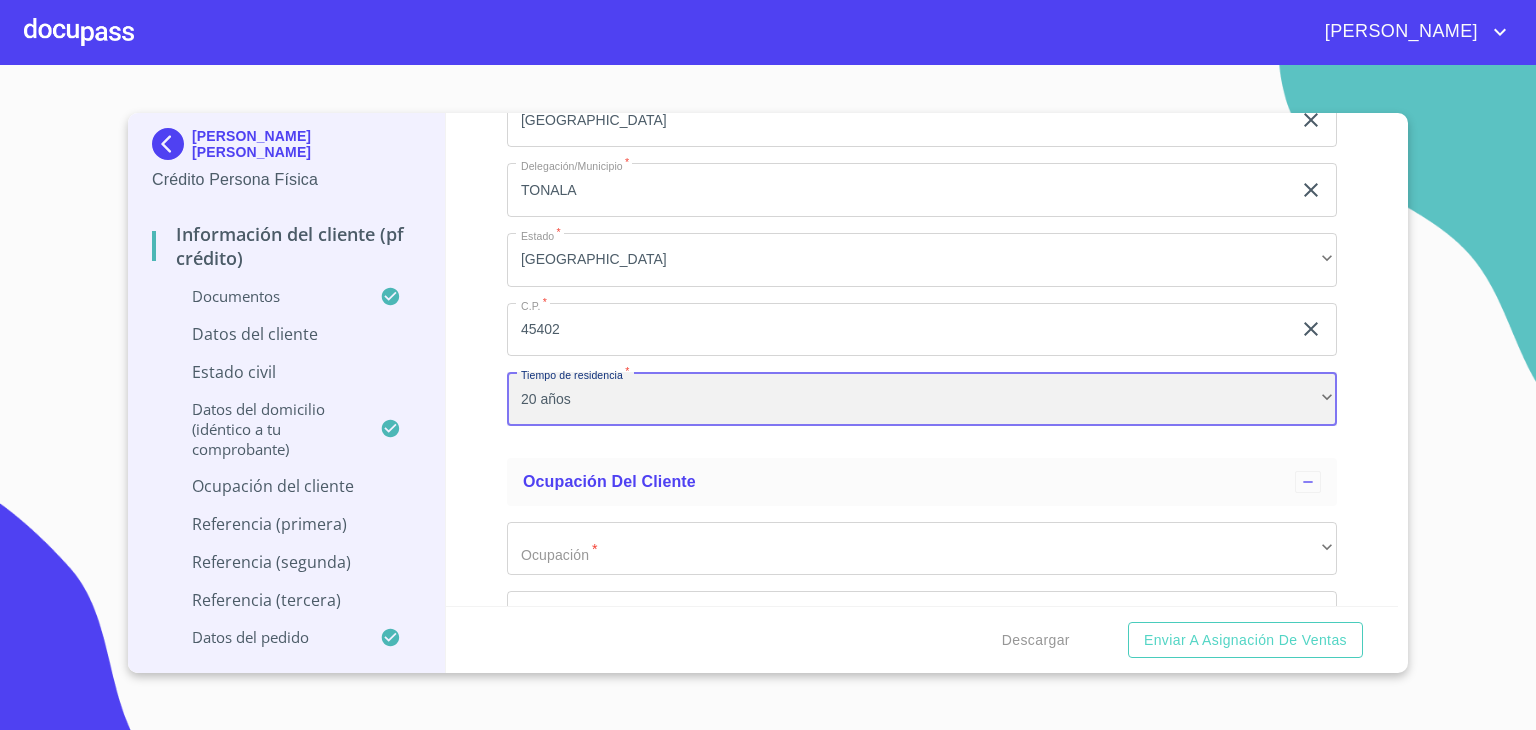 scroll, scrollTop: 149, scrollLeft: 0, axis: vertical 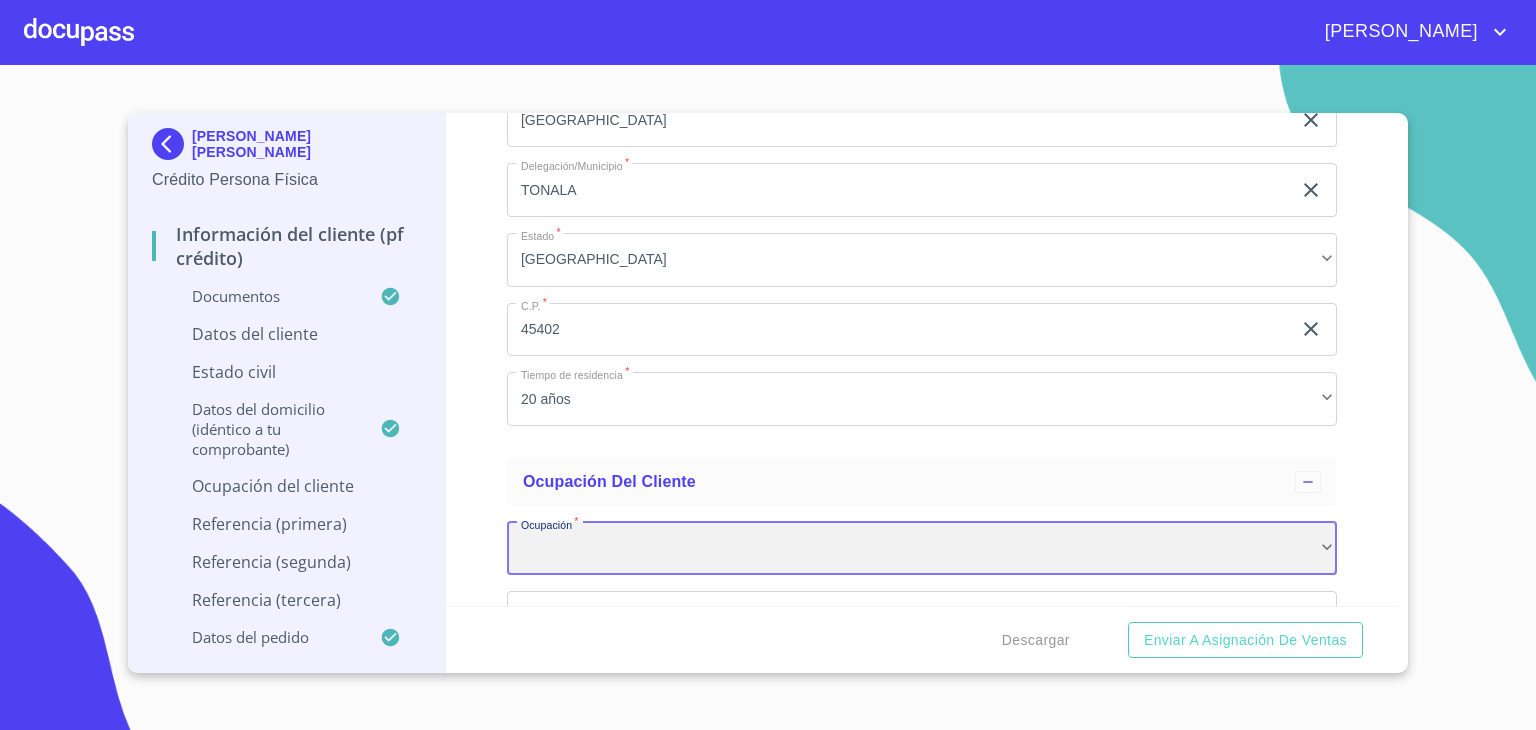 click on "​" at bounding box center [922, 549] 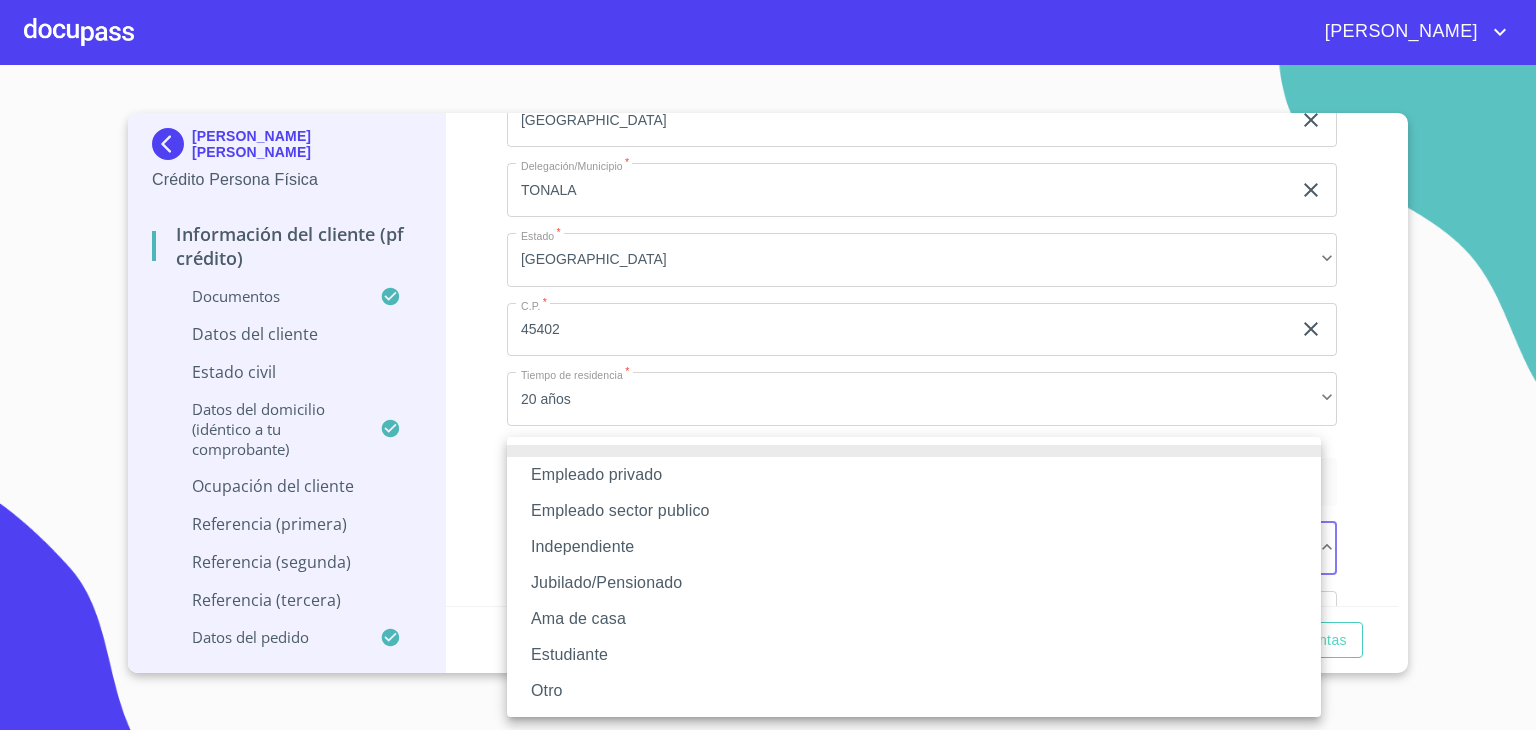 click on "Independiente" at bounding box center [914, 547] 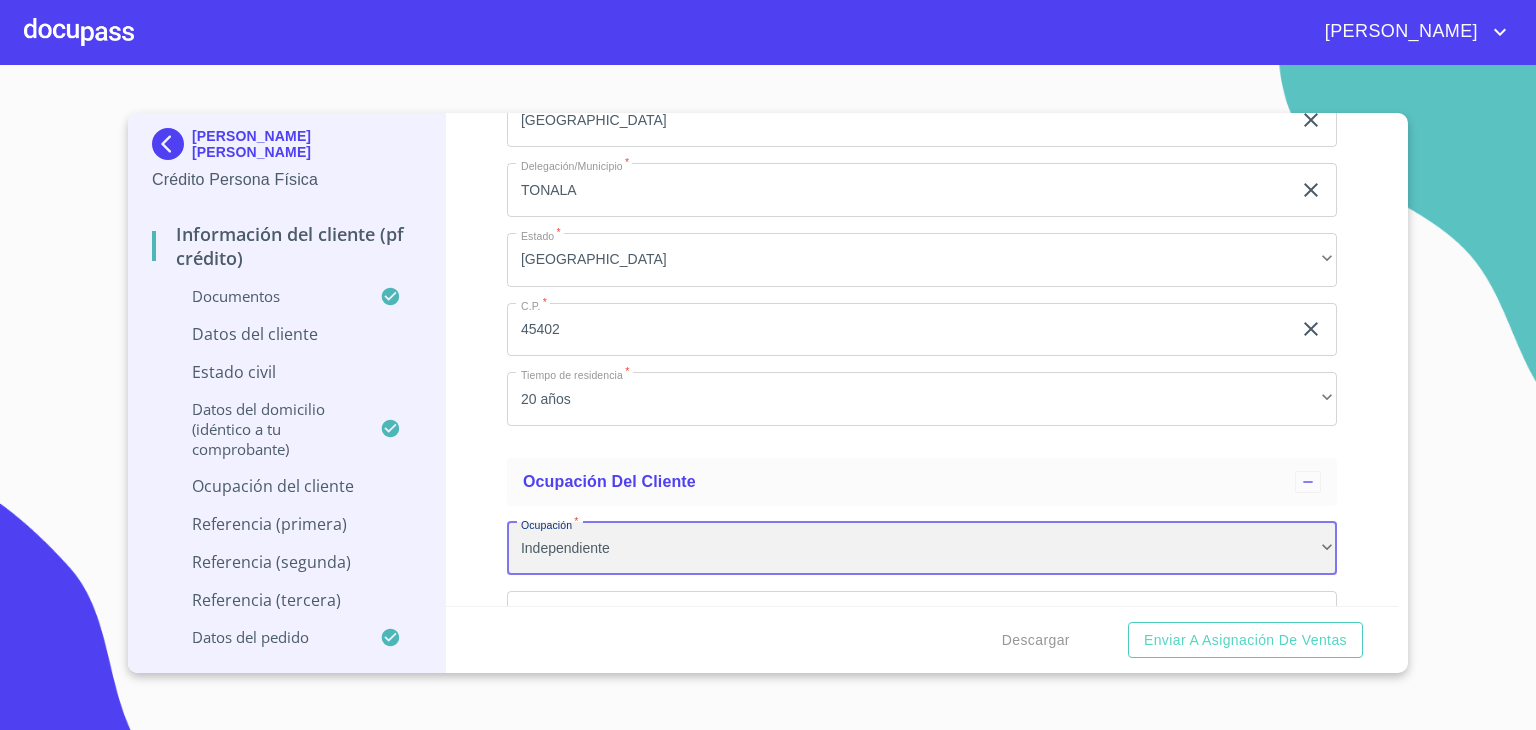 scroll, scrollTop: 8823, scrollLeft: 0, axis: vertical 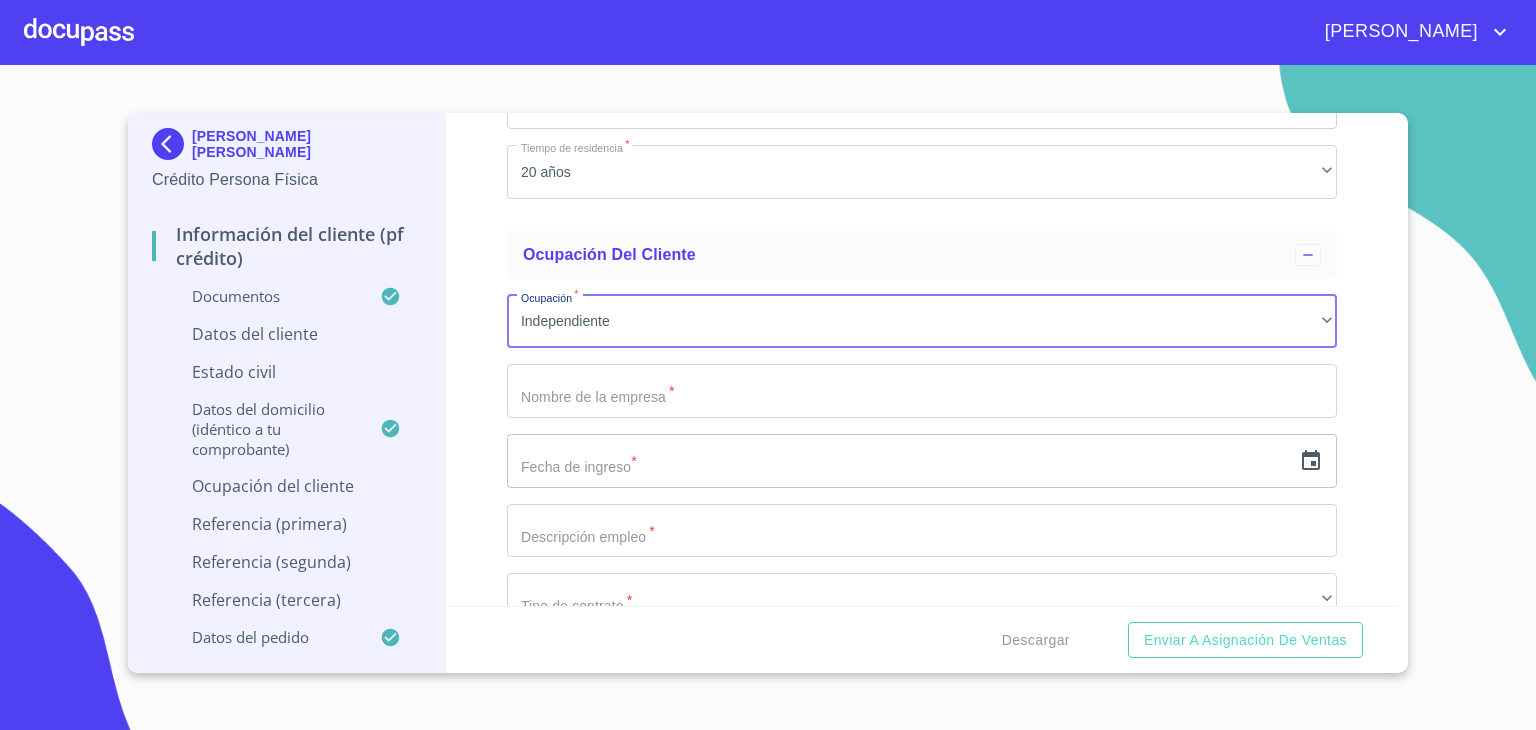 click on "Documento de identificación.   *" at bounding box center [899, -2216] 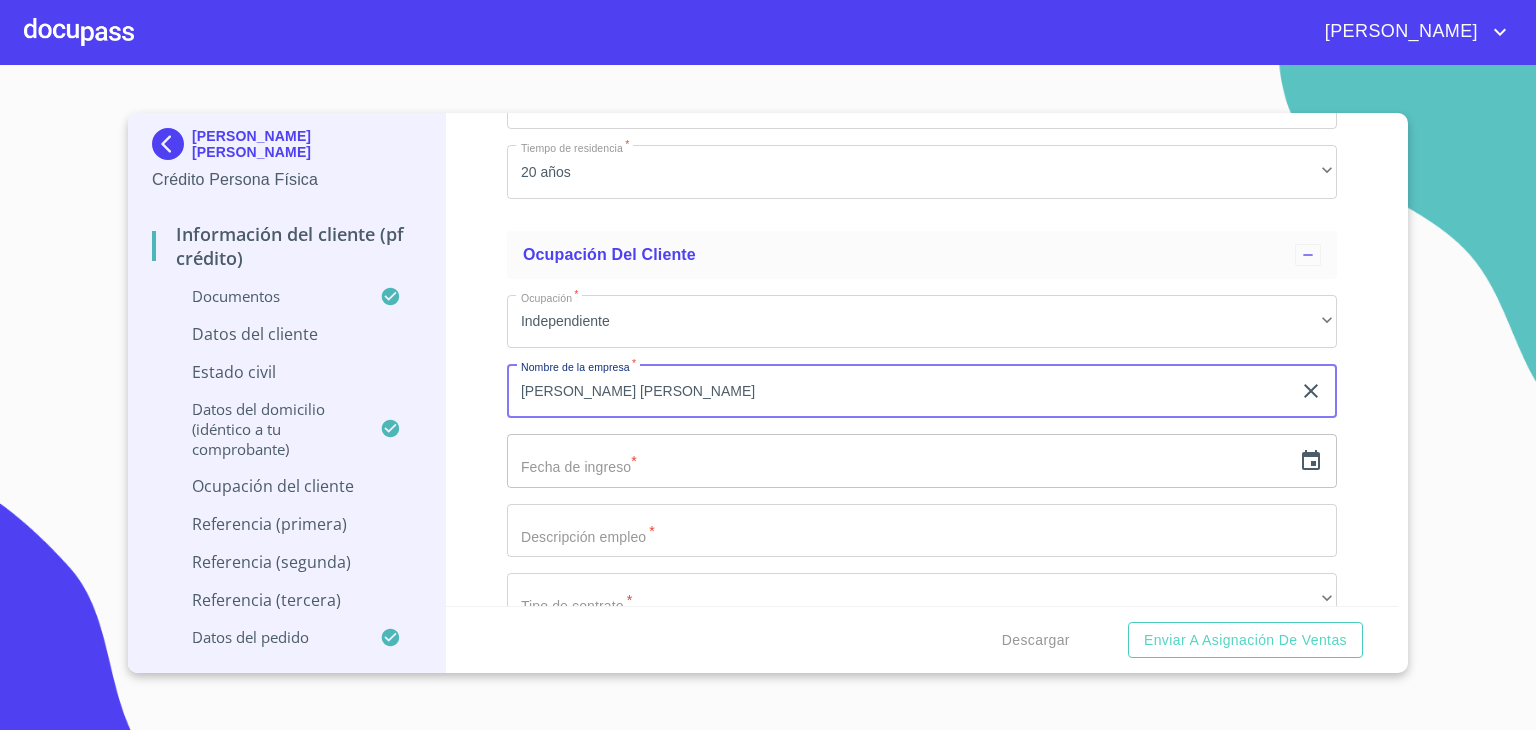 type on "LUIS MIGUEL MENDOZA SOLIS" 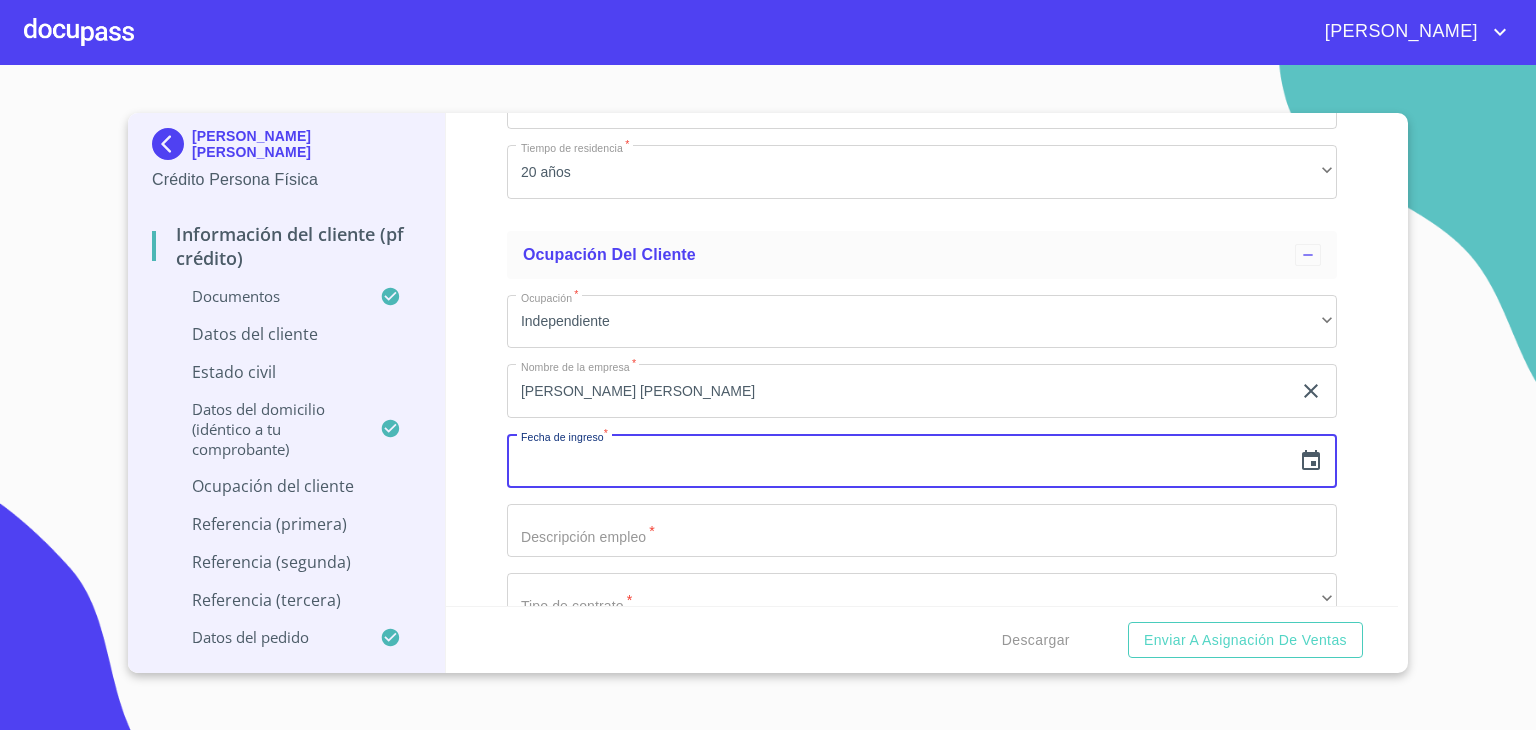 click at bounding box center (899, 461) 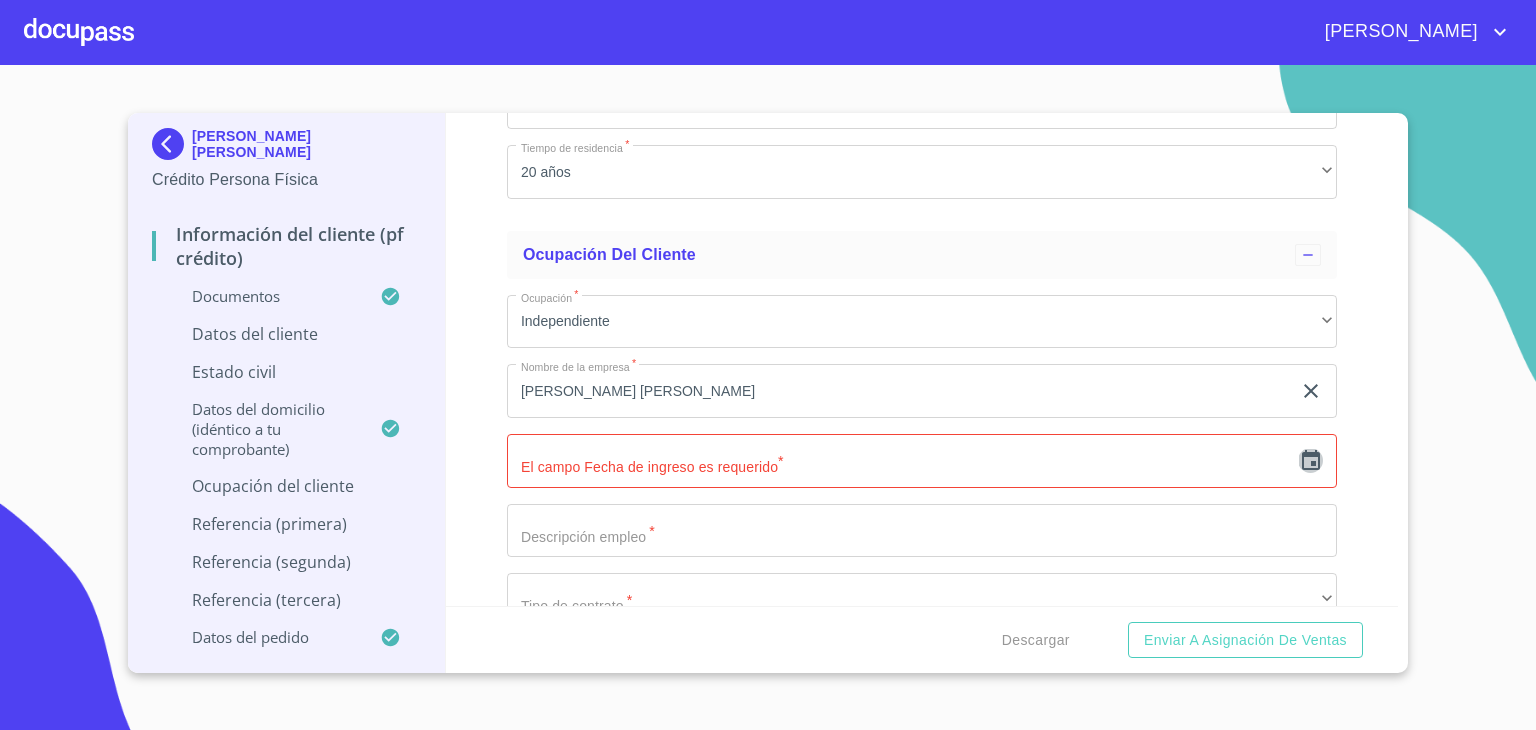 click 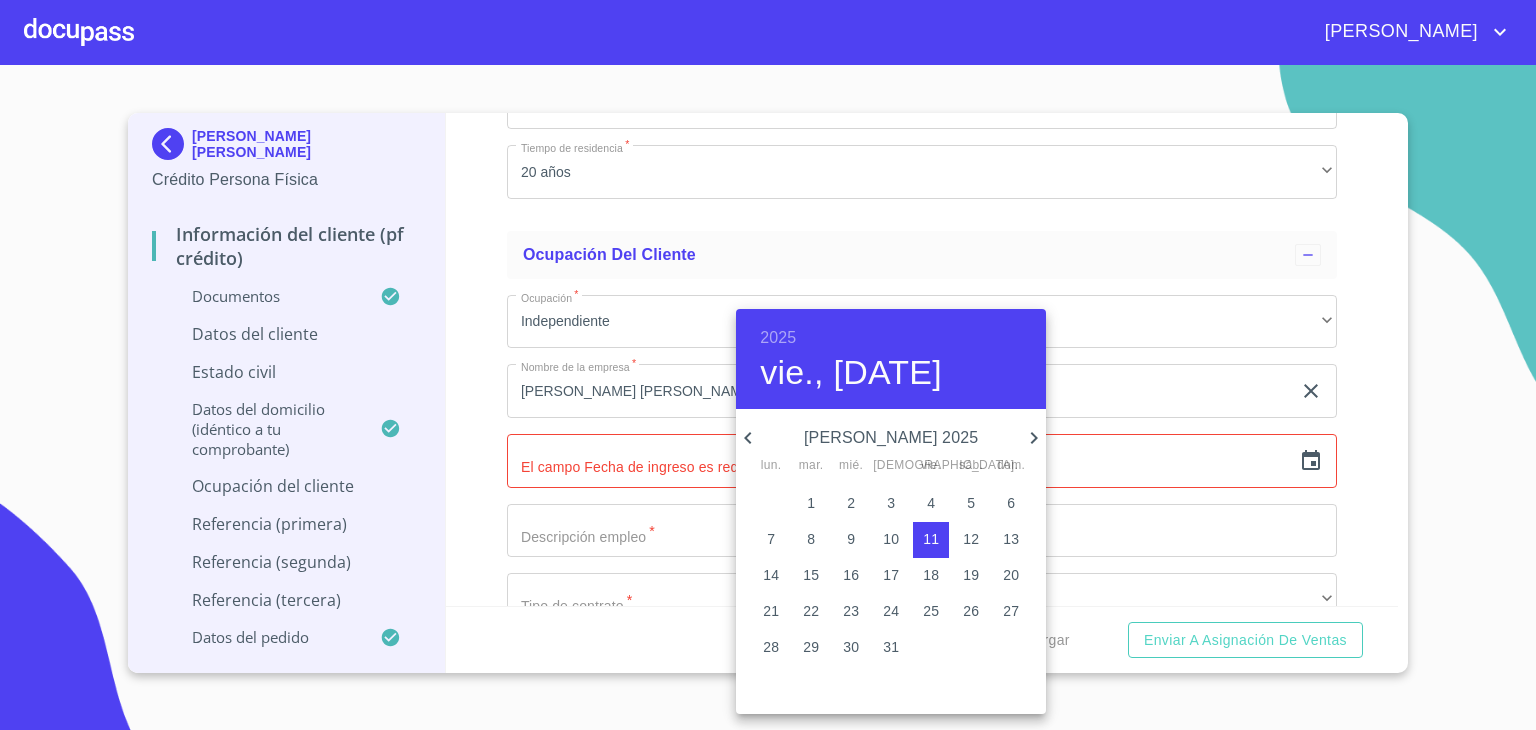 click on "2025" at bounding box center (778, 338) 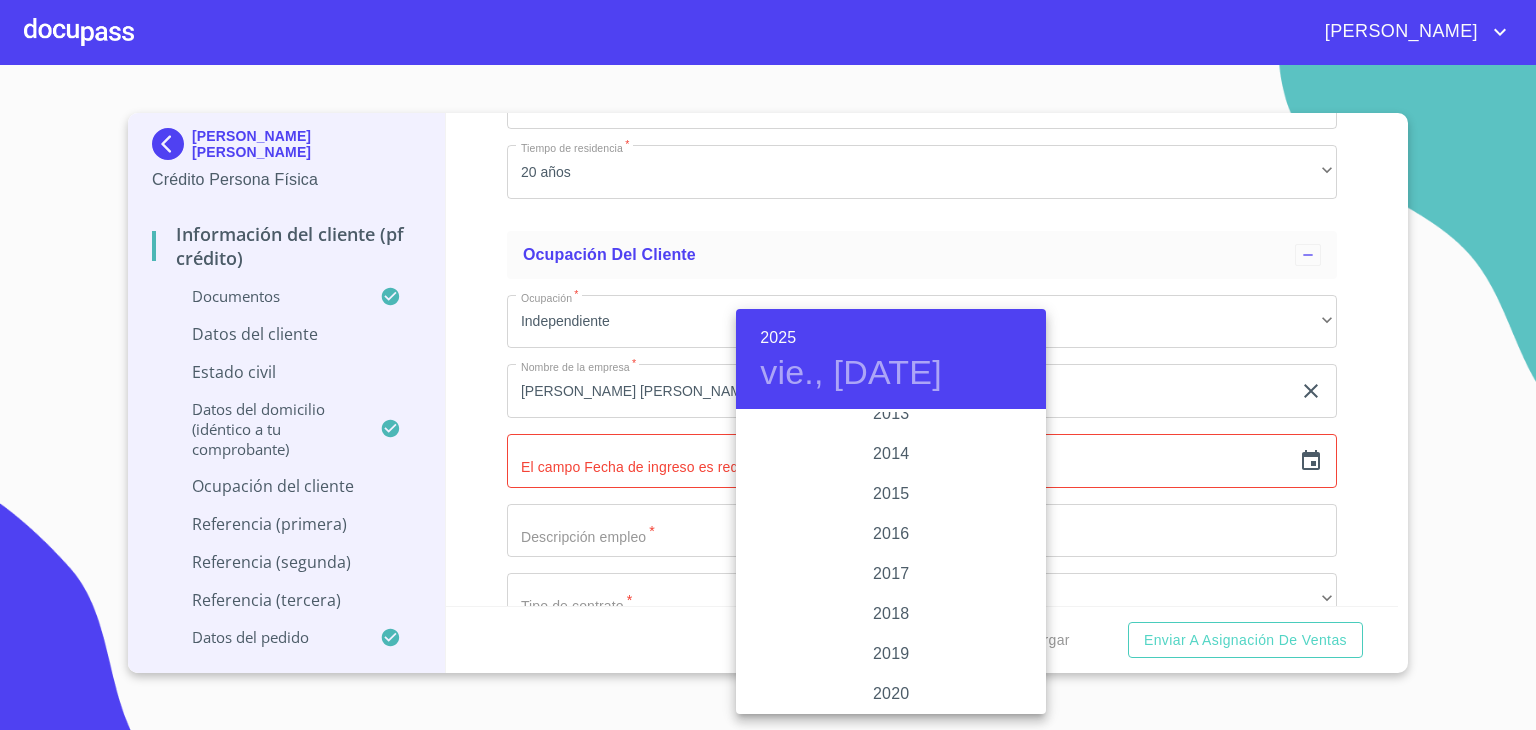 scroll, scrollTop: 3531, scrollLeft: 0, axis: vertical 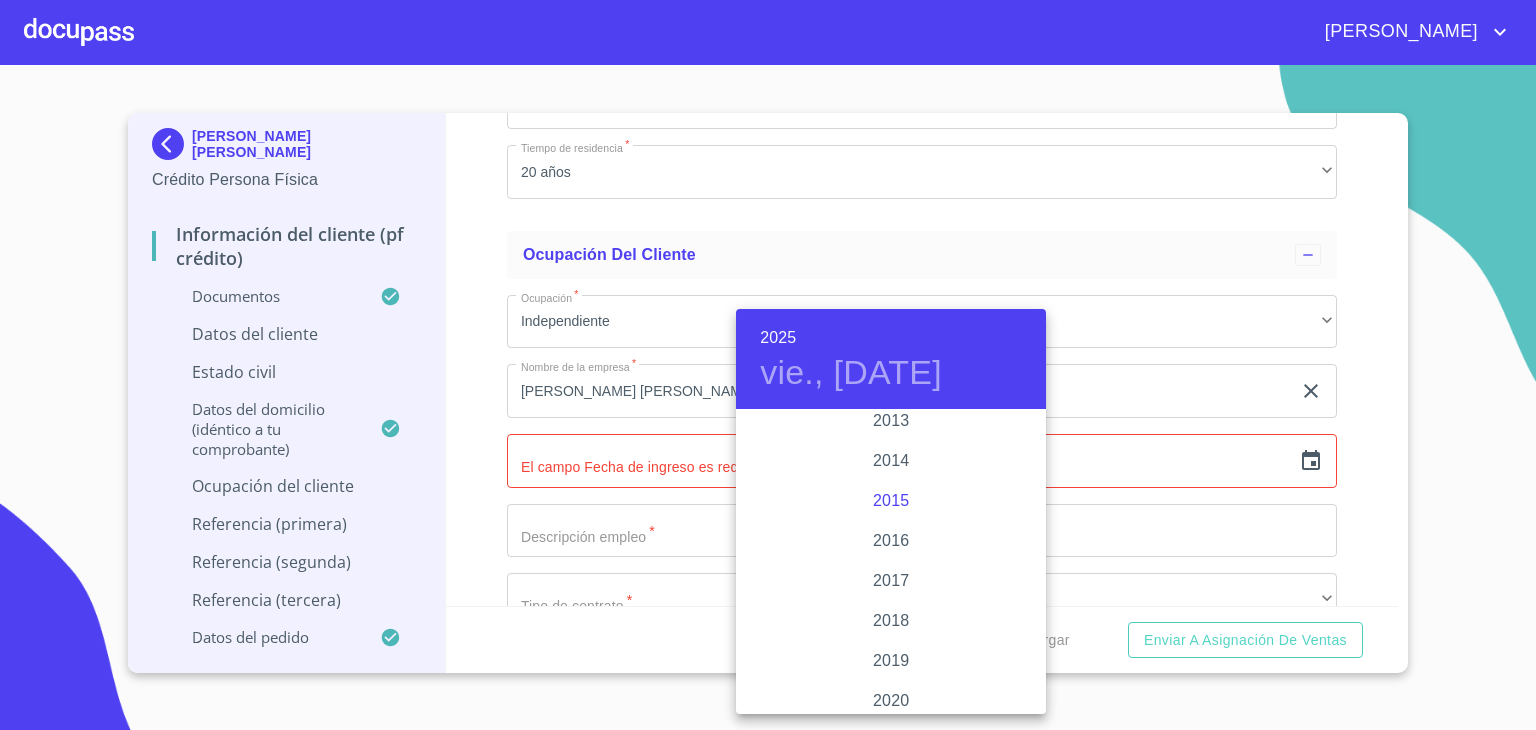 click on "2015" at bounding box center (891, 501) 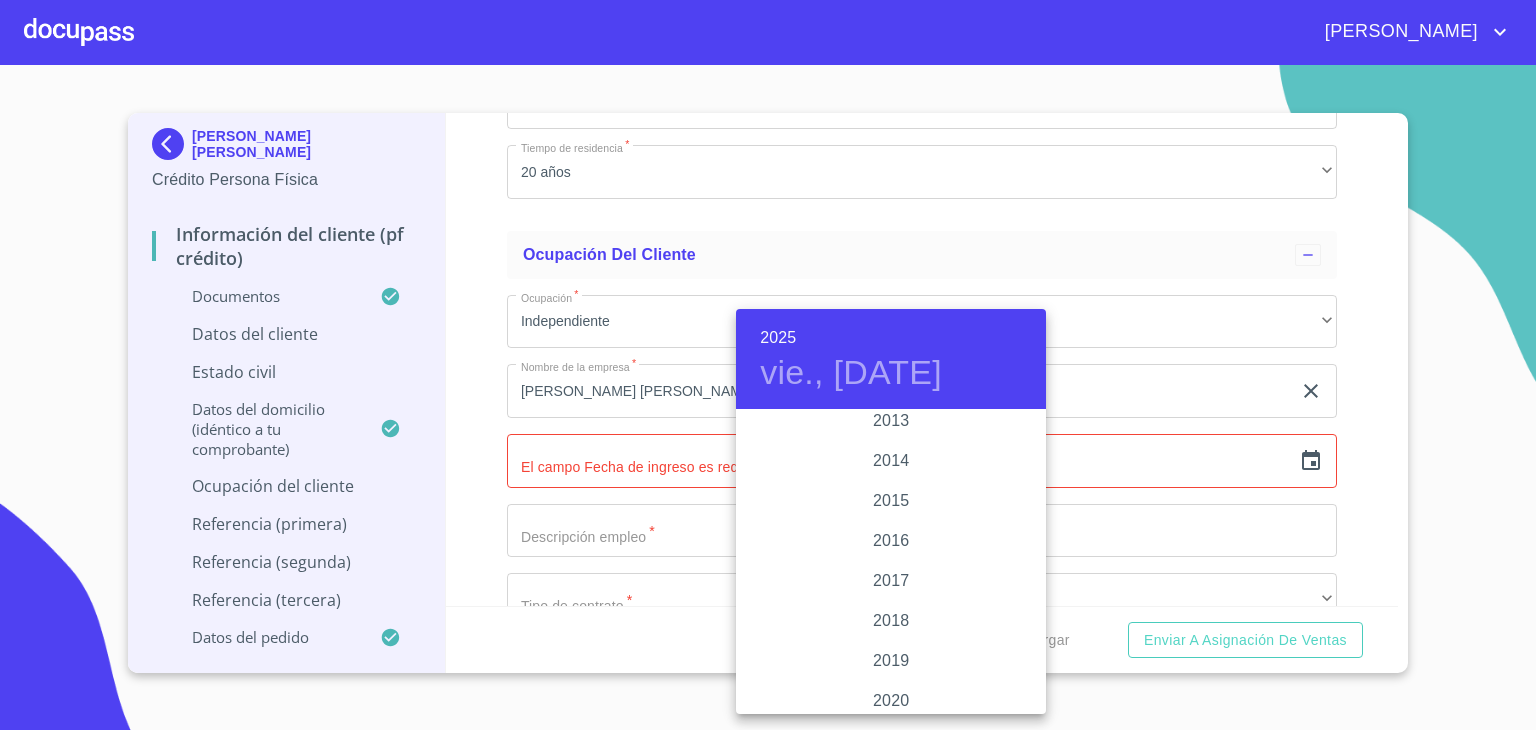 type on "11 de jul. de 2015" 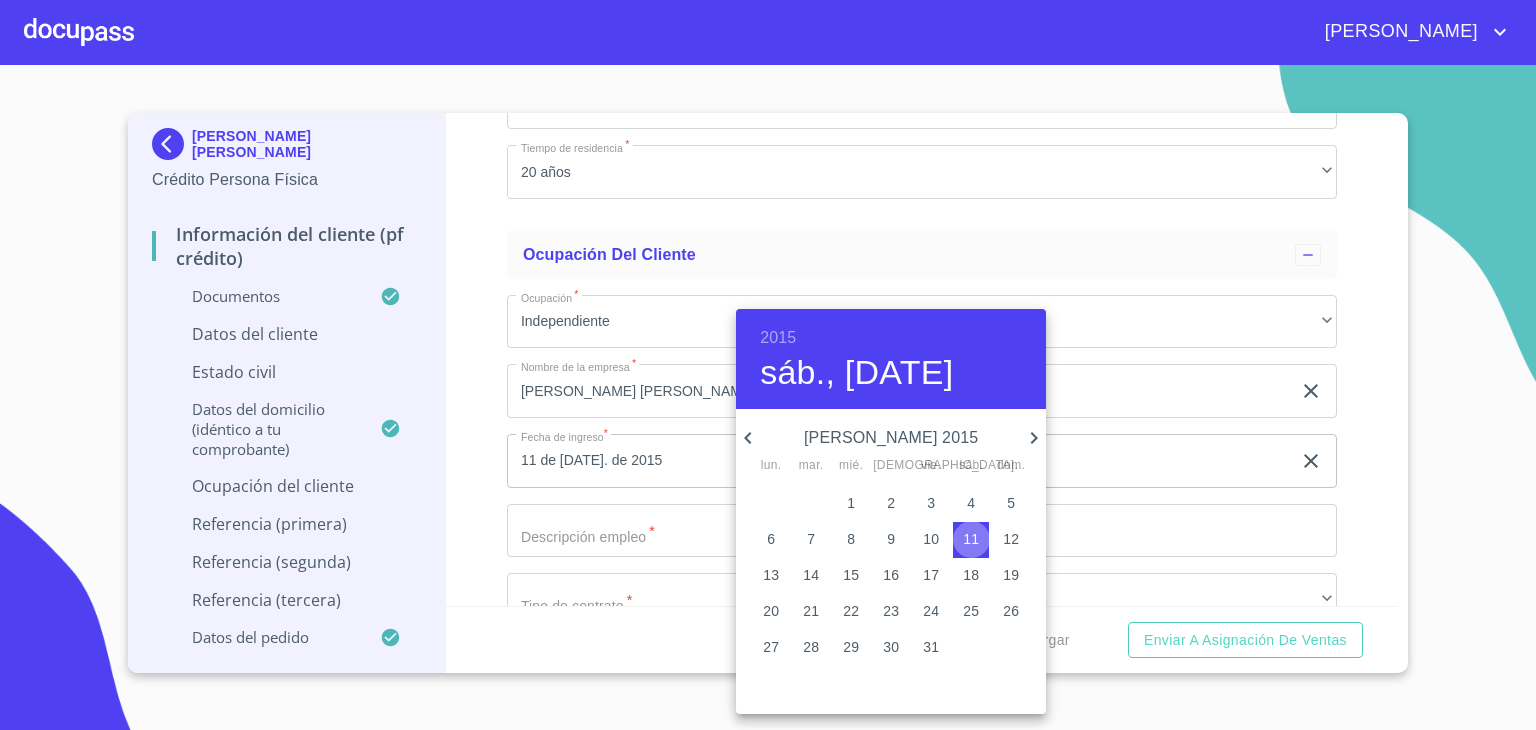 click on "11" at bounding box center (971, 539) 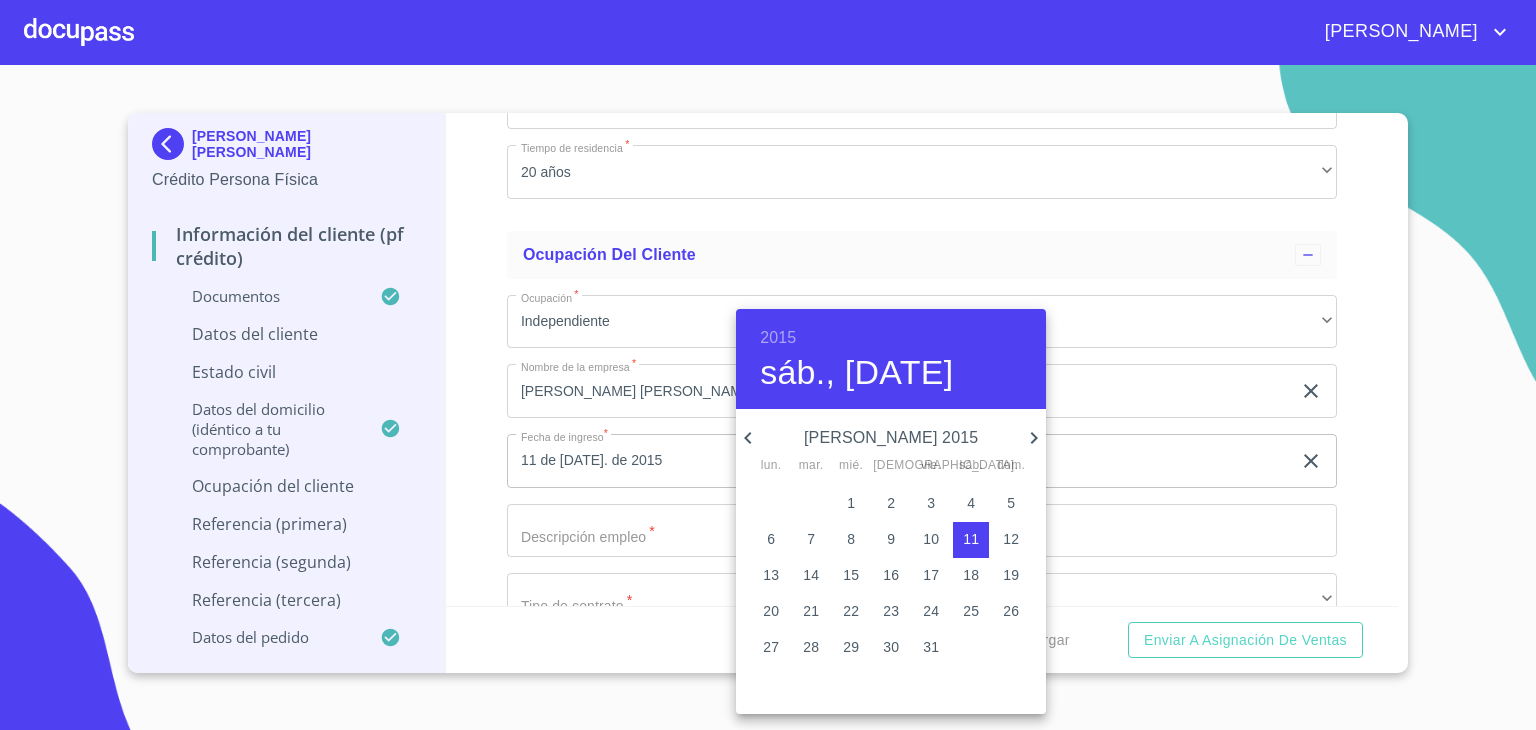 click at bounding box center (768, 365) 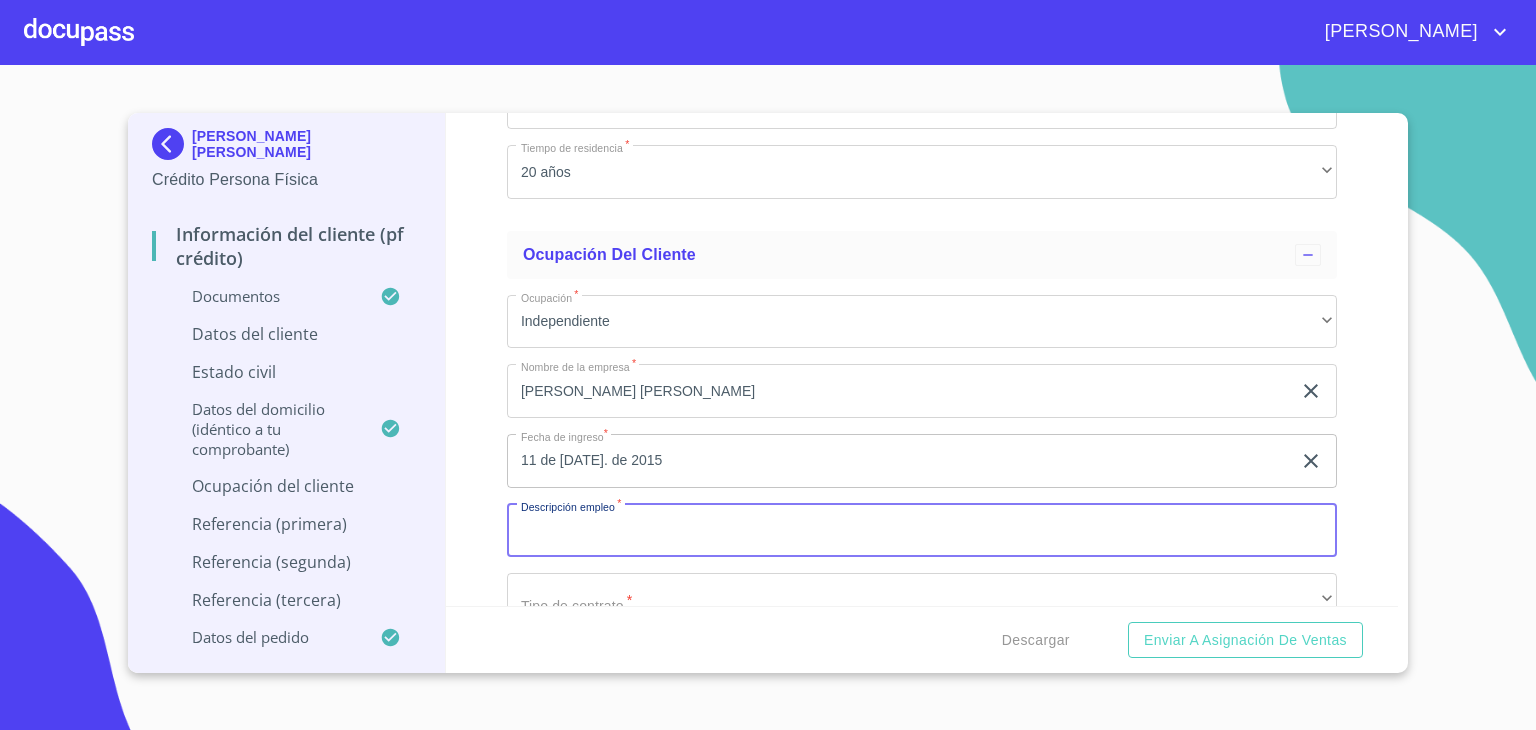 click on "Documento de identificación.   *" at bounding box center [922, 531] 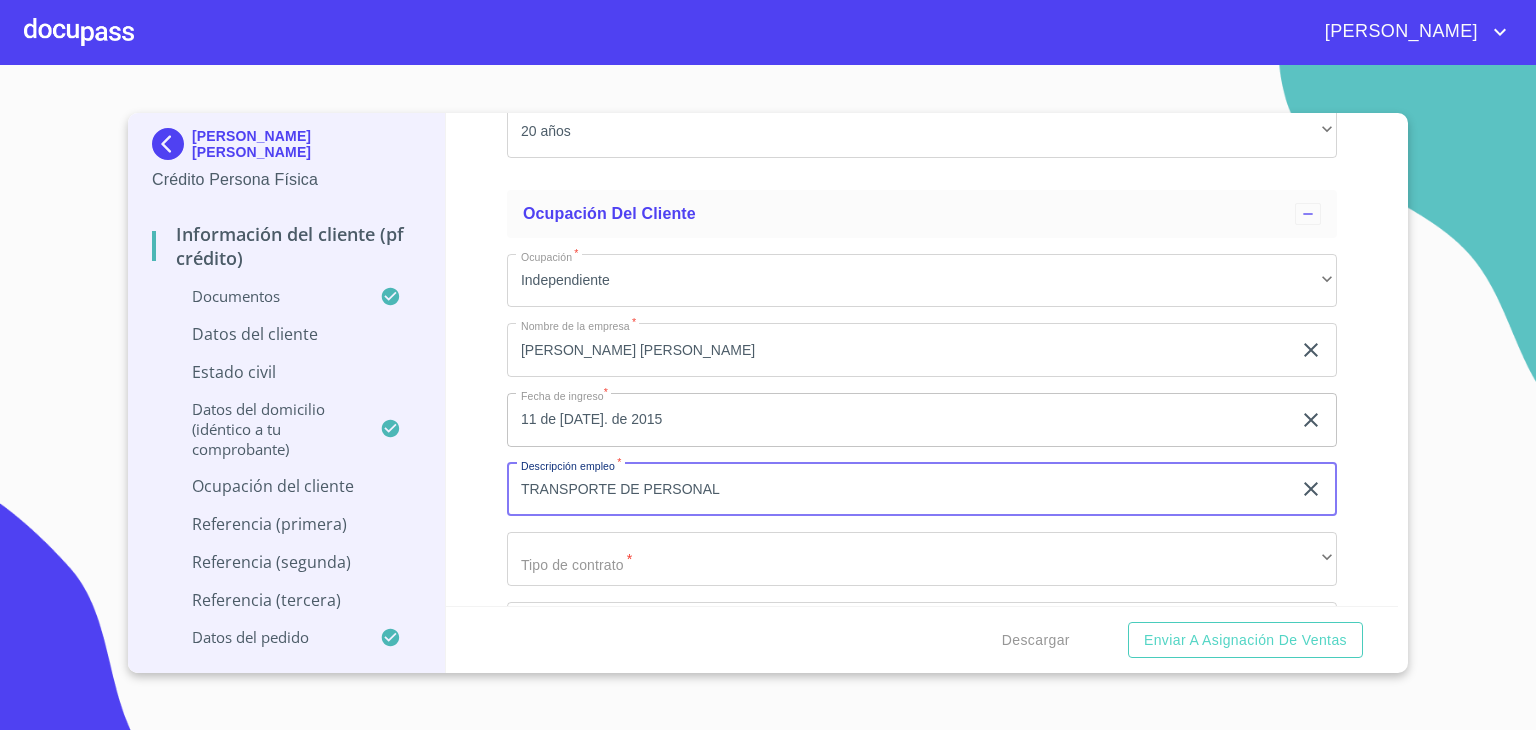 scroll, scrollTop: 8879, scrollLeft: 0, axis: vertical 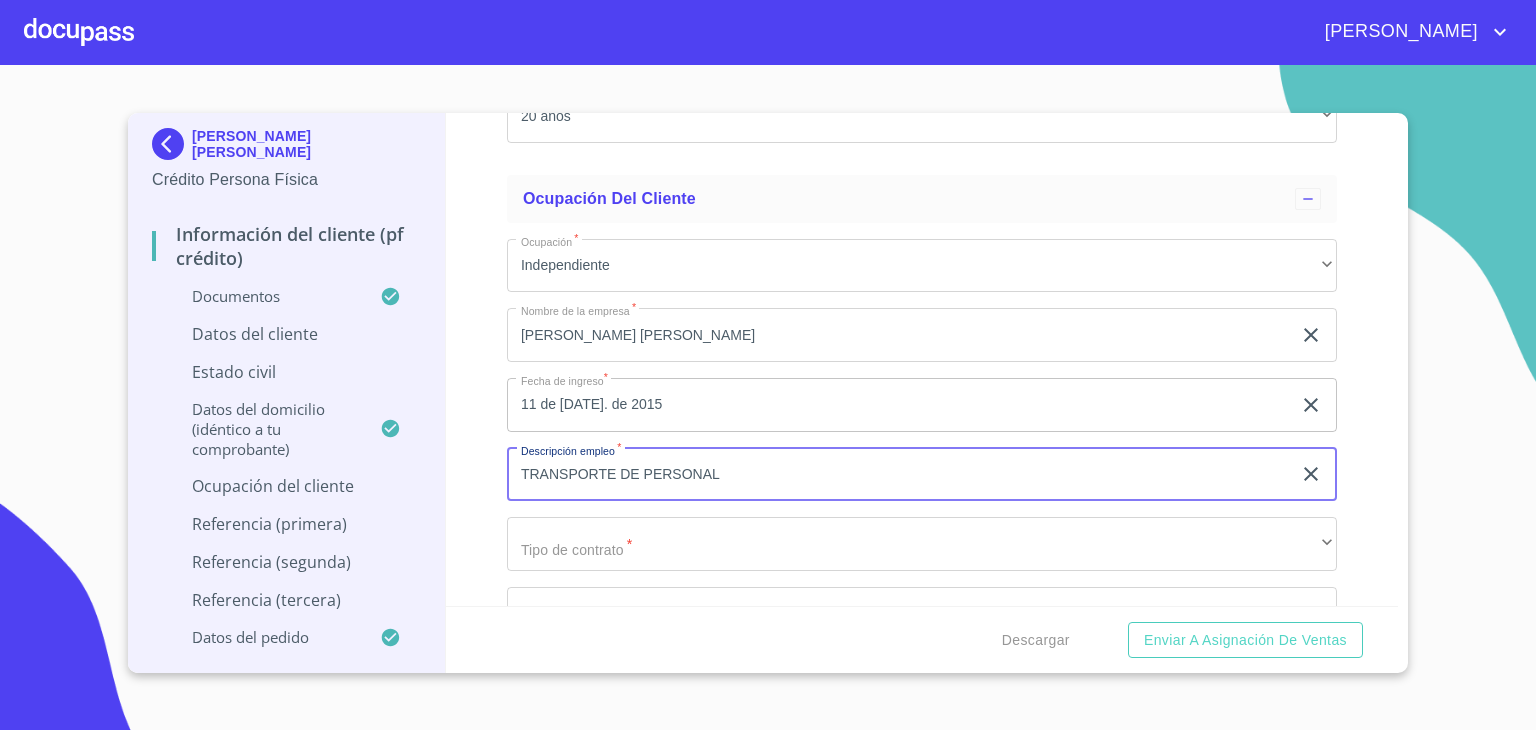 type on "TRANSPORTE DE PERSONAL" 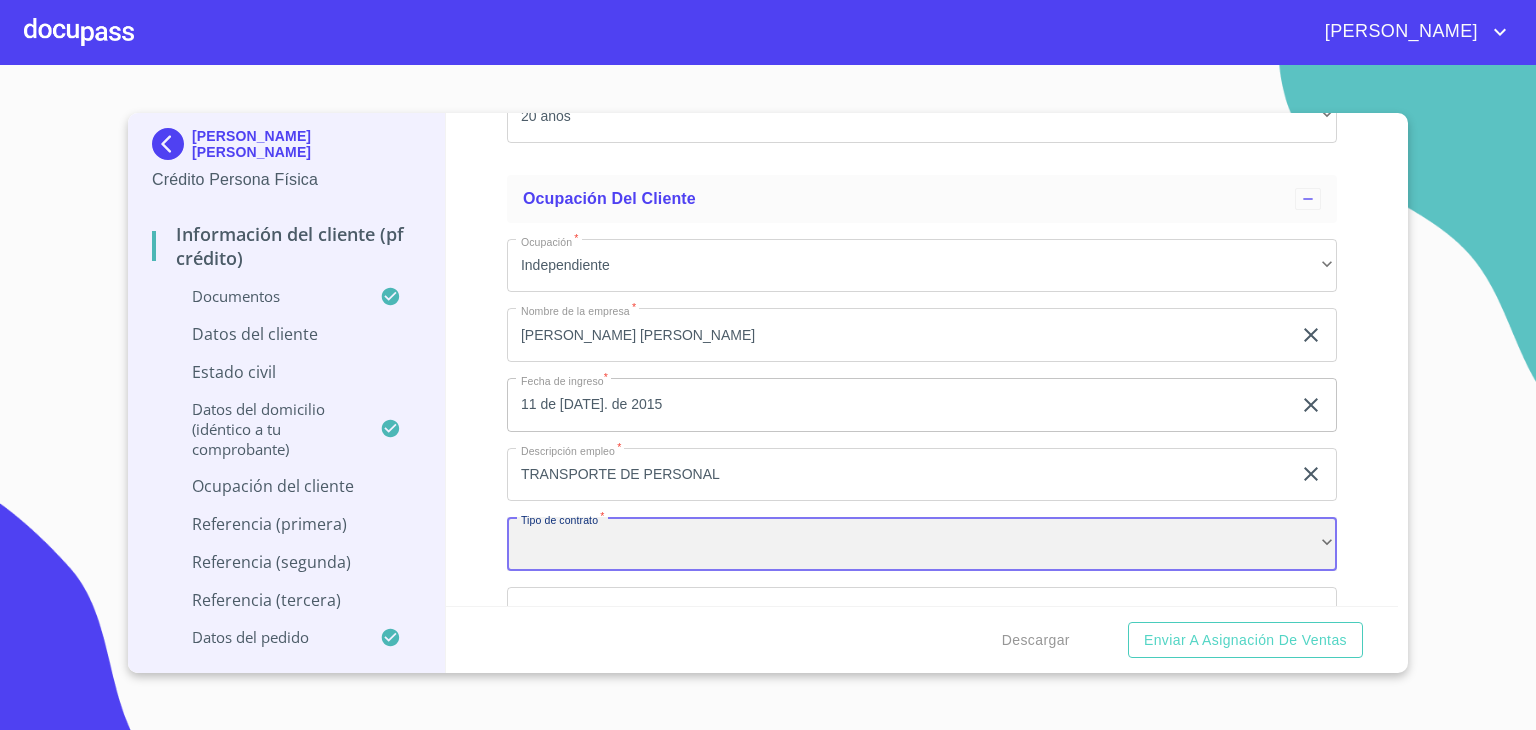 click on "​" at bounding box center [922, 544] 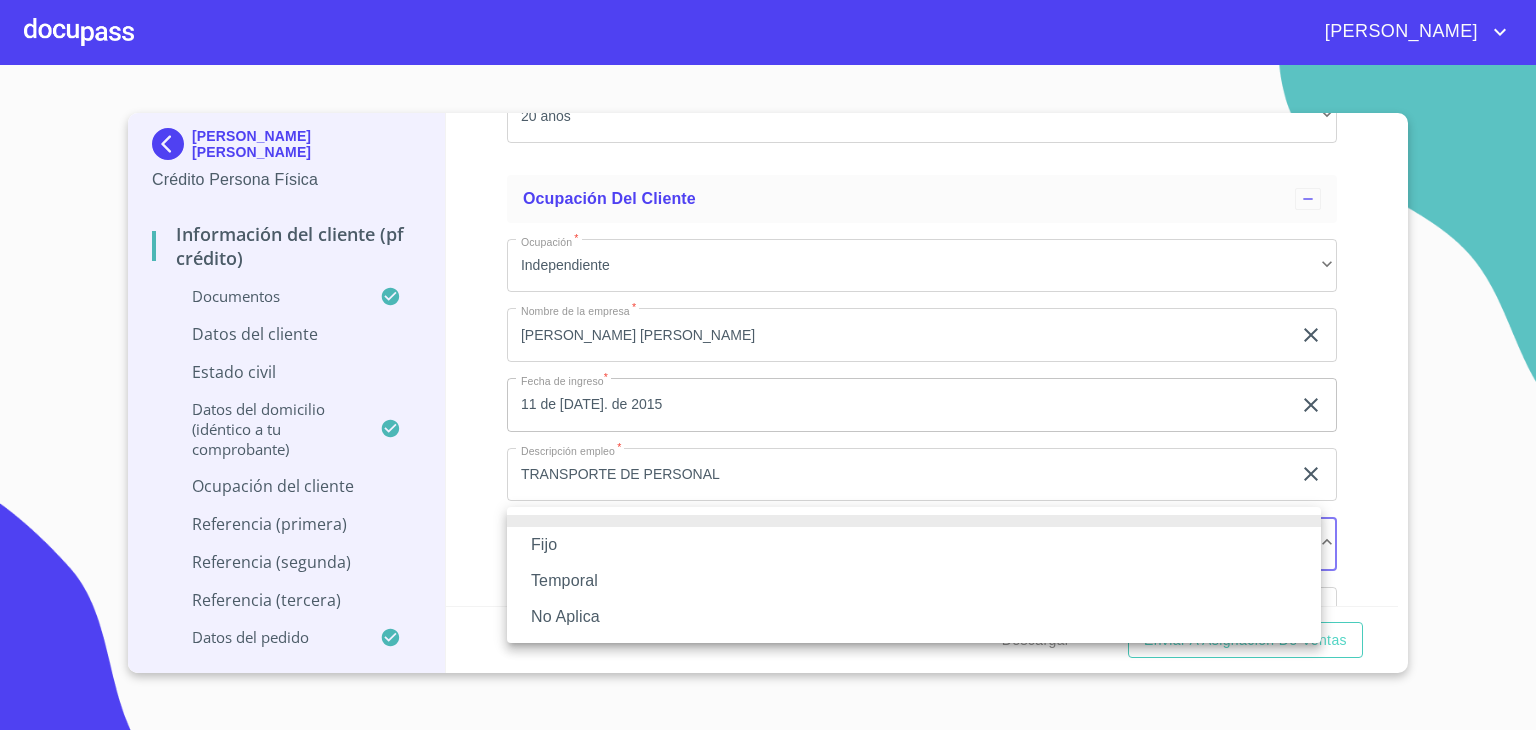 click on "Fijo Temporal No Aplica" at bounding box center [914, 575] 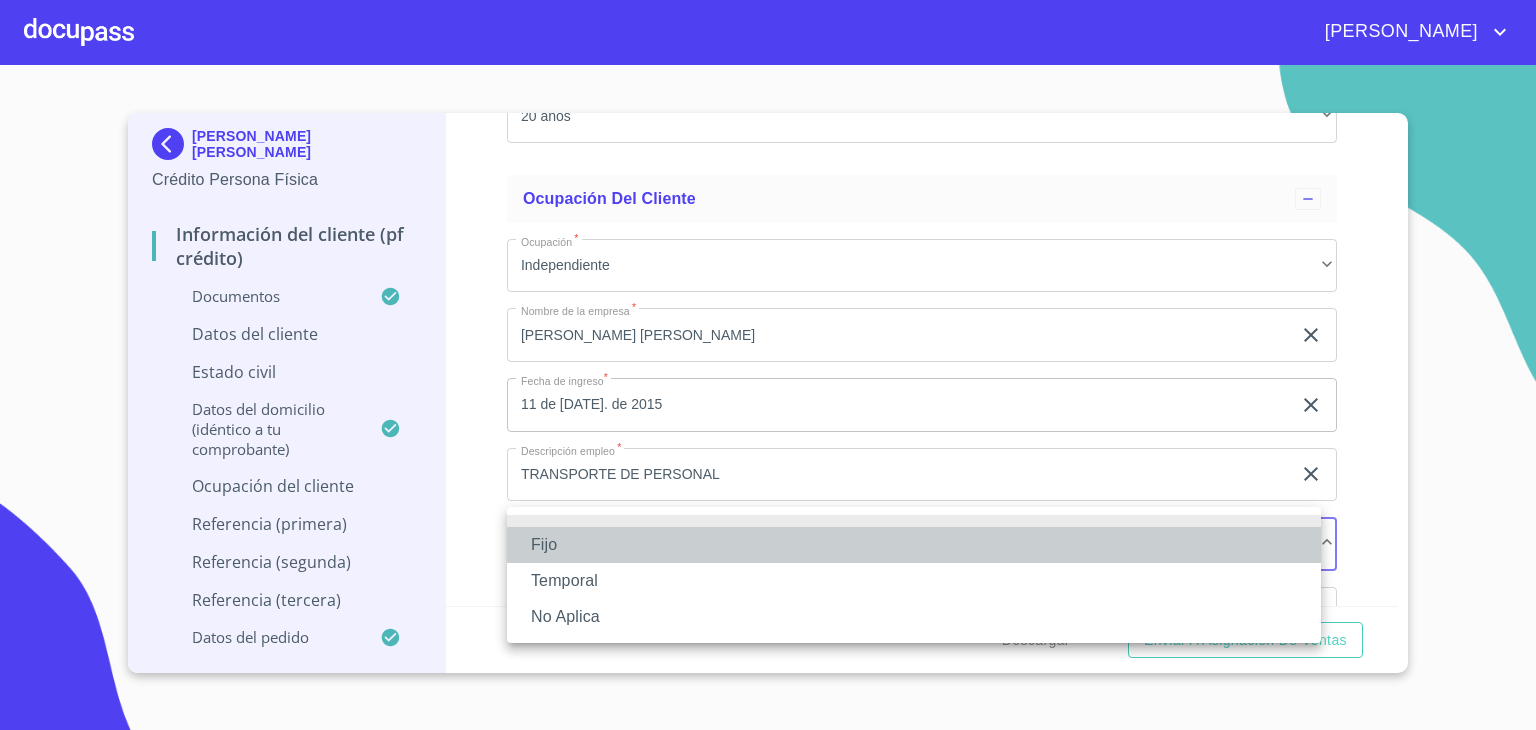 click on "Fijo" at bounding box center (914, 545) 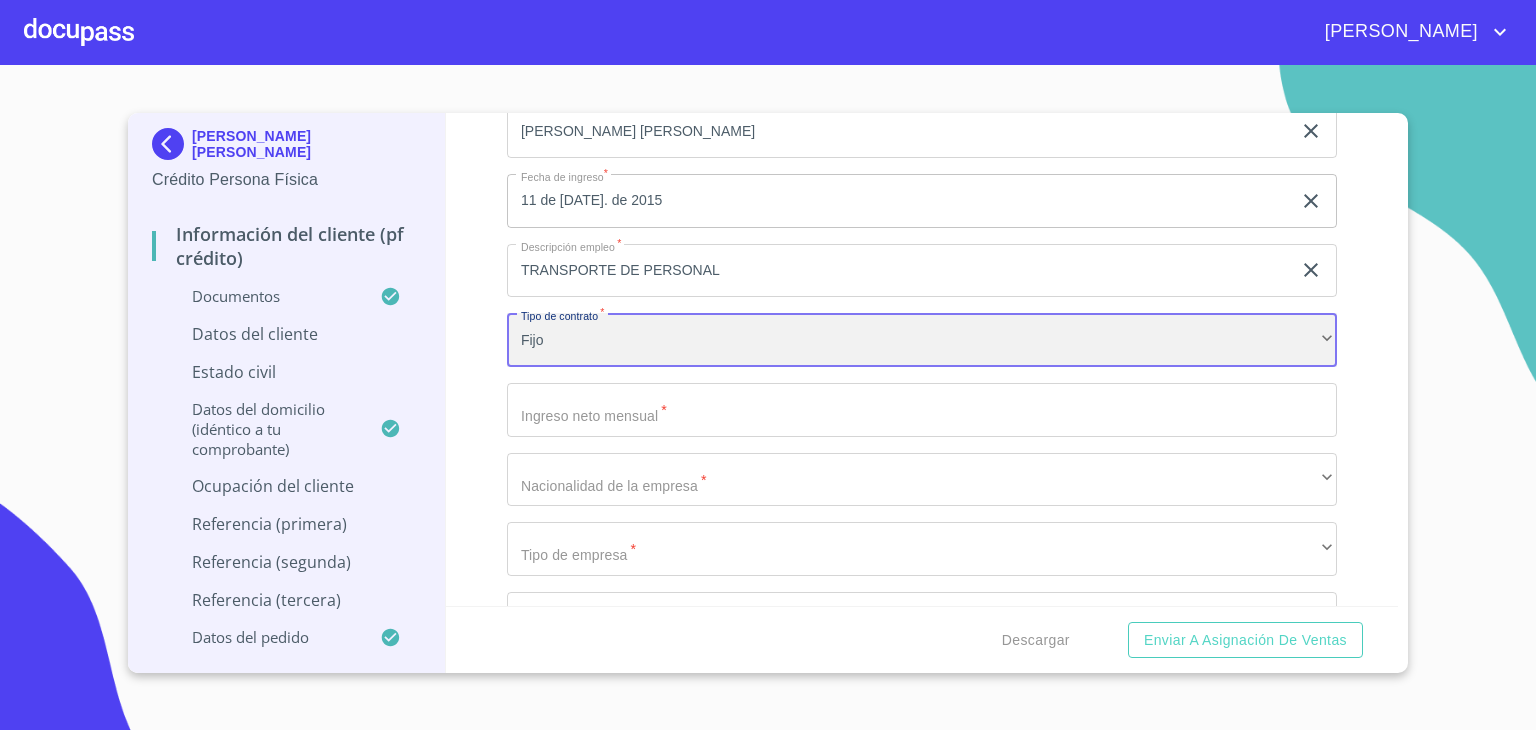 scroll, scrollTop: 9095, scrollLeft: 0, axis: vertical 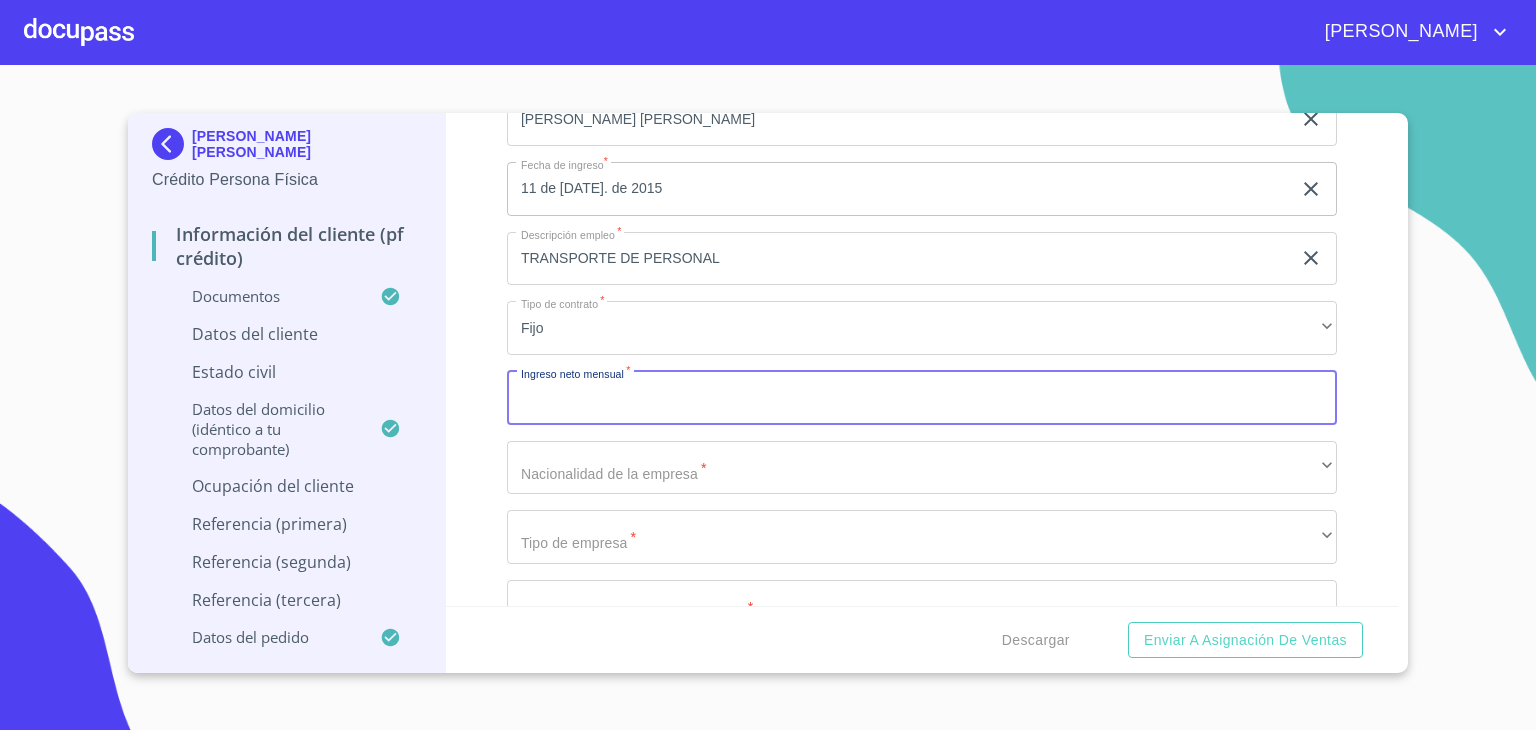 click on "Documento de identificación.   *" at bounding box center [922, 398] 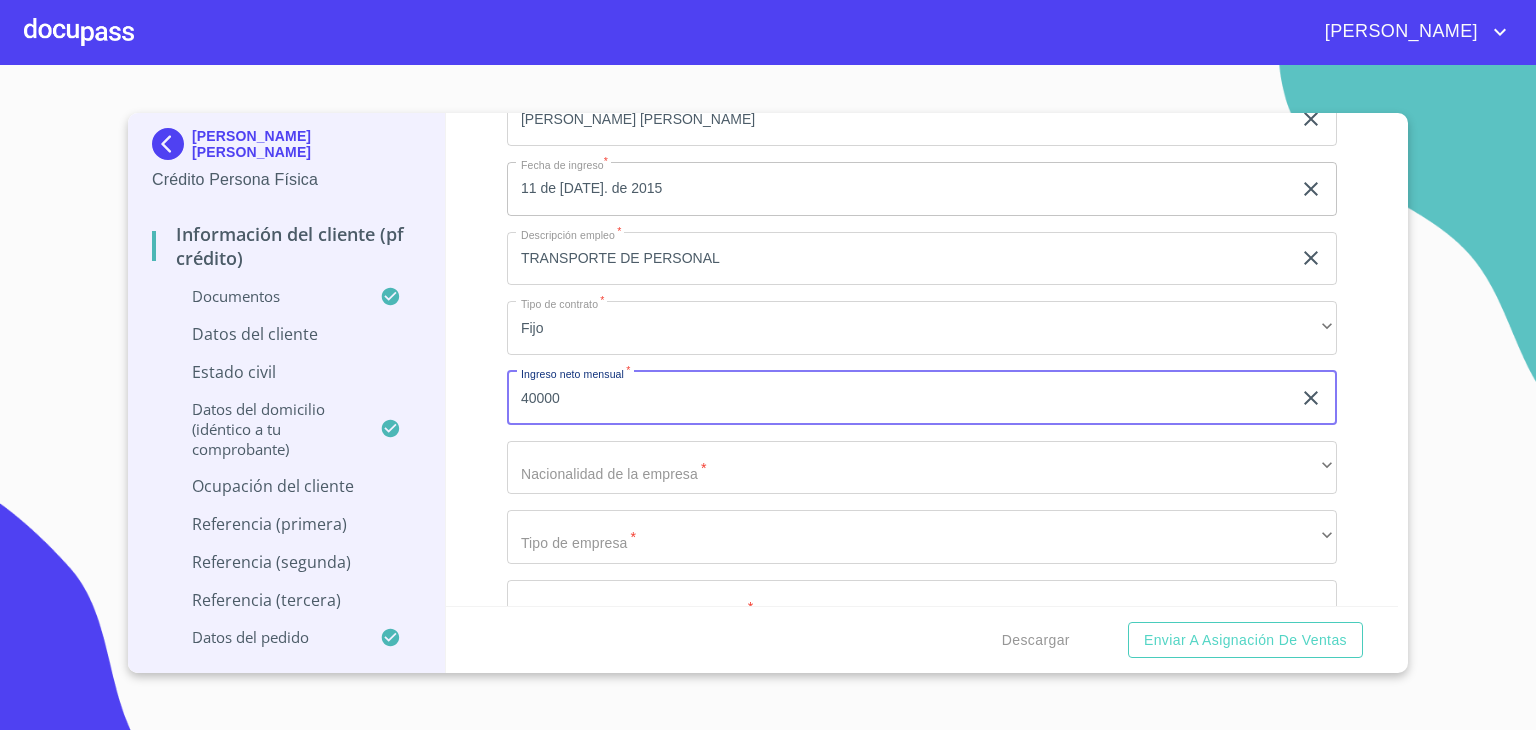 type on "40000" 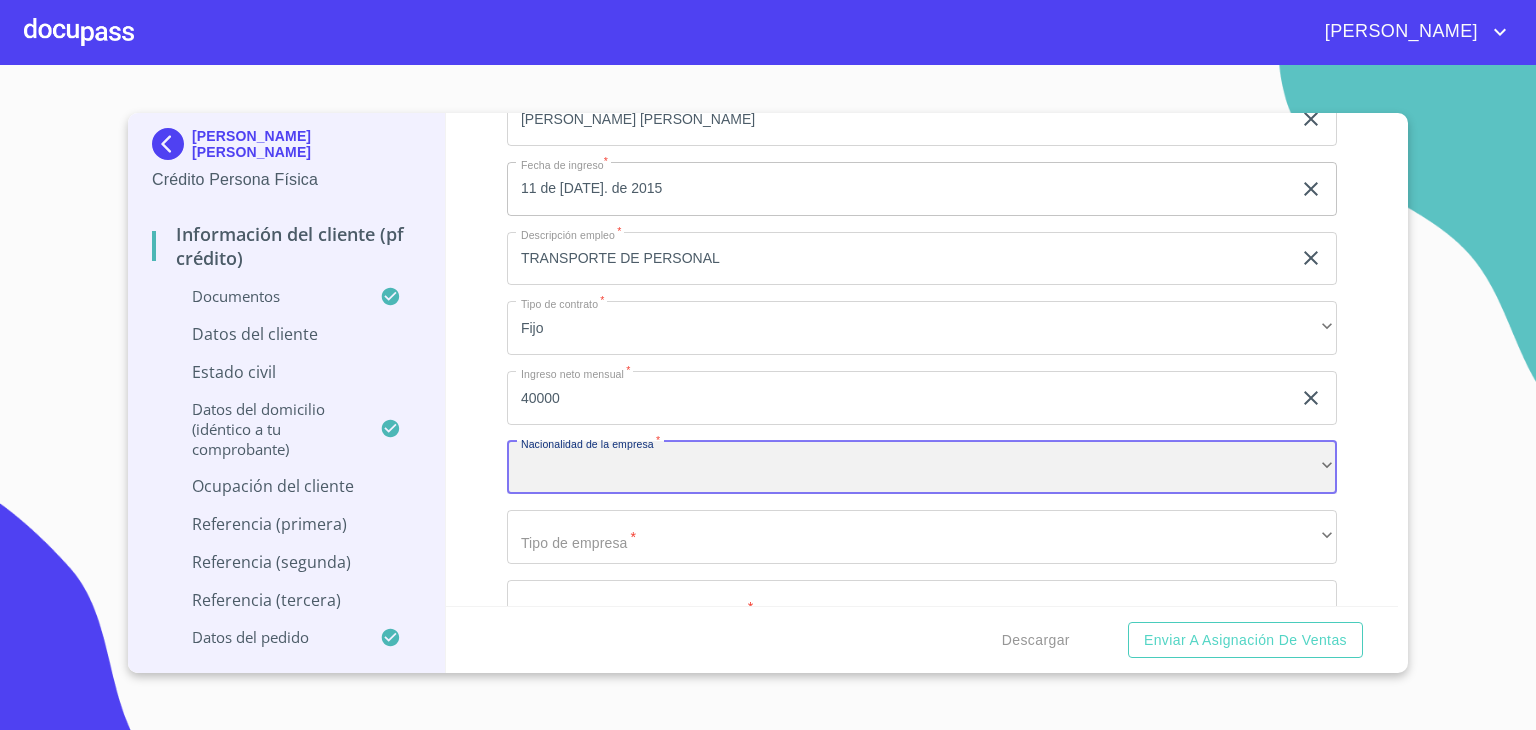 click on "​" at bounding box center (922, 468) 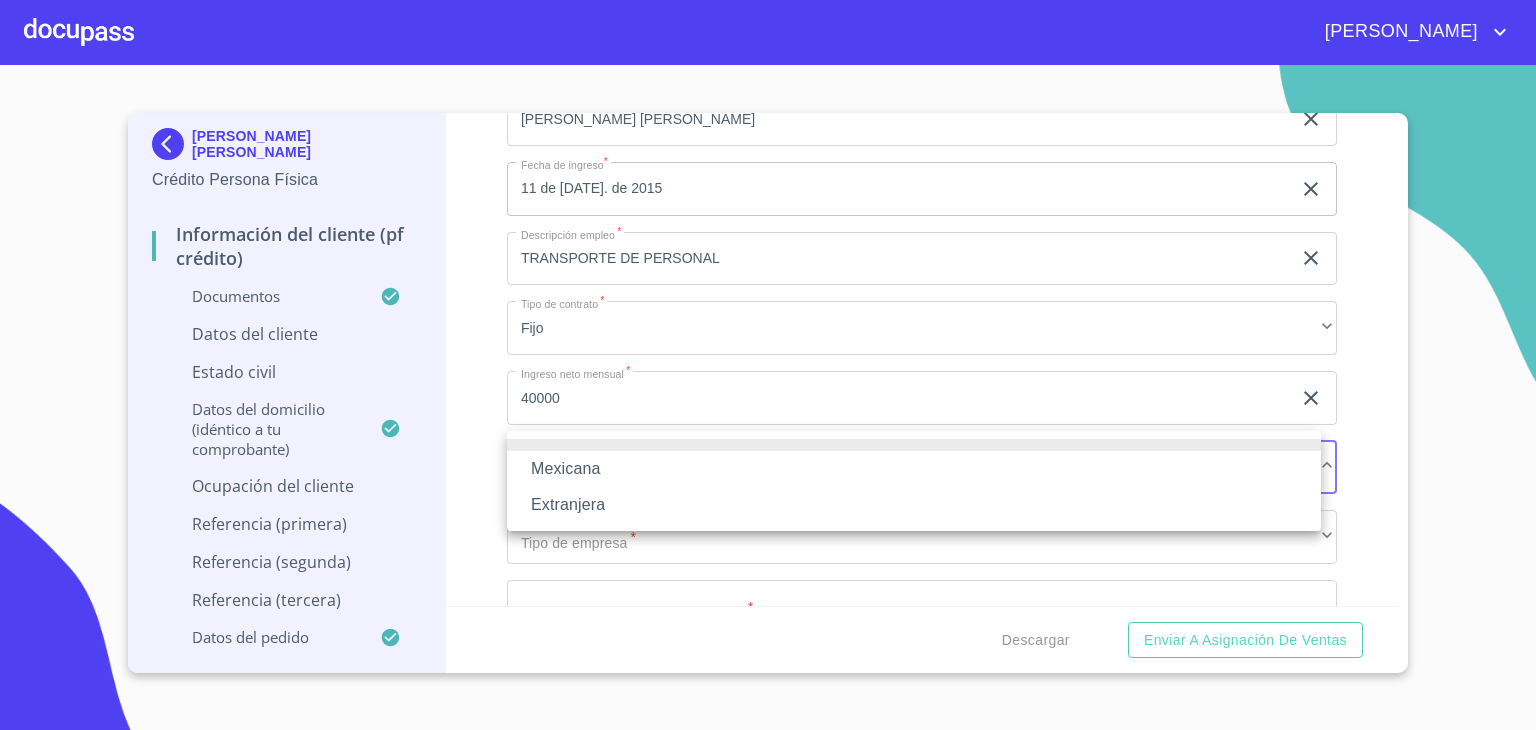 type 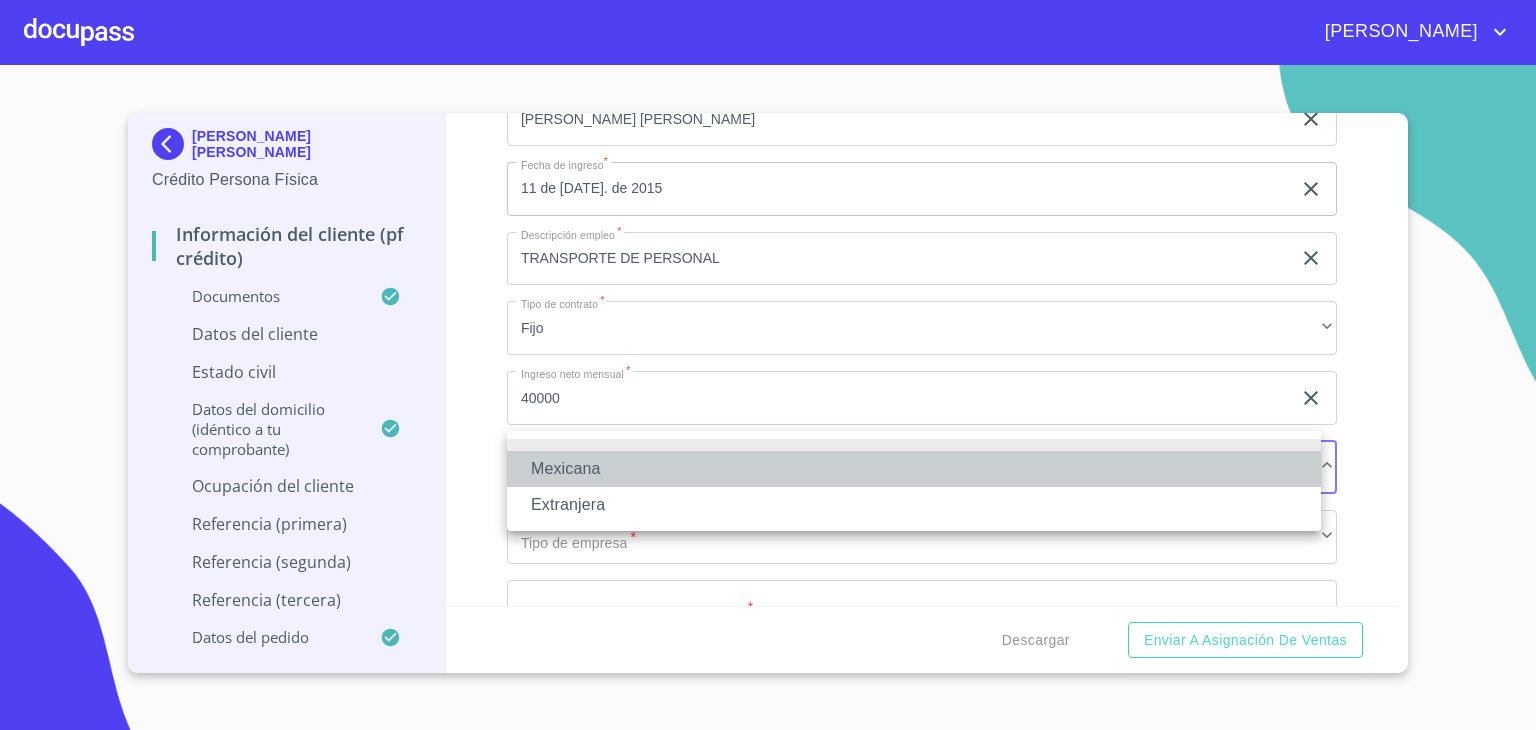 click on "Mexicana" at bounding box center (914, 469) 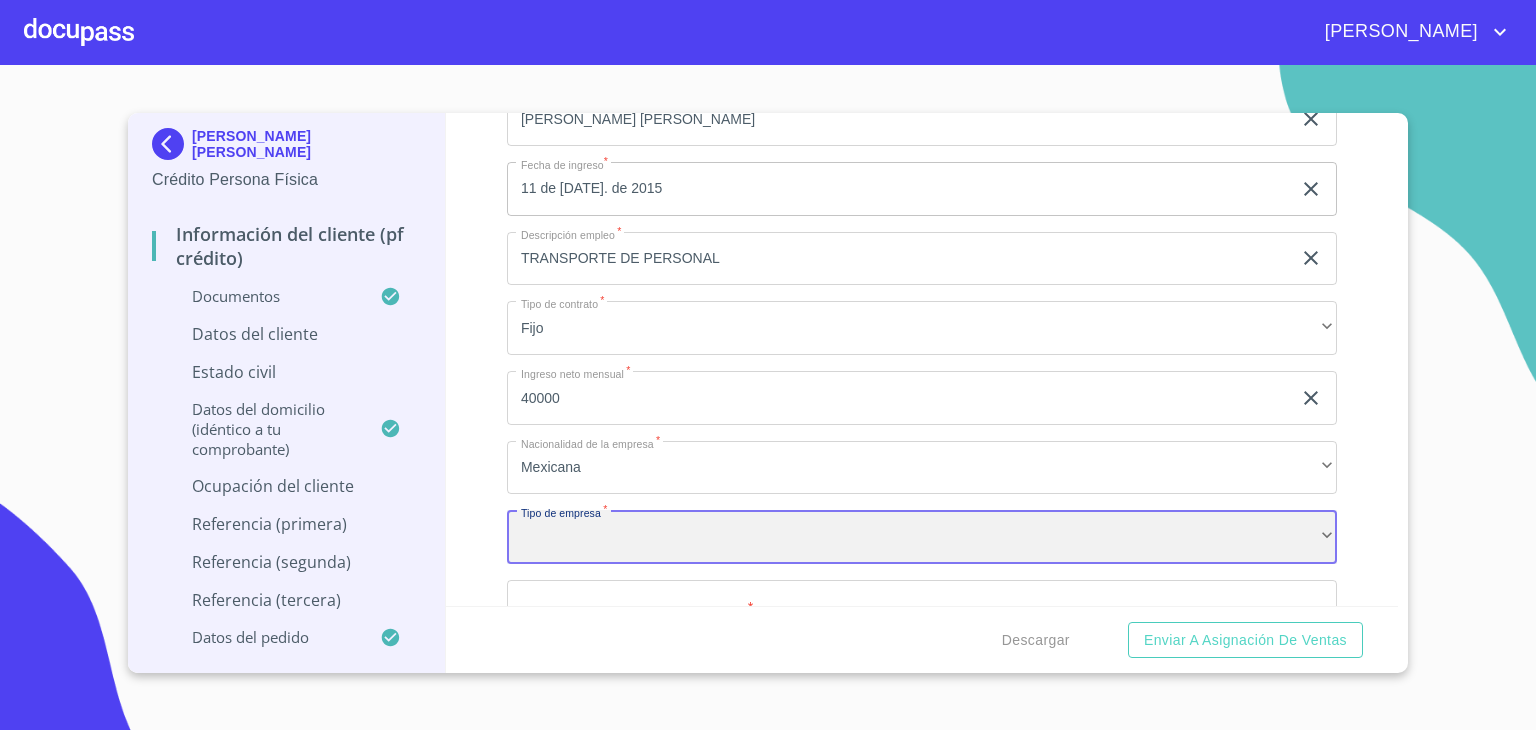 click on "​" at bounding box center [922, 537] 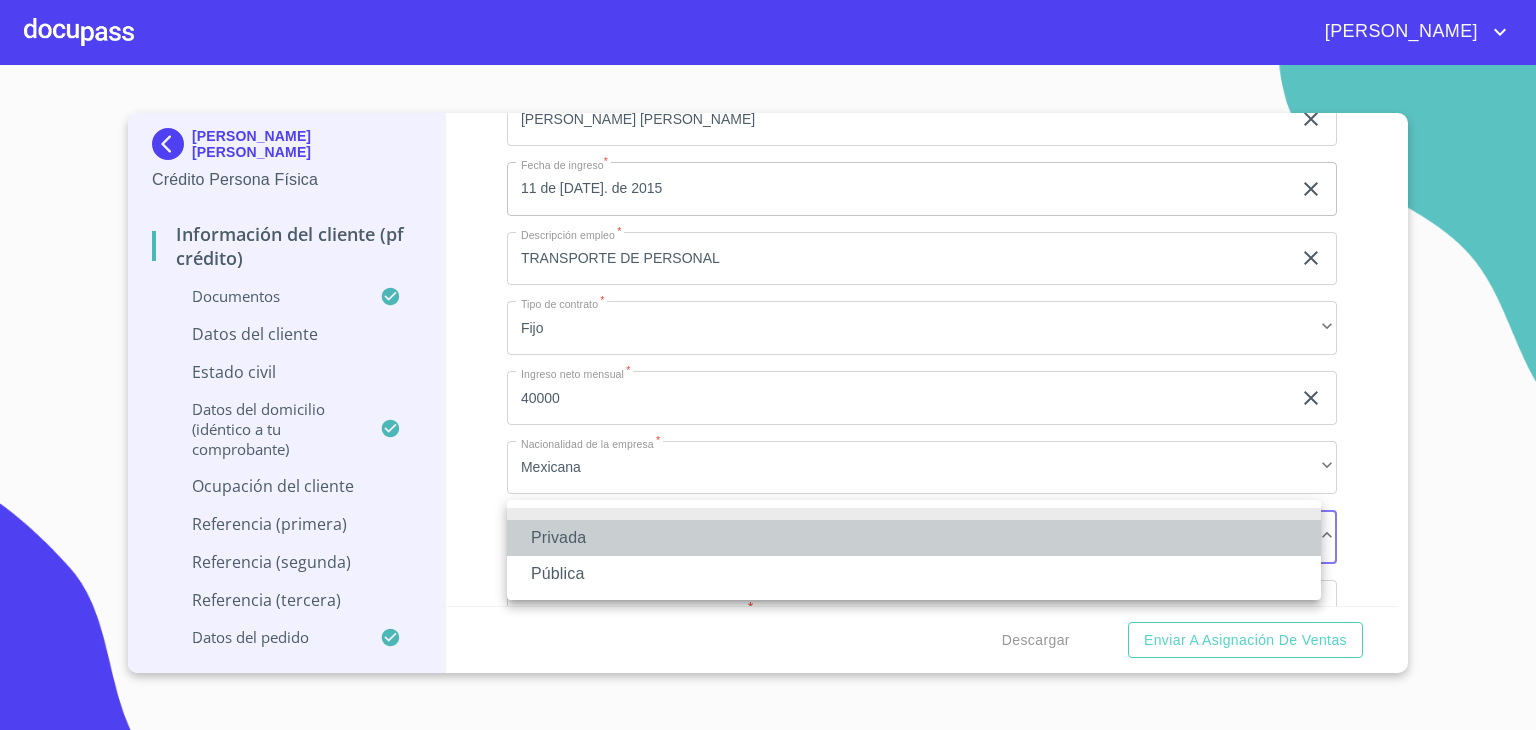 click on "Privada" at bounding box center (914, 538) 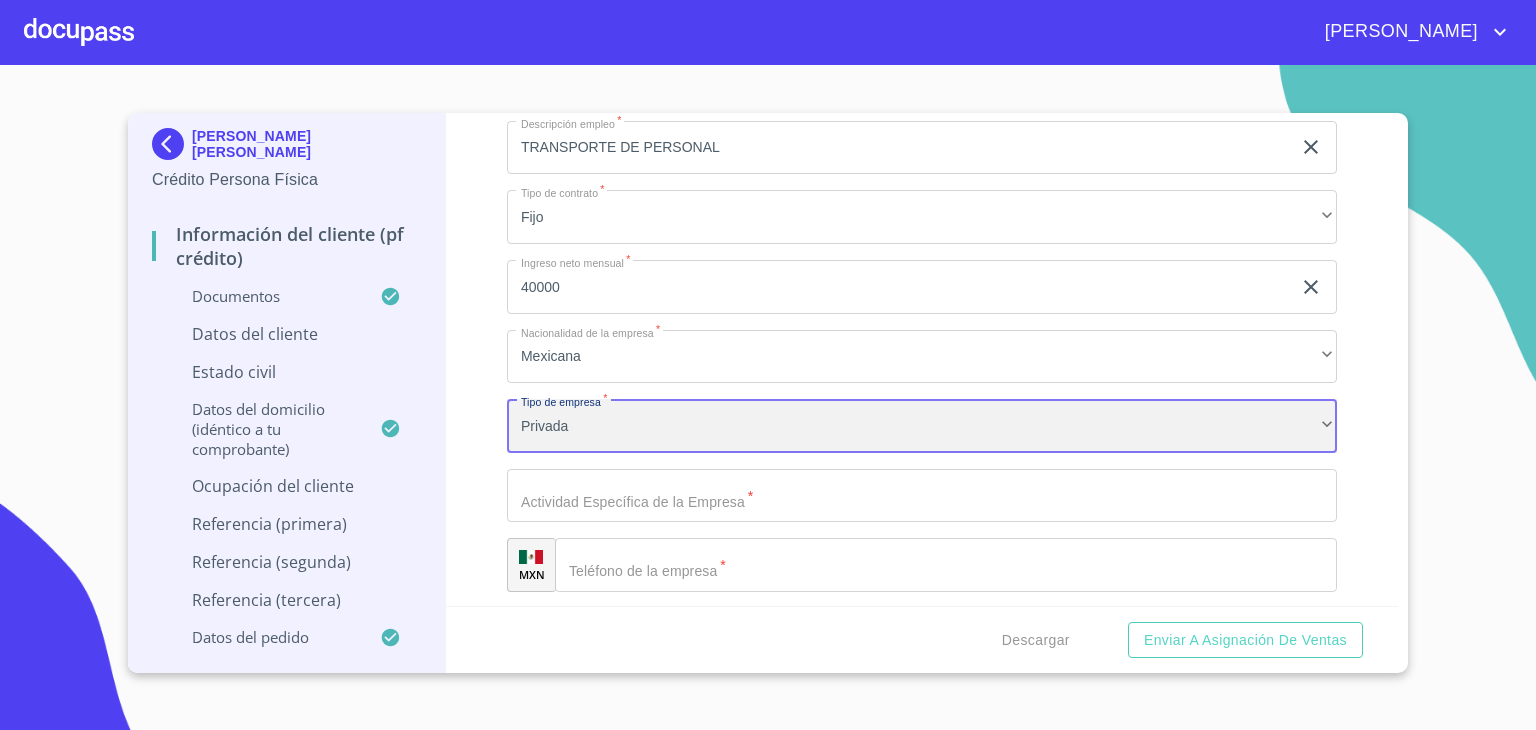 scroll, scrollTop: 9231, scrollLeft: 0, axis: vertical 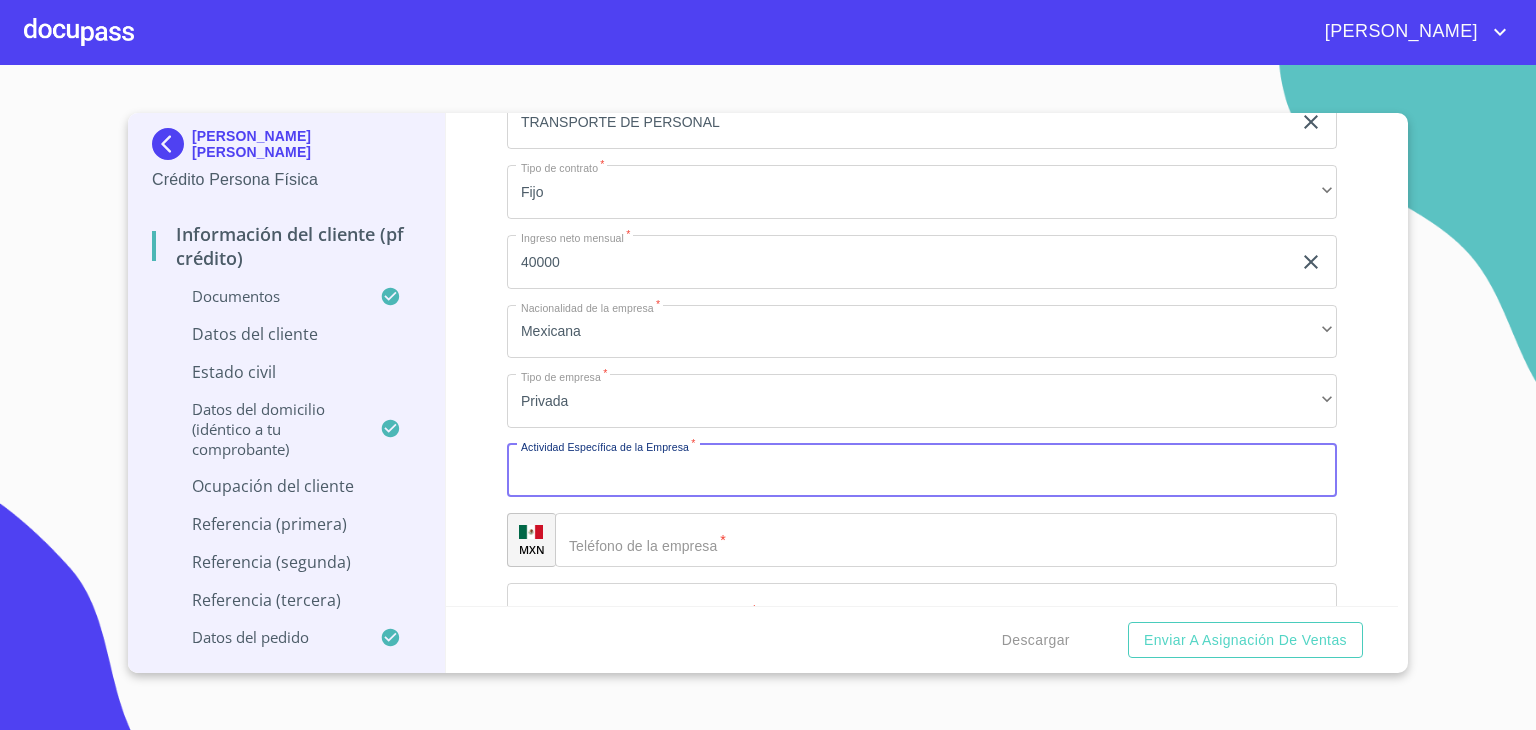 click on "Documento de identificación.   *" at bounding box center [922, 471] 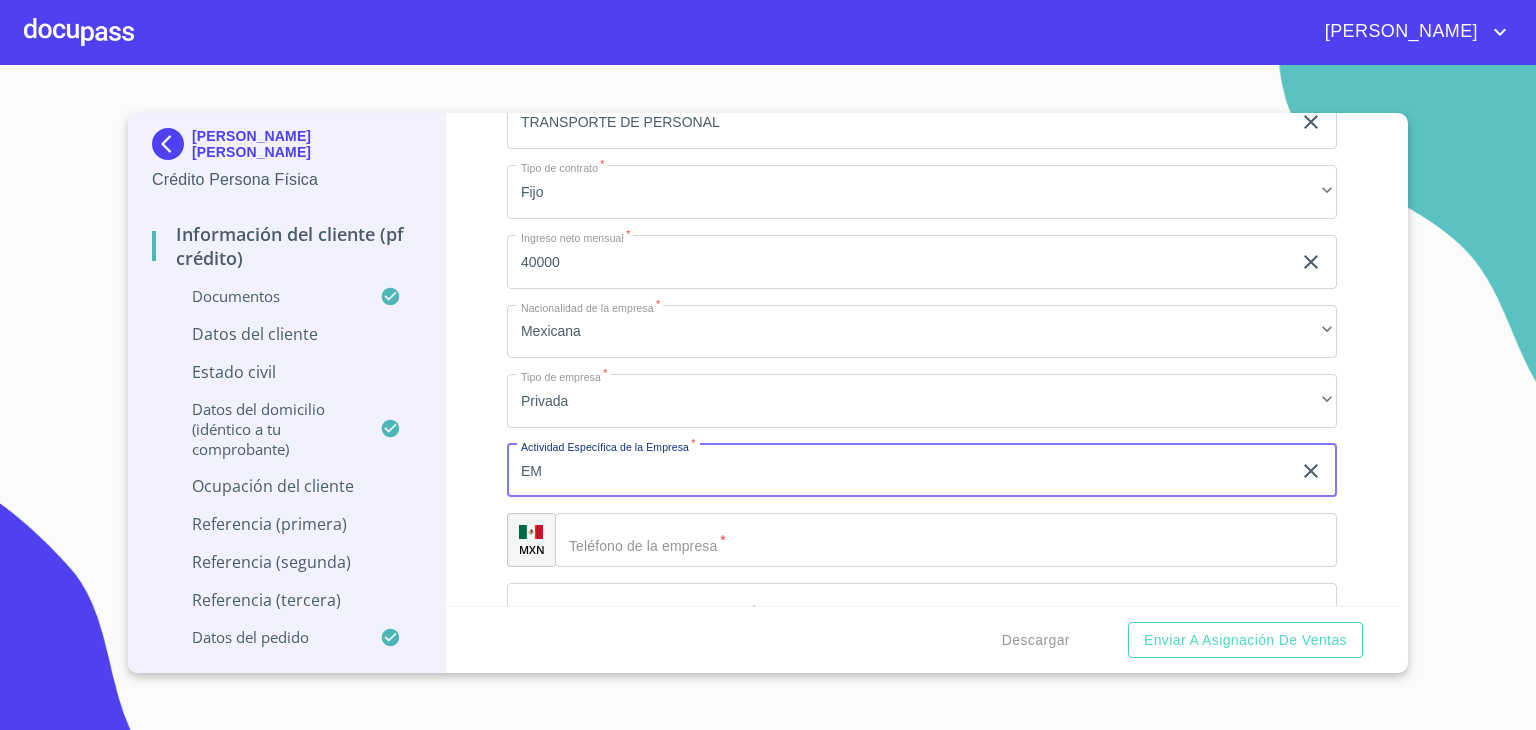 type on "E" 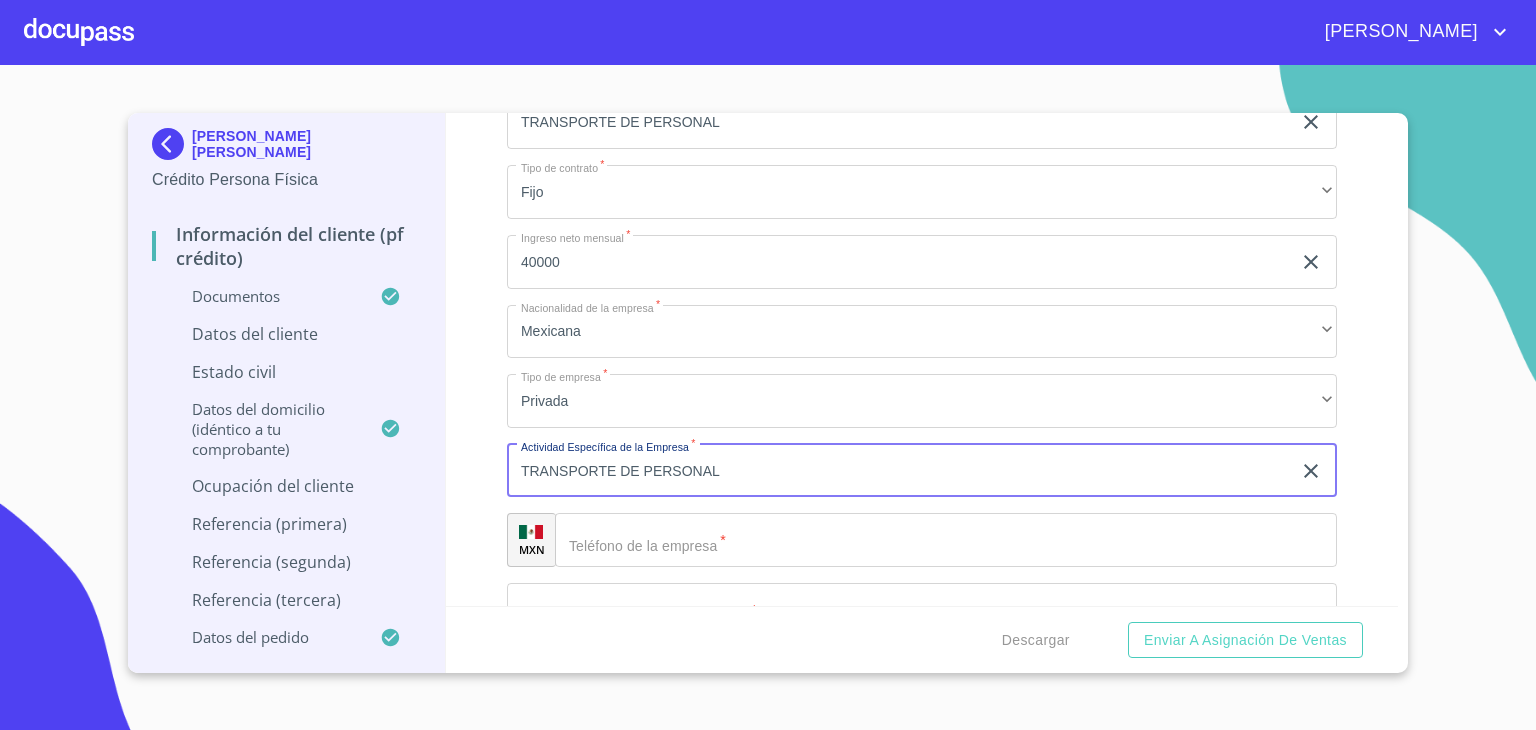 type on "TRANSPORTE DE PERSONAL" 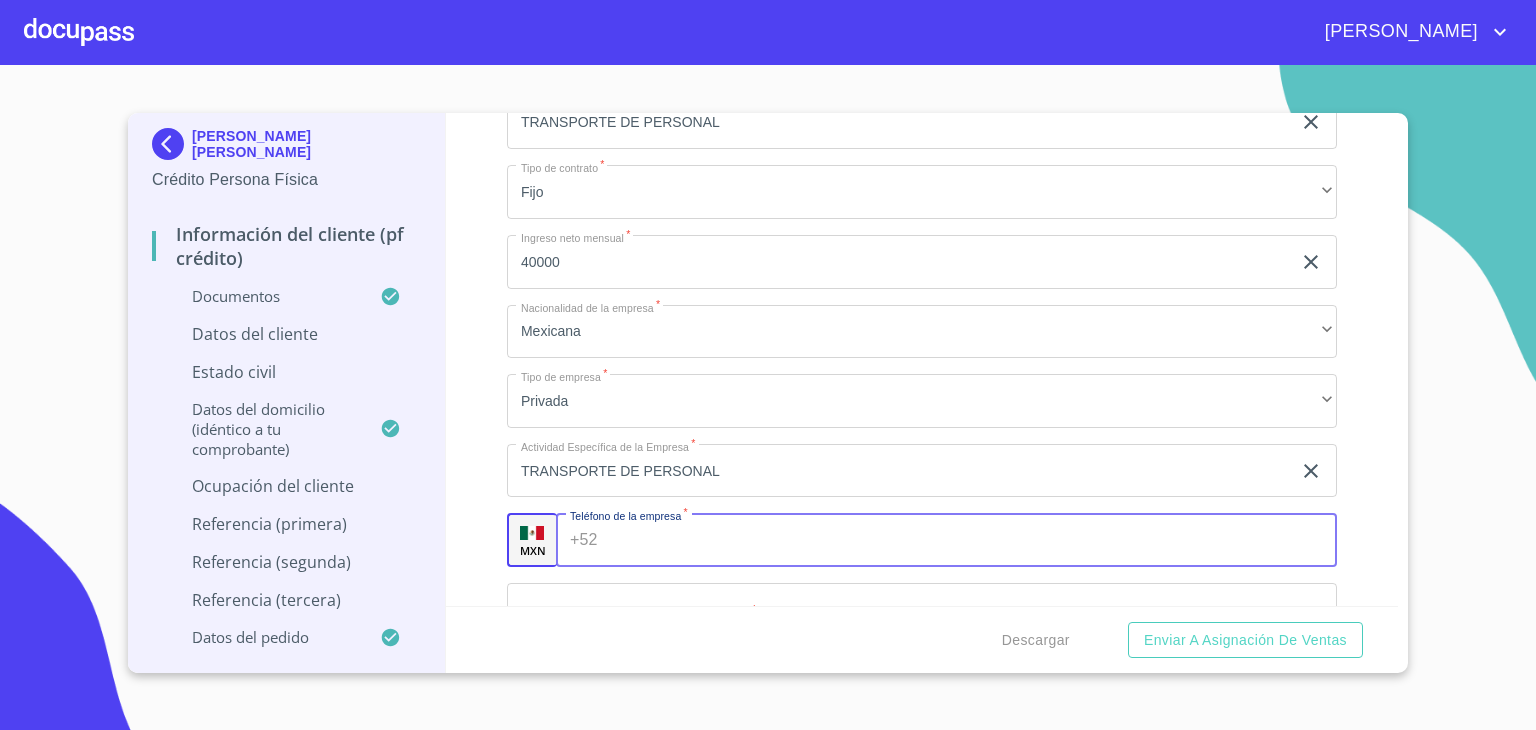 click on "Documento de identificación.   *" at bounding box center (971, 540) 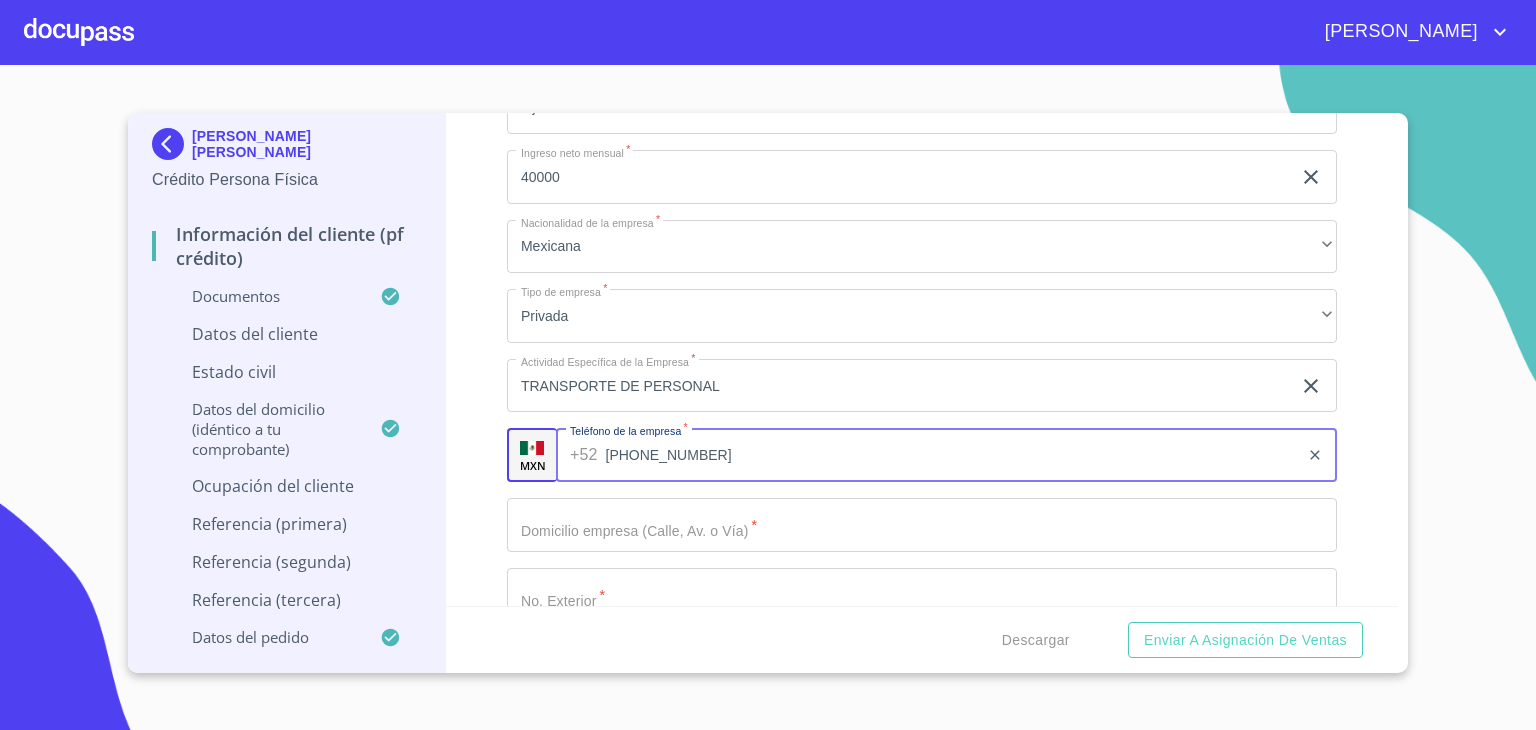 scroll, scrollTop: 9328, scrollLeft: 0, axis: vertical 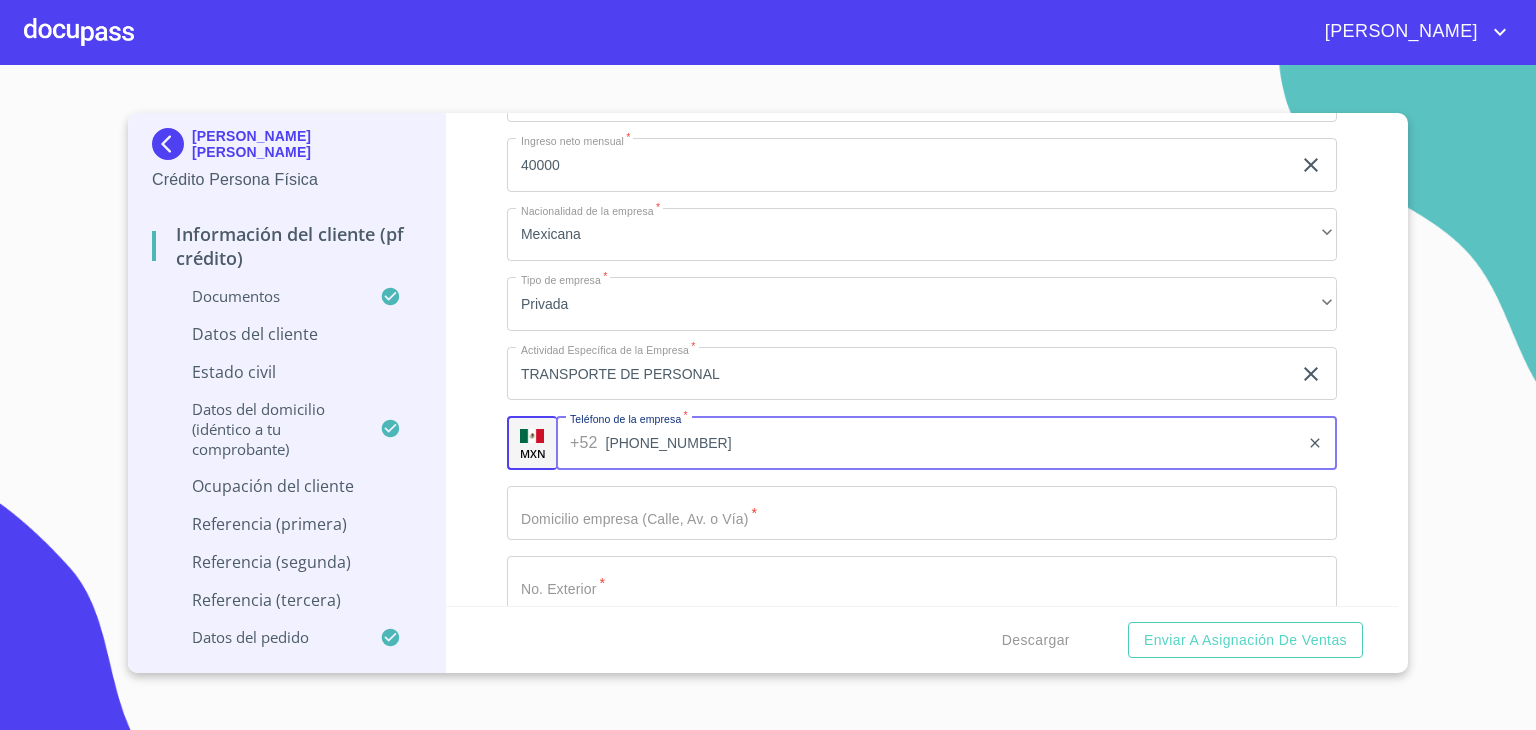 type on "[PHONE_NUMBER]" 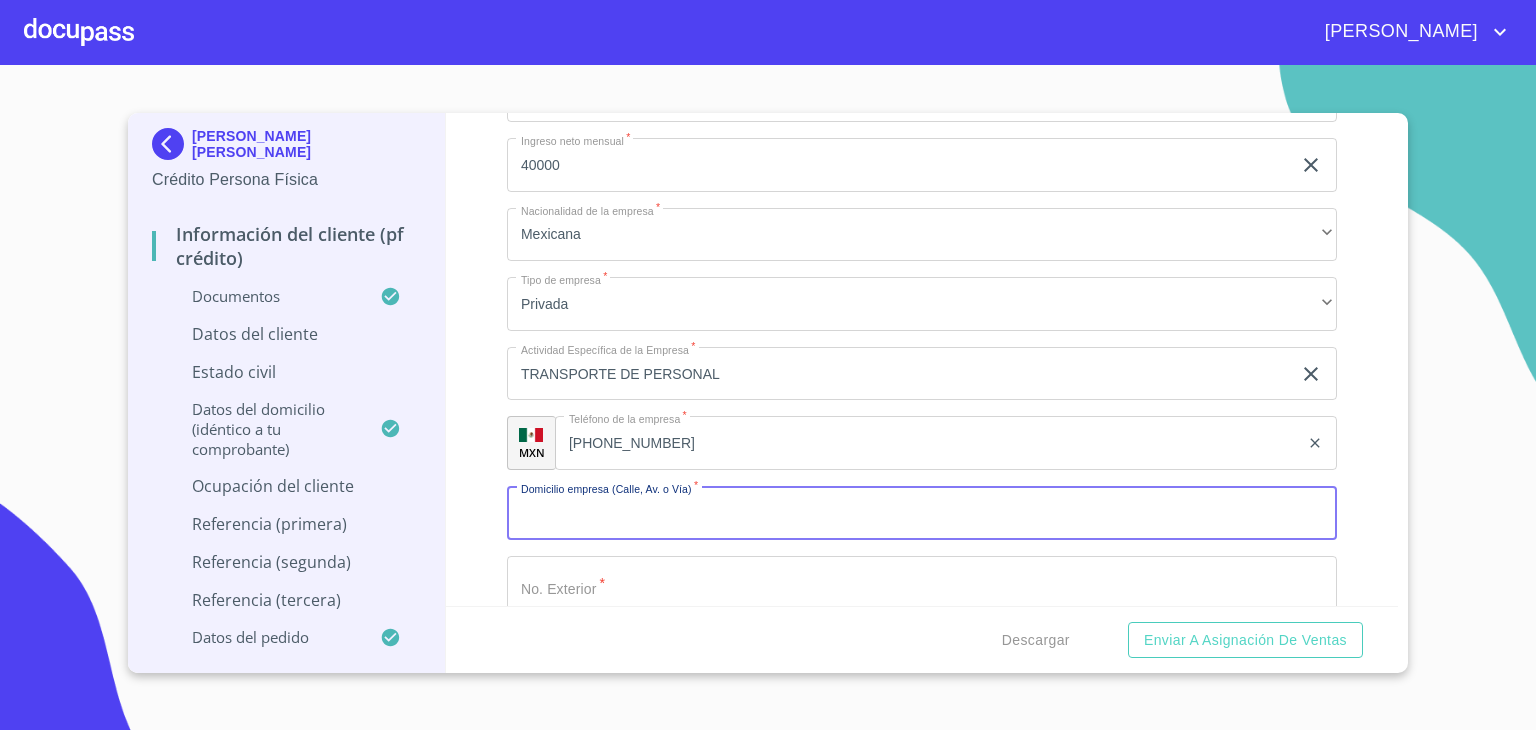 click on "Documento de identificación.   *" at bounding box center [922, 513] 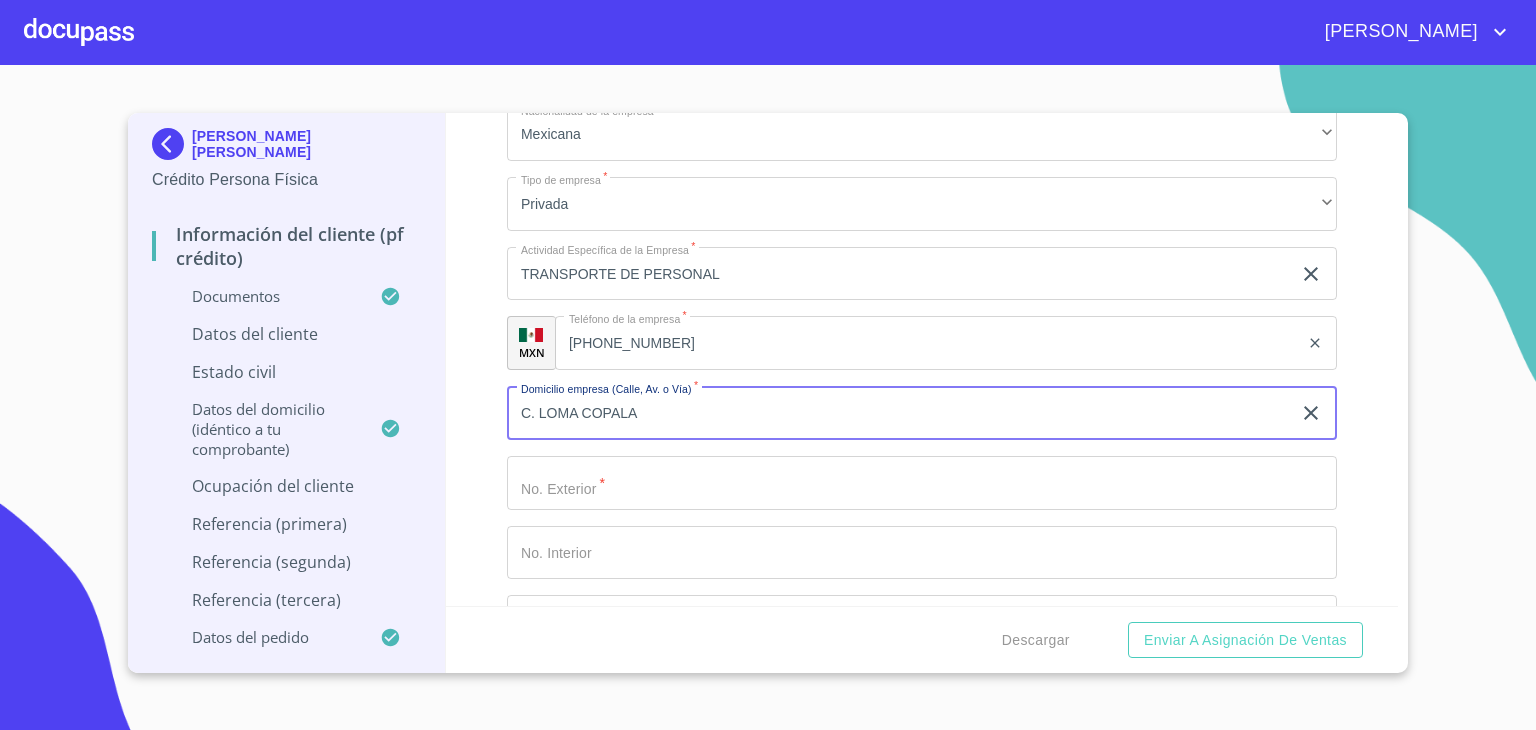 scroll, scrollTop: 9431, scrollLeft: 0, axis: vertical 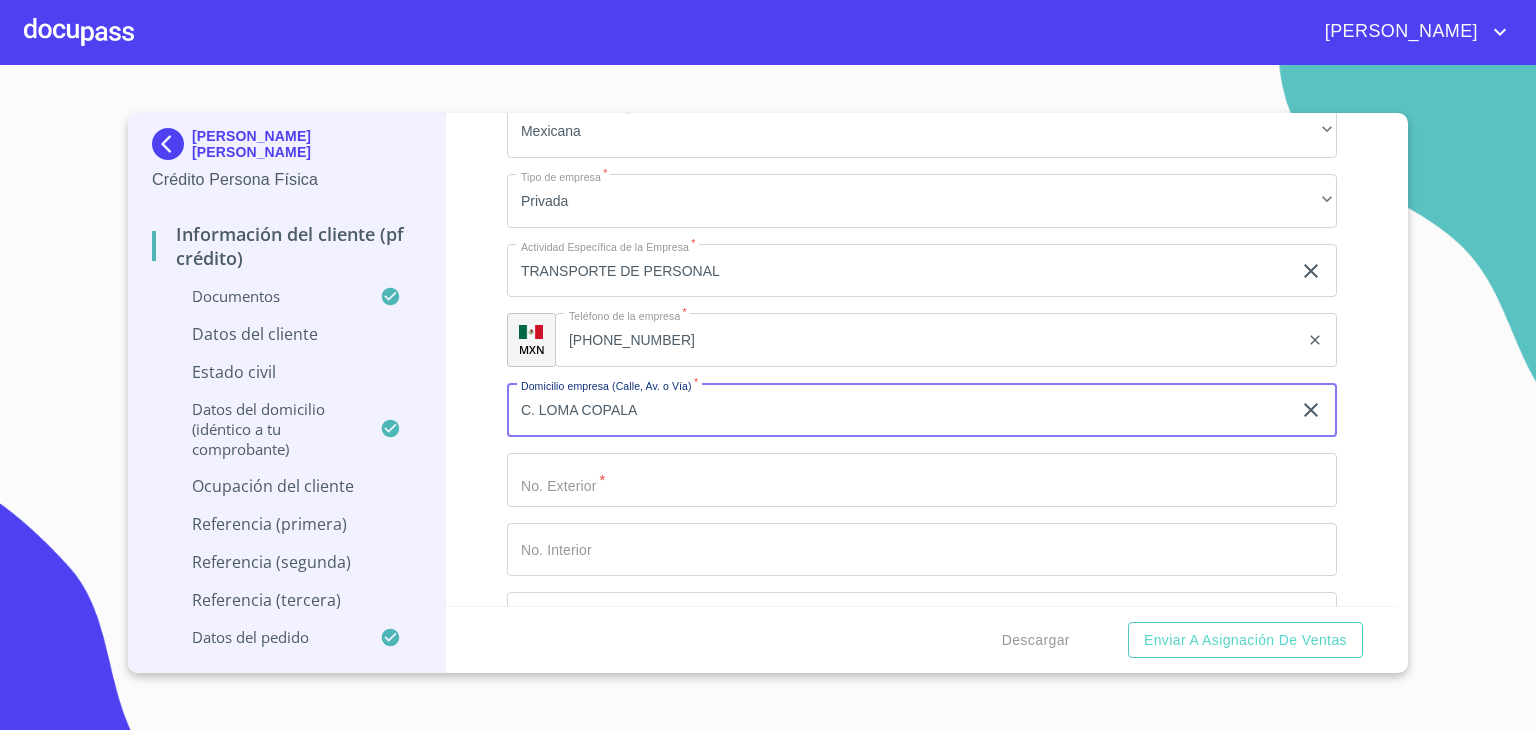 type on "C. LOMA COPALA" 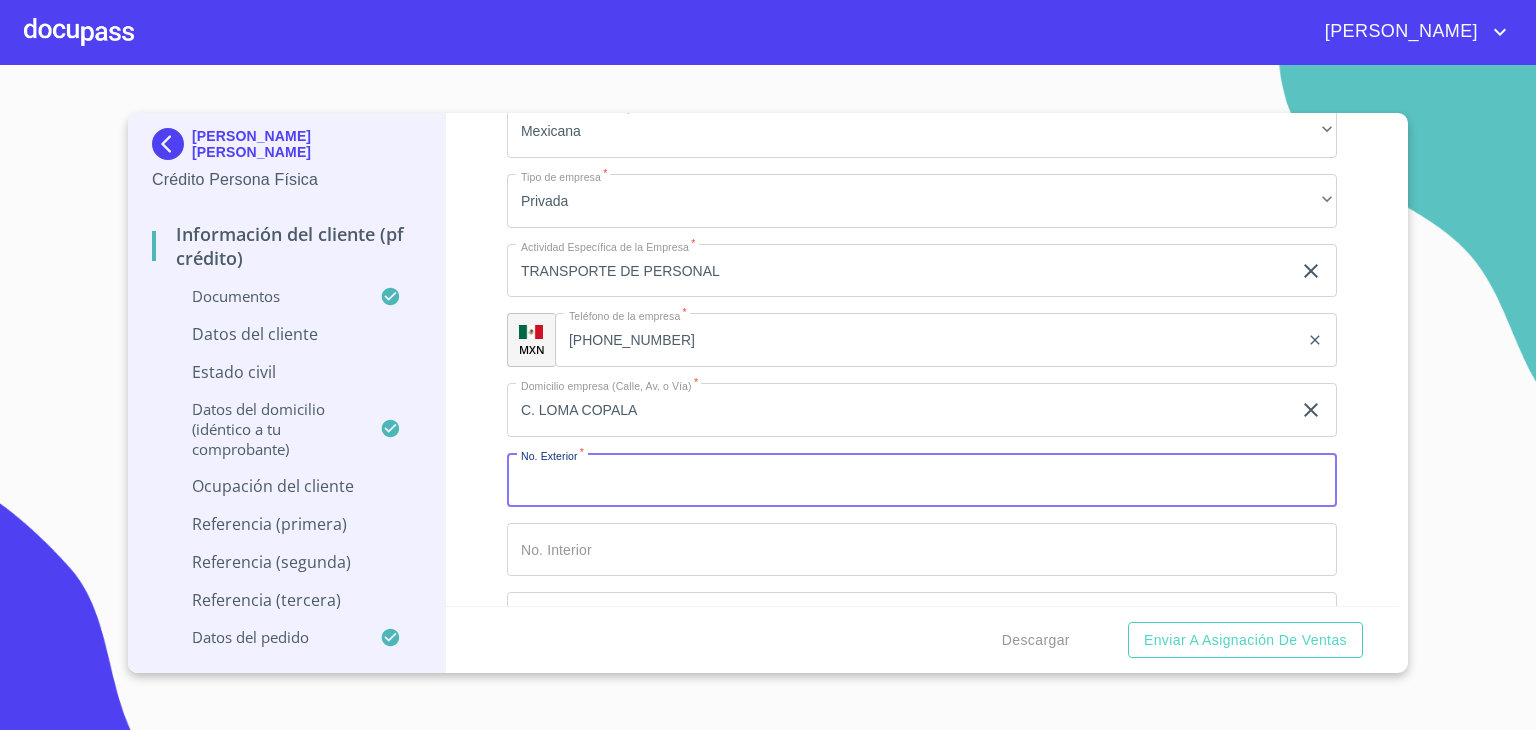 click on "Documento de identificación.   *" at bounding box center (922, 480) 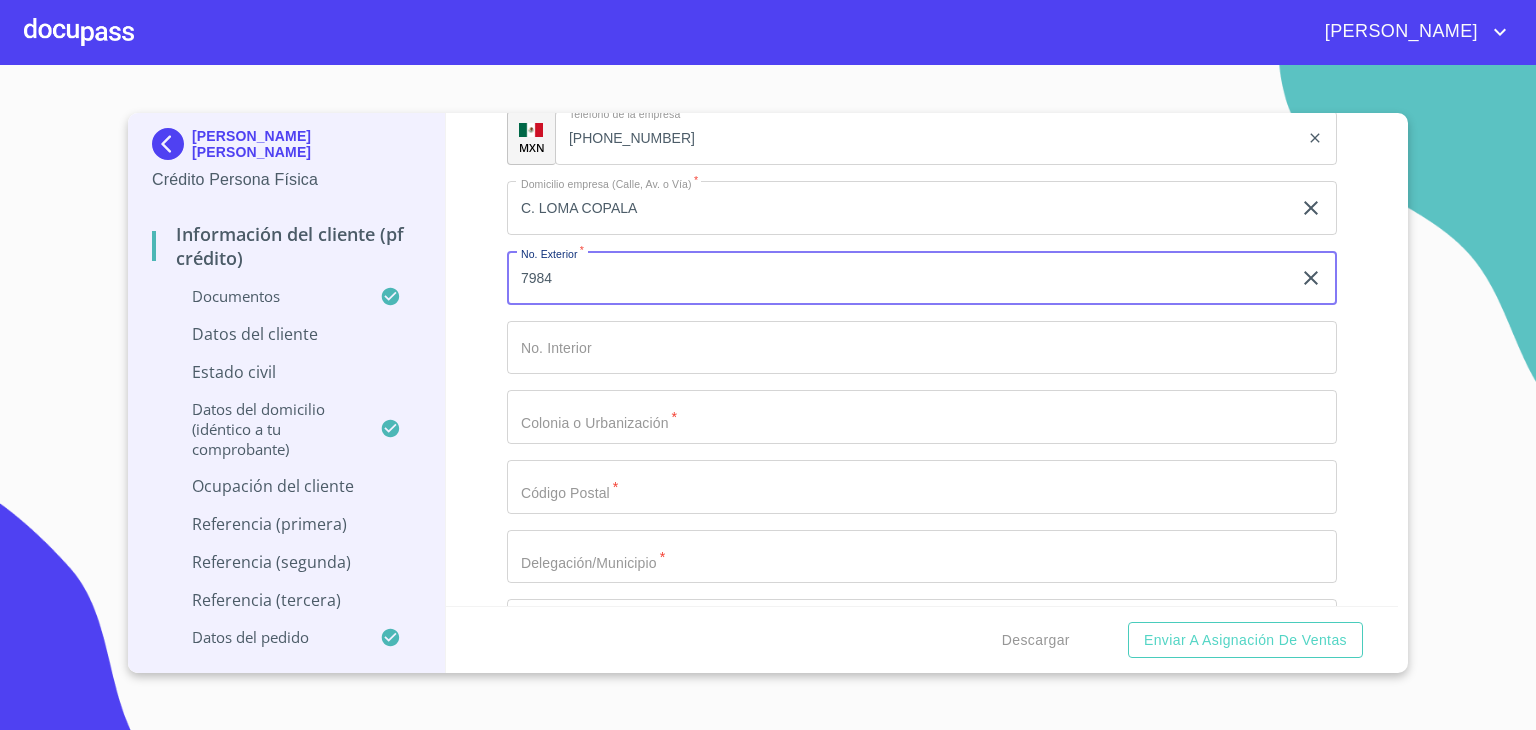 scroll, scrollTop: 9637, scrollLeft: 0, axis: vertical 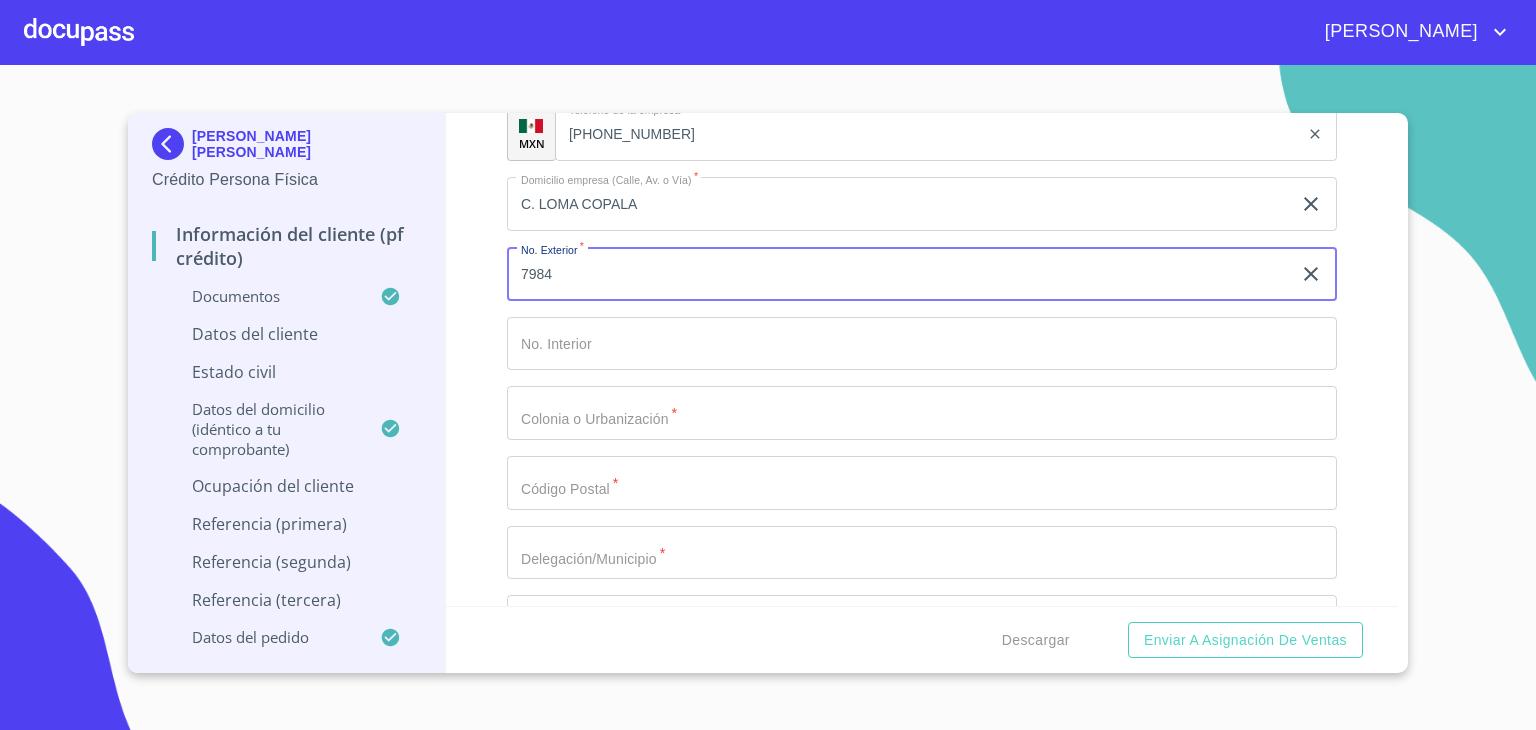 type on "7984" 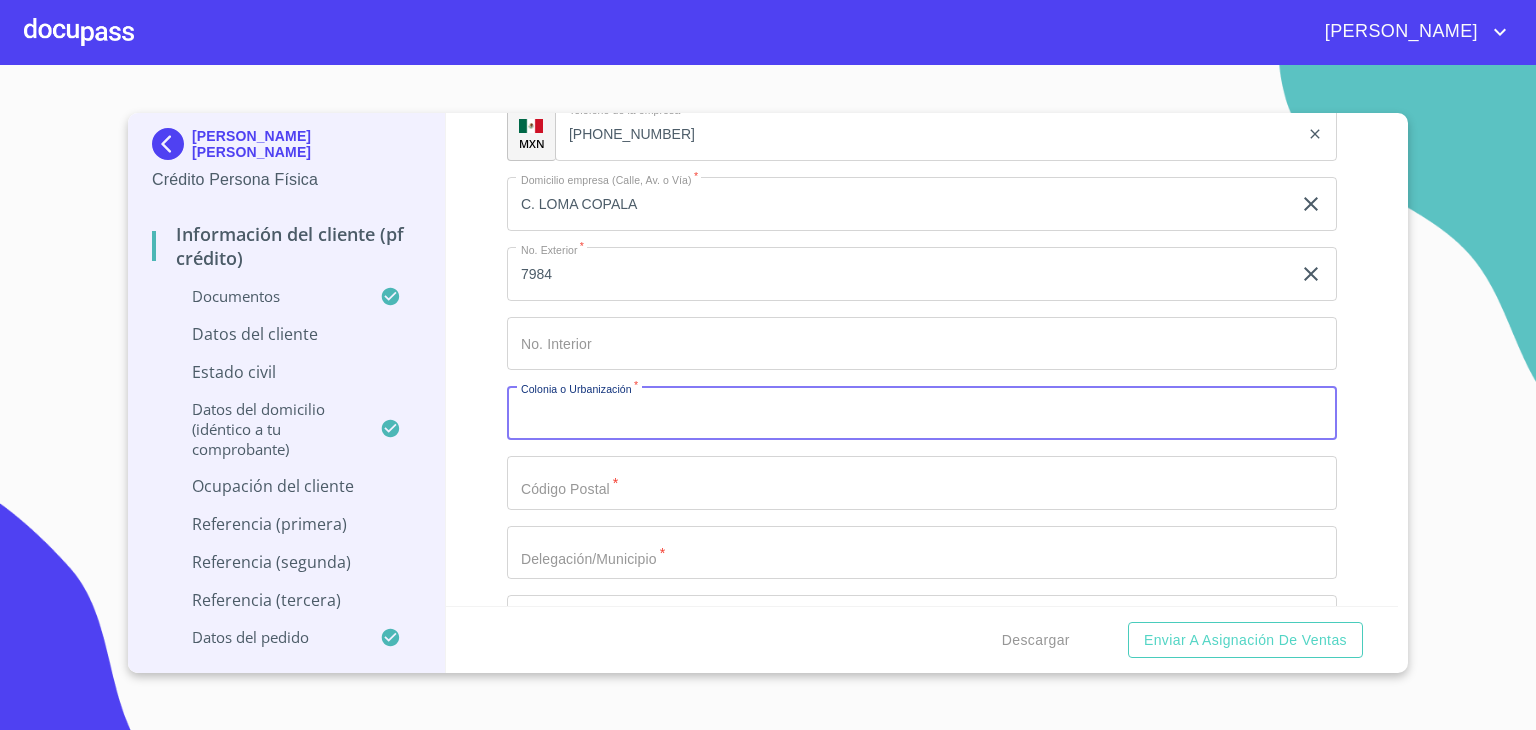 click on "Documento de identificación.   *" at bounding box center [922, 413] 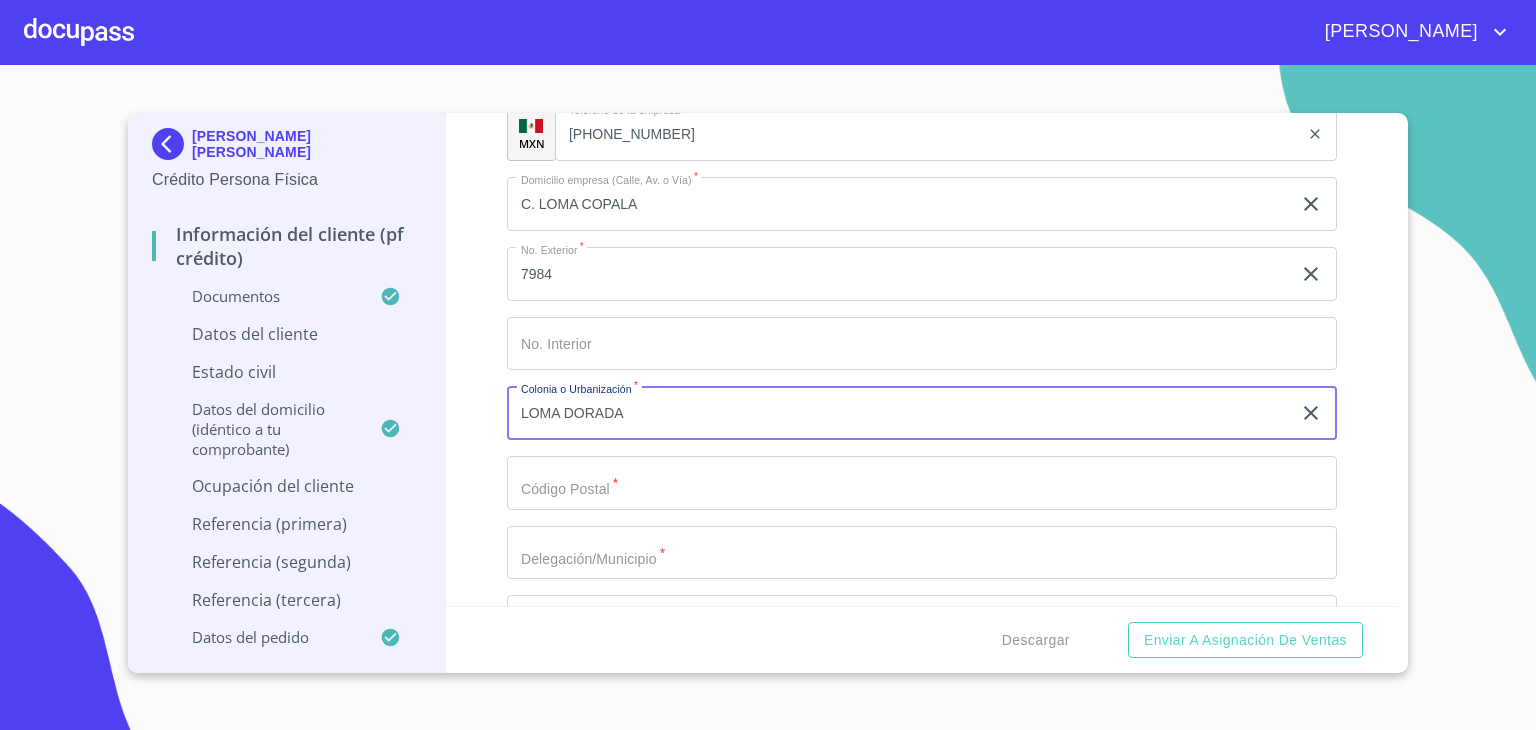 type on "LOMA DORADA" 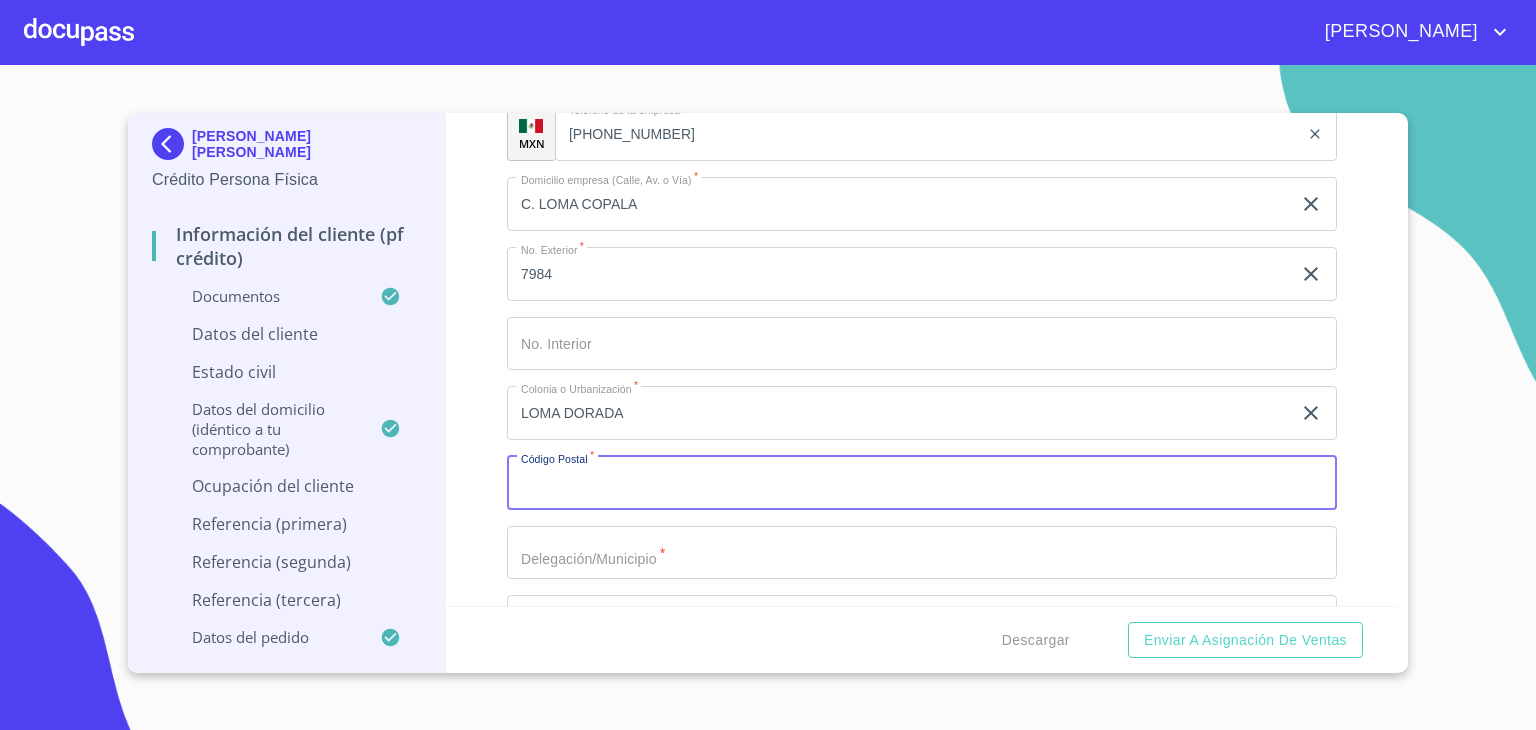 click on "Documento de identificación.   *" at bounding box center (922, 483) 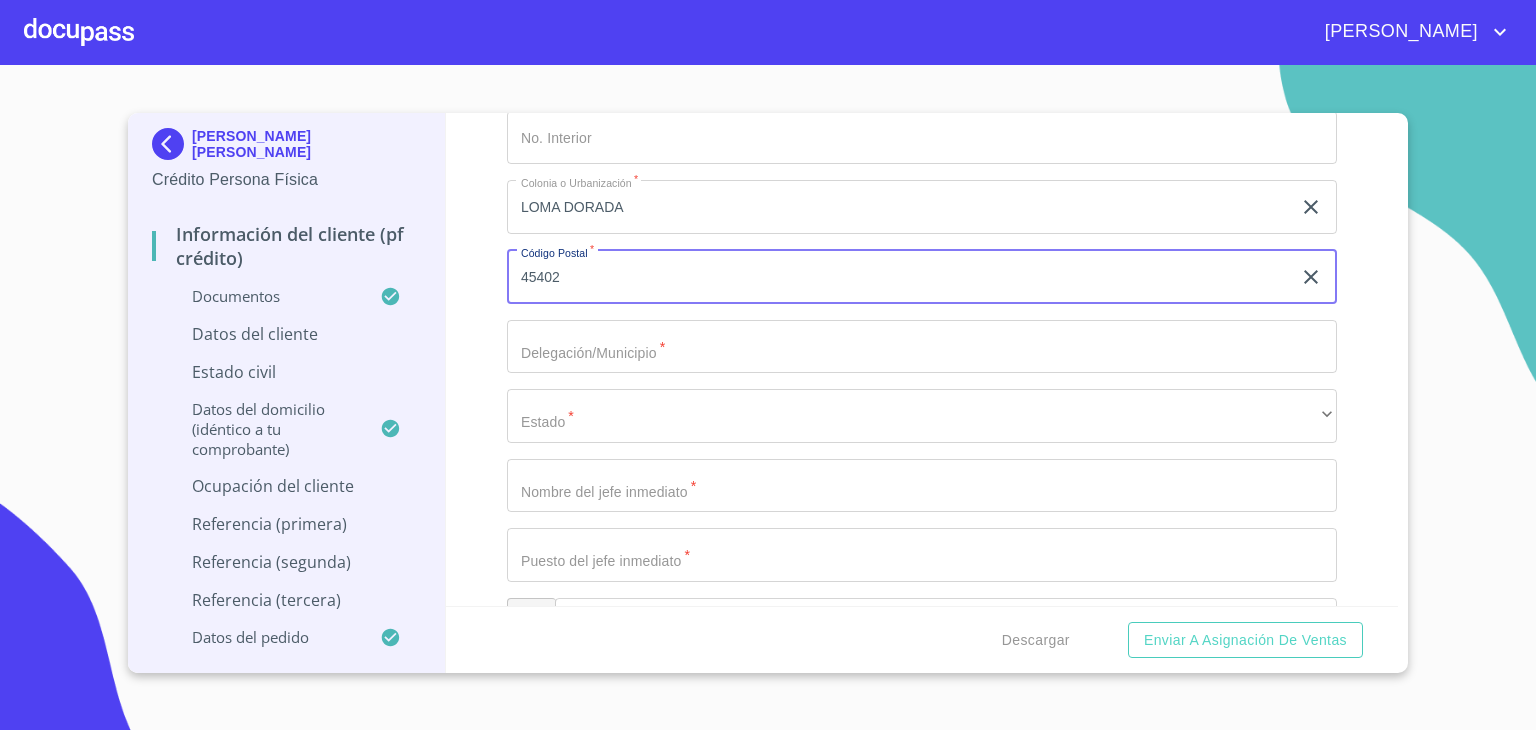 scroll, scrollTop: 9849, scrollLeft: 0, axis: vertical 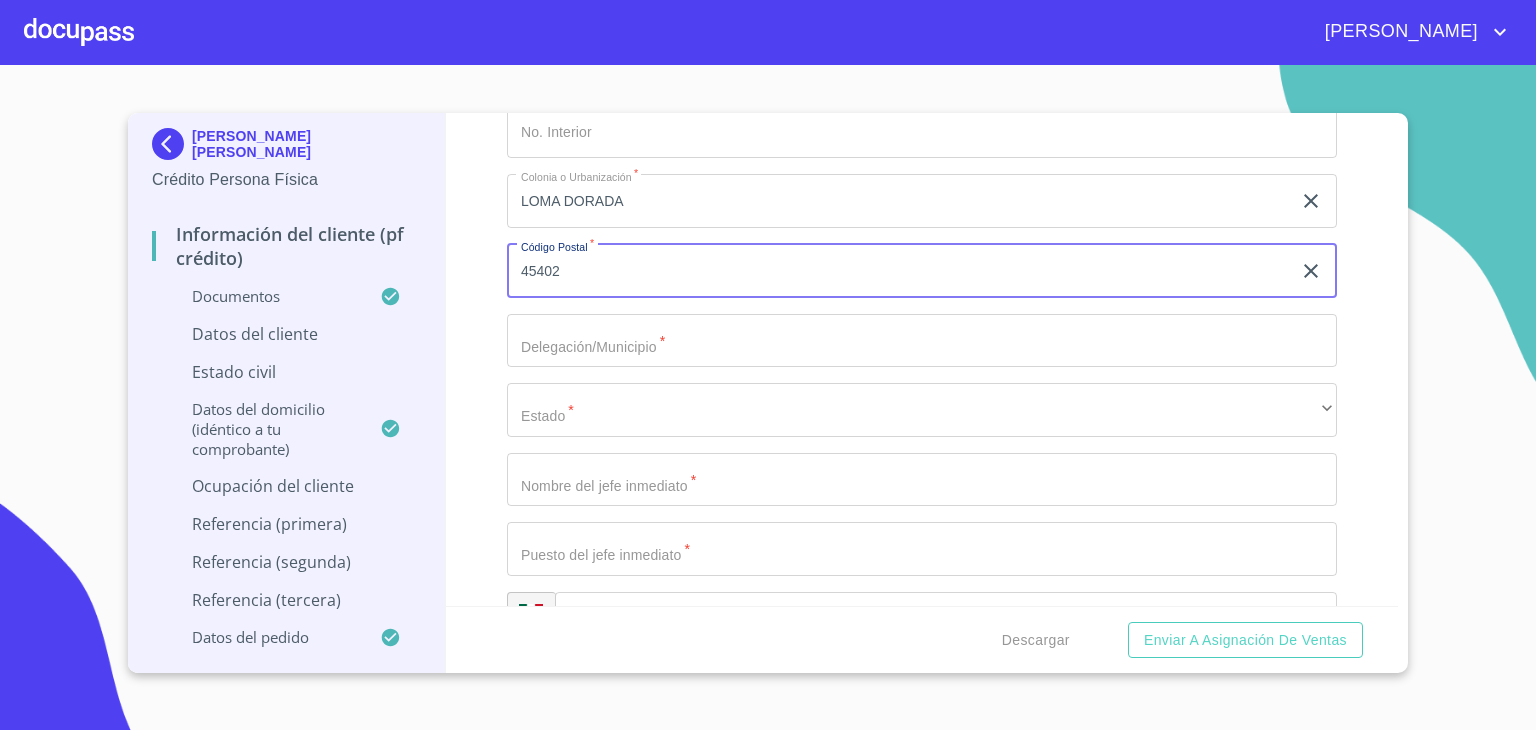 type on "45402" 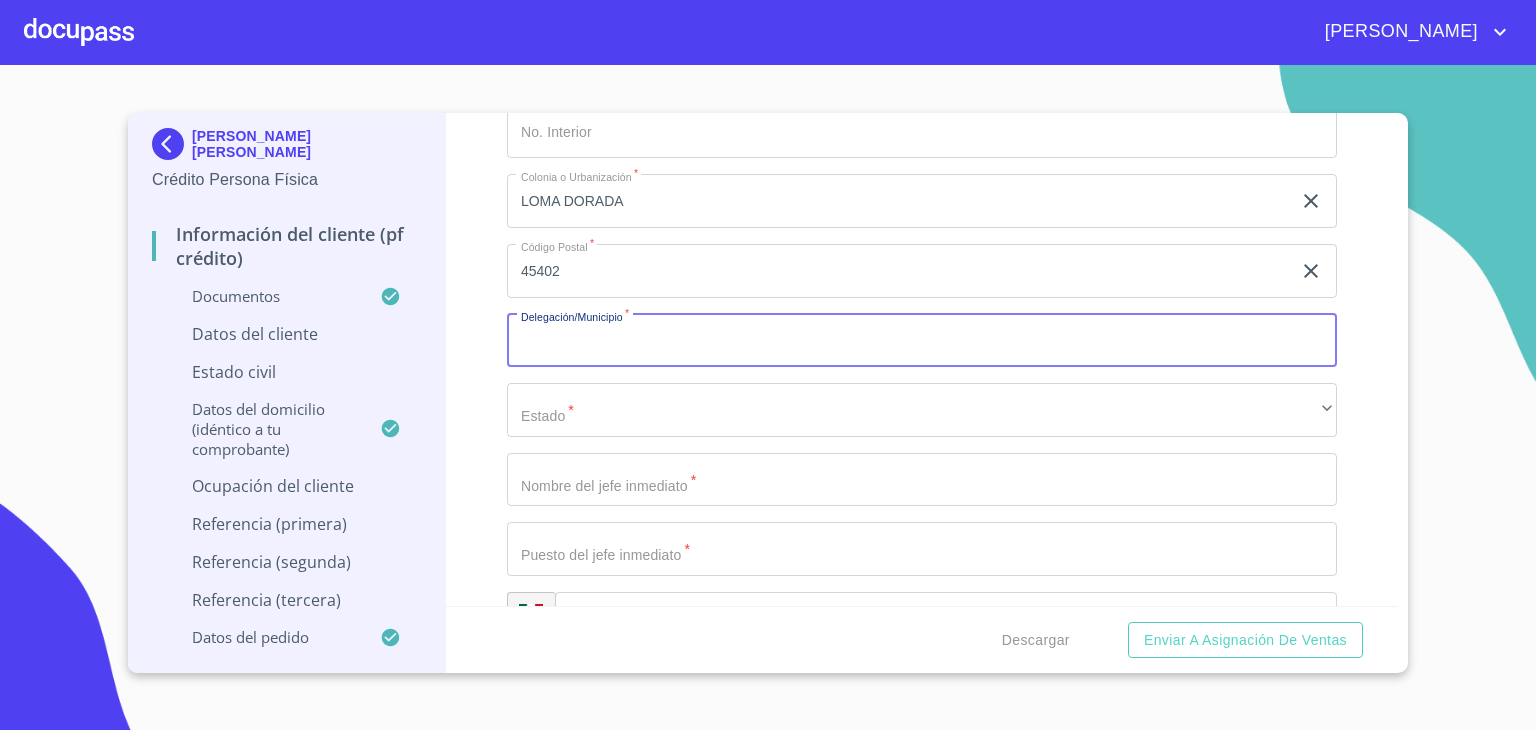 click on "Documento de identificación.   *" at bounding box center (922, 341) 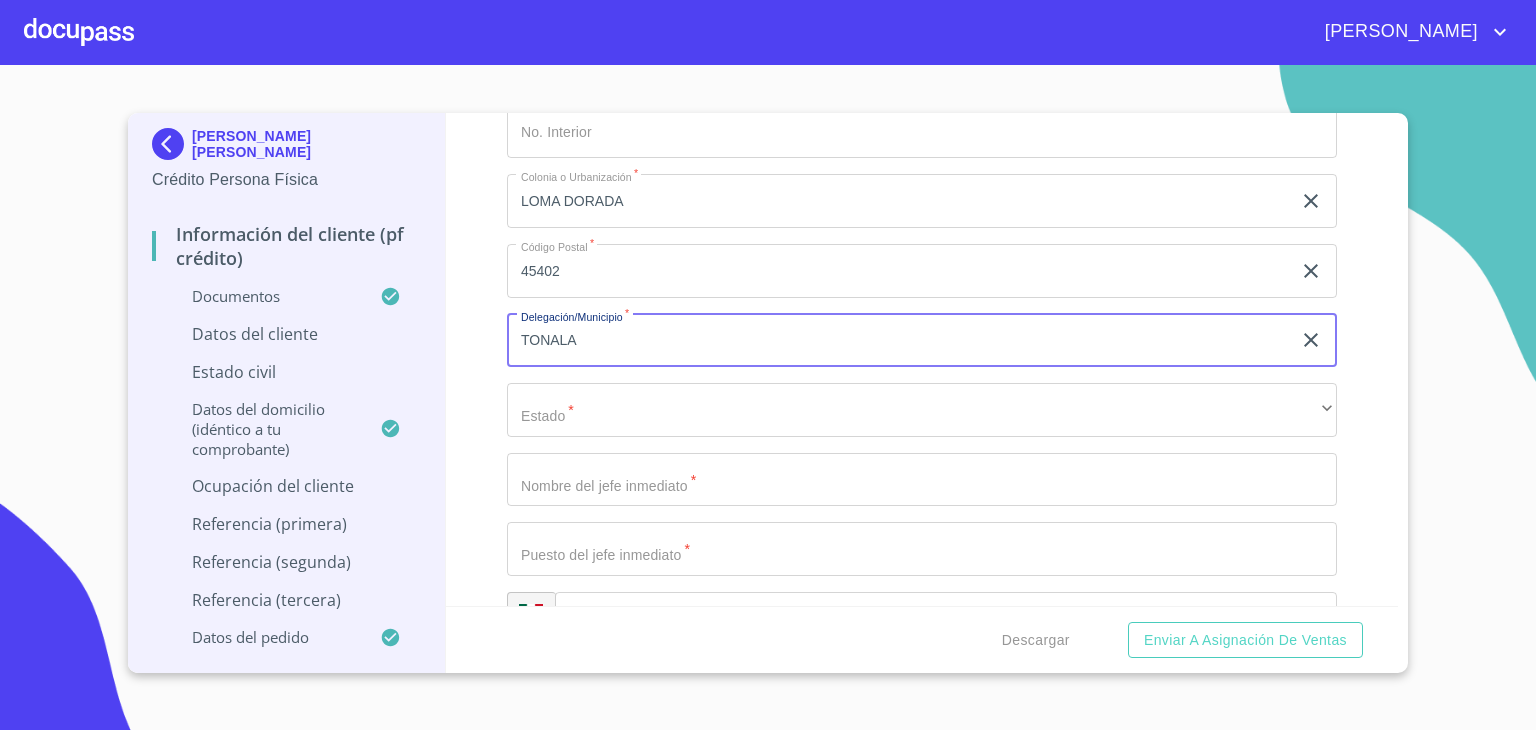 type on "TONALA" 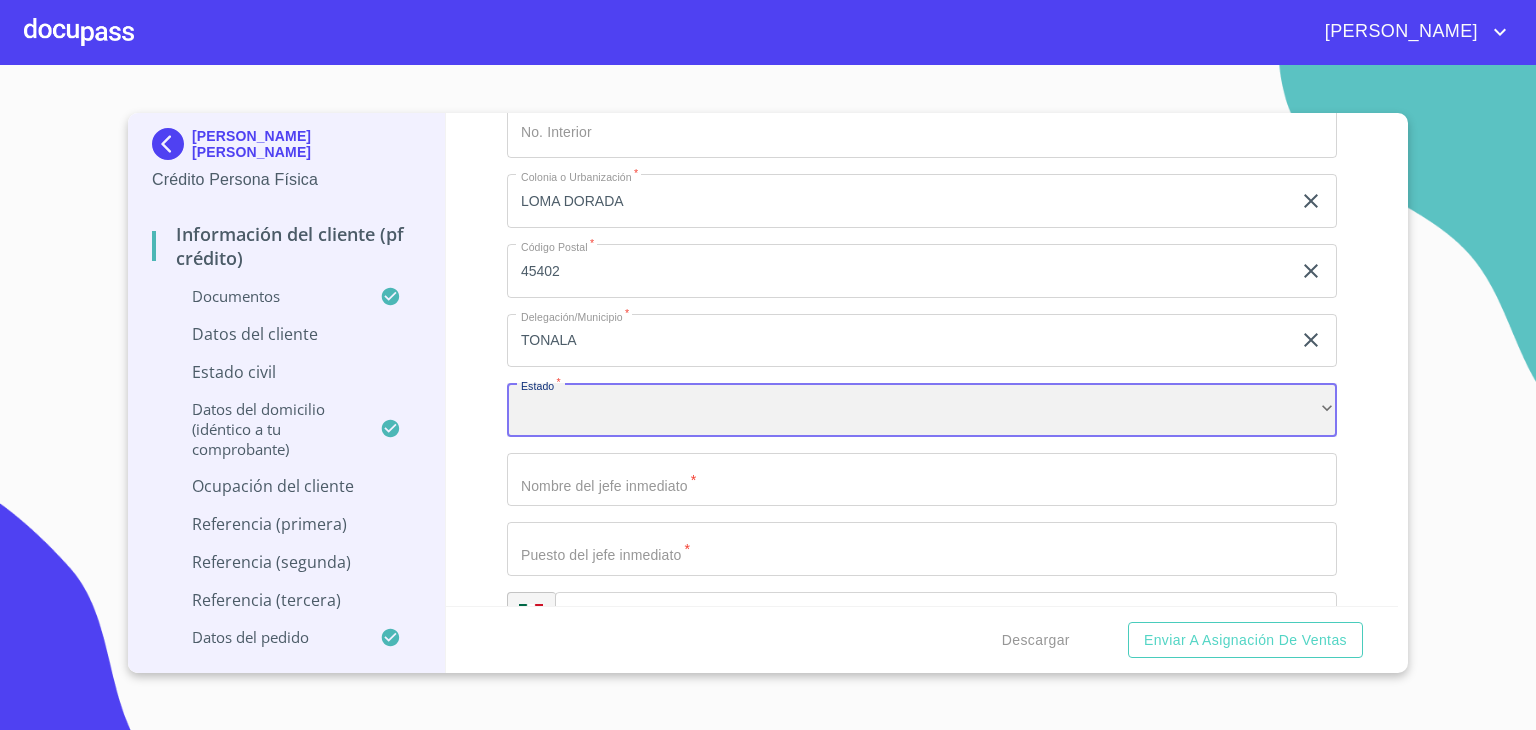 click on "​" at bounding box center (922, 410) 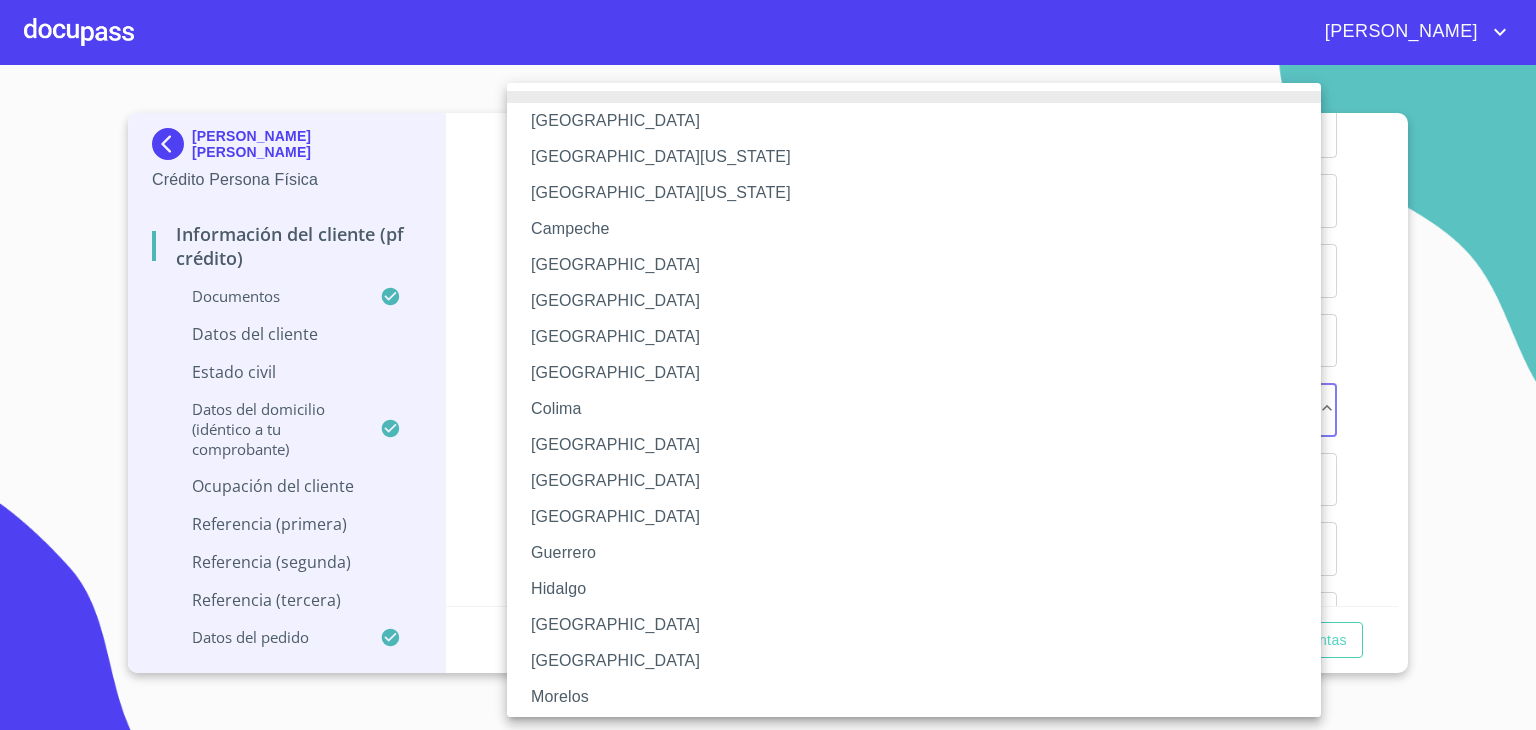 type 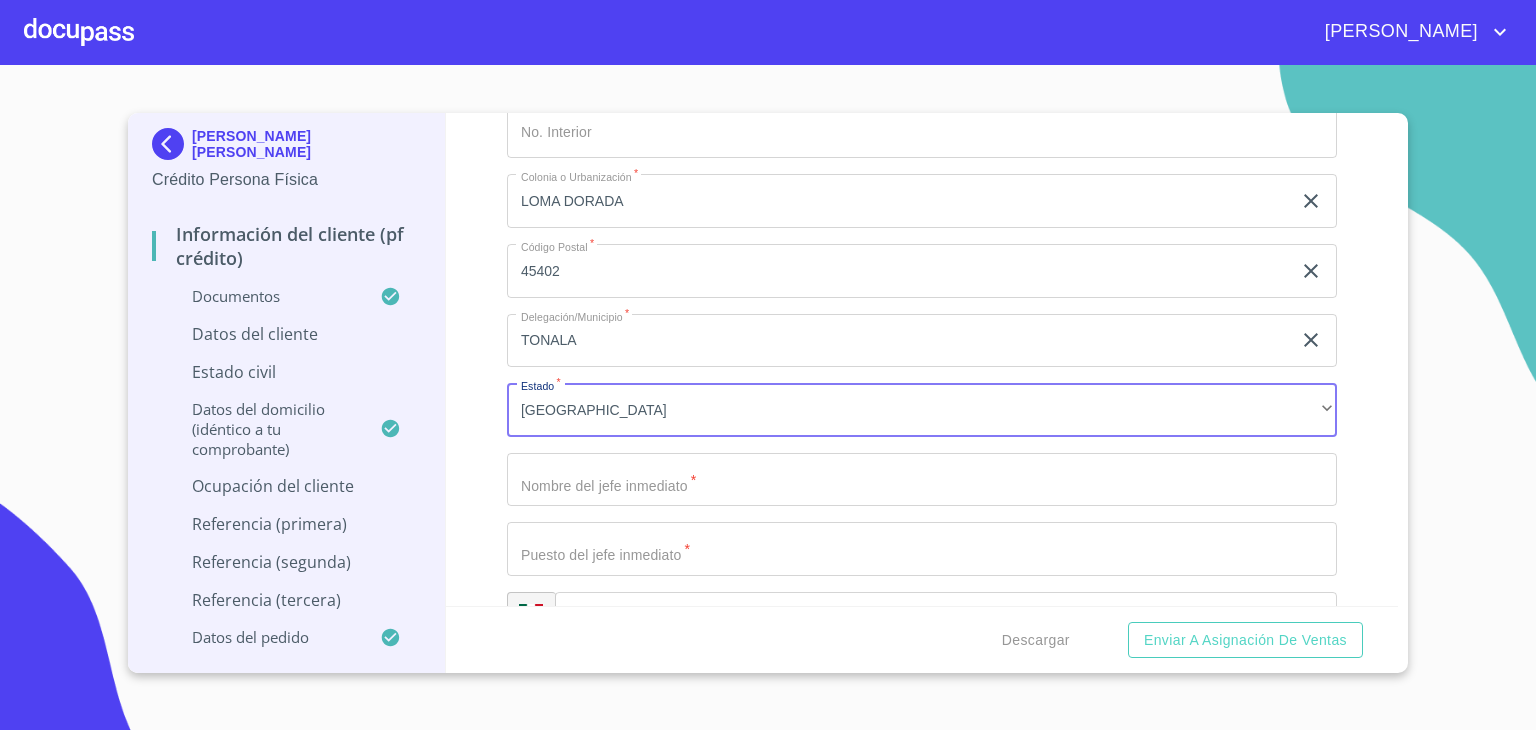 click on "Documento de identificación.   *" at bounding box center (899, -3242) 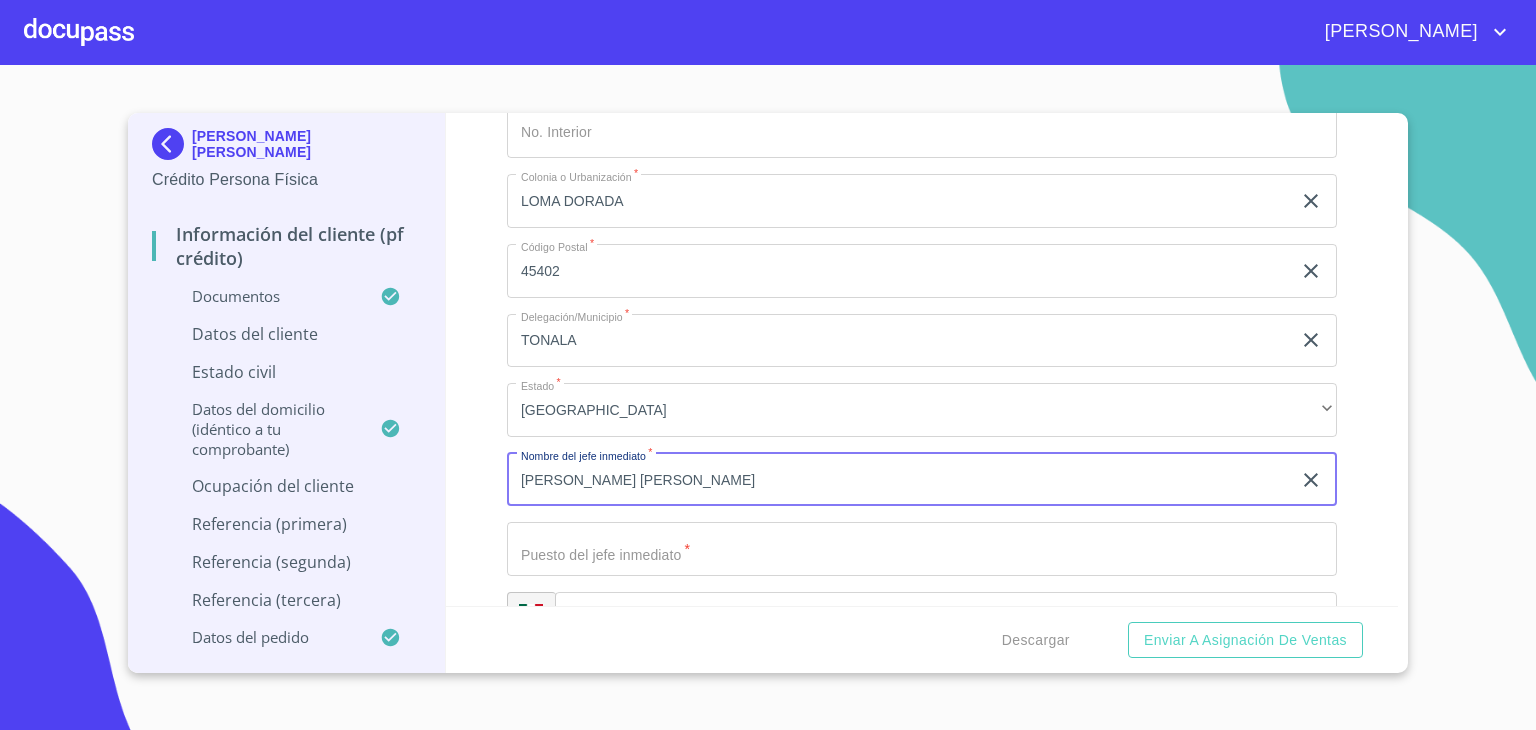 type on "LUIS MIGUEL MENDOZA SOLIS" 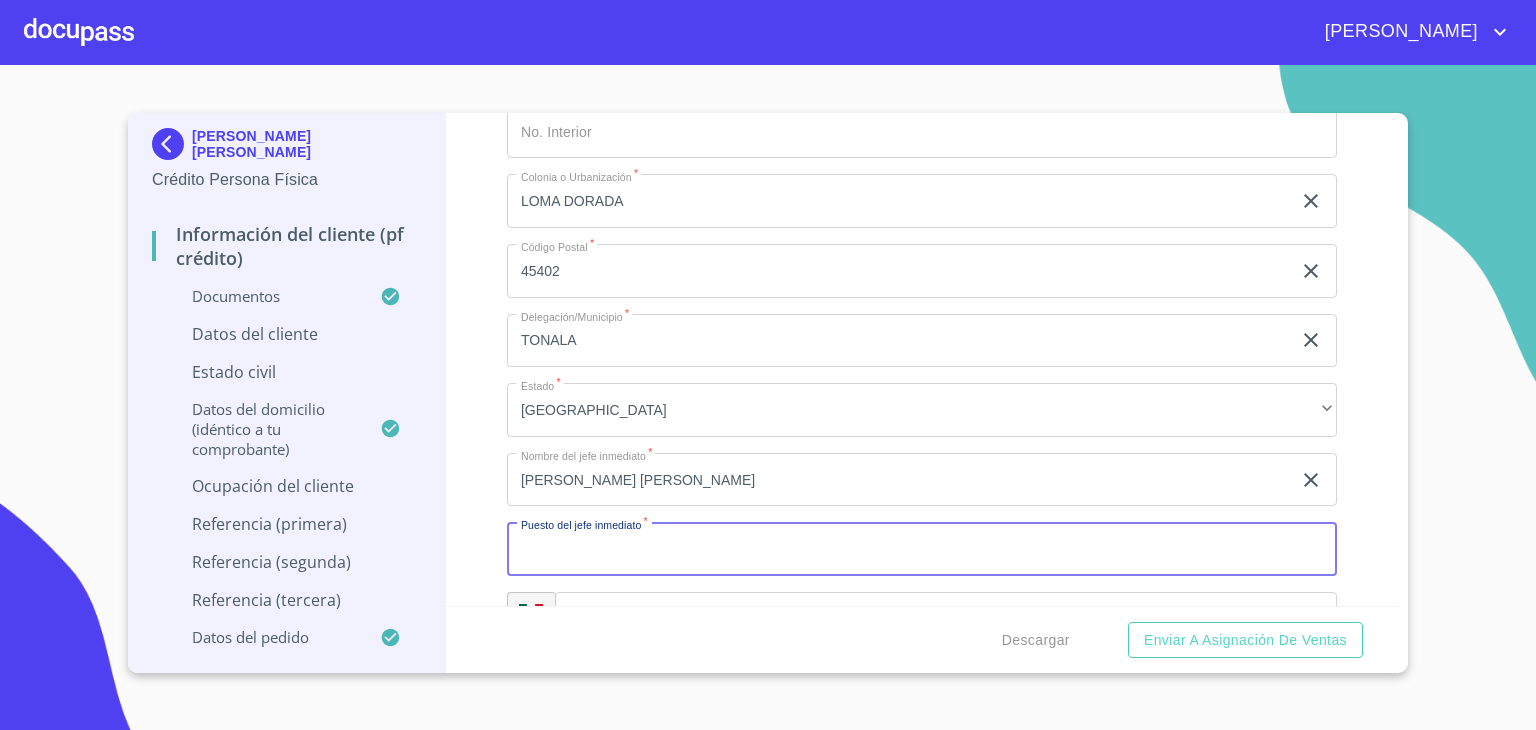 click on "Documento de identificación.   *" at bounding box center (922, 549) 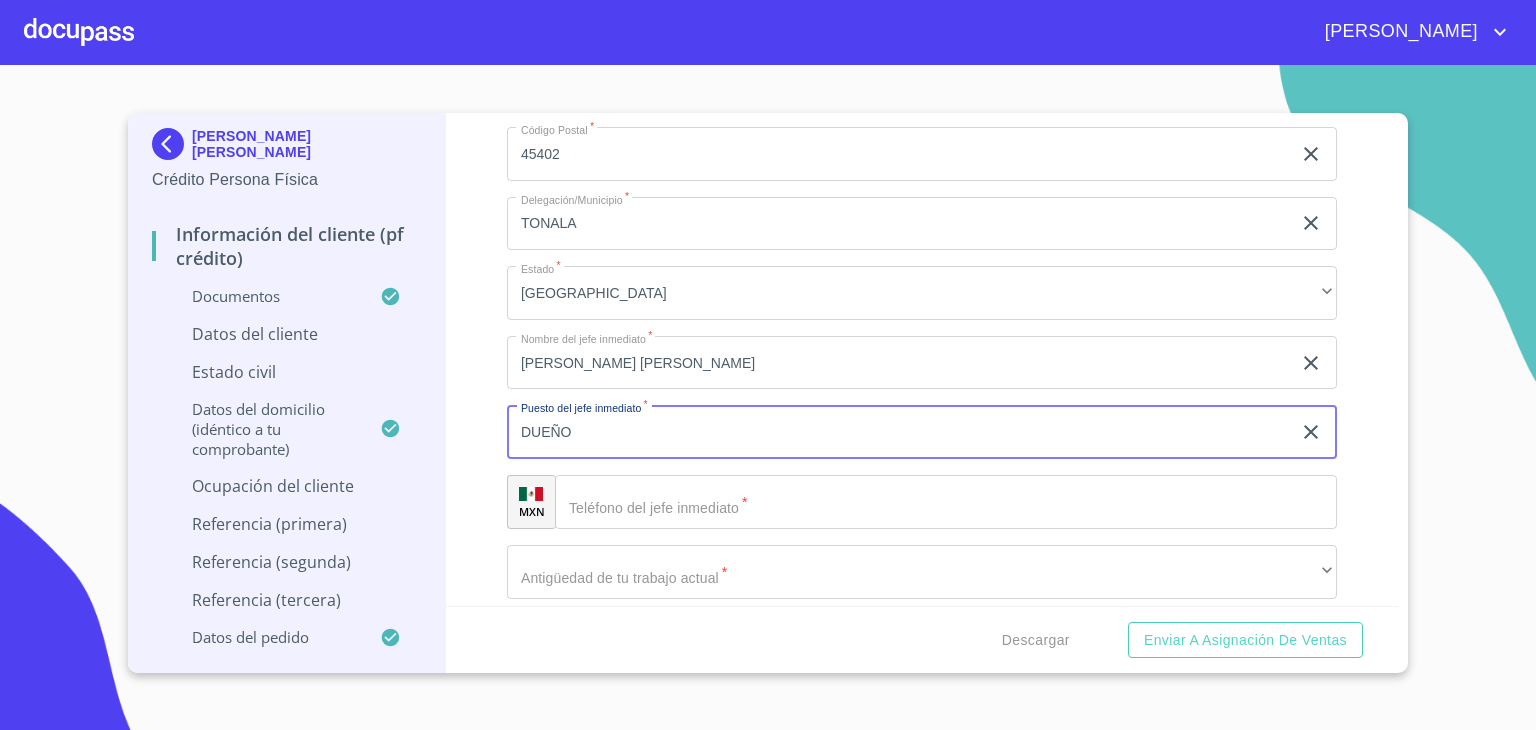 scroll, scrollTop: 9990, scrollLeft: 0, axis: vertical 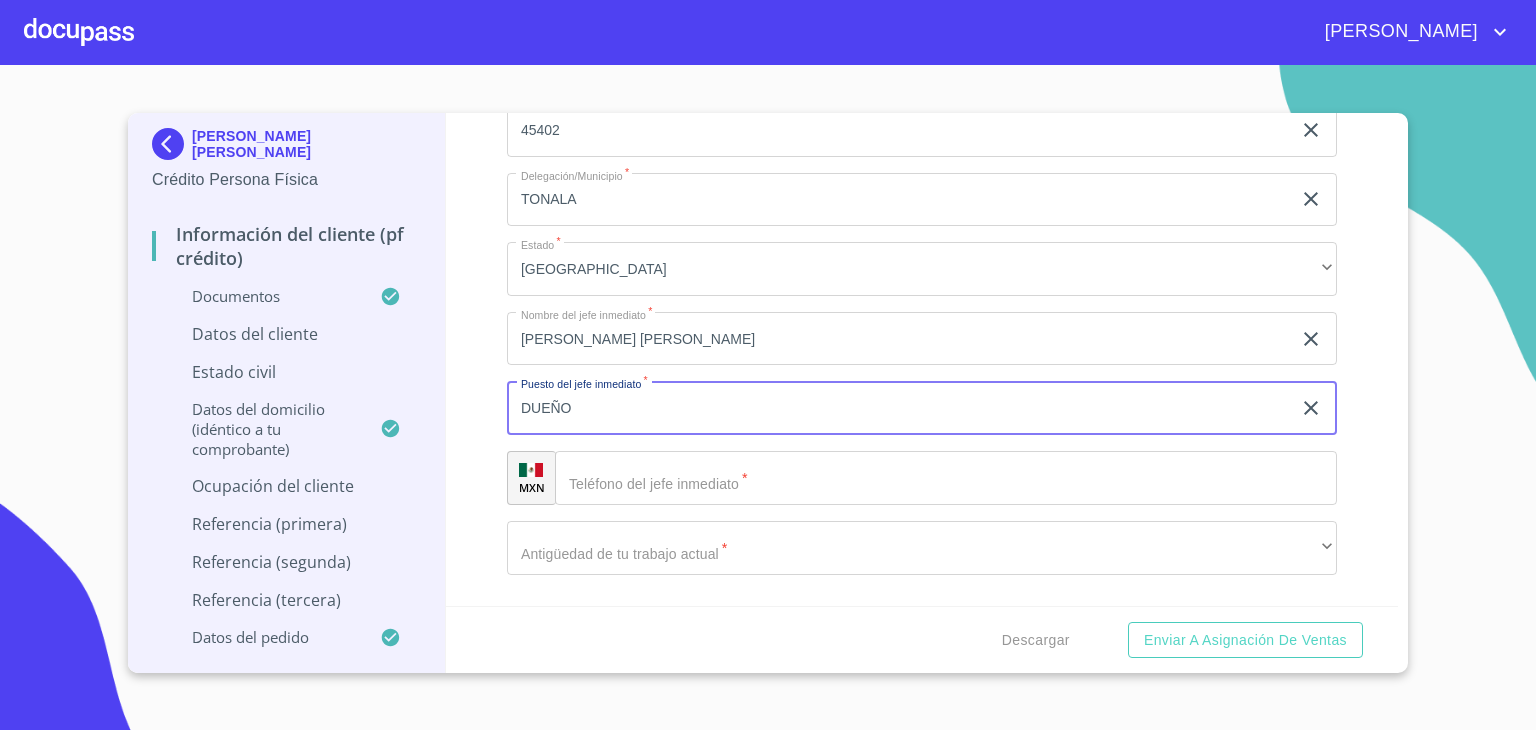 type on "DUEÑO" 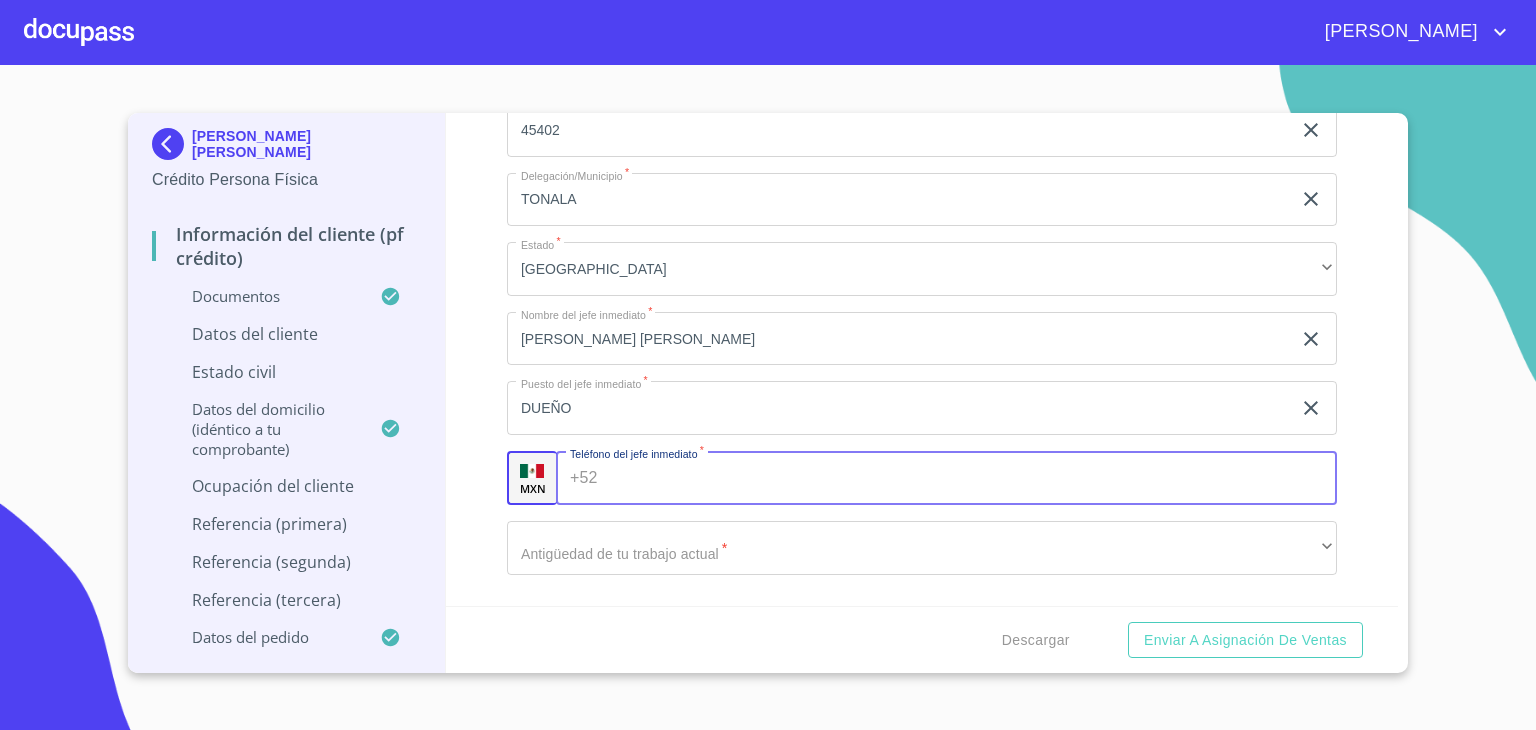 click on "Documento de identificación.   *" at bounding box center (971, 478) 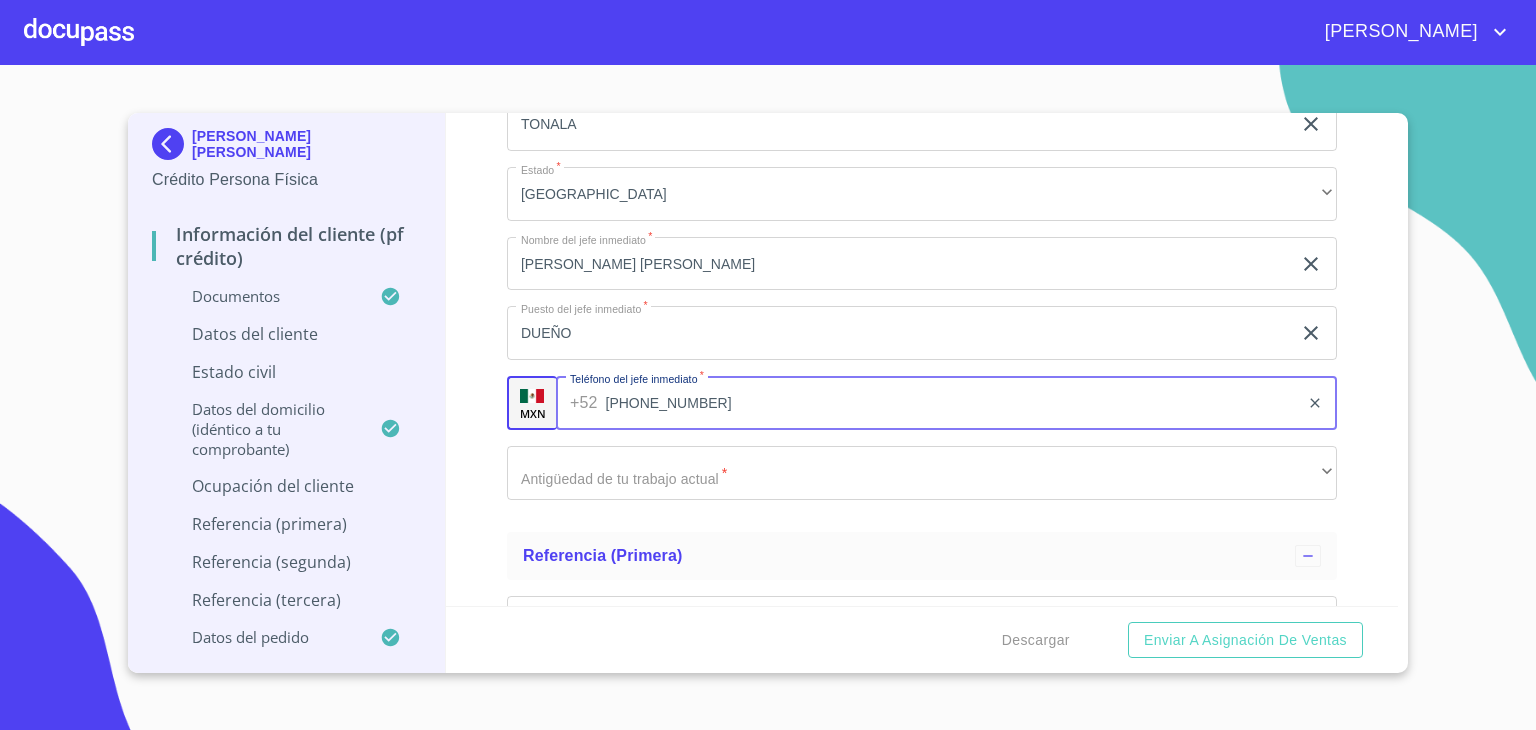 scroll, scrollTop: 10067, scrollLeft: 0, axis: vertical 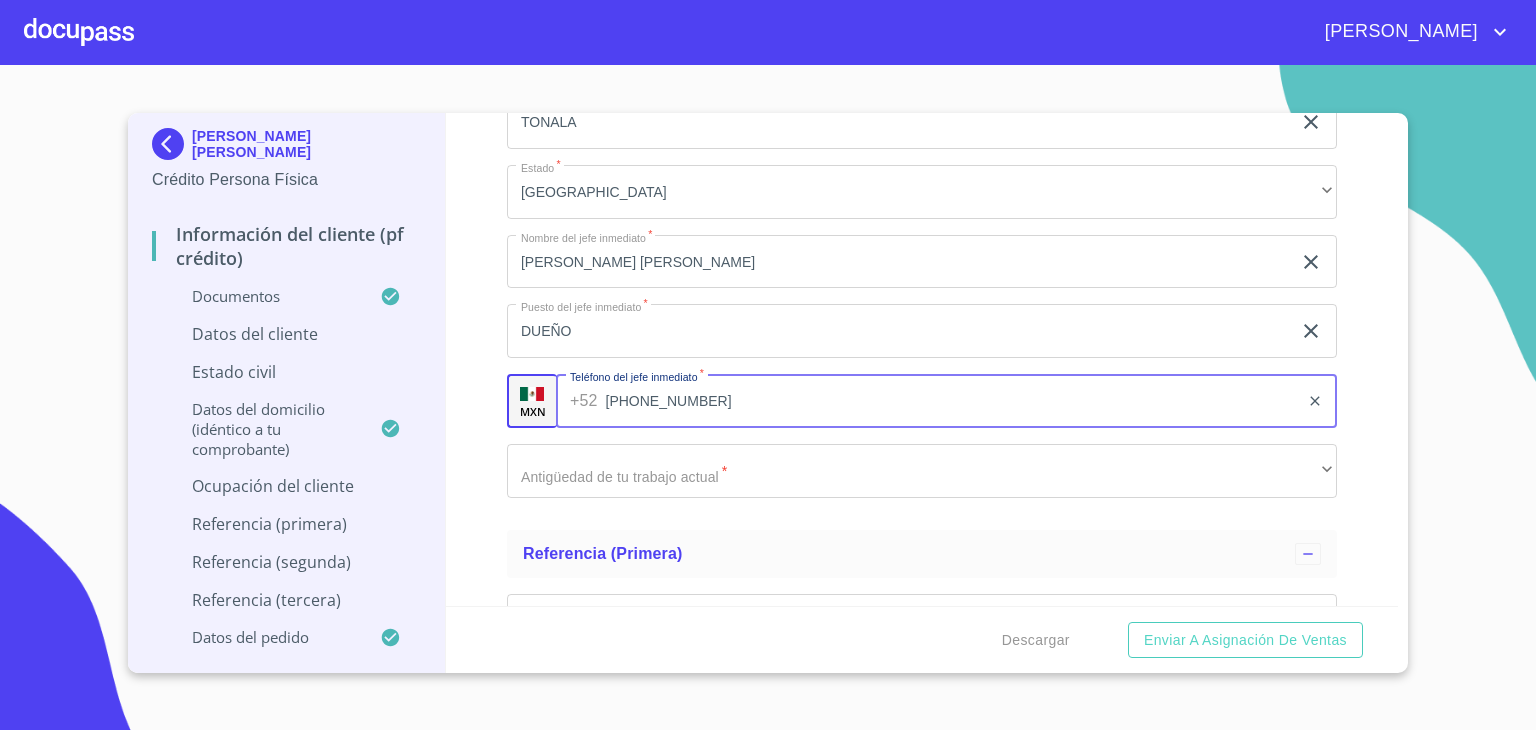 type on "[PHONE_NUMBER]" 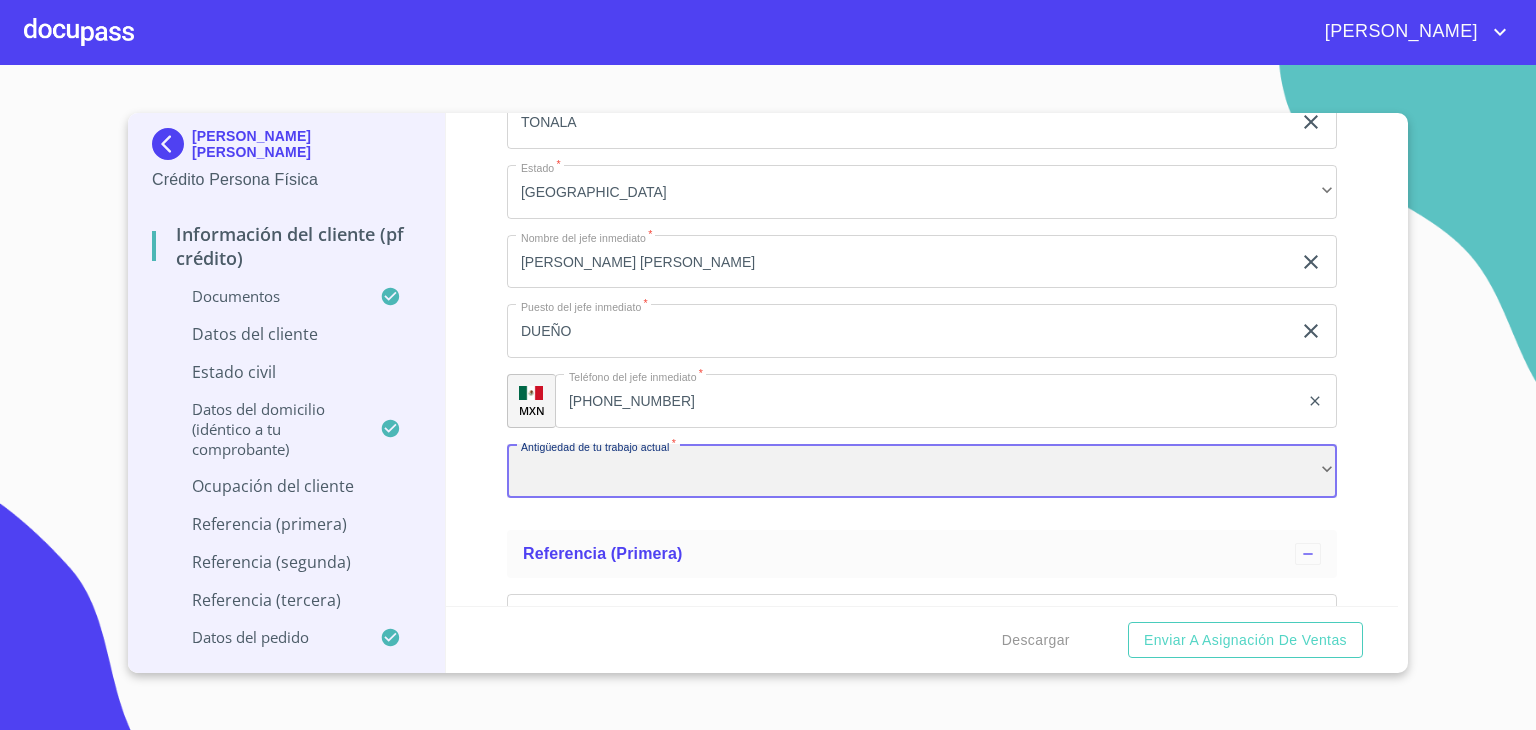 click on "​" at bounding box center (922, 471) 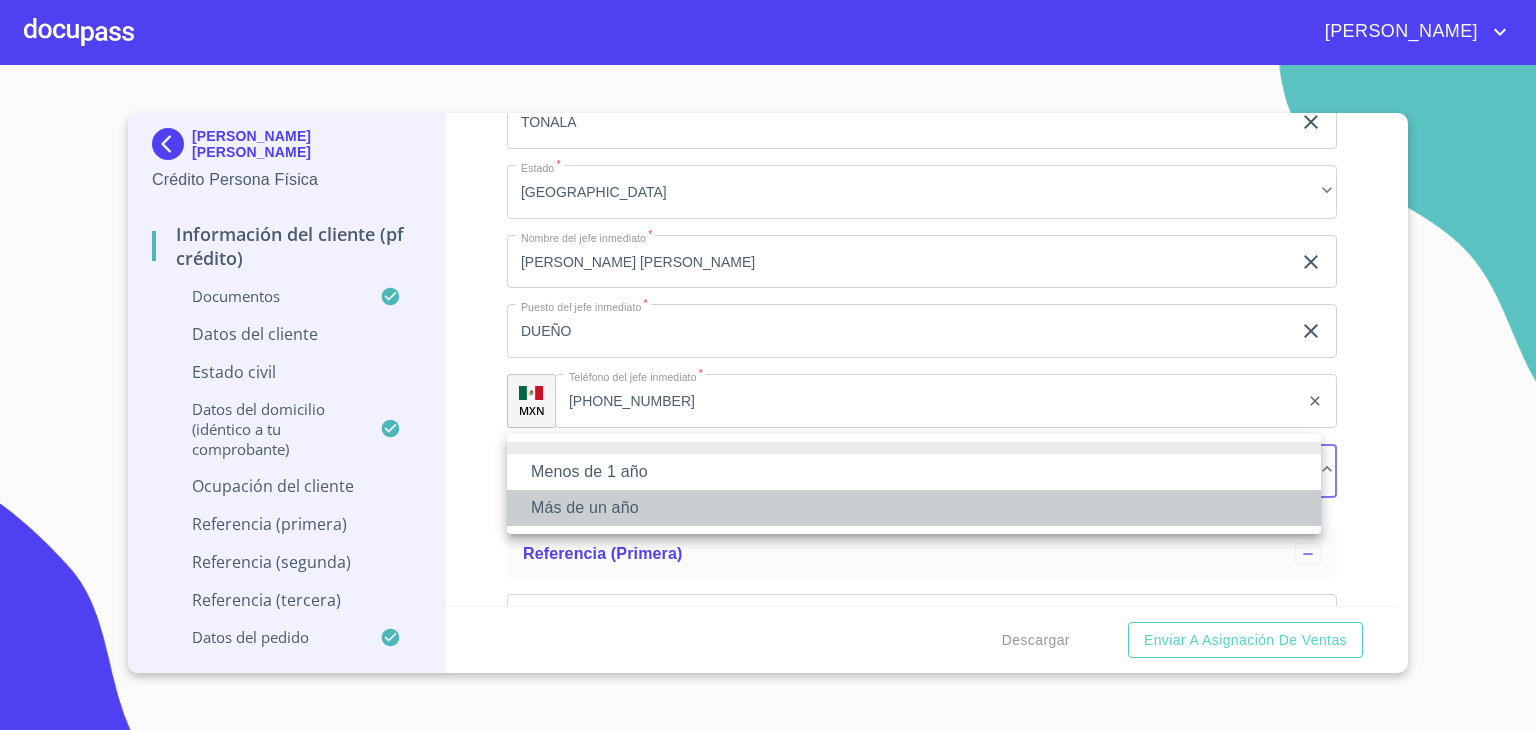 click on "Más de un año" at bounding box center [914, 508] 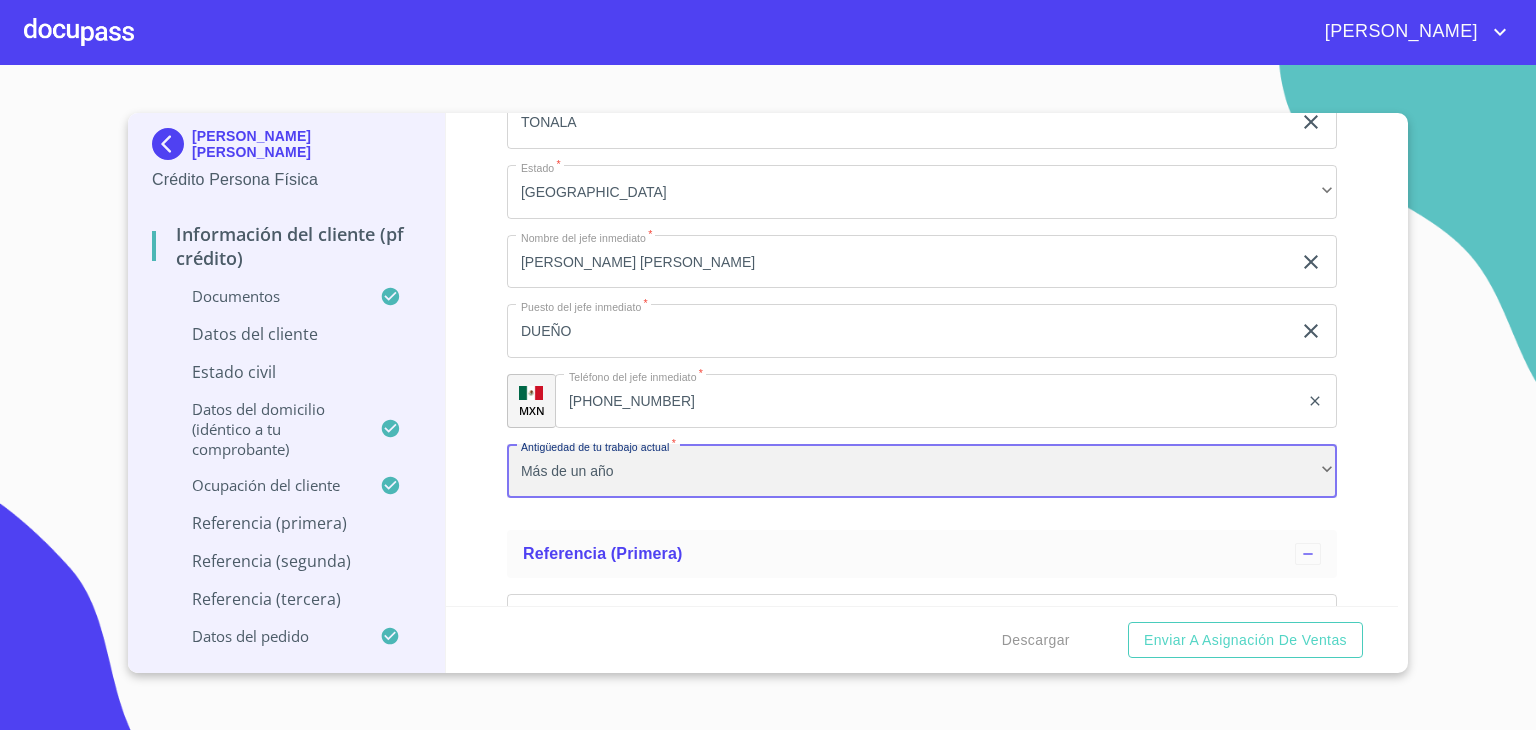 scroll, scrollTop: 10197, scrollLeft: 0, axis: vertical 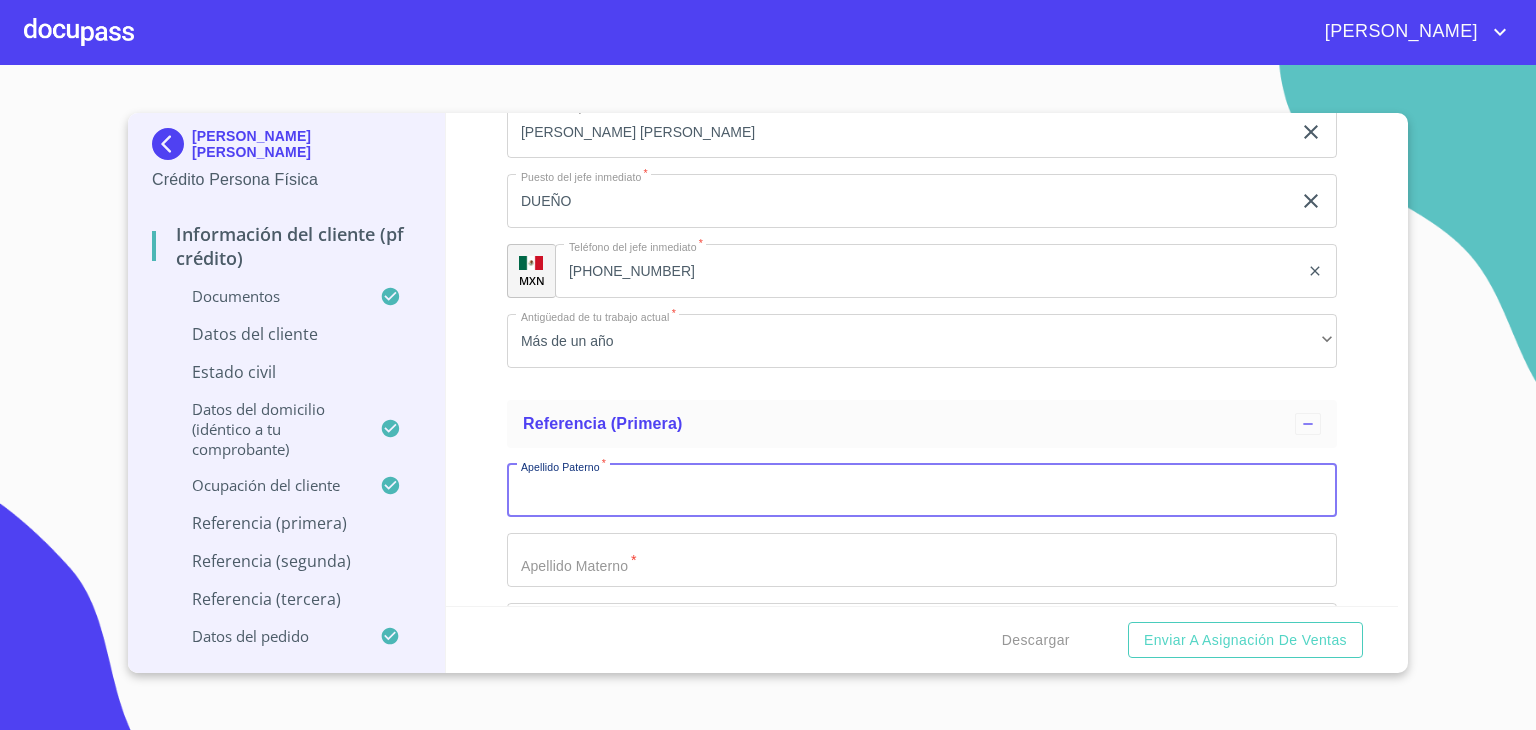 click on "Documento de identificación.   *" at bounding box center (922, 491) 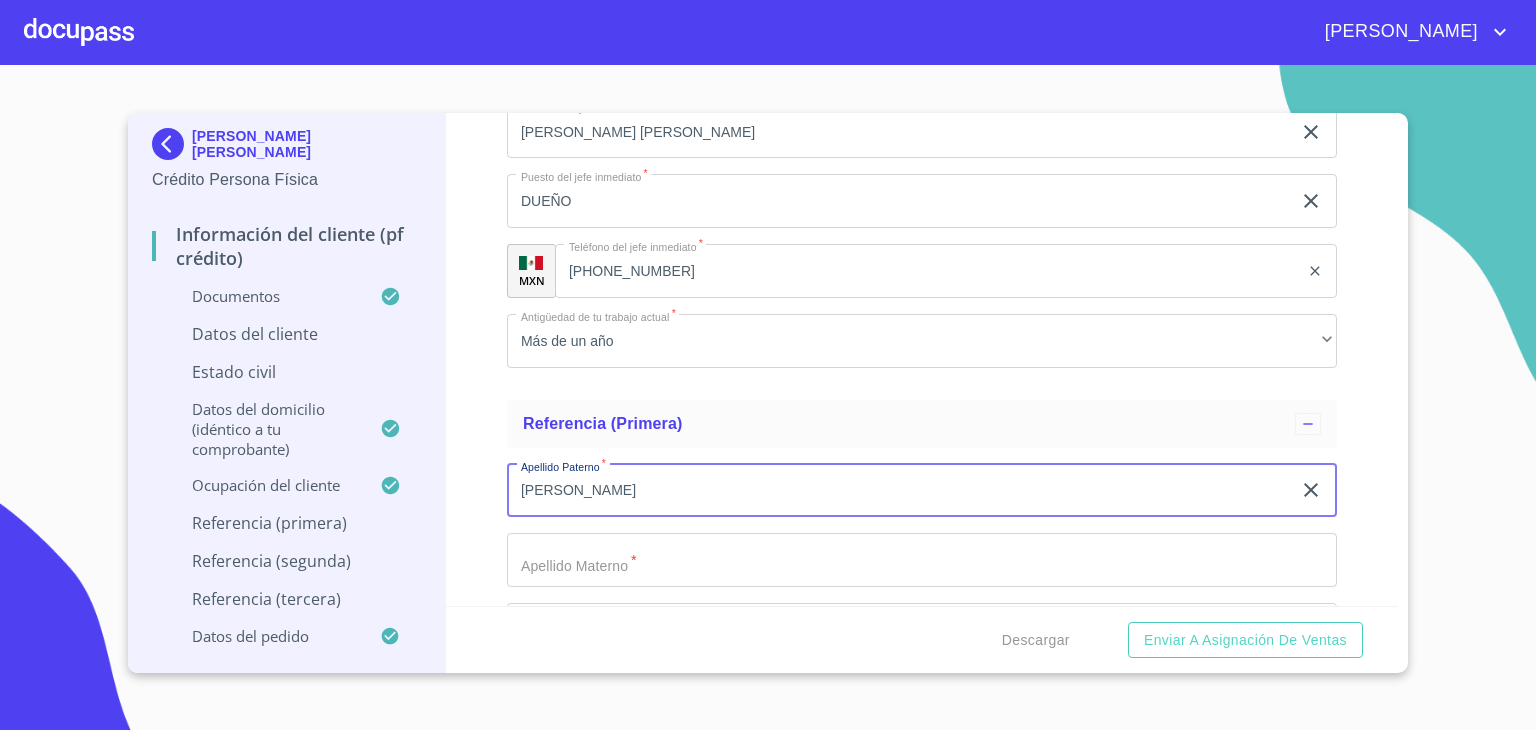 type on "[PERSON_NAME]" 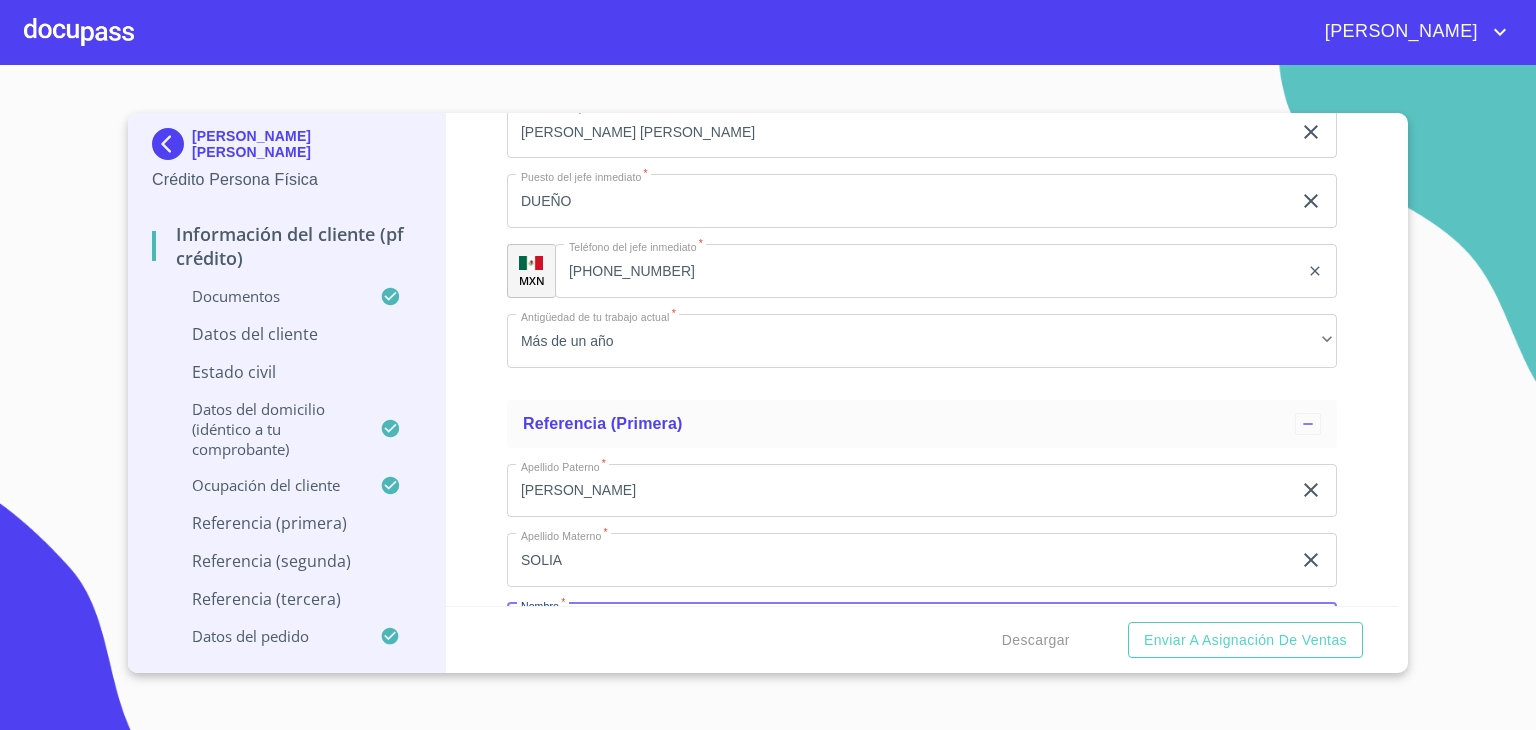 scroll, scrollTop: 10236, scrollLeft: 0, axis: vertical 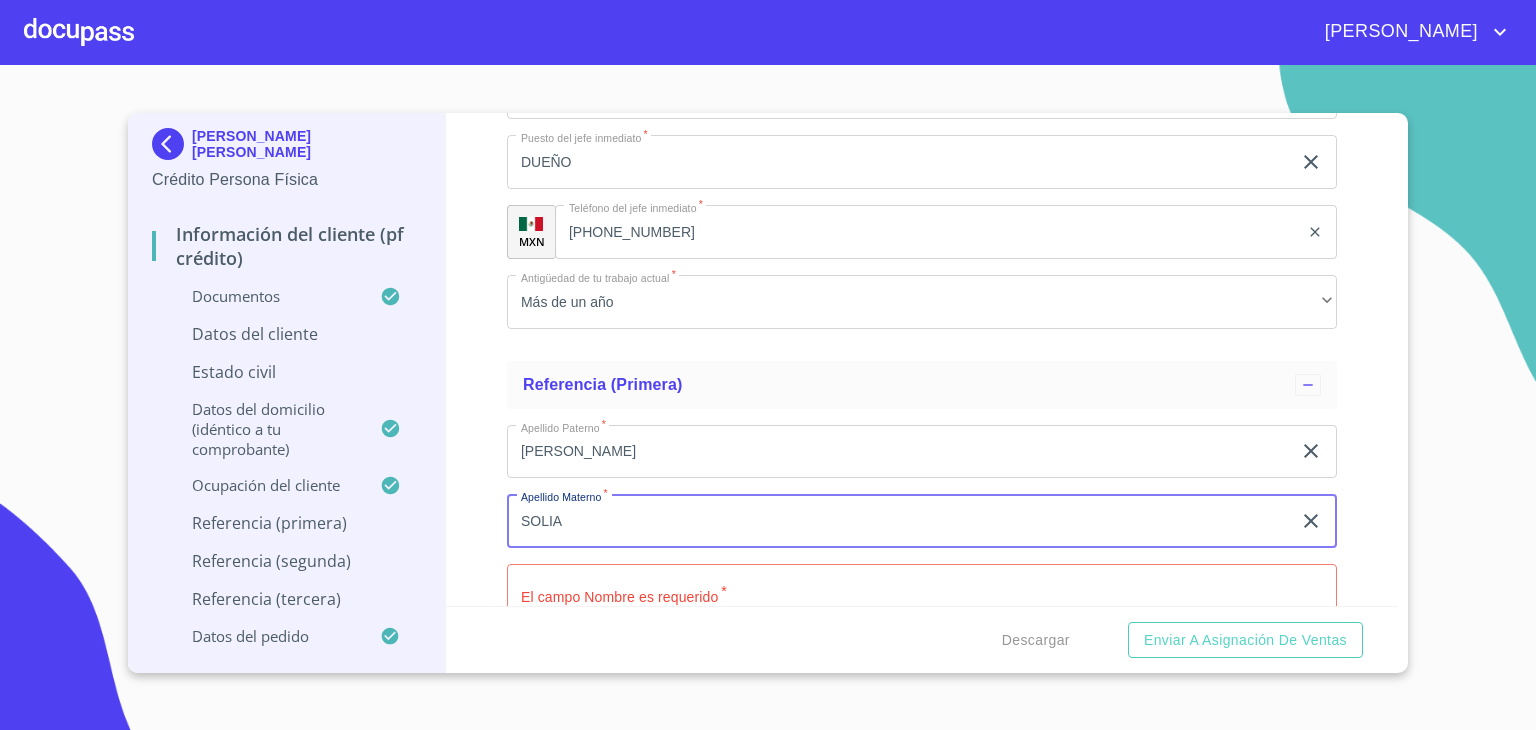 click on "SOLIA" at bounding box center (899, 521) 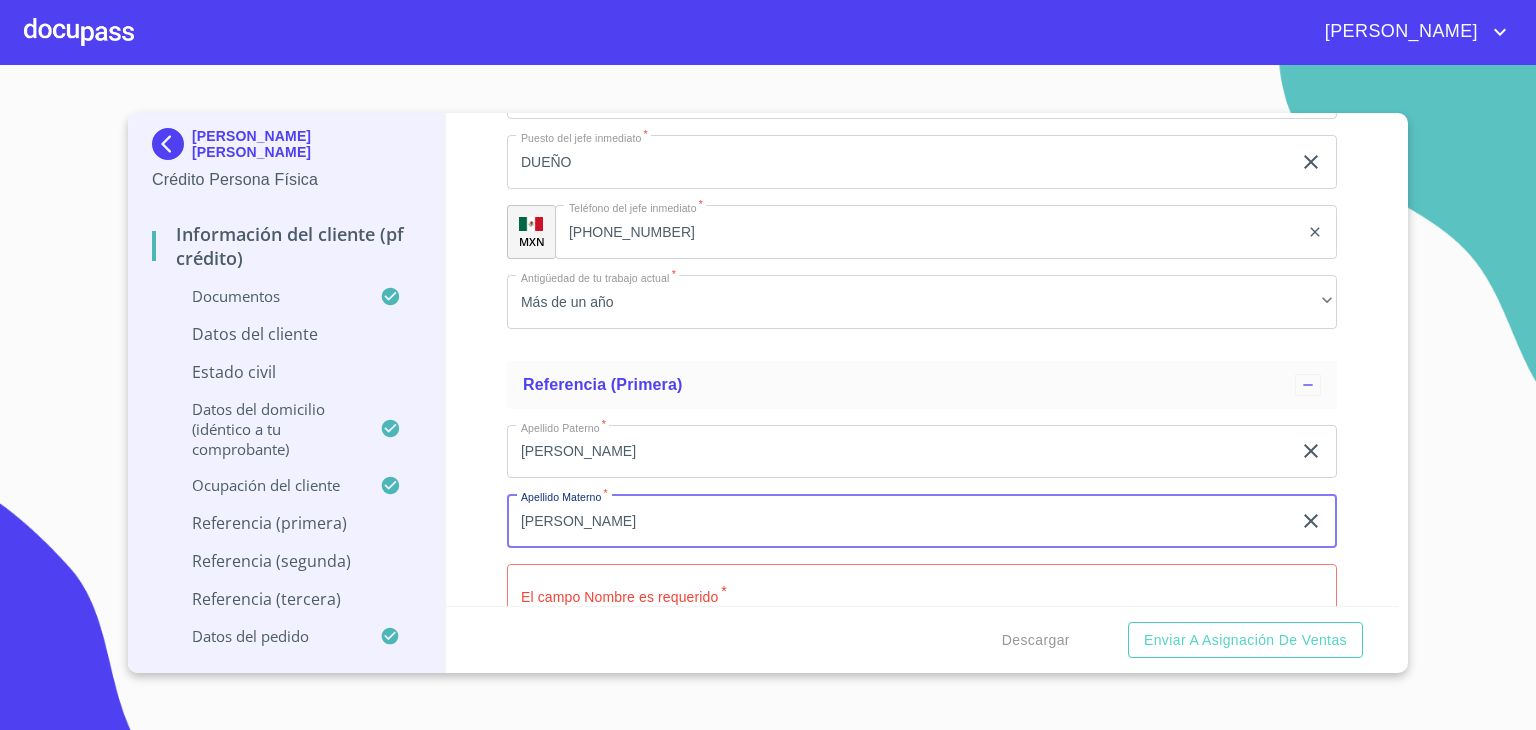 type on "[PERSON_NAME]" 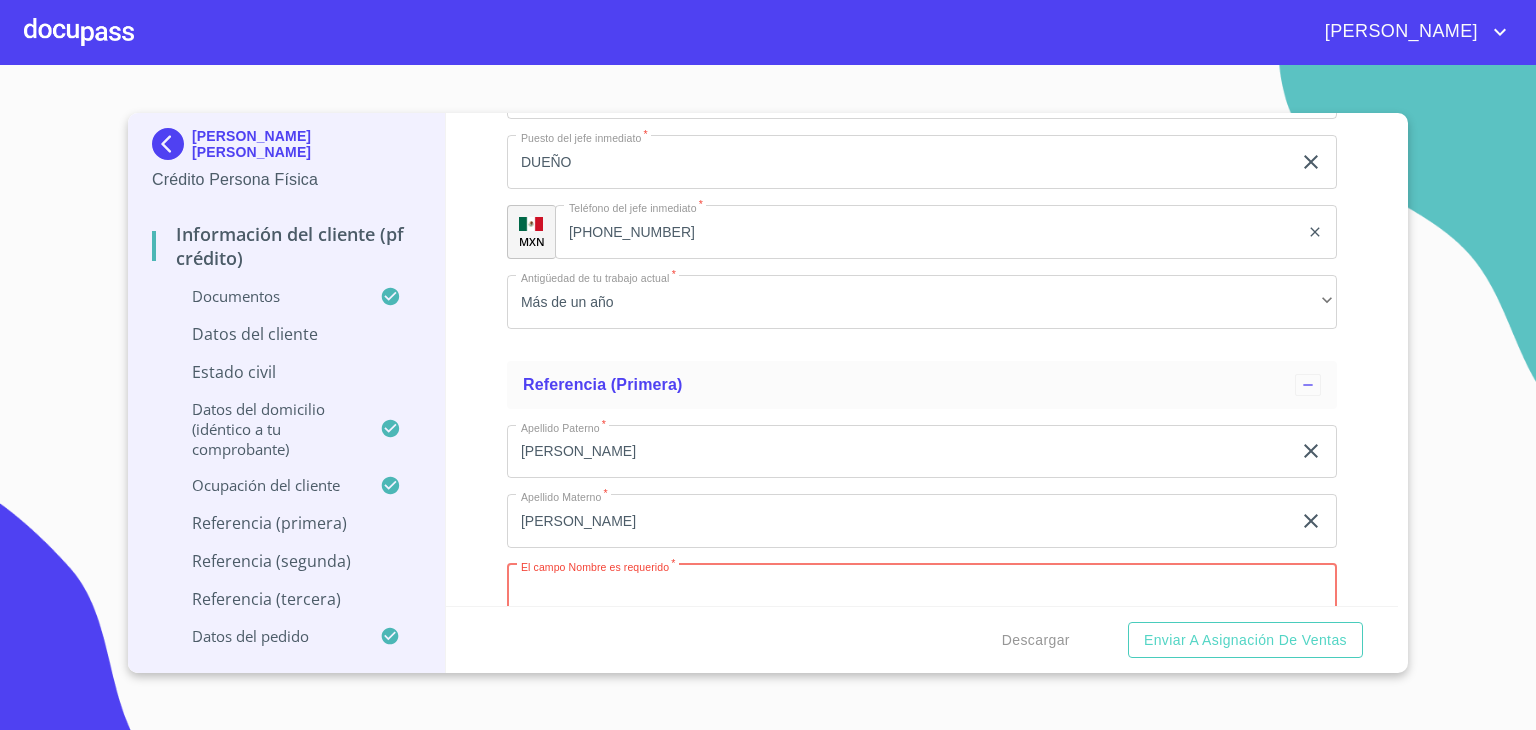 click on "Documento de identificación.   *" at bounding box center (922, 591) 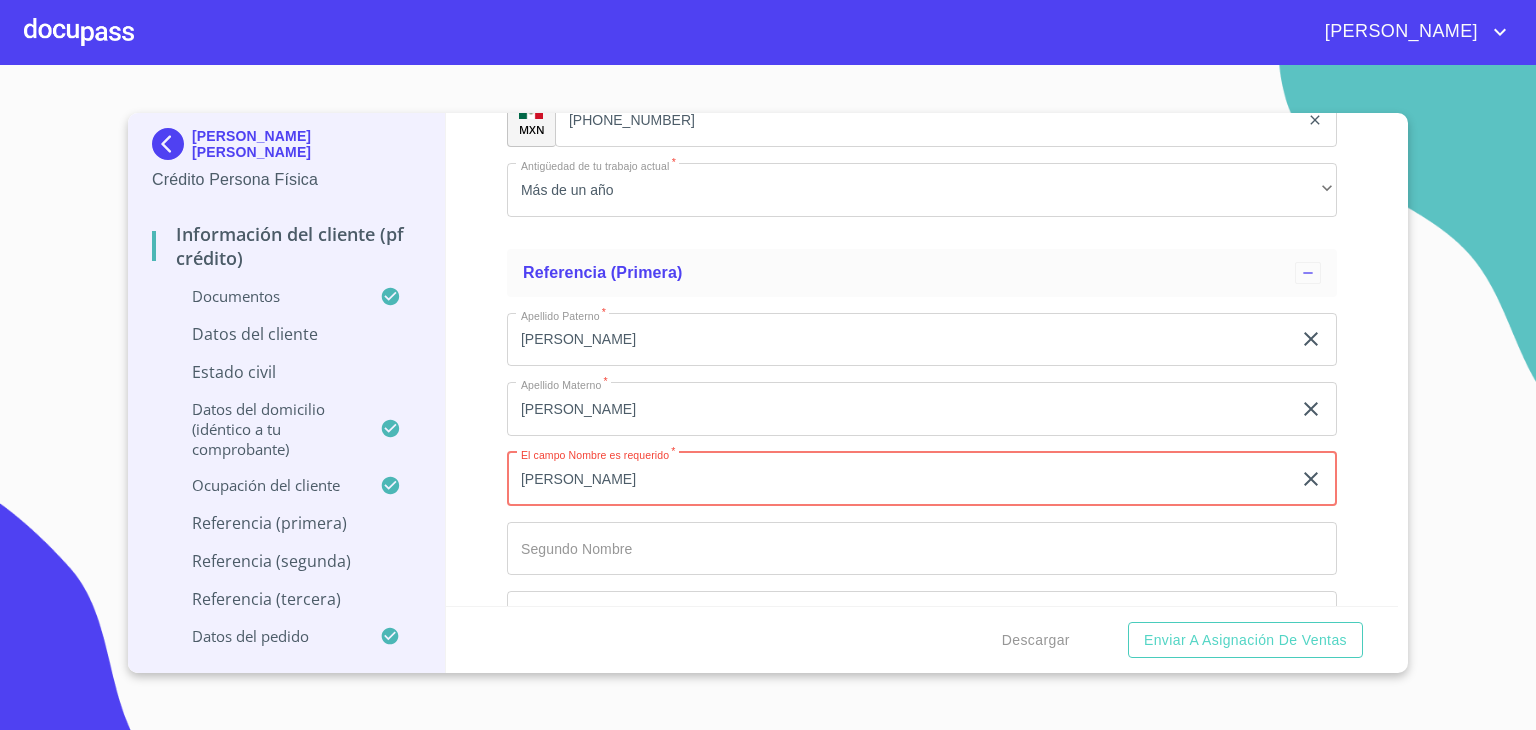 scroll, scrollTop: 10354, scrollLeft: 0, axis: vertical 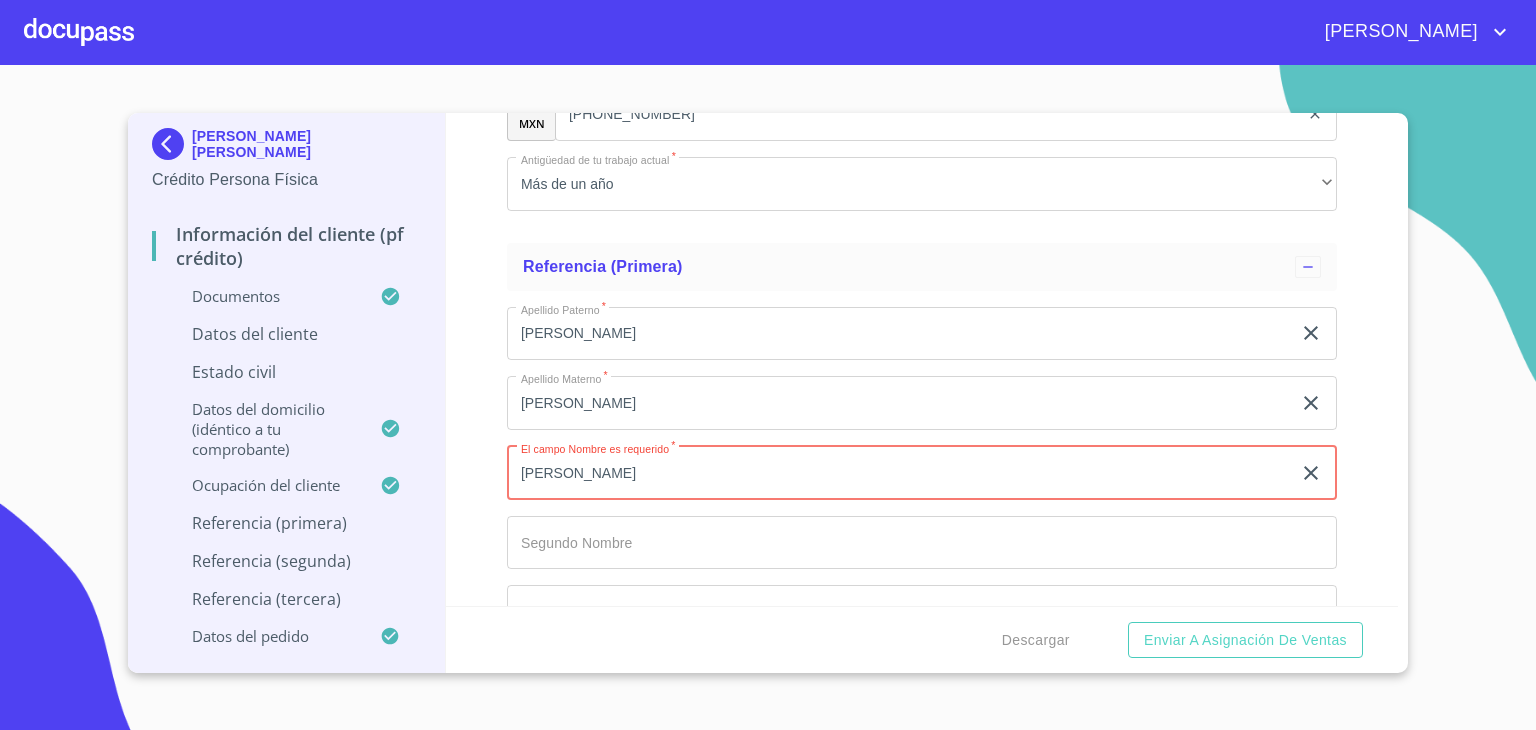 type on "JOSE" 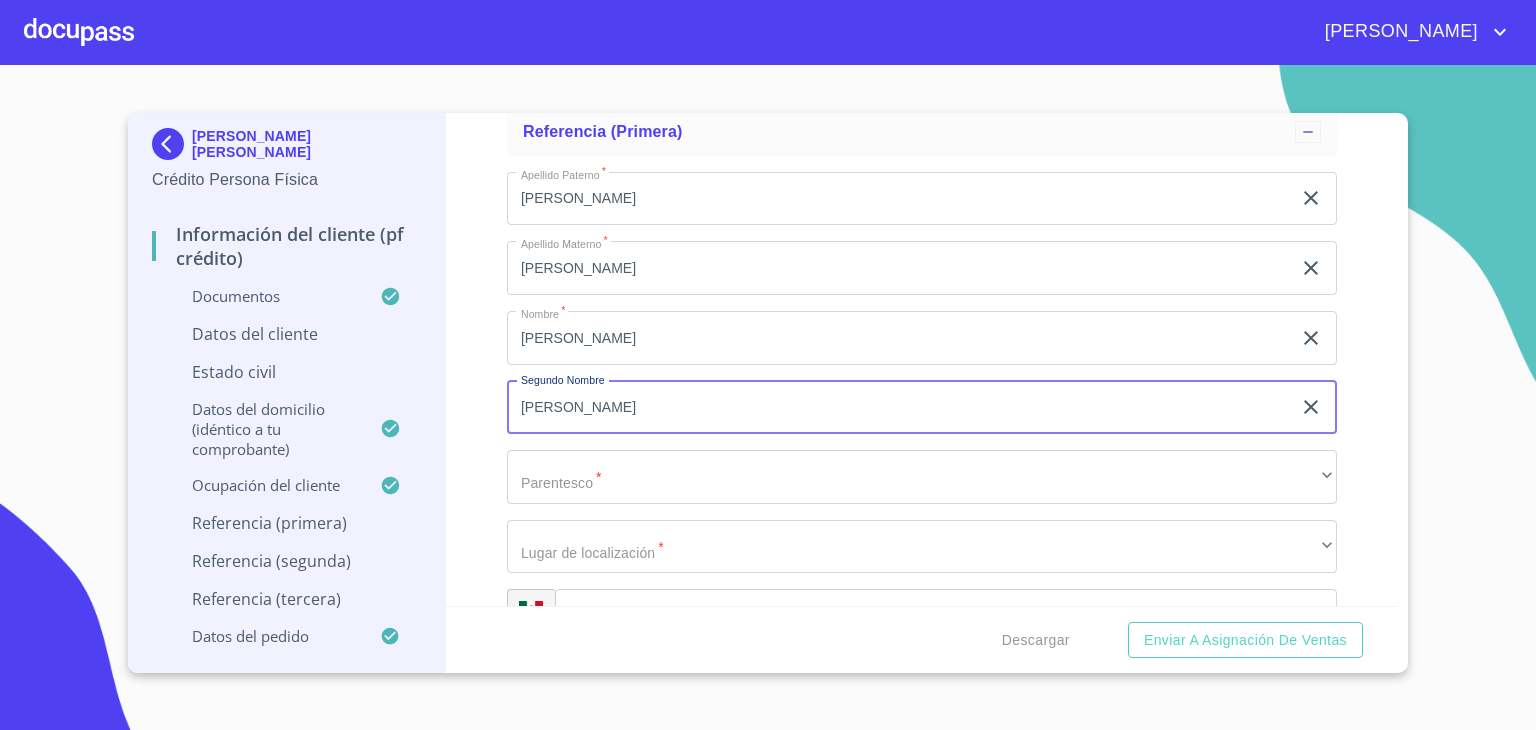 scroll, scrollTop: 10490, scrollLeft: 0, axis: vertical 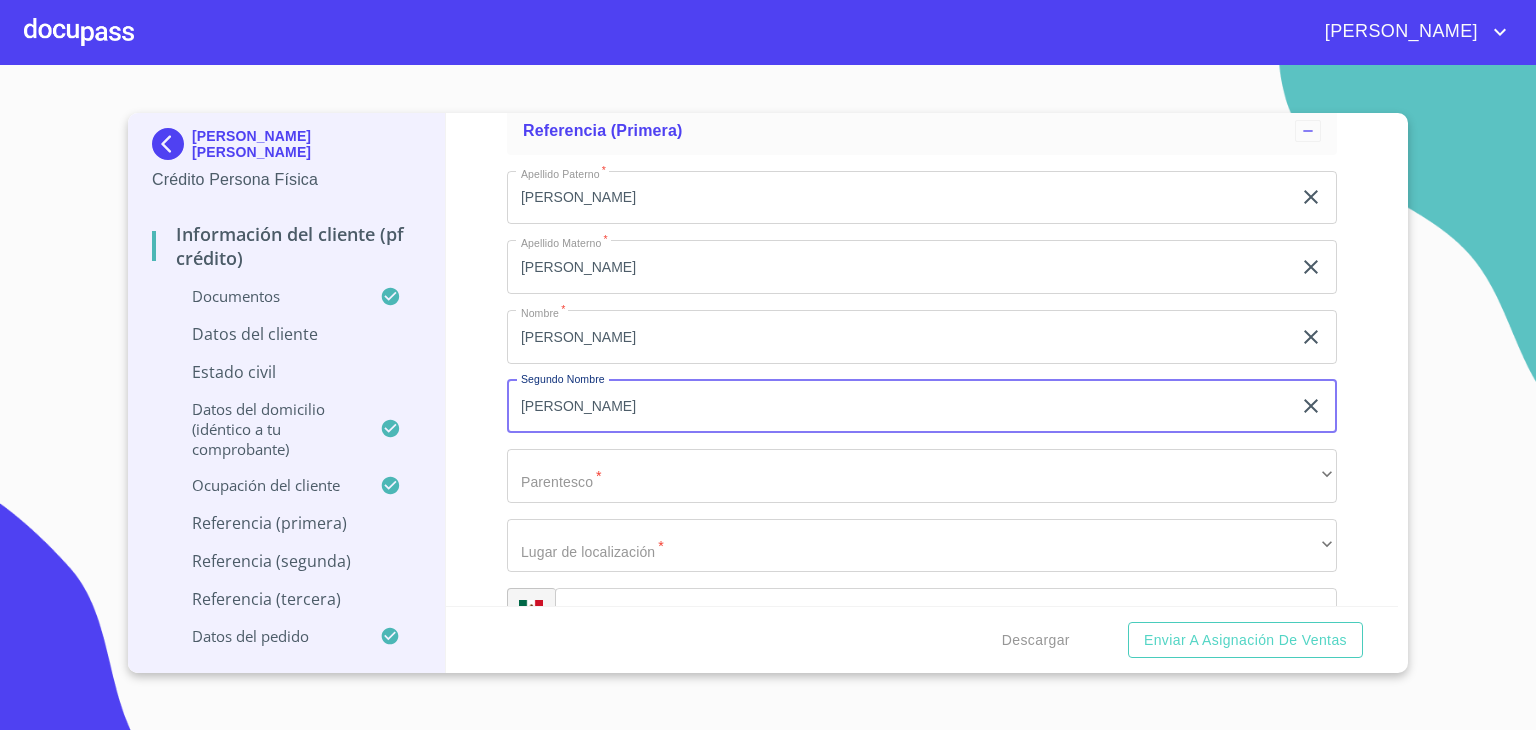 type on "MANUEL" 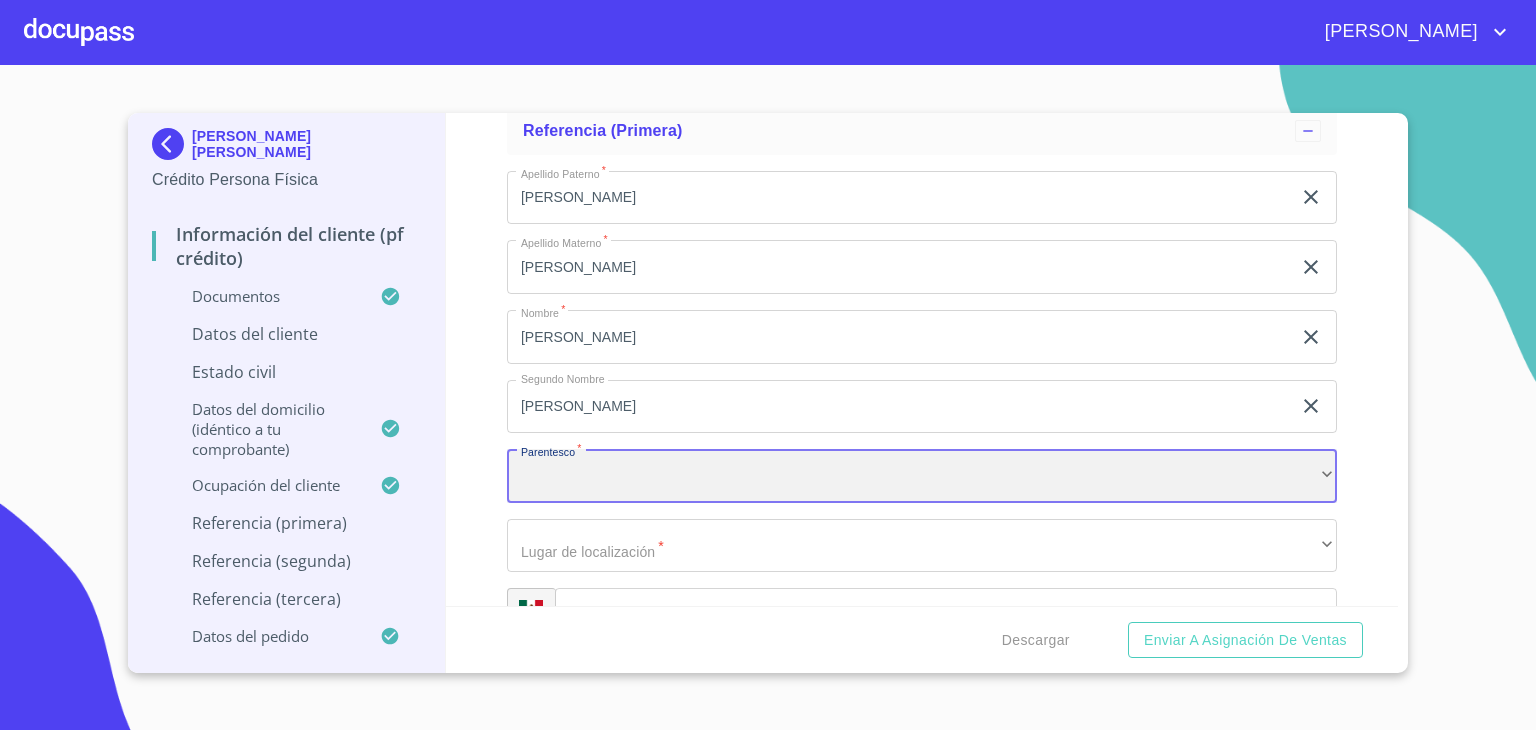 click on "​" at bounding box center [922, 476] 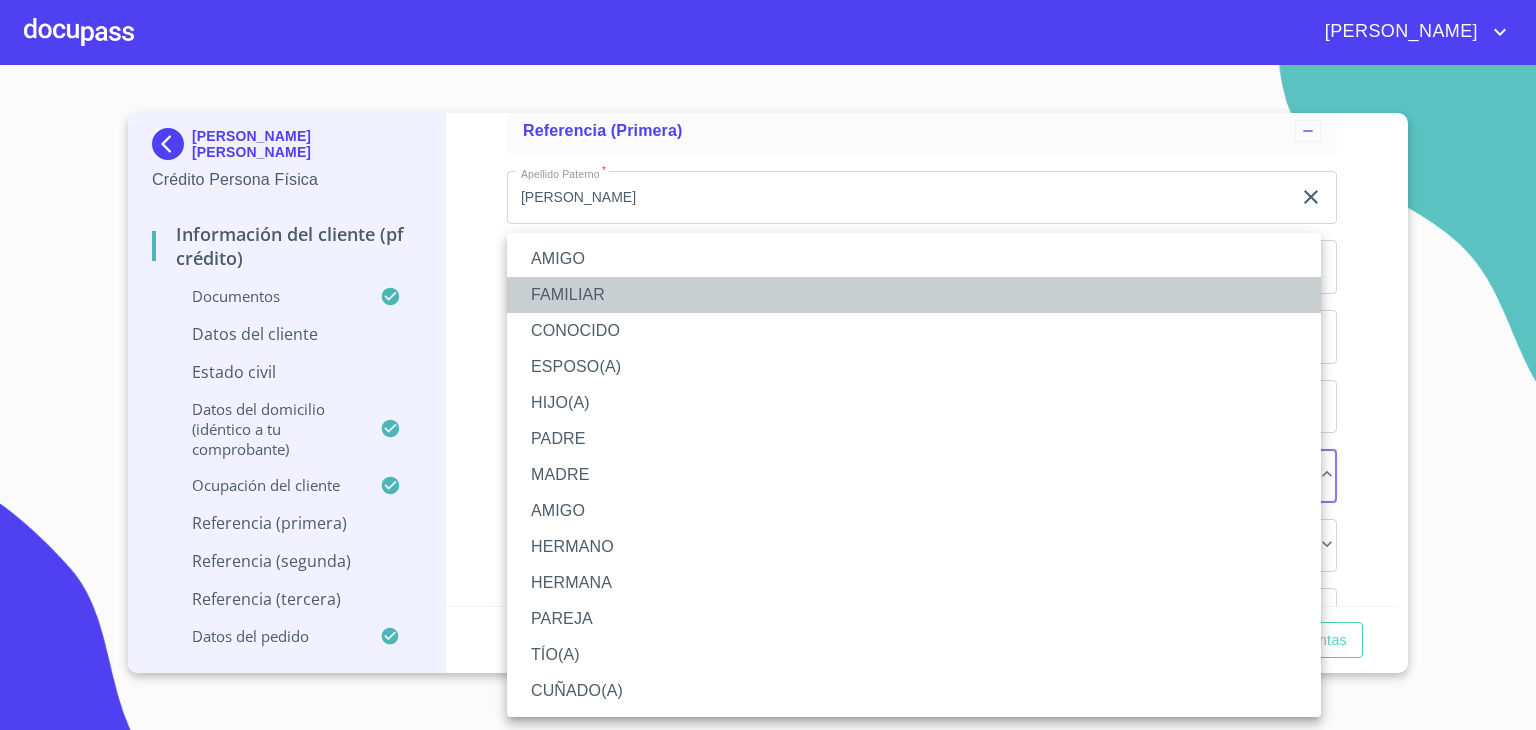 click on "FAMILIAR" at bounding box center [914, 295] 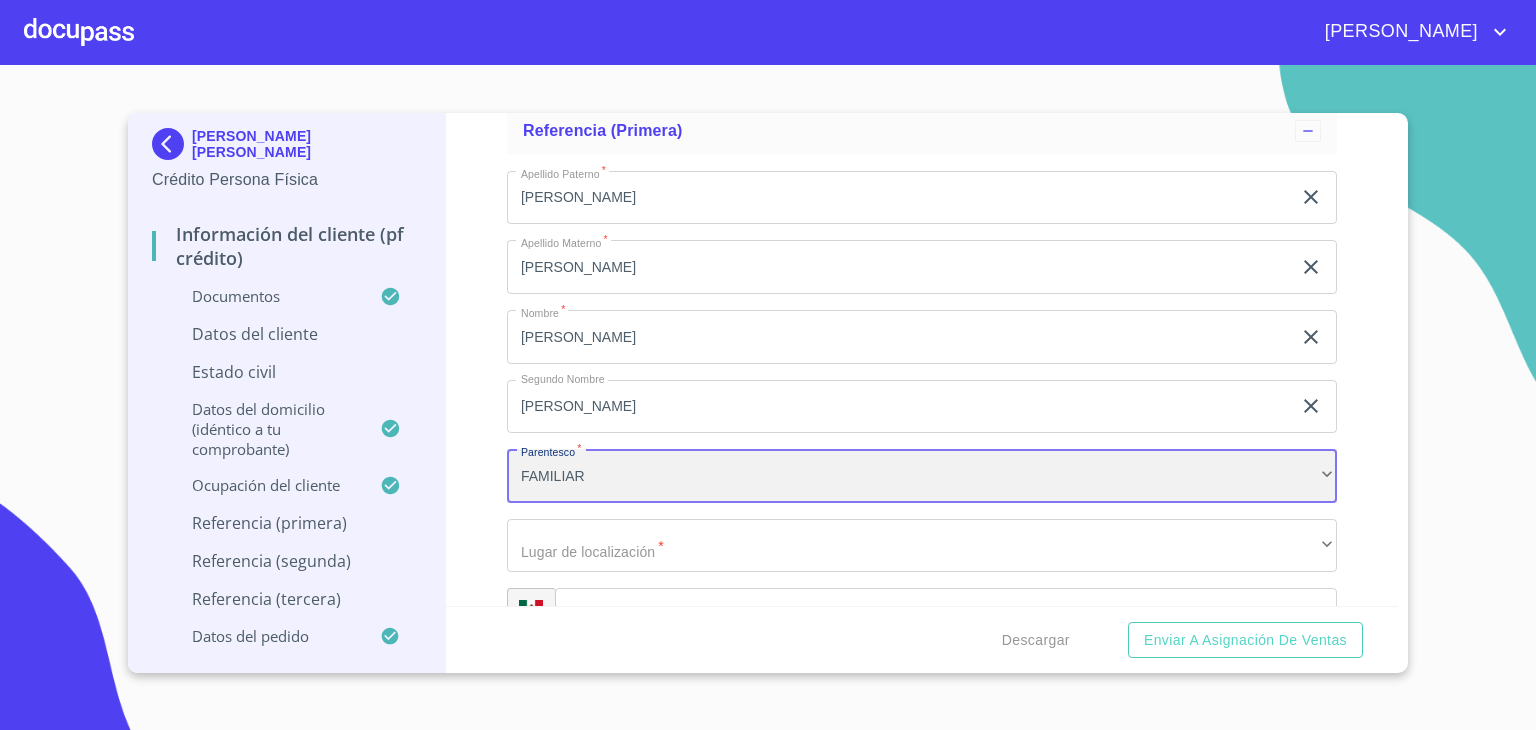 scroll, scrollTop: 10604, scrollLeft: 0, axis: vertical 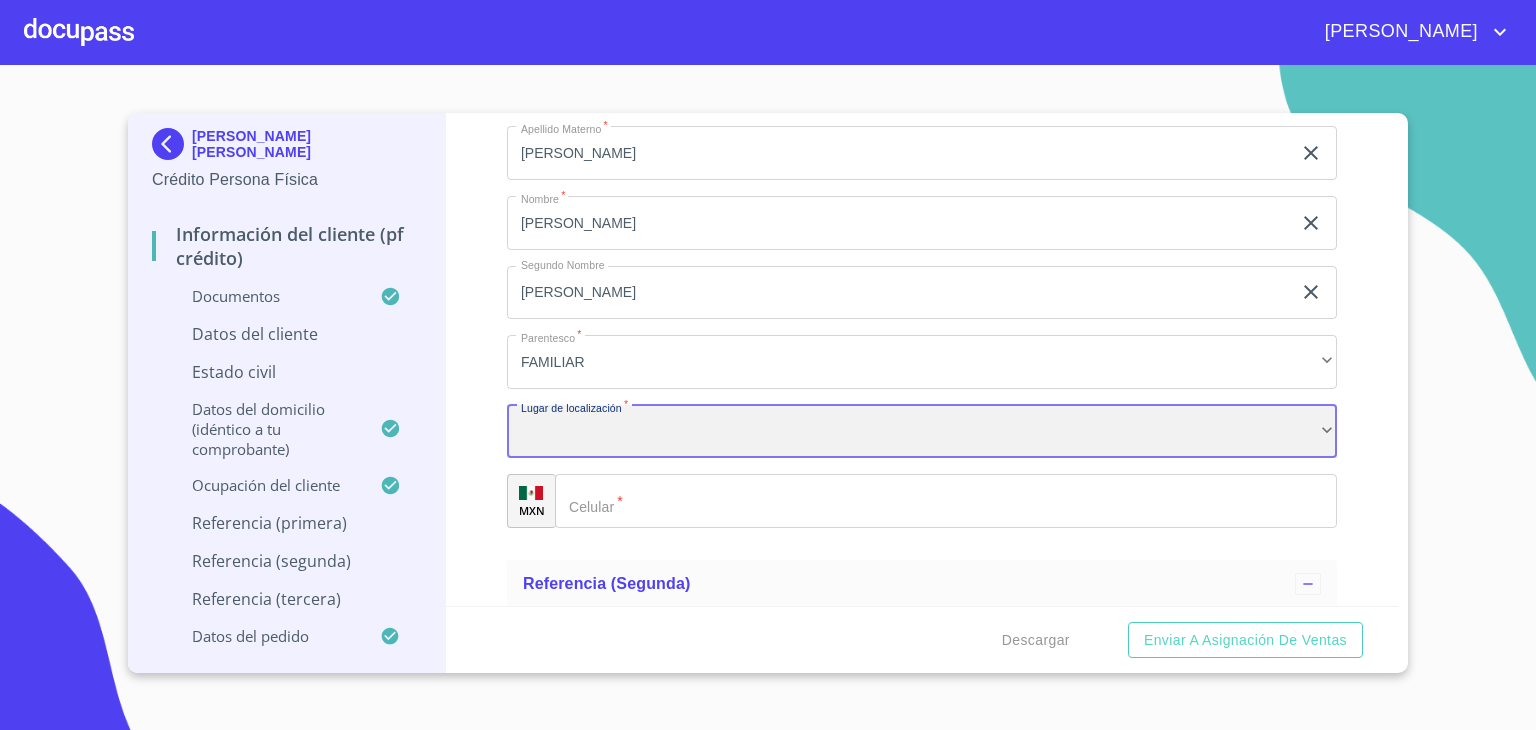 click on "​" at bounding box center (922, 432) 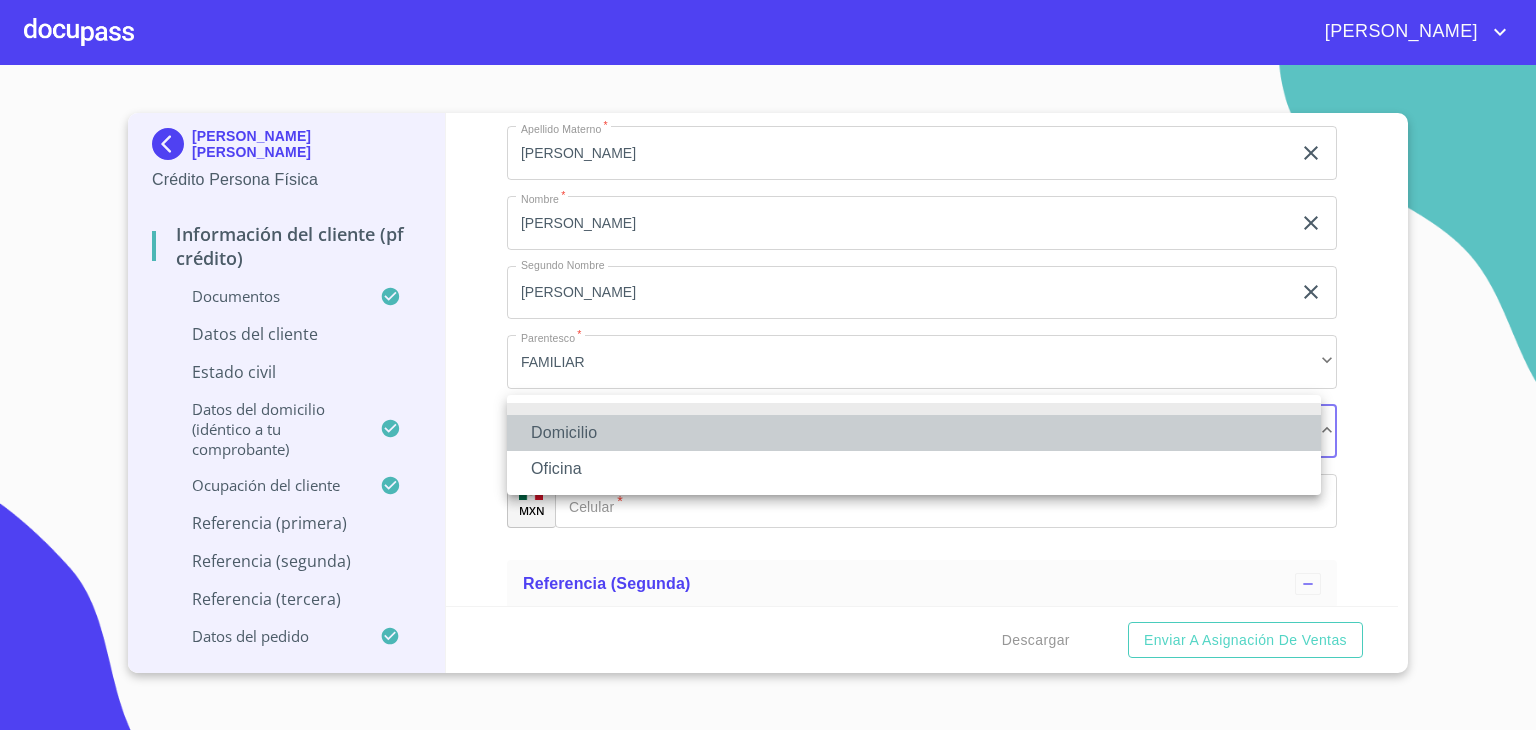 click on "Domicilio" at bounding box center [914, 433] 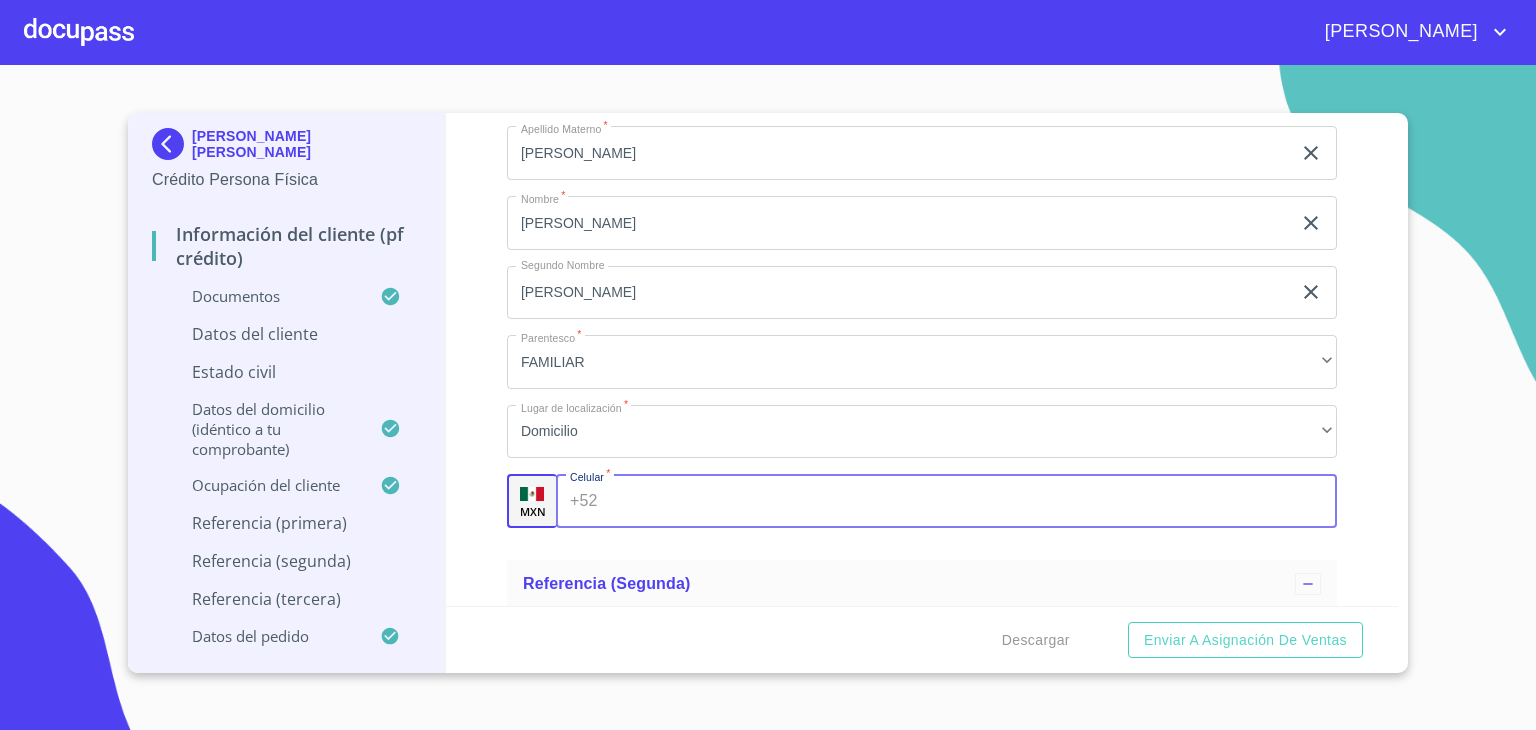 click on "Documento de identificación.   *" at bounding box center [971, 501] 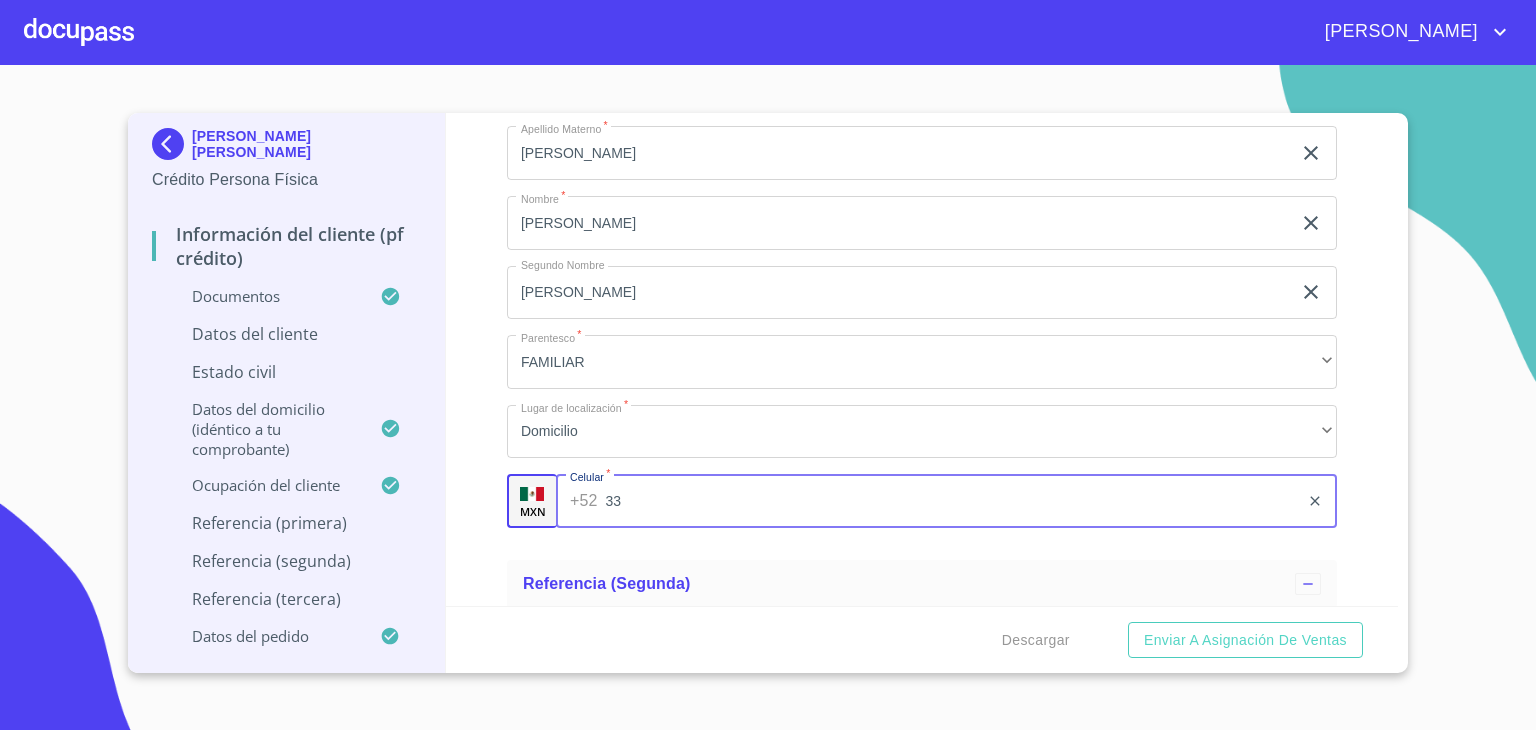 type on "3" 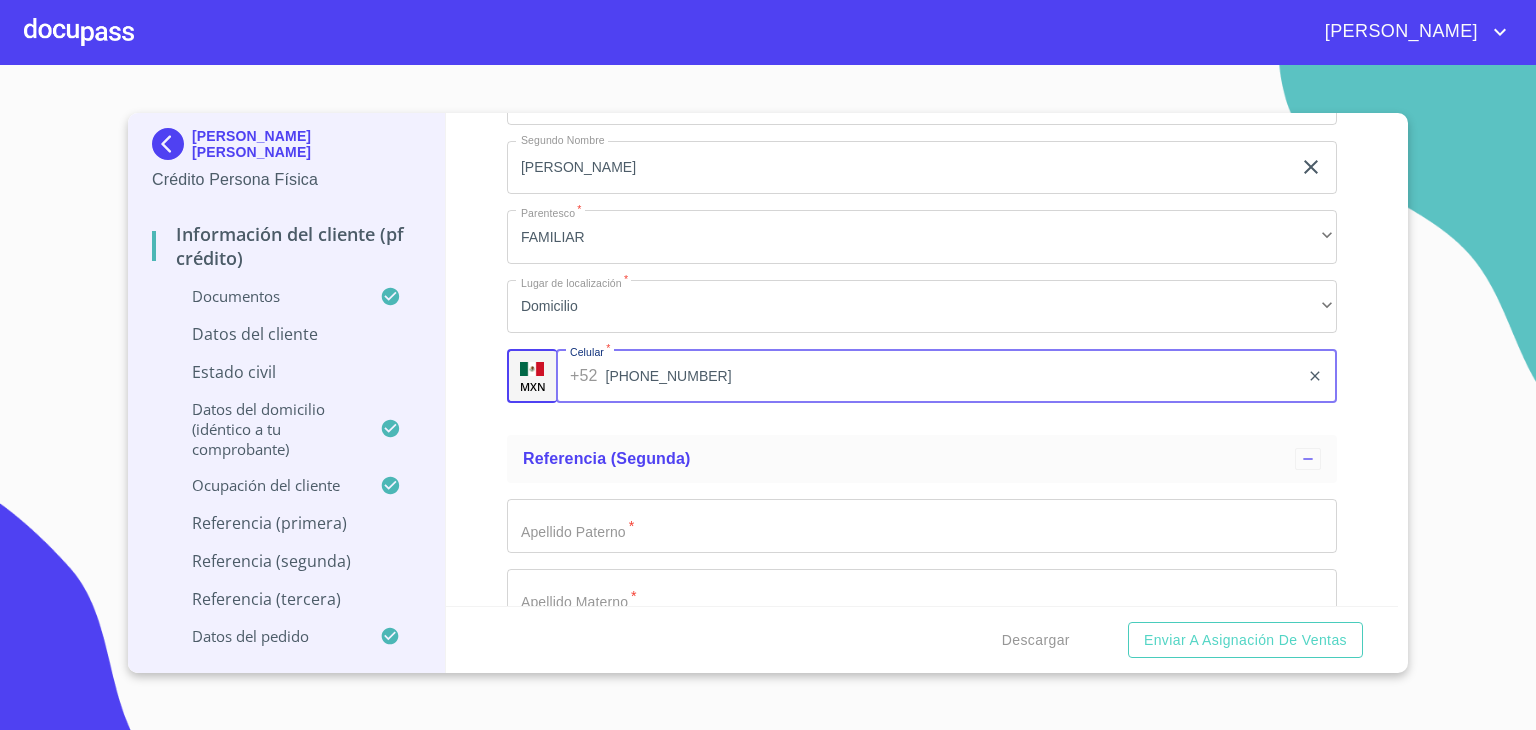 scroll, scrollTop: 10736, scrollLeft: 0, axis: vertical 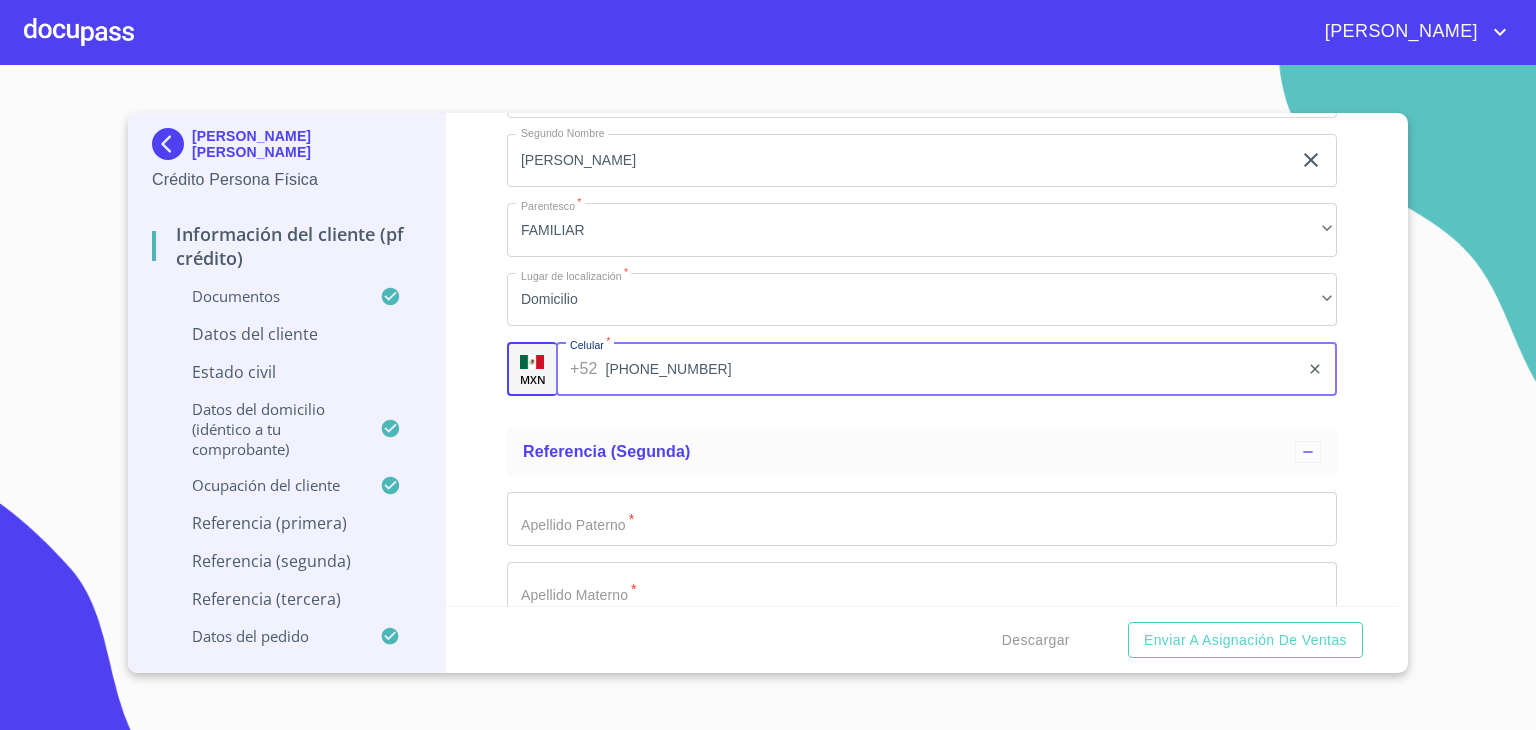 type on "(33)38082580" 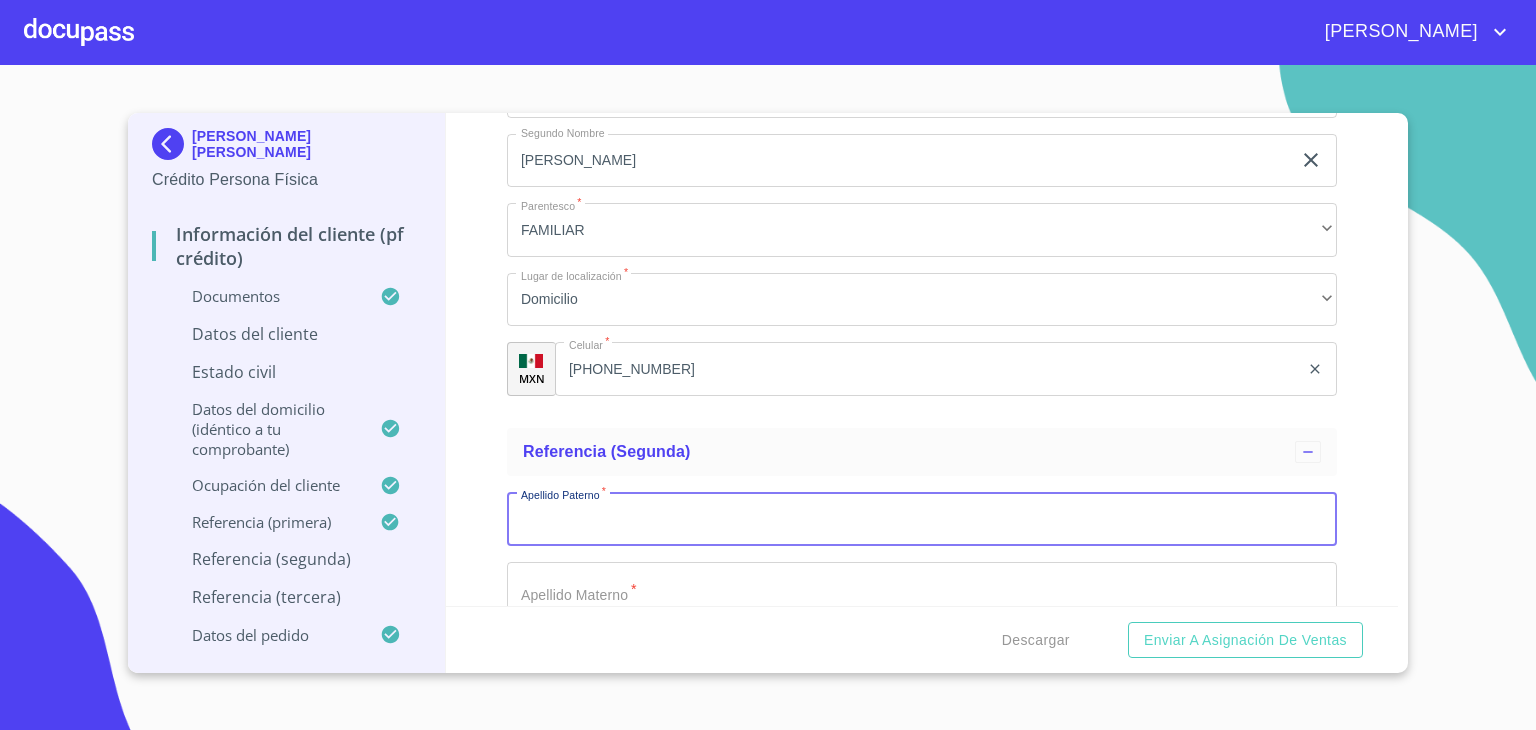 click on "Documento de identificación.   *" at bounding box center [922, 519] 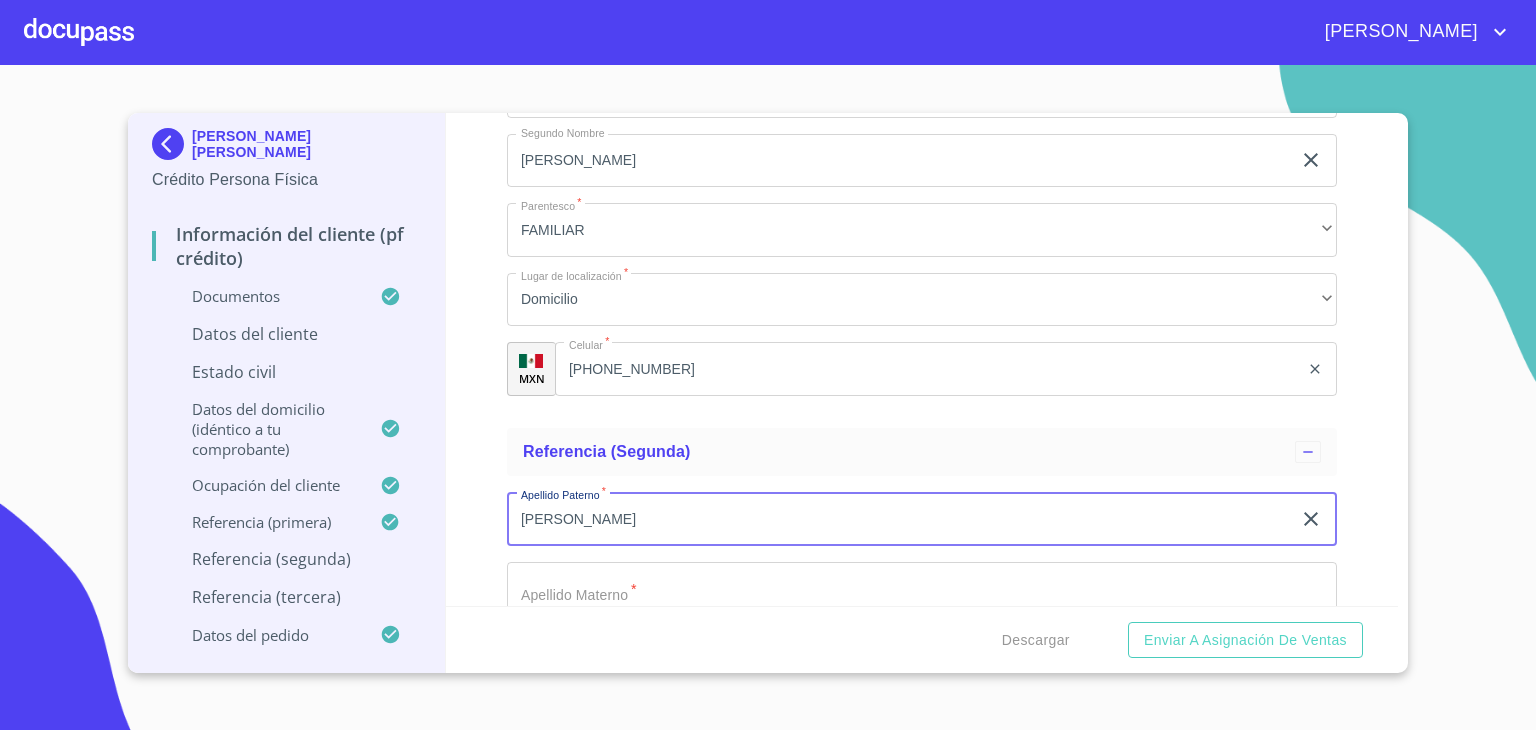 type on "JIMENEZ" 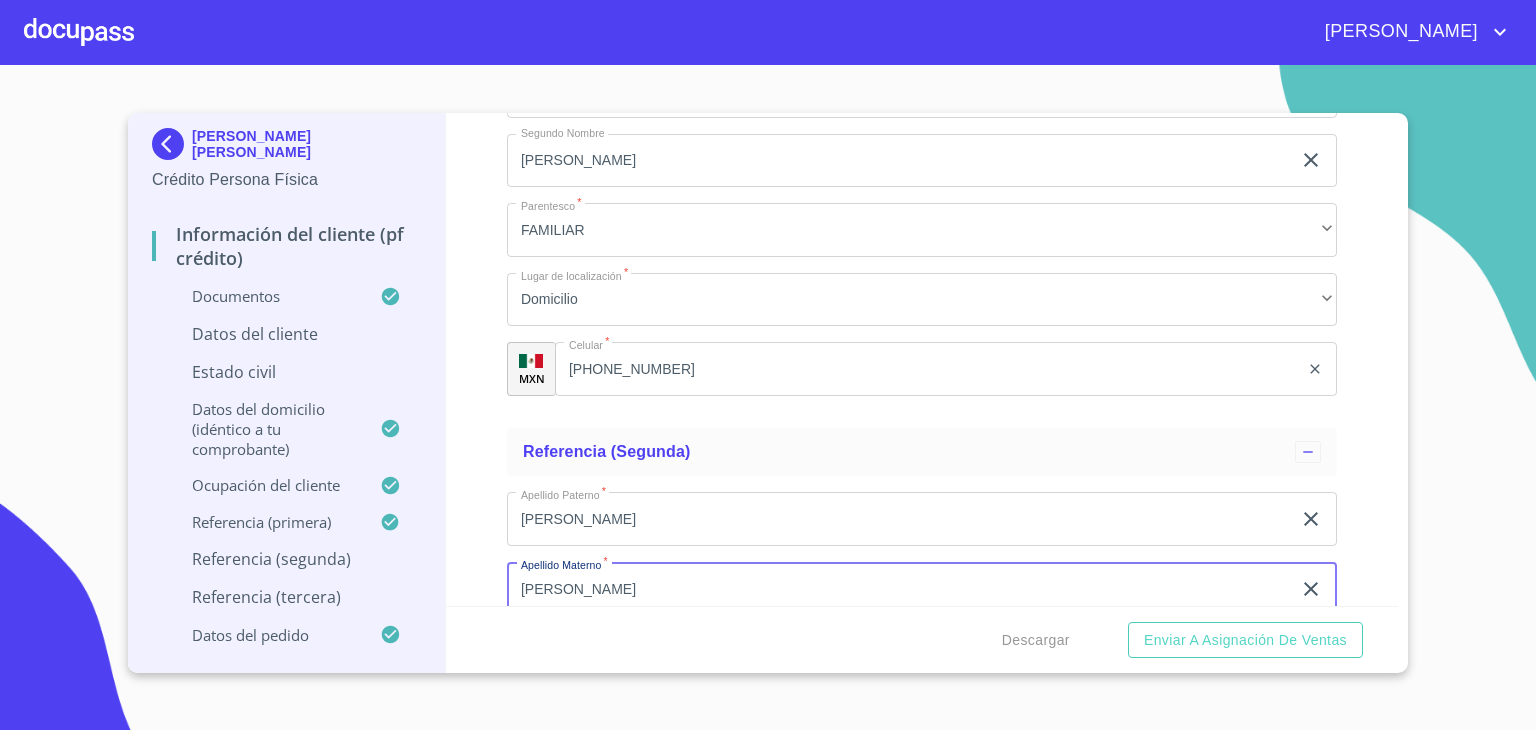 type on "ALONSO" 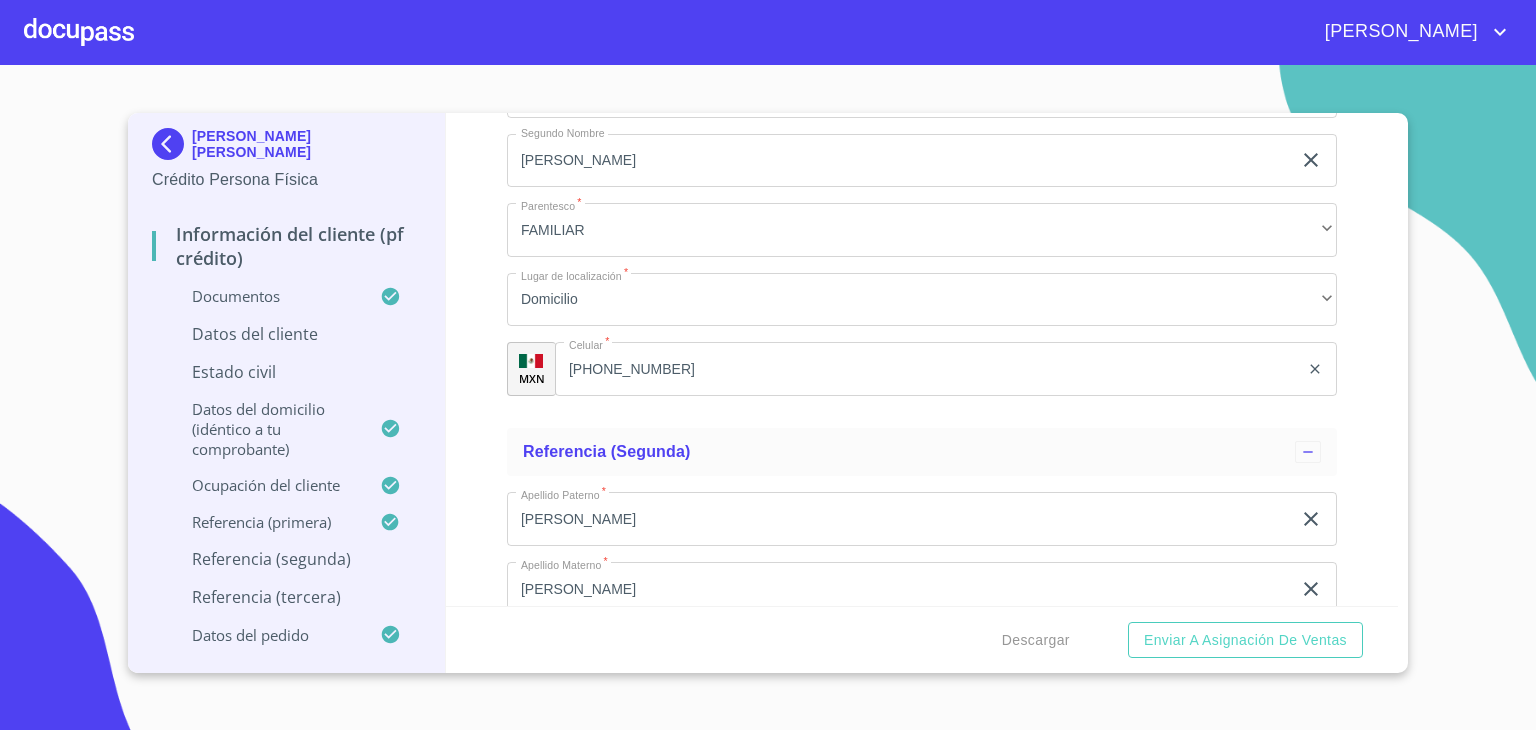 scroll, scrollTop: 11022, scrollLeft: 0, axis: vertical 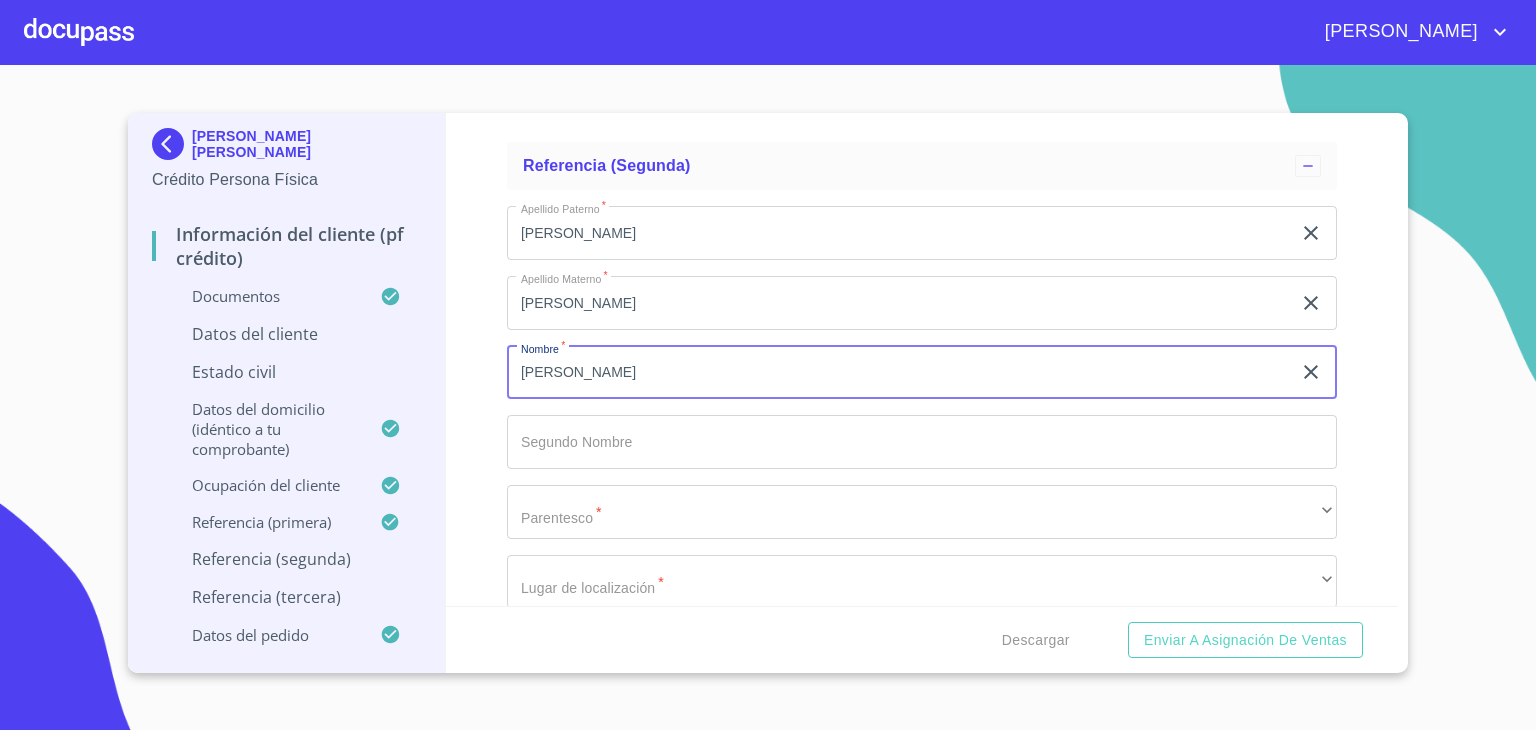 type on "ERNESTO" 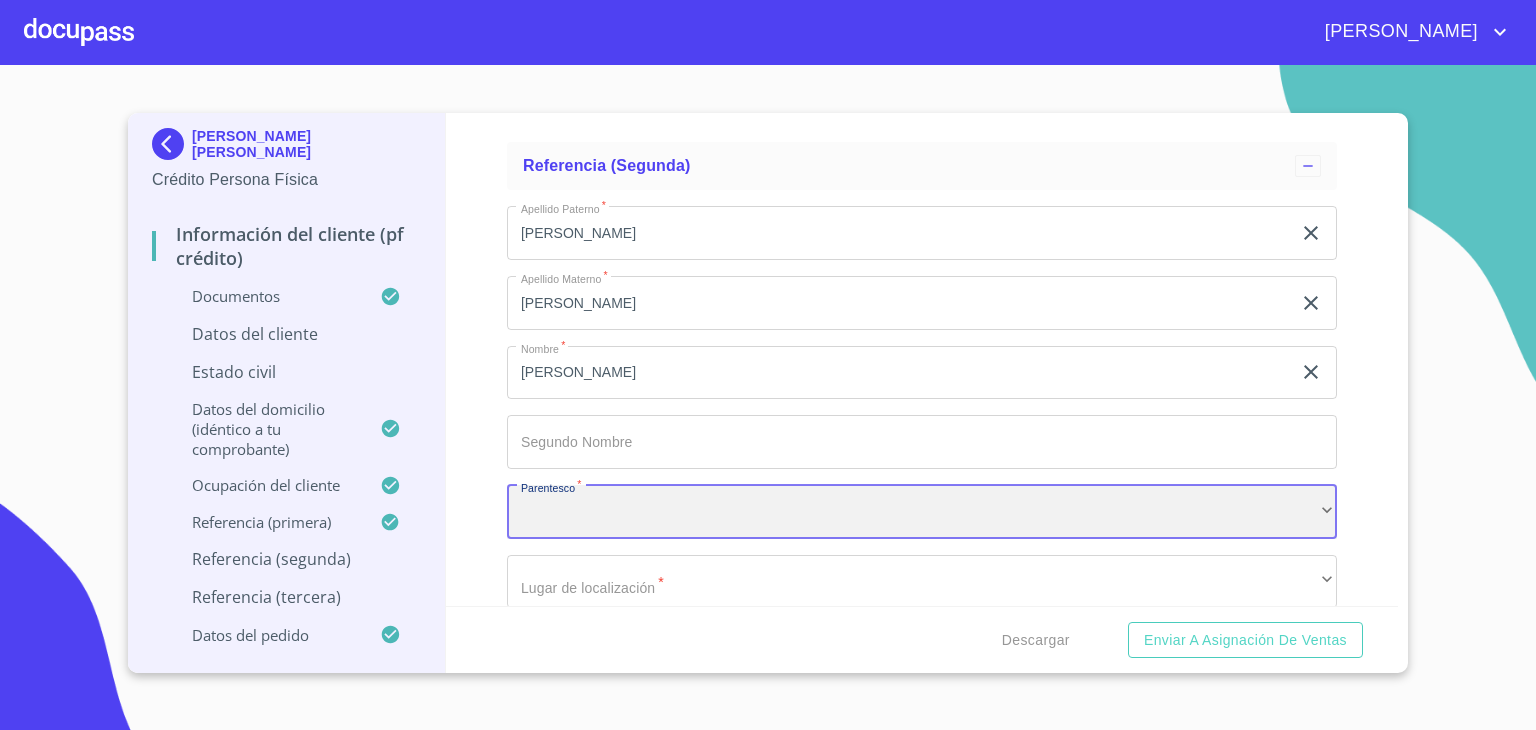 click on "​" at bounding box center (922, 512) 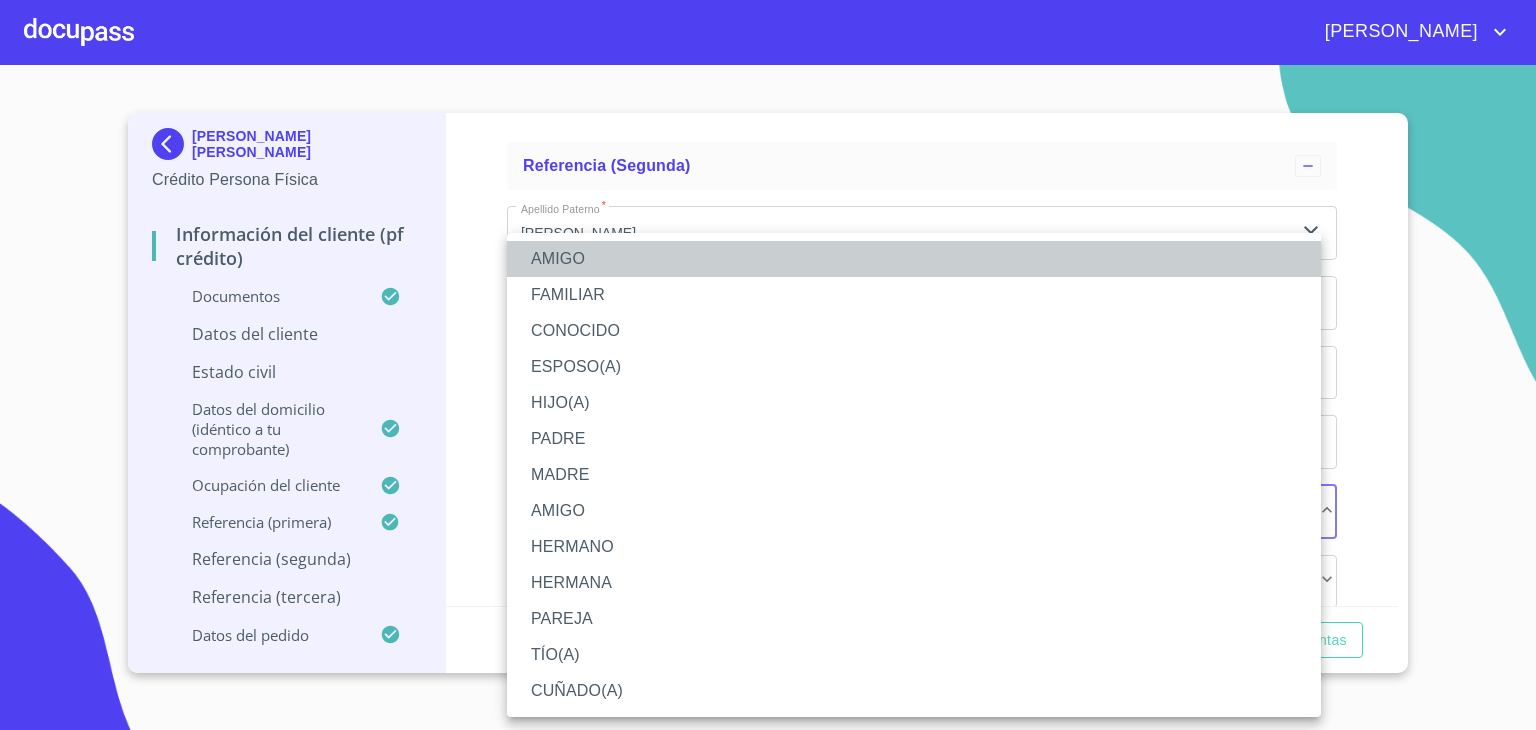 click on "AMIGO" at bounding box center (914, 259) 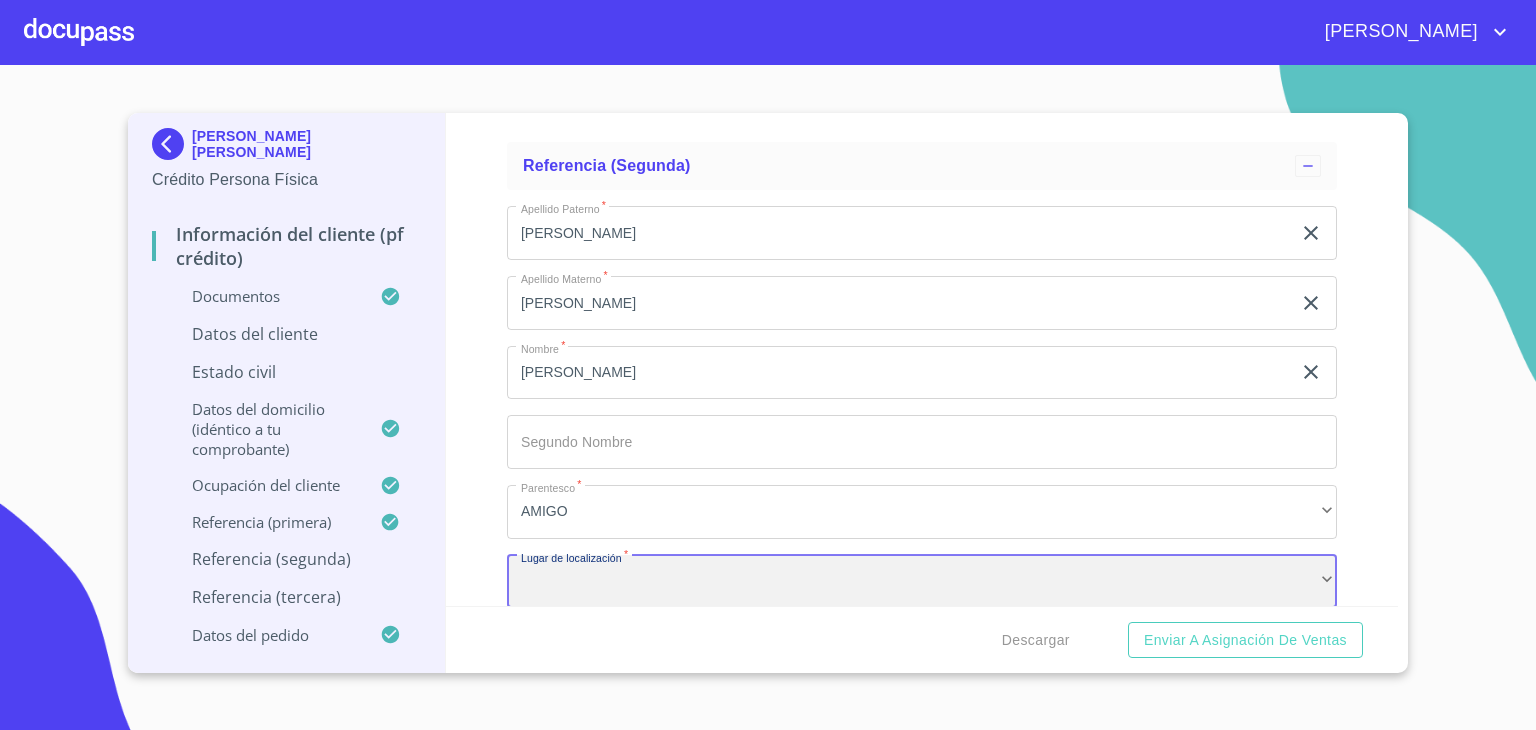click on "​" at bounding box center (922, 582) 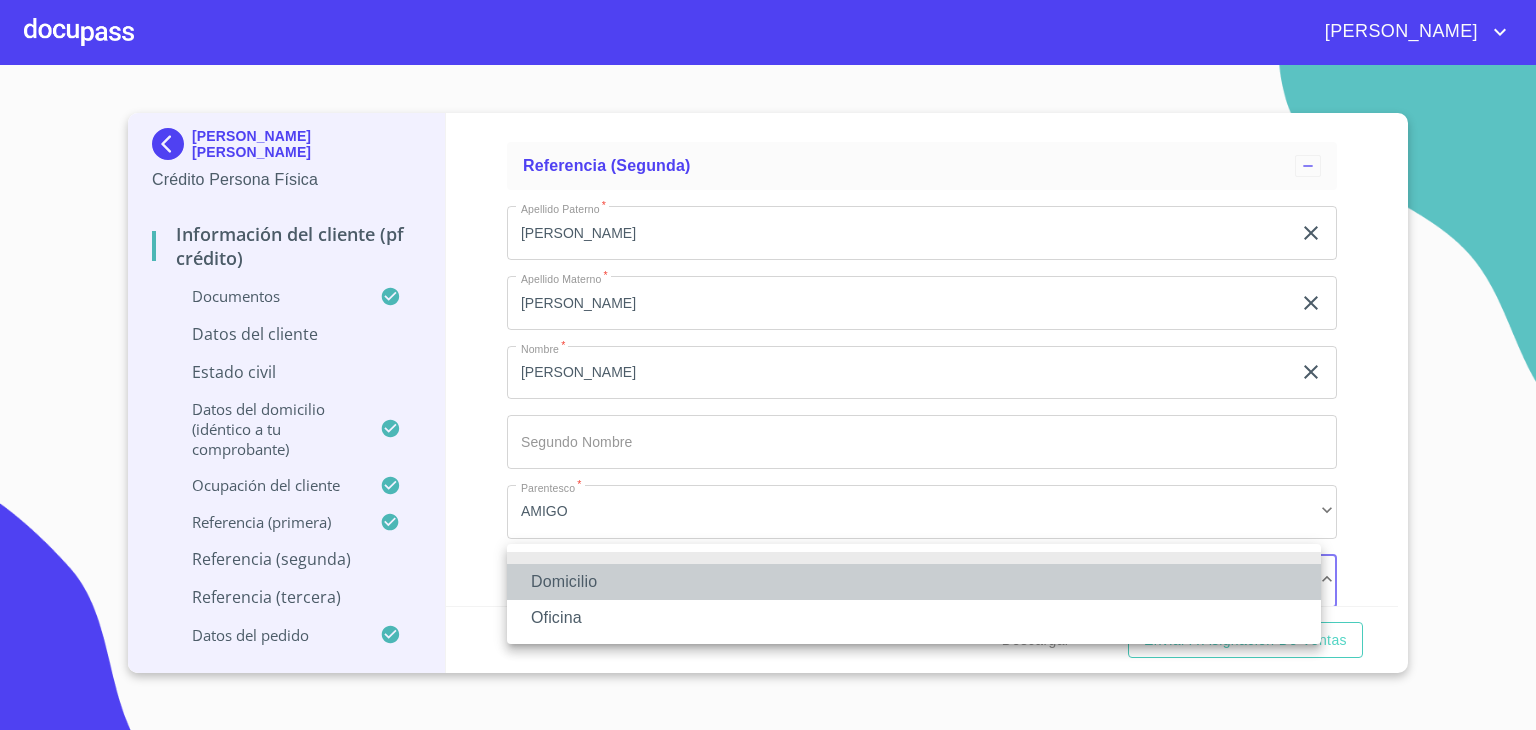 click on "Domicilio" at bounding box center [914, 582] 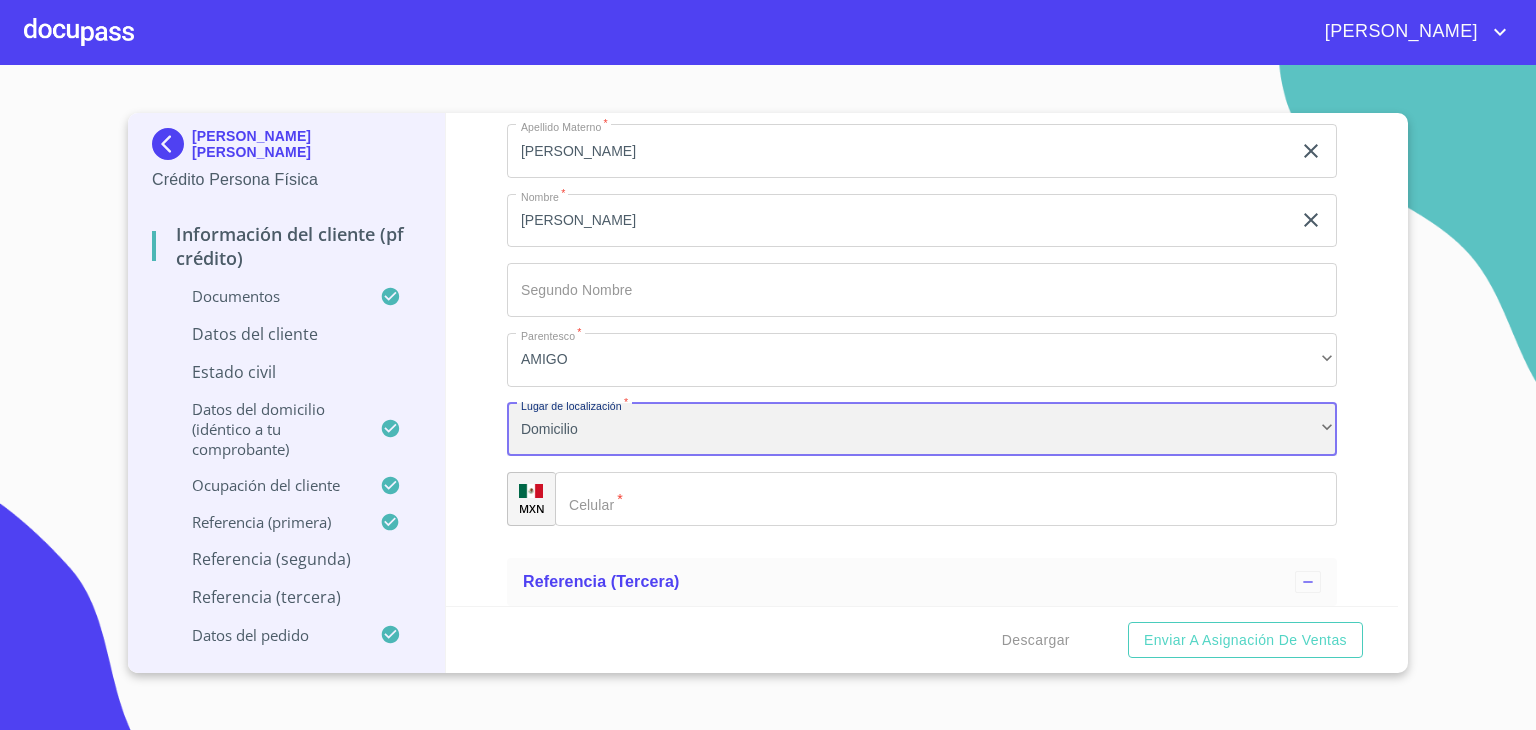scroll, scrollTop: 11182, scrollLeft: 0, axis: vertical 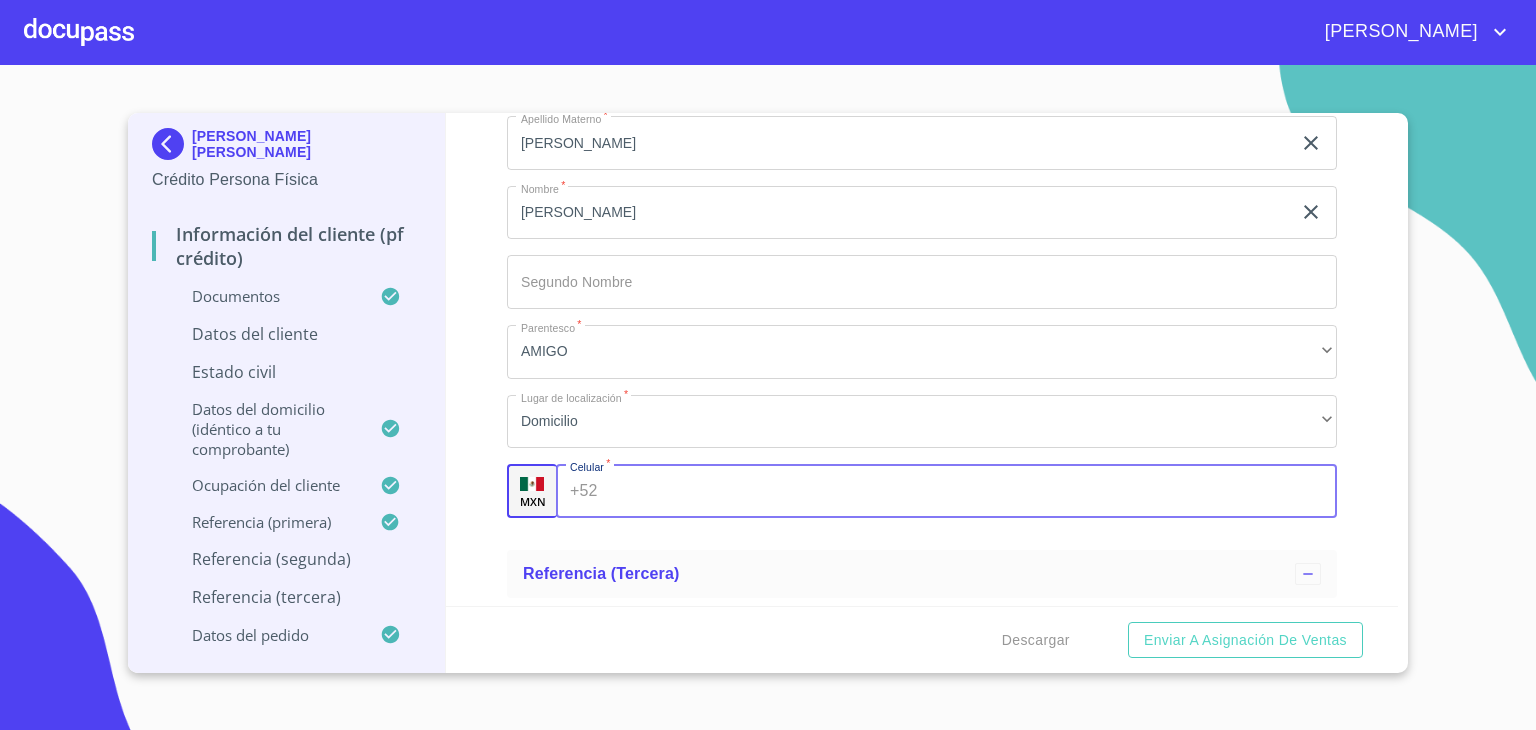 click on "Documento de identificación.   *" at bounding box center (971, 491) 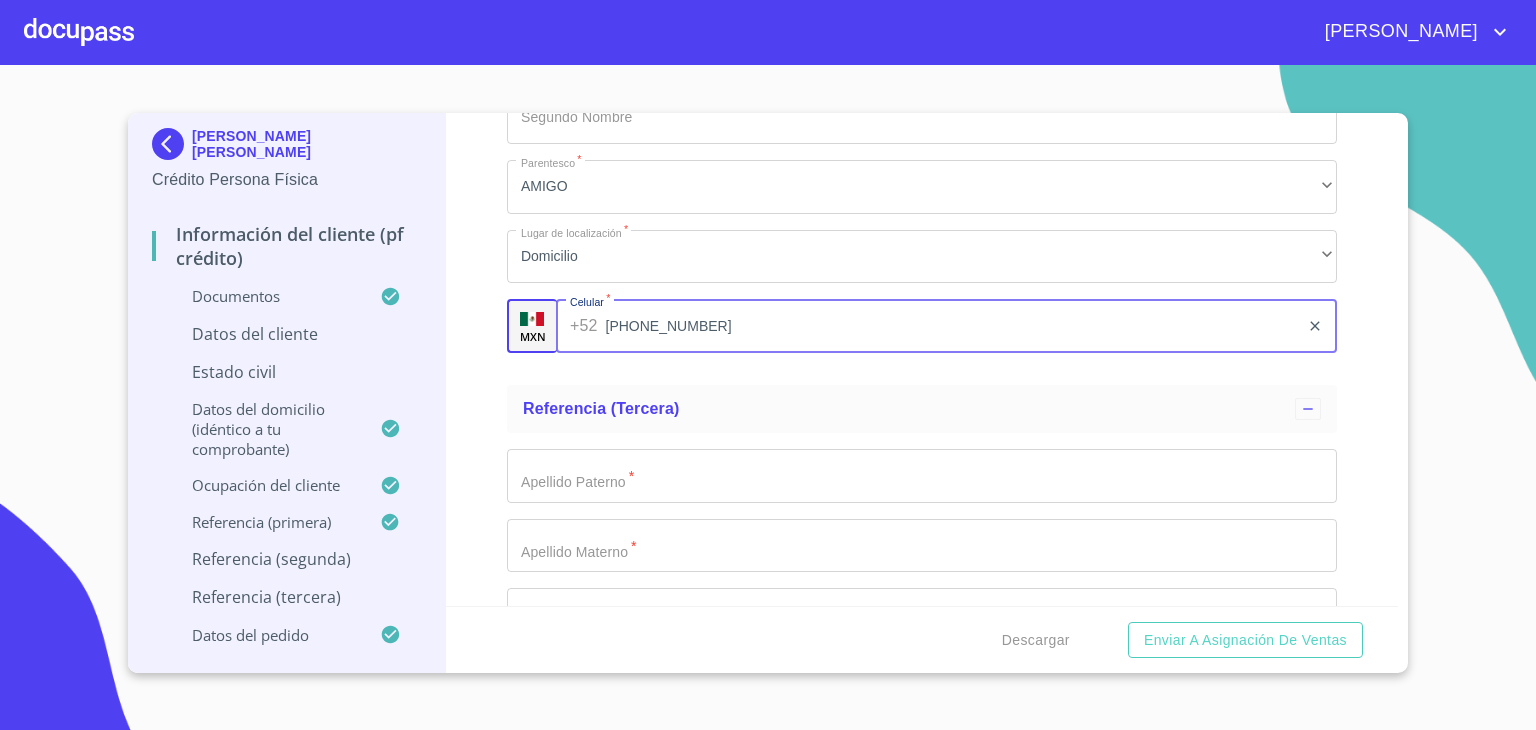 scroll, scrollTop: 11356, scrollLeft: 0, axis: vertical 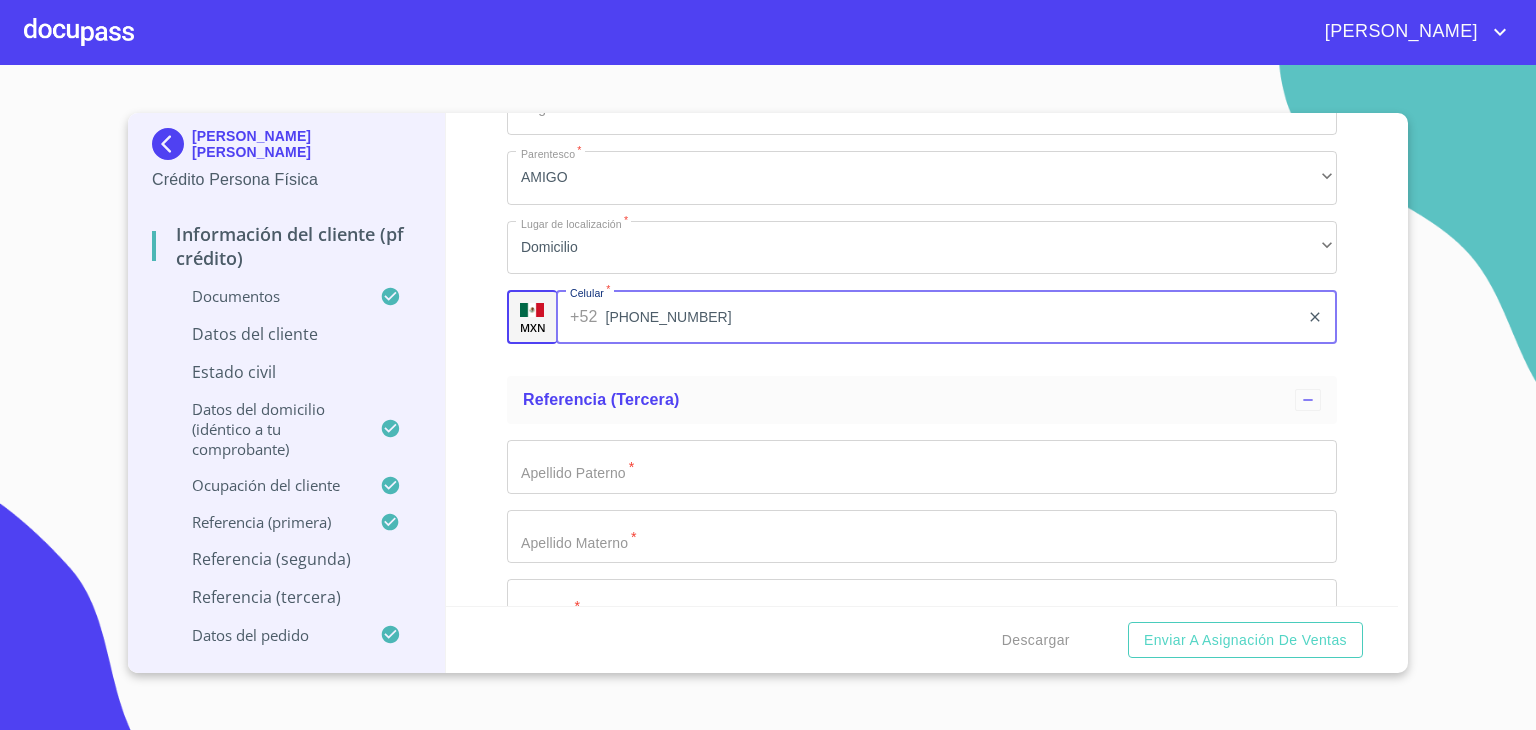 type on "(33)16719324" 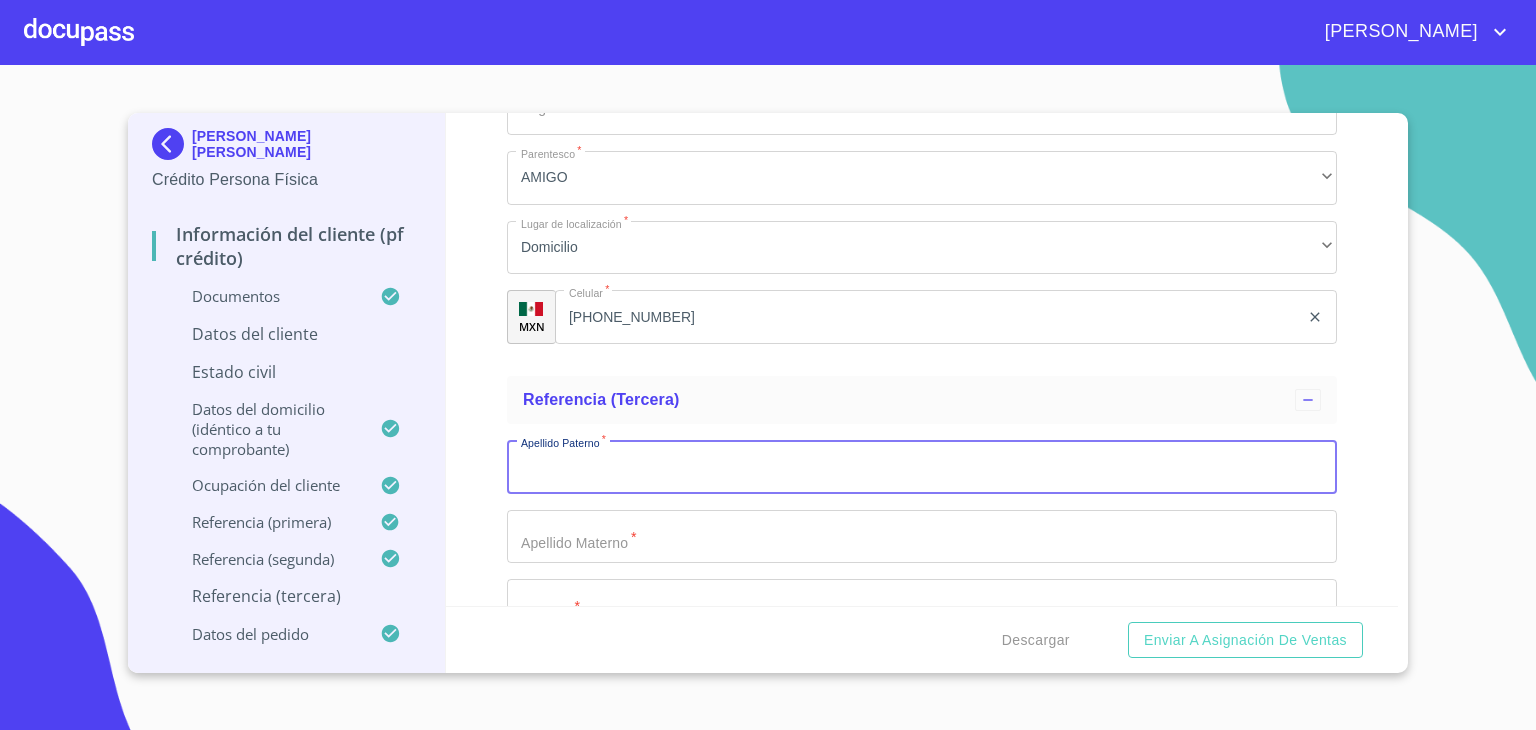 click on "Documento de identificación.   *" at bounding box center [922, 467] 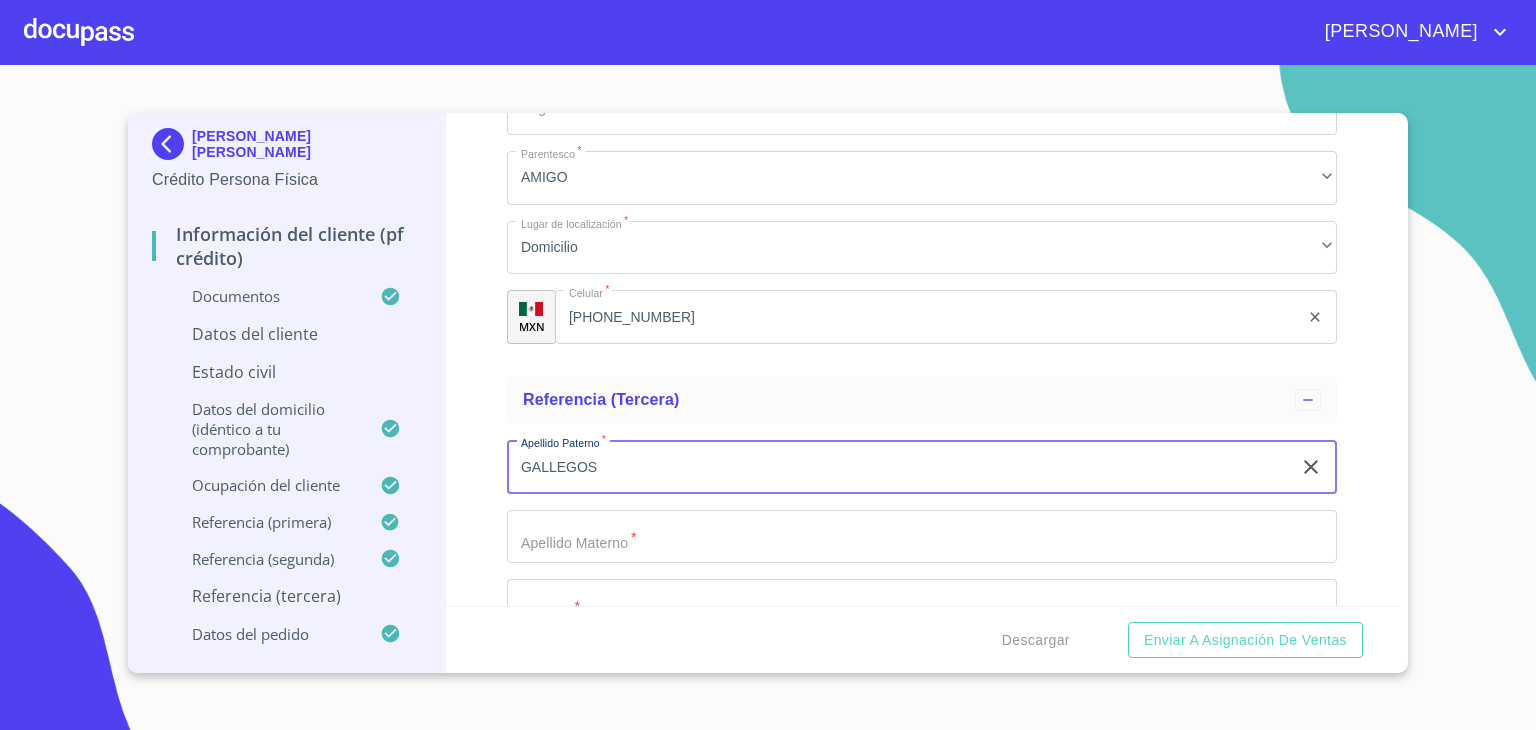 type on "GALLEGOS" 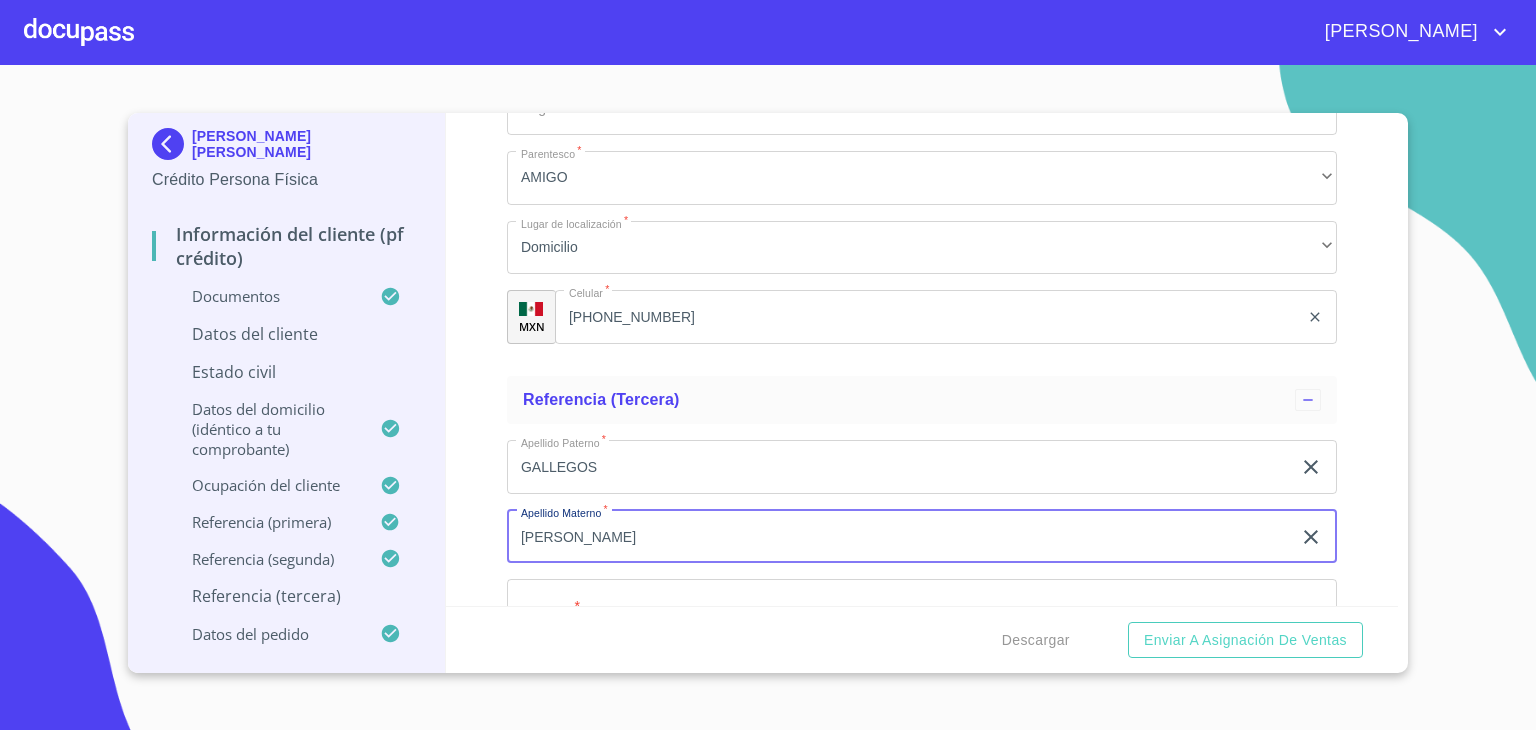 type on "RAMIREZ" 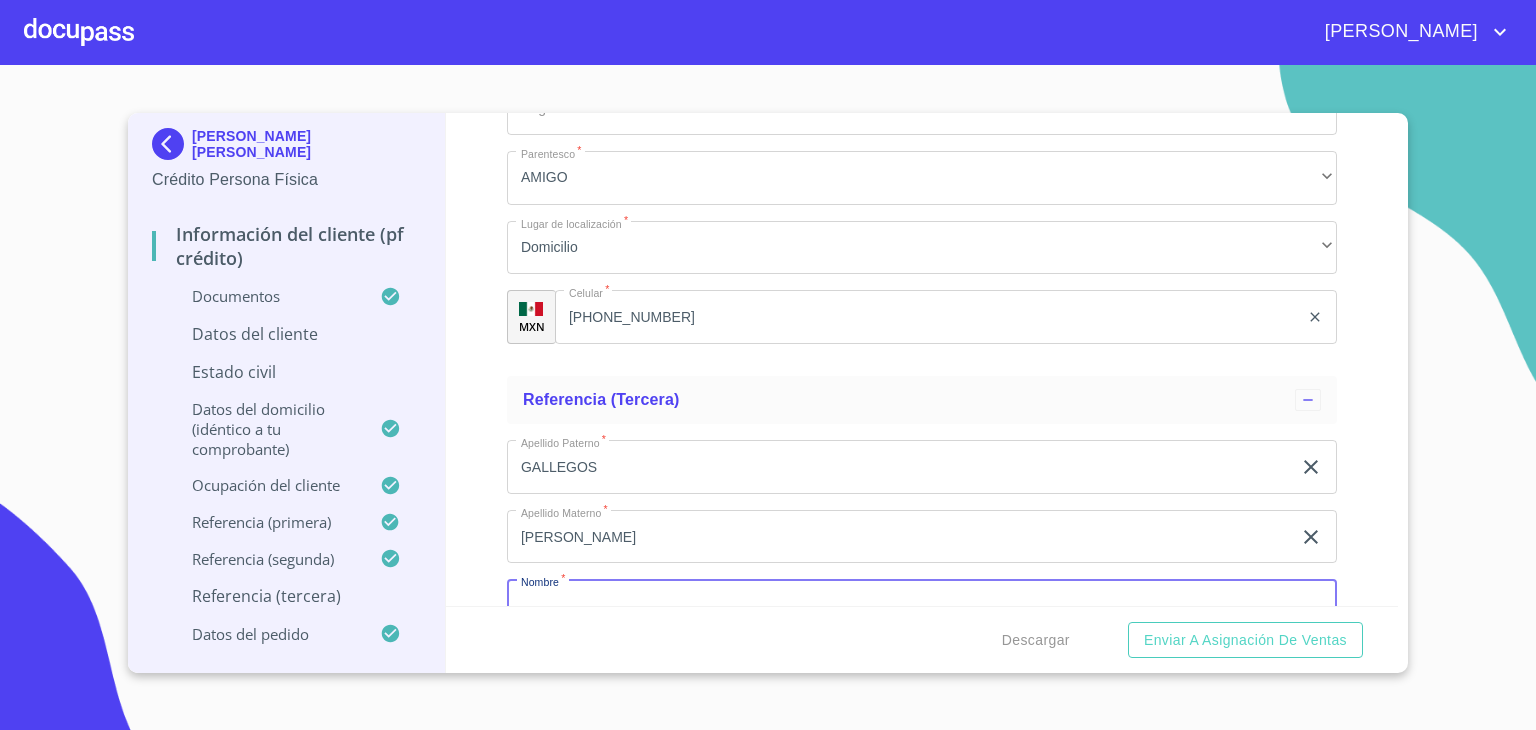 scroll, scrollTop: 11371, scrollLeft: 0, axis: vertical 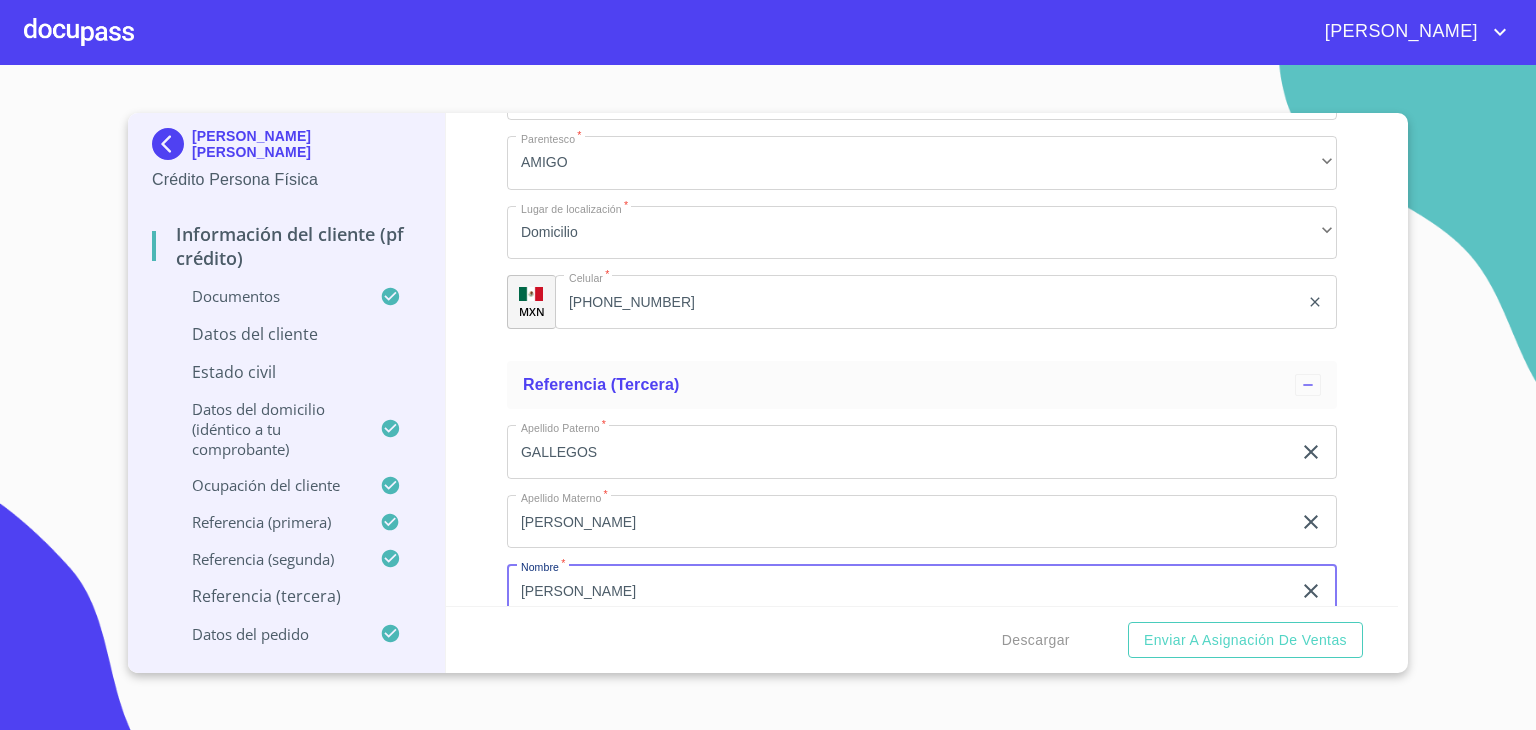 type on "LEONARDO" 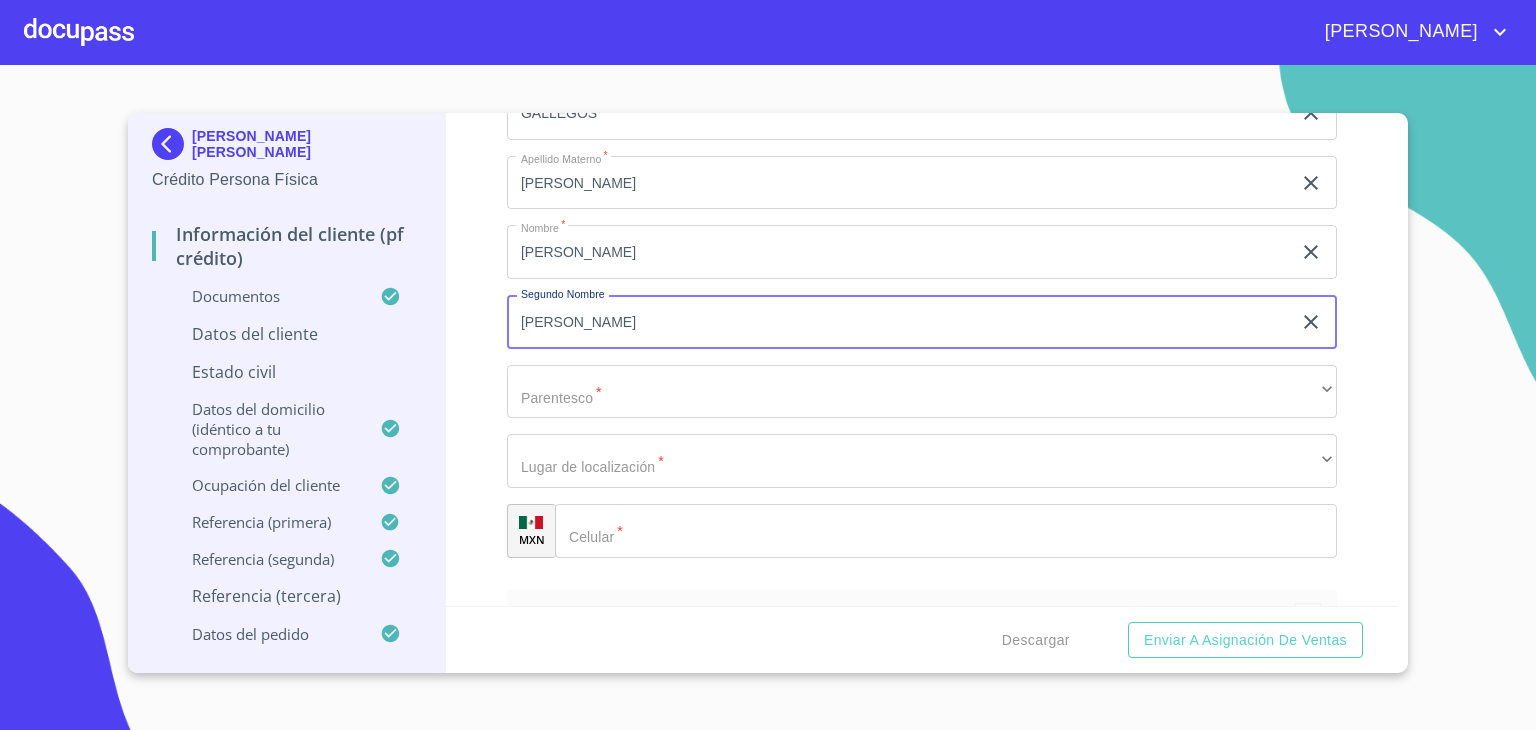 scroll, scrollTop: 11728, scrollLeft: 0, axis: vertical 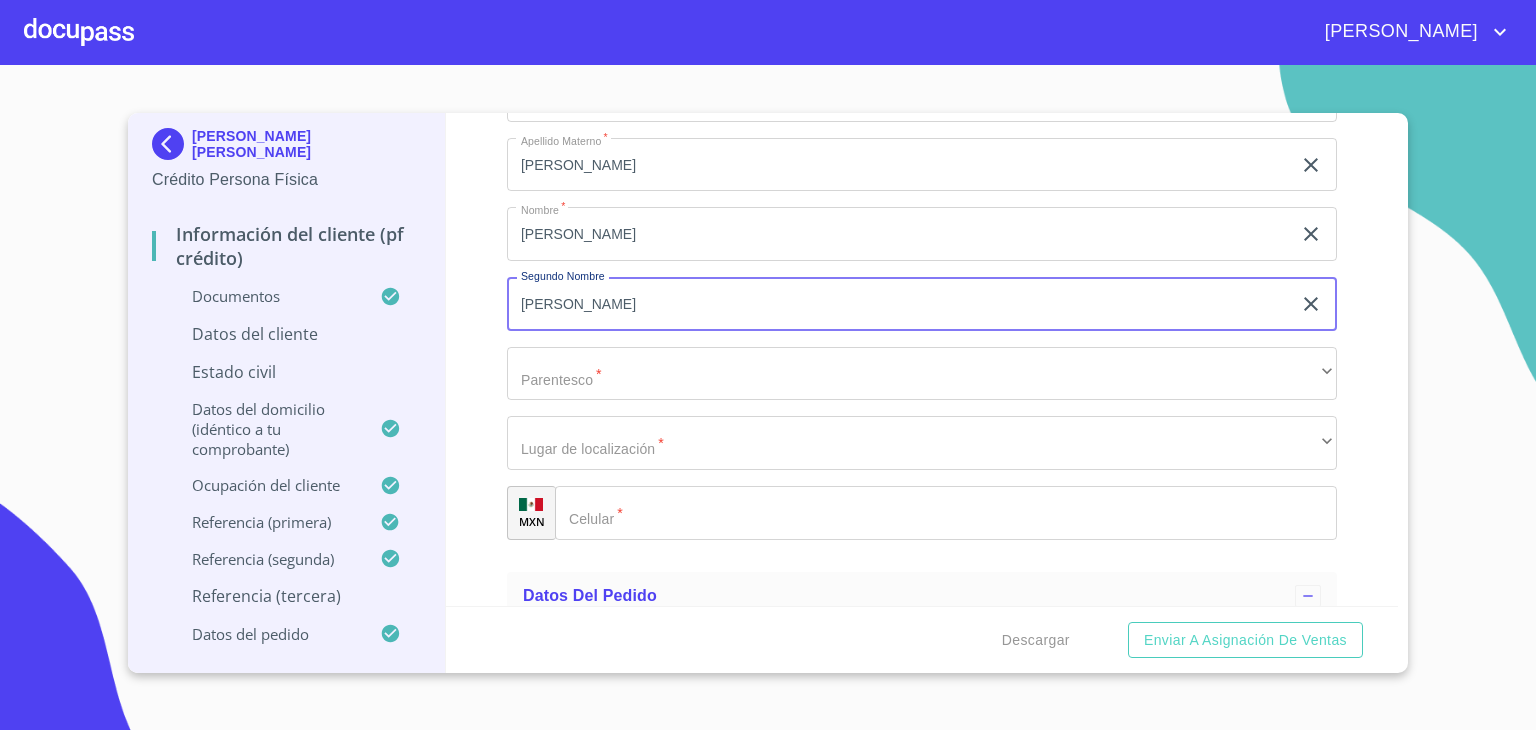 type on "DANIEL" 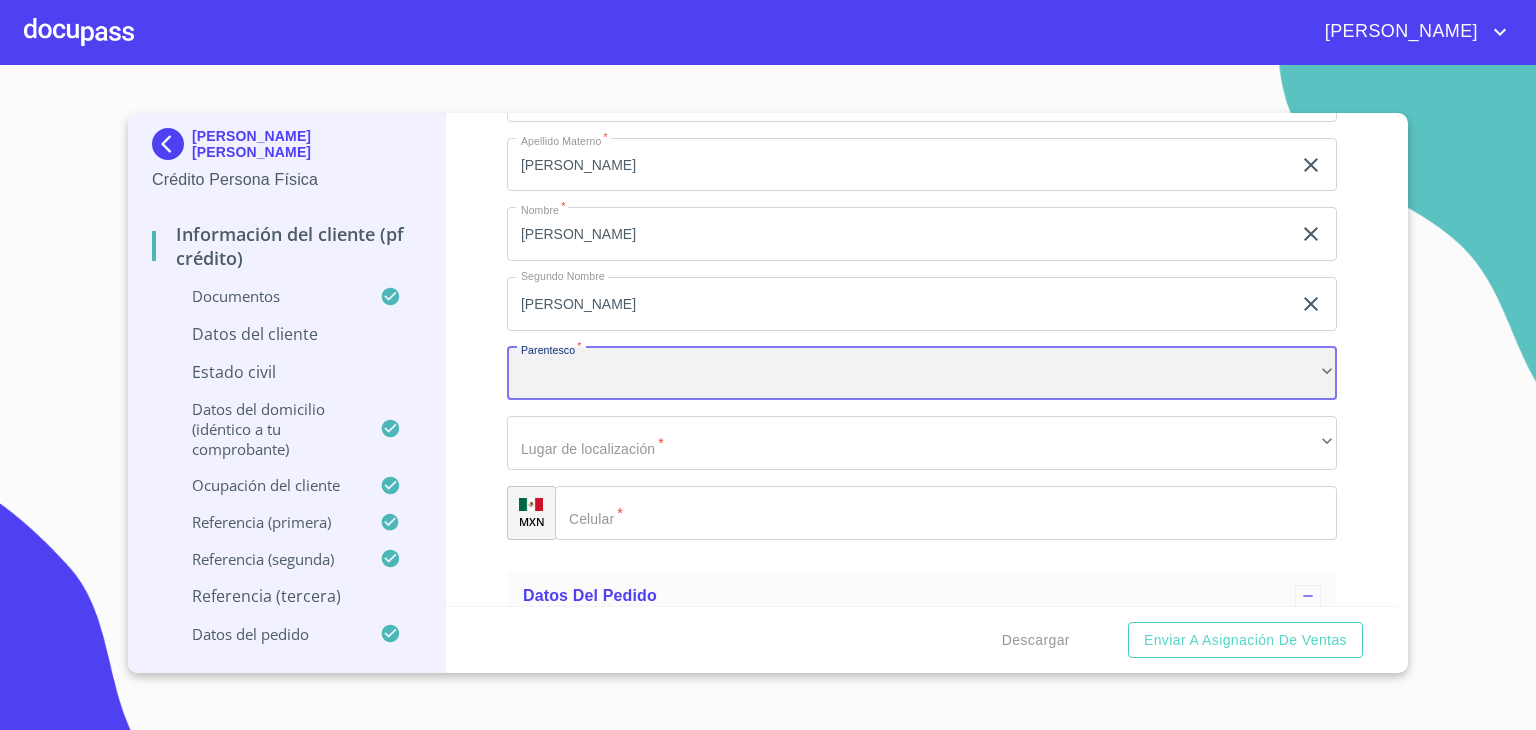 click on "​" at bounding box center [922, 374] 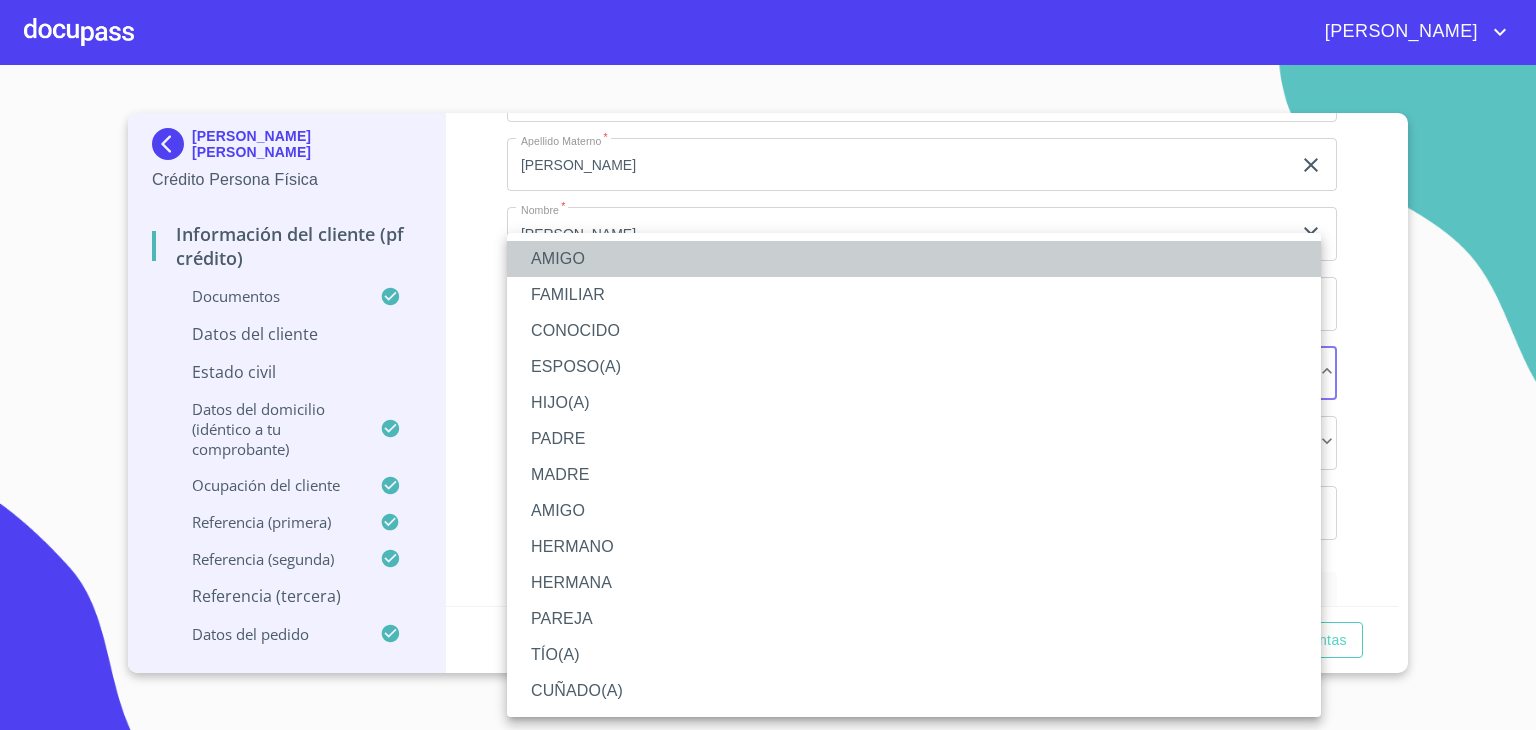 click on "AMIGO" at bounding box center (914, 259) 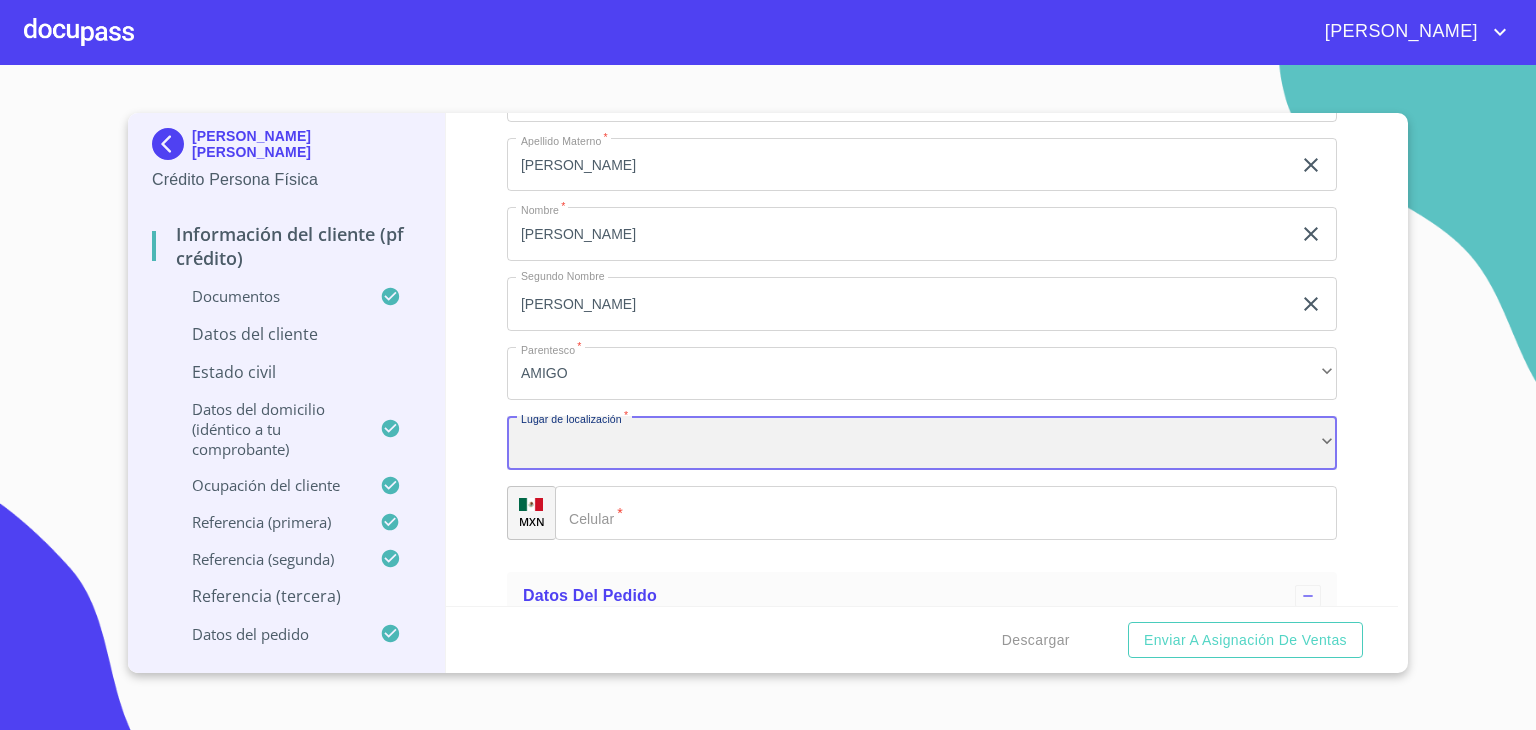 click on "​" at bounding box center [922, 443] 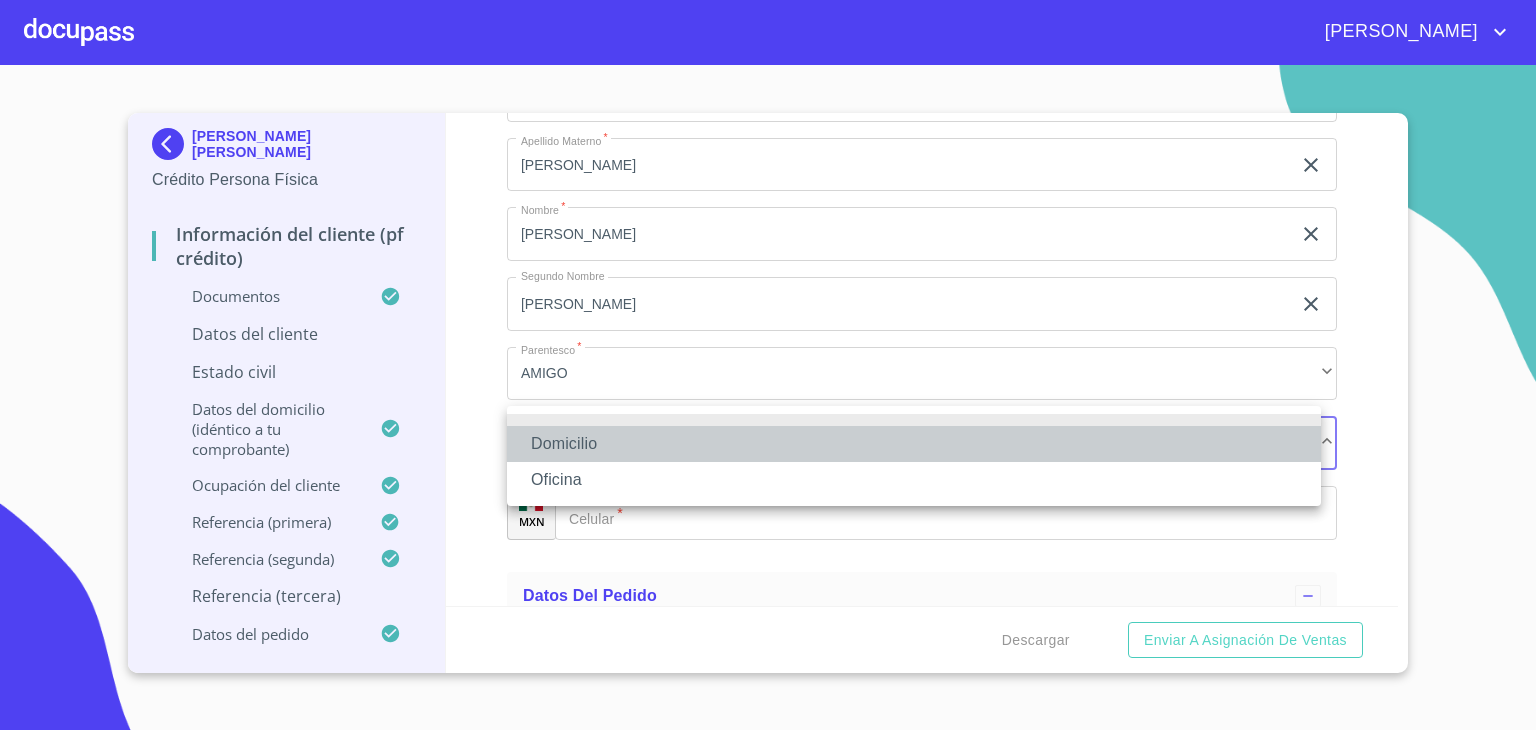 click on "Domicilio" at bounding box center (914, 444) 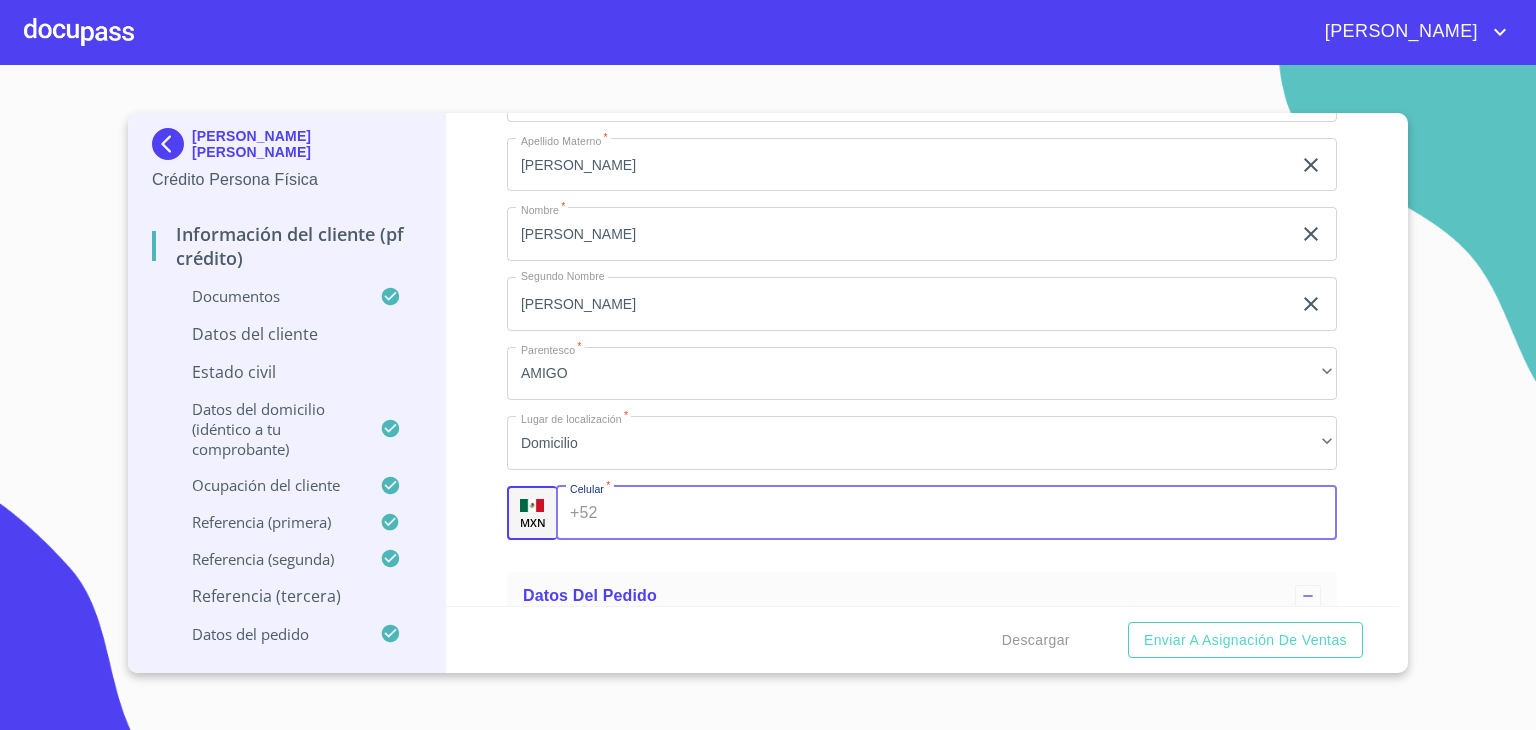 click on "Documento de identificación.   *" at bounding box center (971, 513) 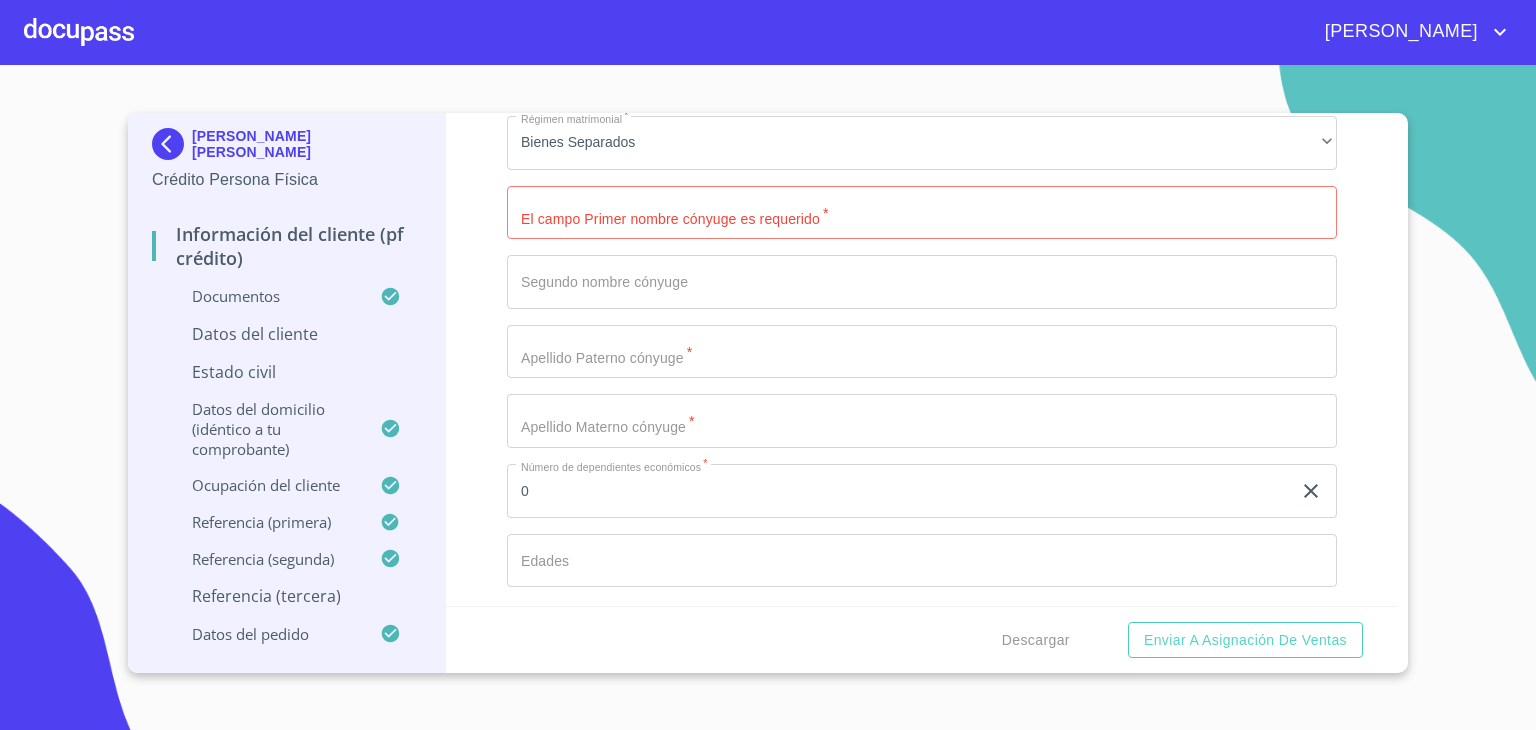 scroll, scrollTop: 7524, scrollLeft: 0, axis: vertical 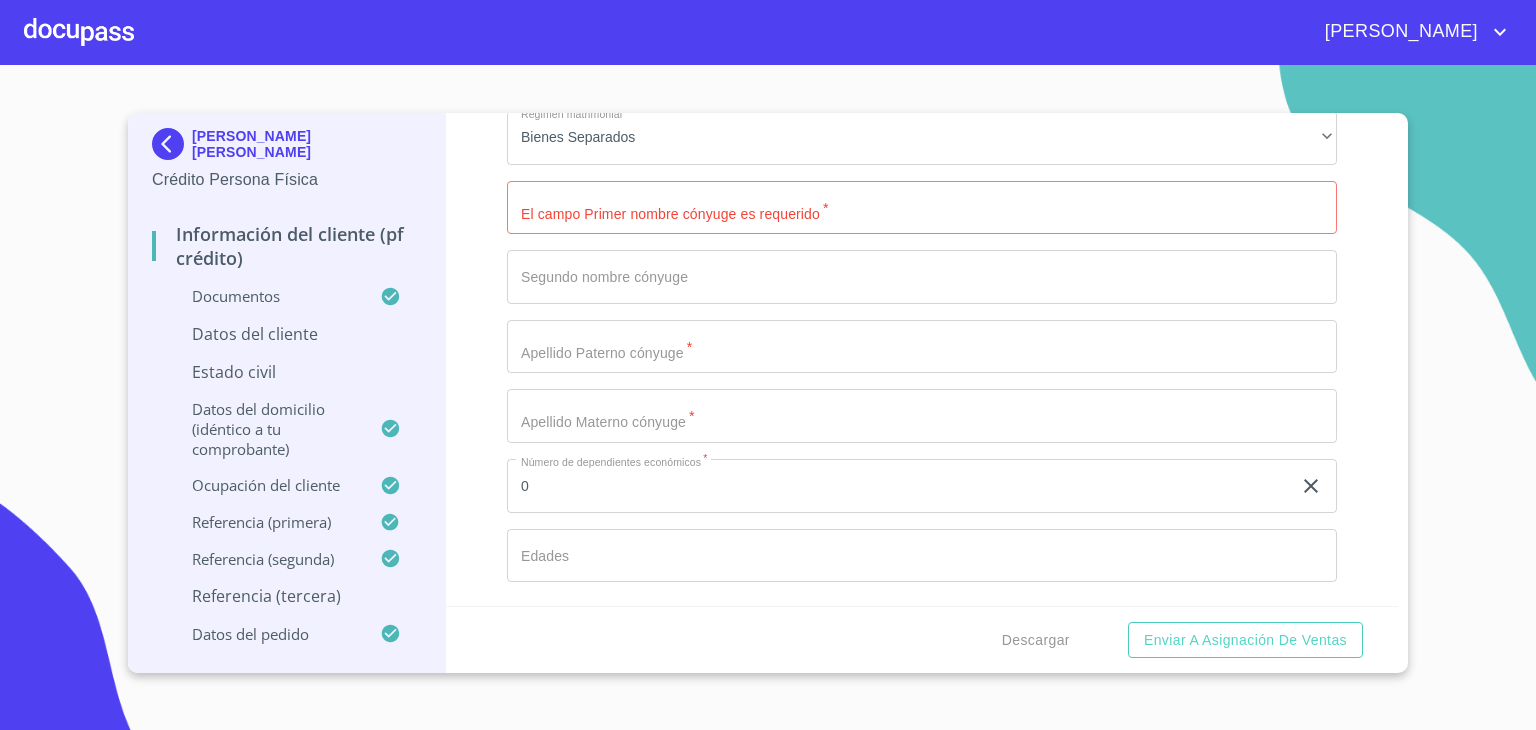 type on "(33)9549652" 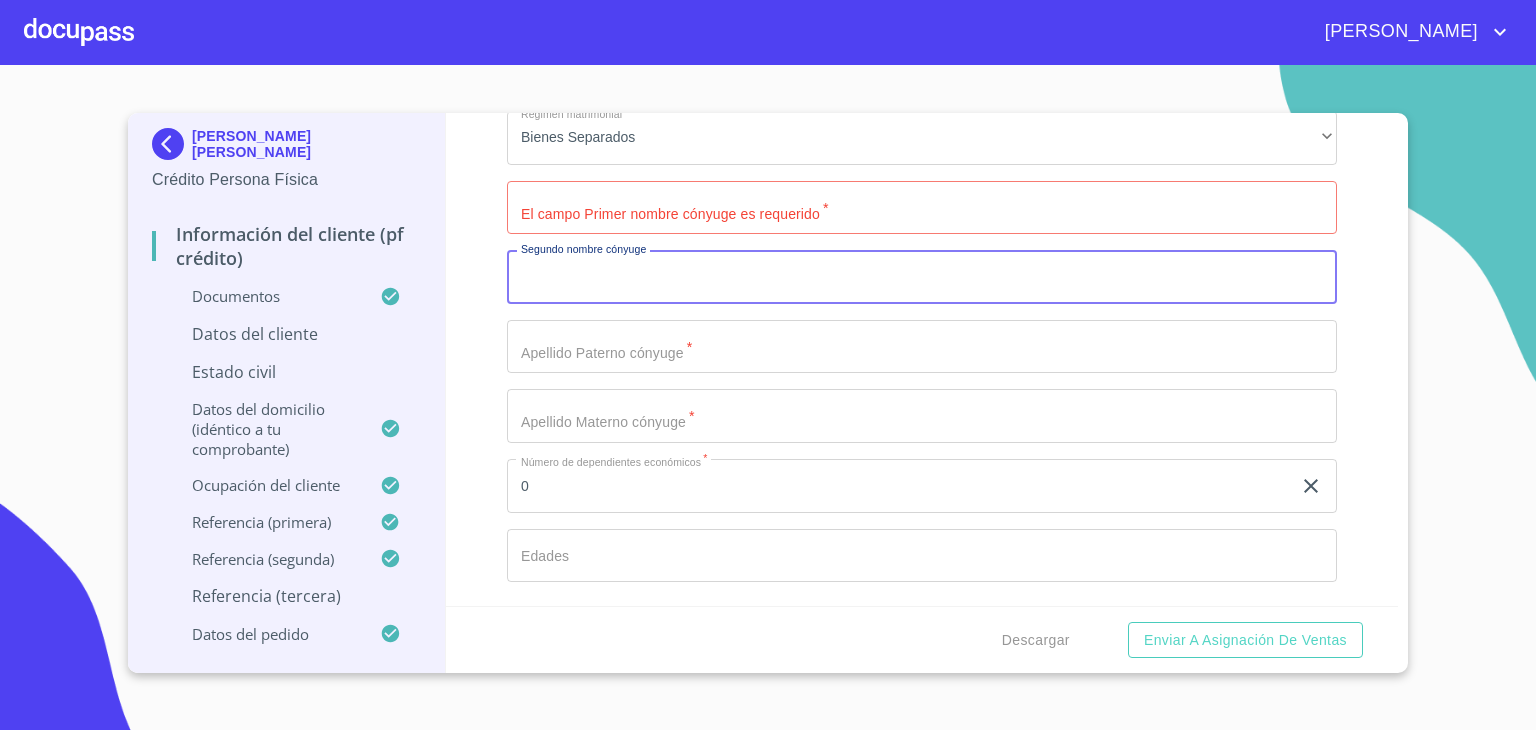 click on "Documento de identificación.   *" at bounding box center [922, 277] 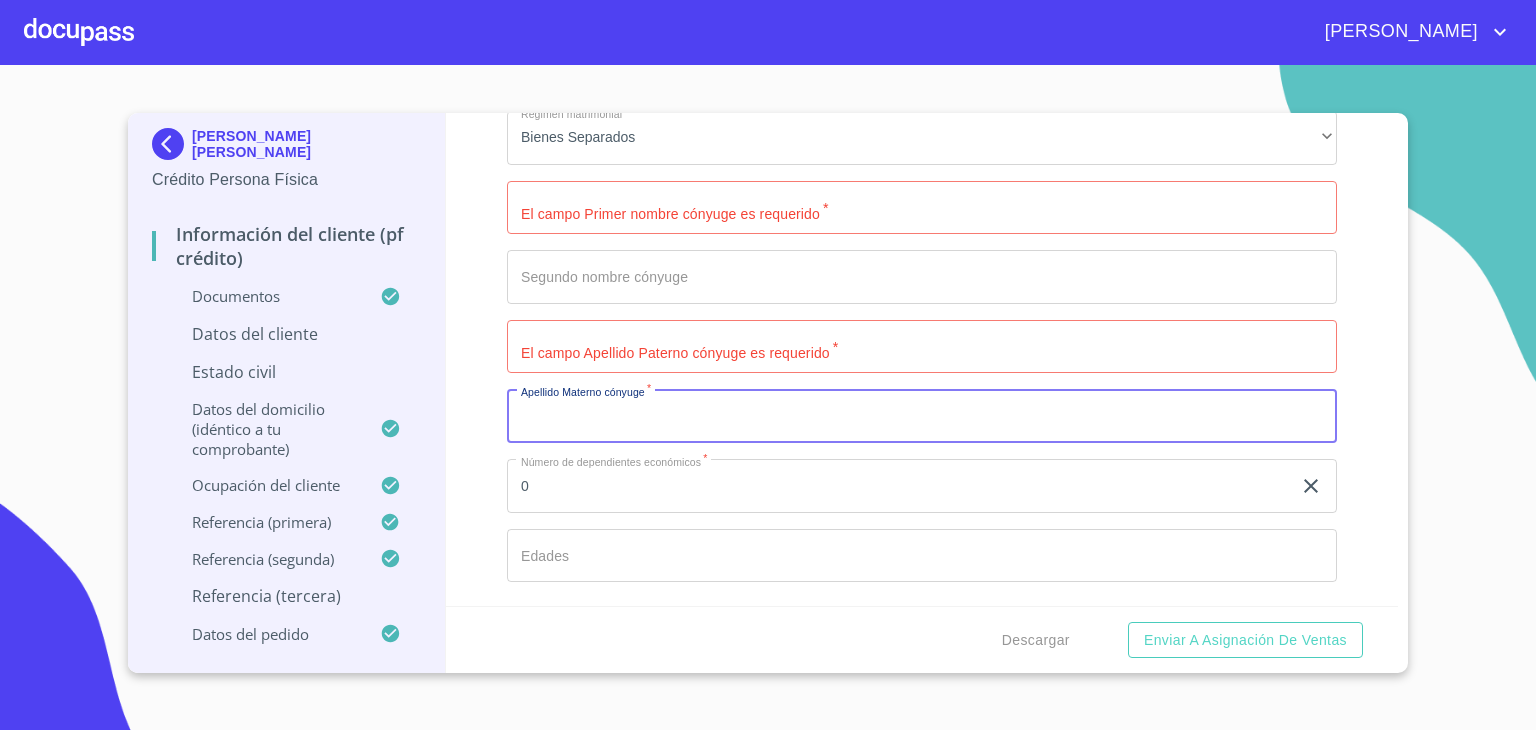 click on "Documento de identificación.   *" at bounding box center (922, 416) 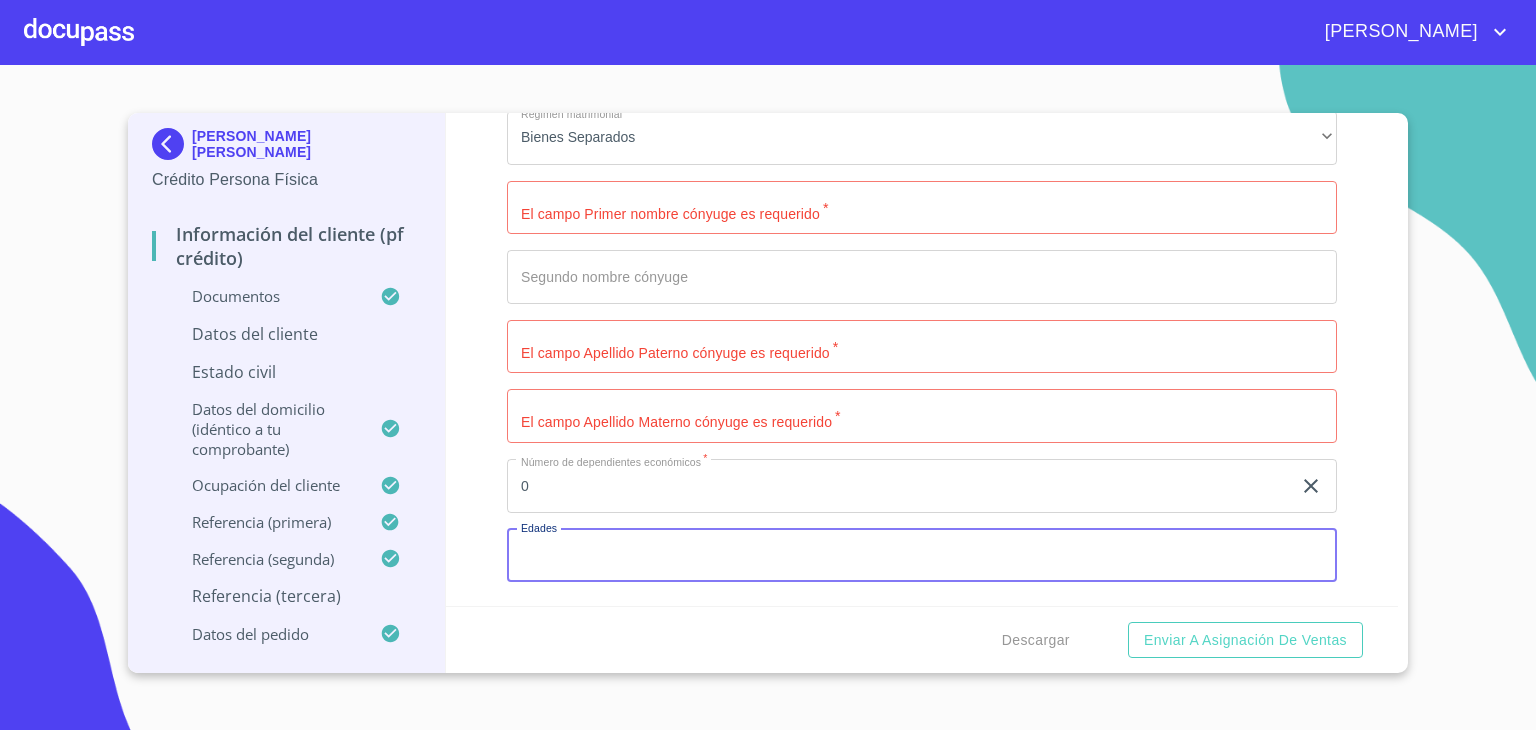 click on "Documento de identificación.   *" at bounding box center [922, 556] 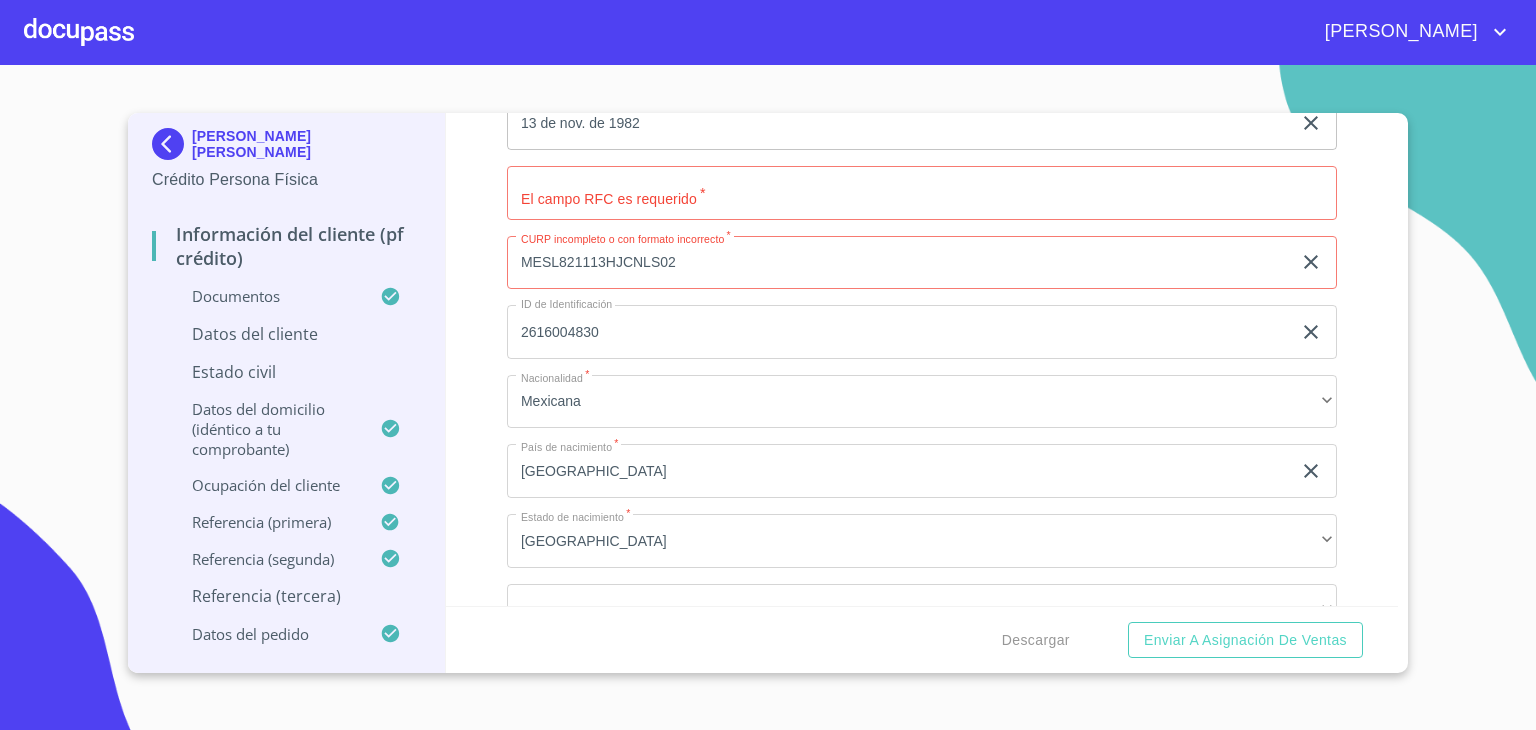 scroll, scrollTop: 6764, scrollLeft: 0, axis: vertical 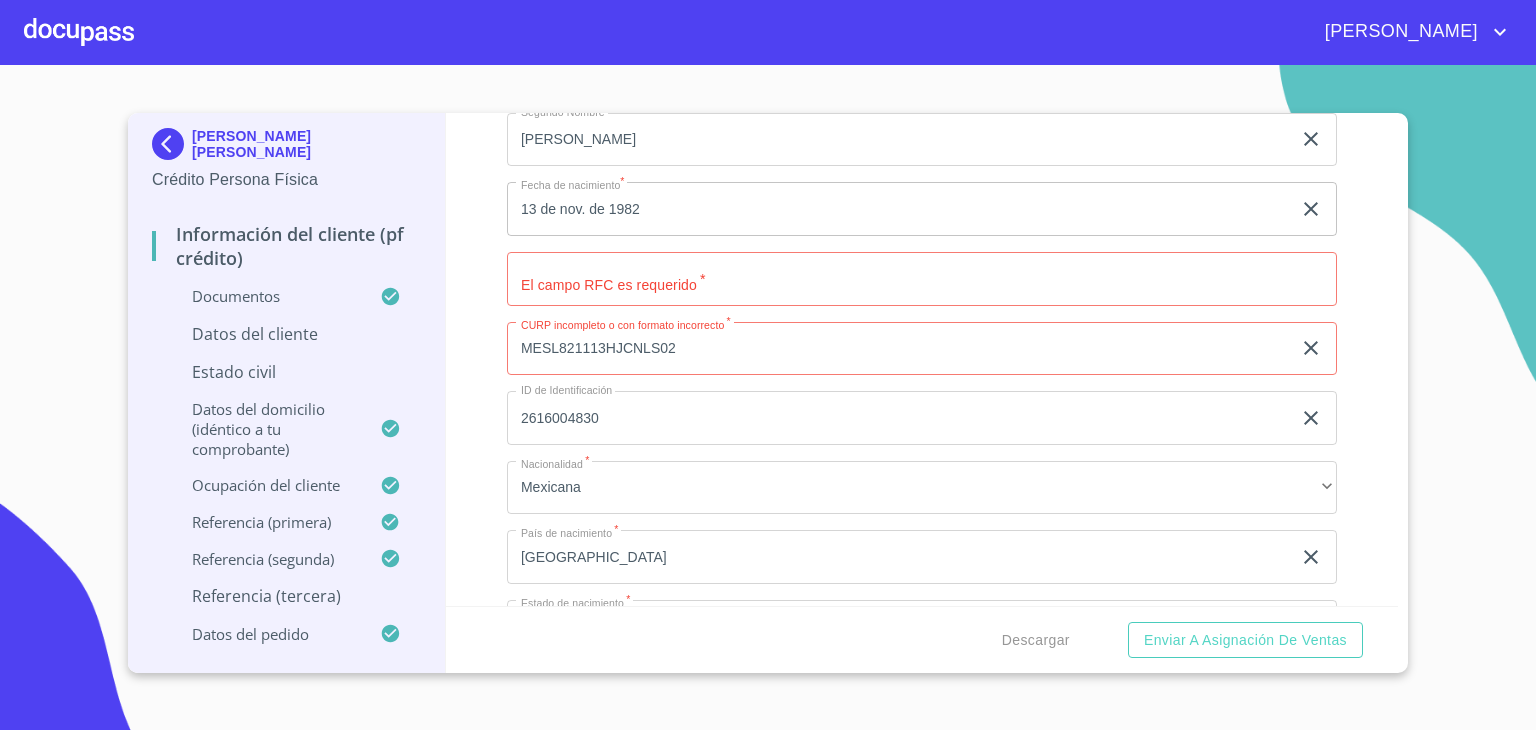 click on "Documento de identificación.   *" at bounding box center (922, 279) 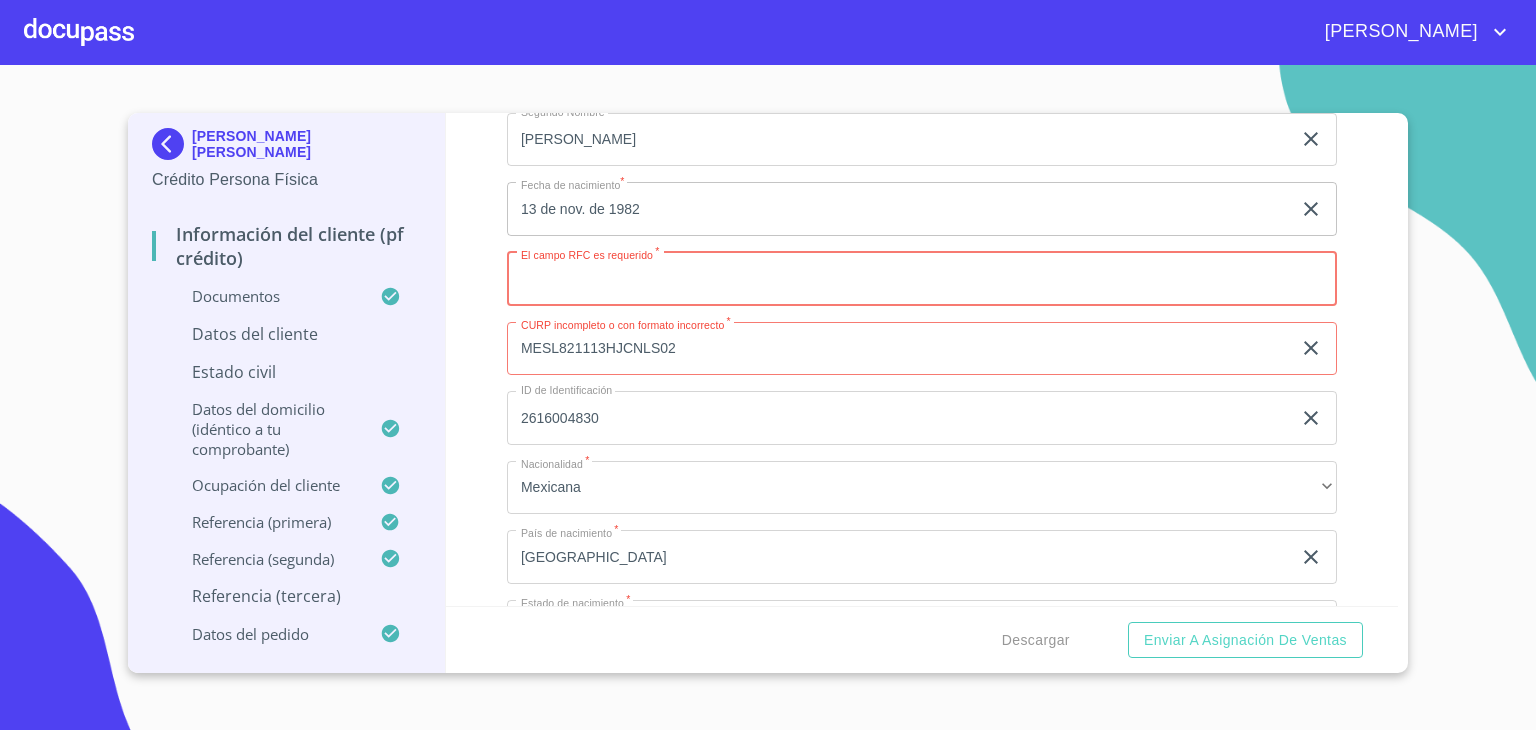 paste on "MESL 821113 EY8" 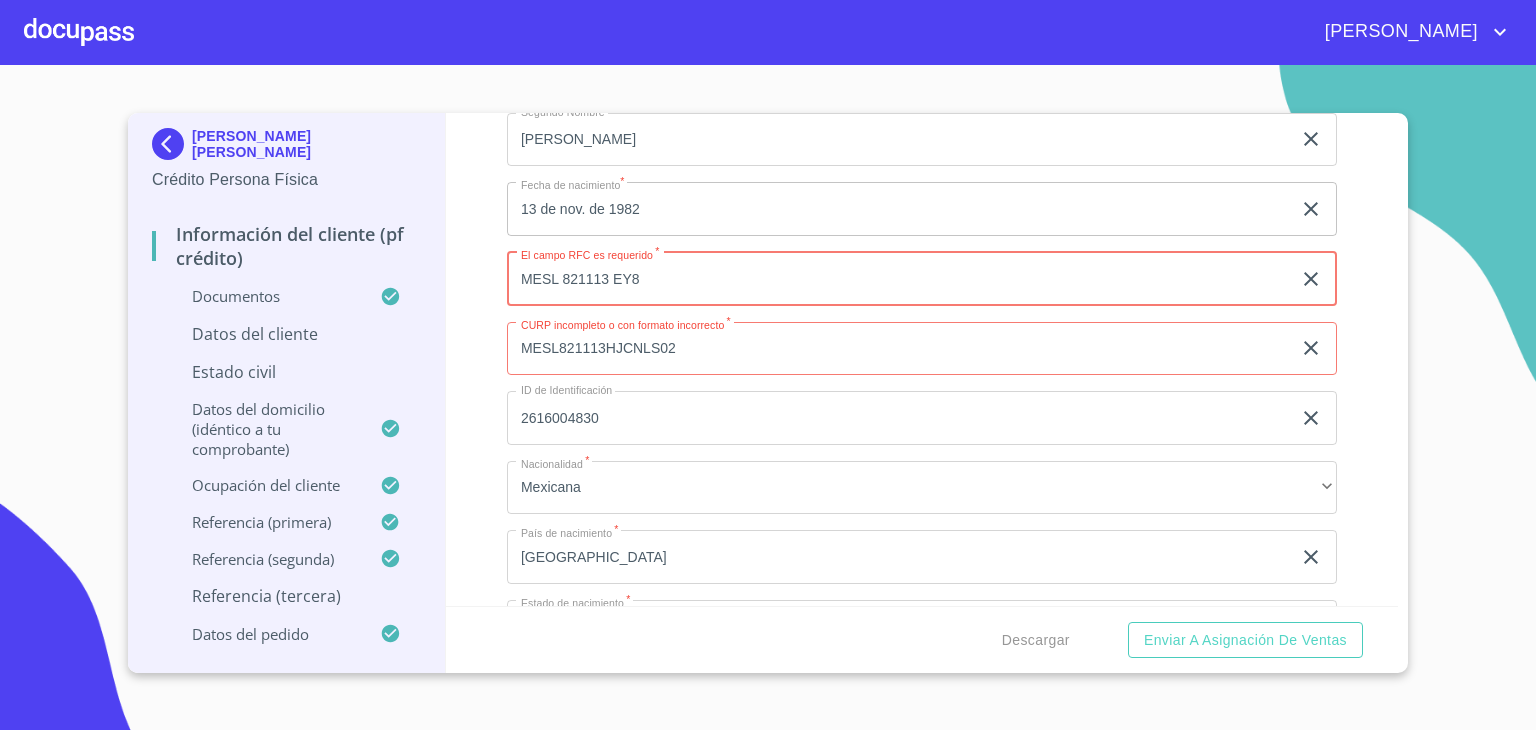 click on "MESL 821113 EY8" at bounding box center [899, 279] 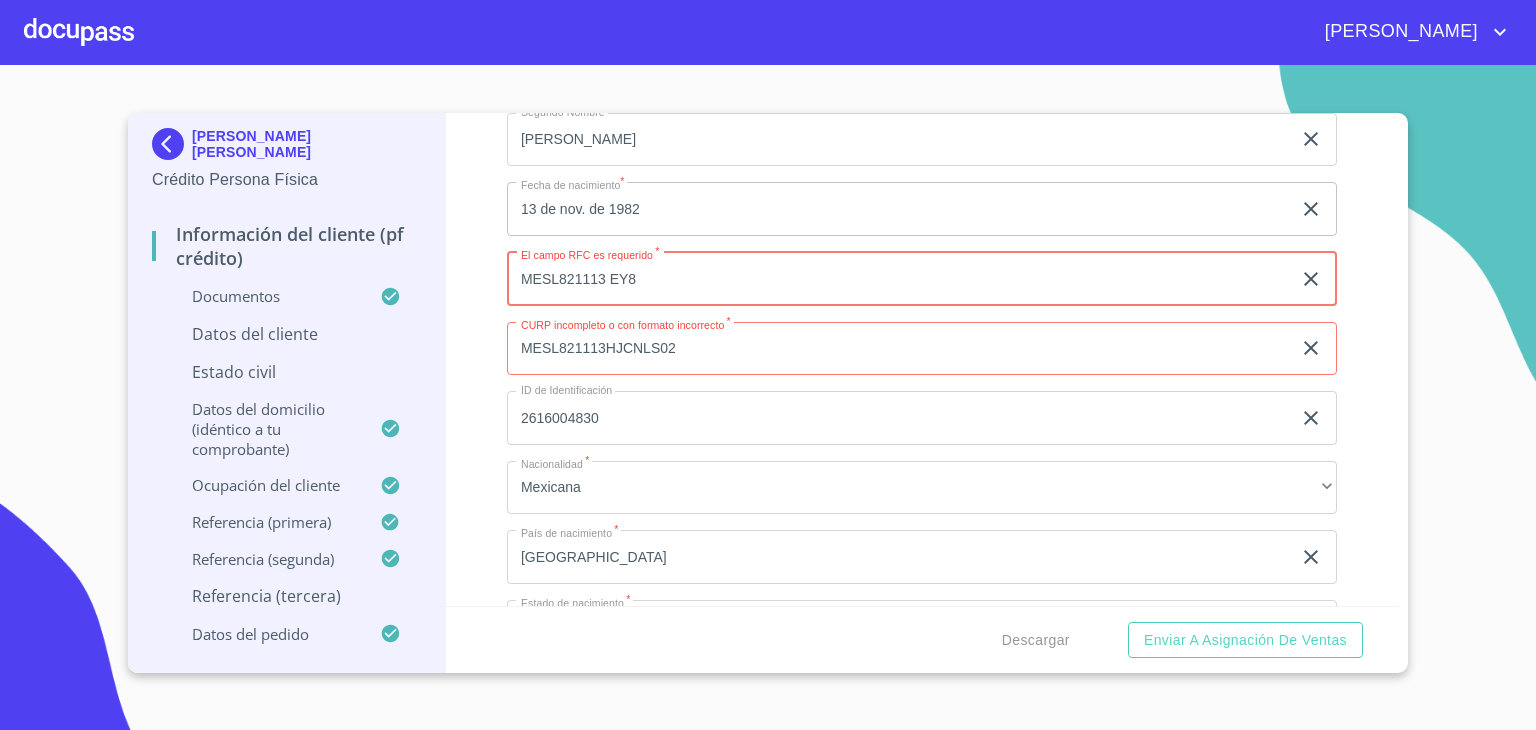 type on "MESL821113 EY8" 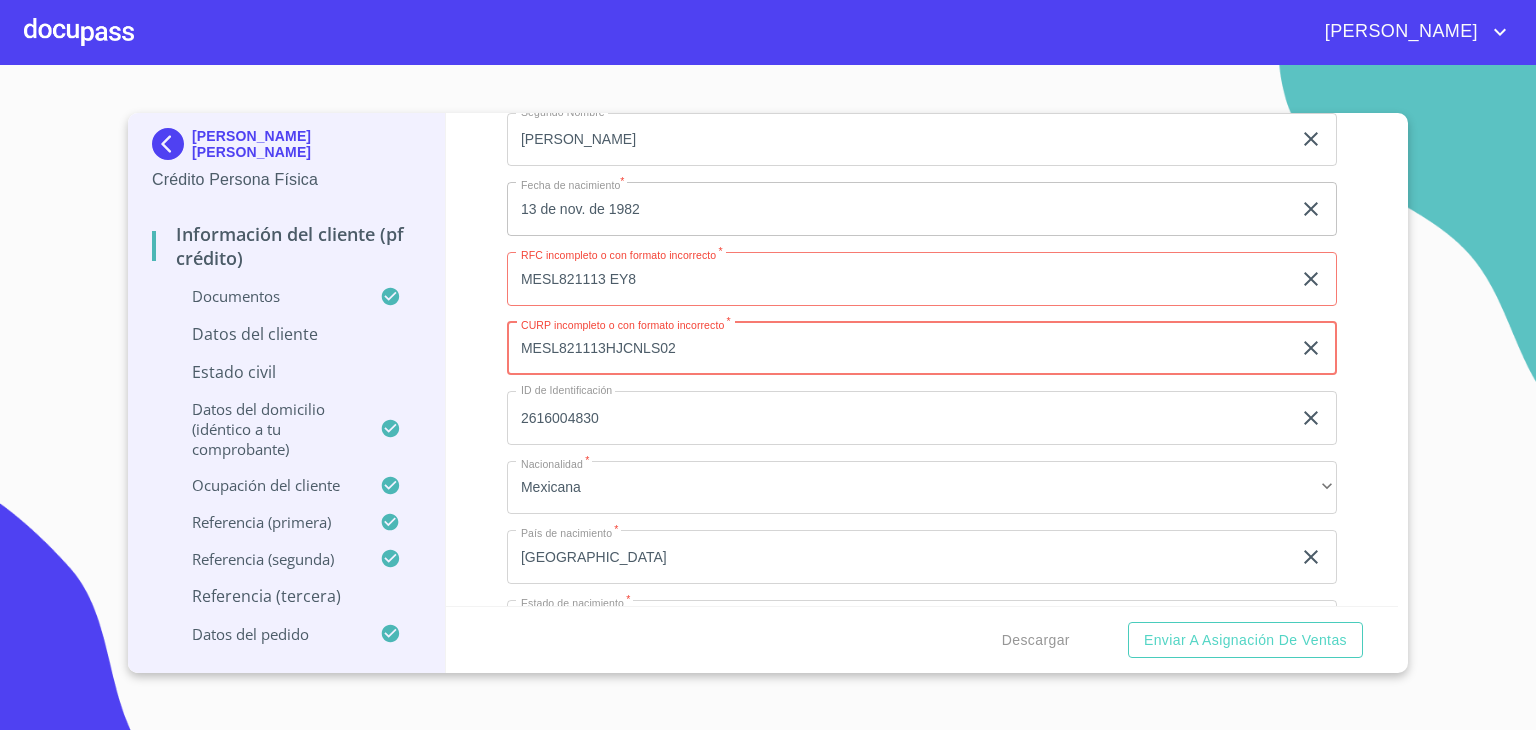 click on "MESL821113HJCNLS02" at bounding box center (899, 349) 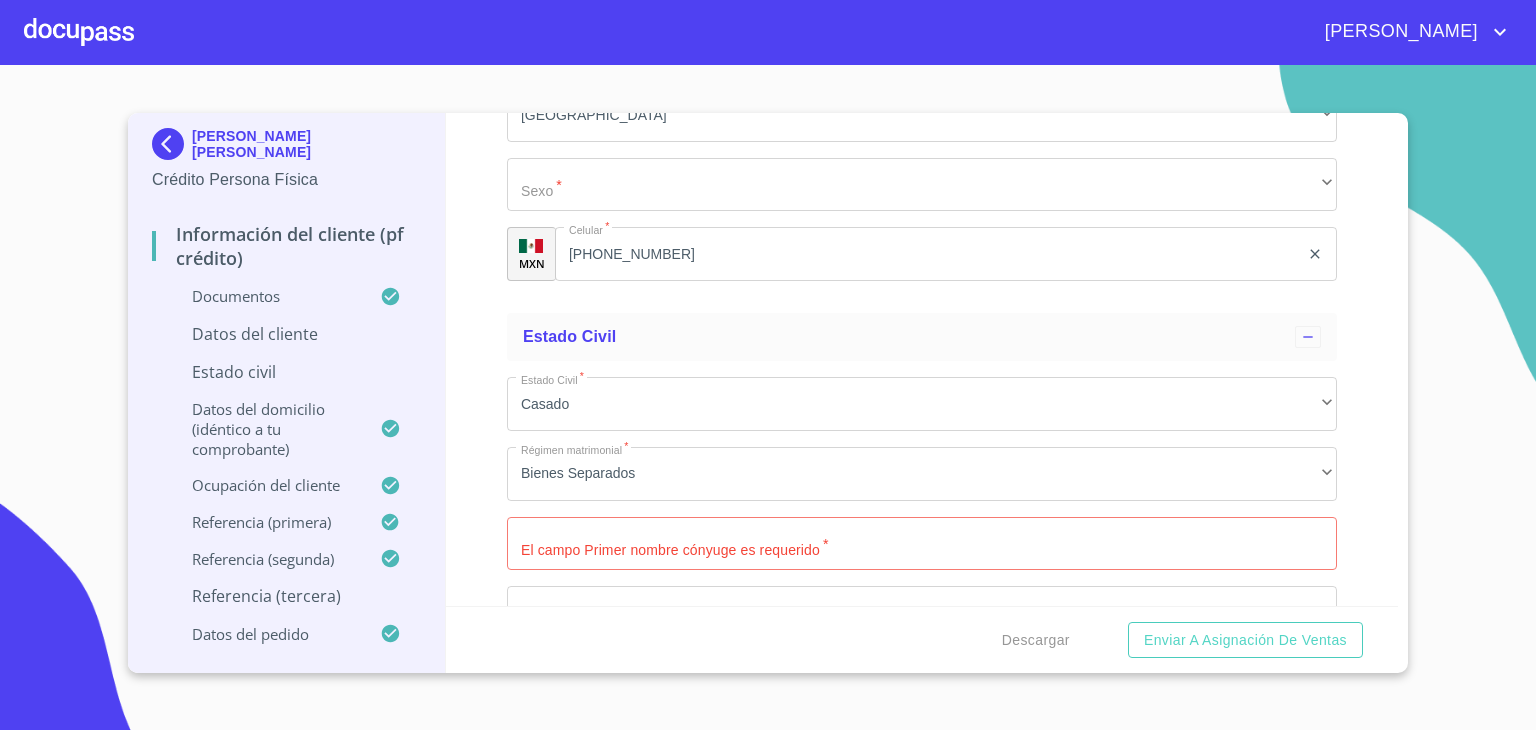scroll, scrollTop: 7364, scrollLeft: 0, axis: vertical 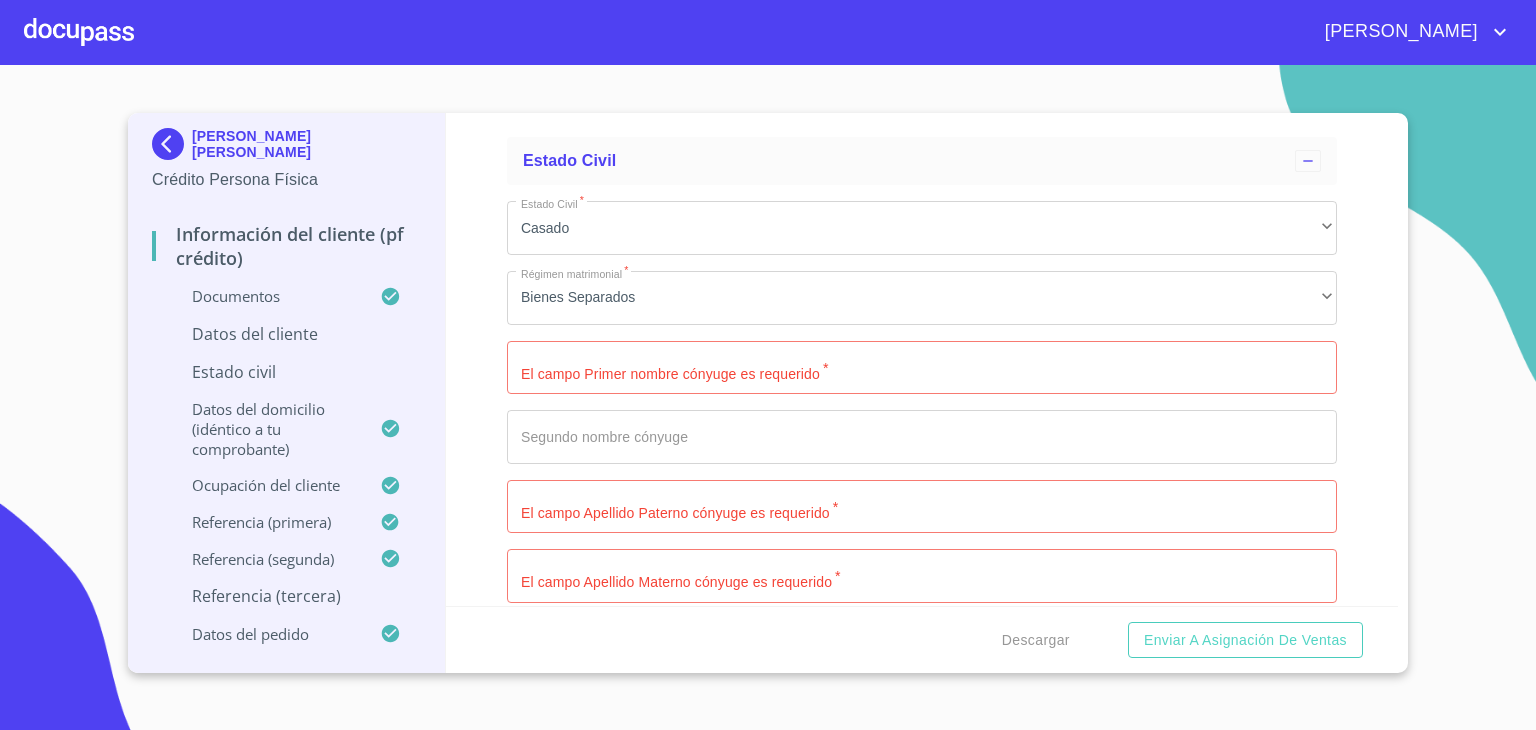 type on "MESL821113HJCNLS02" 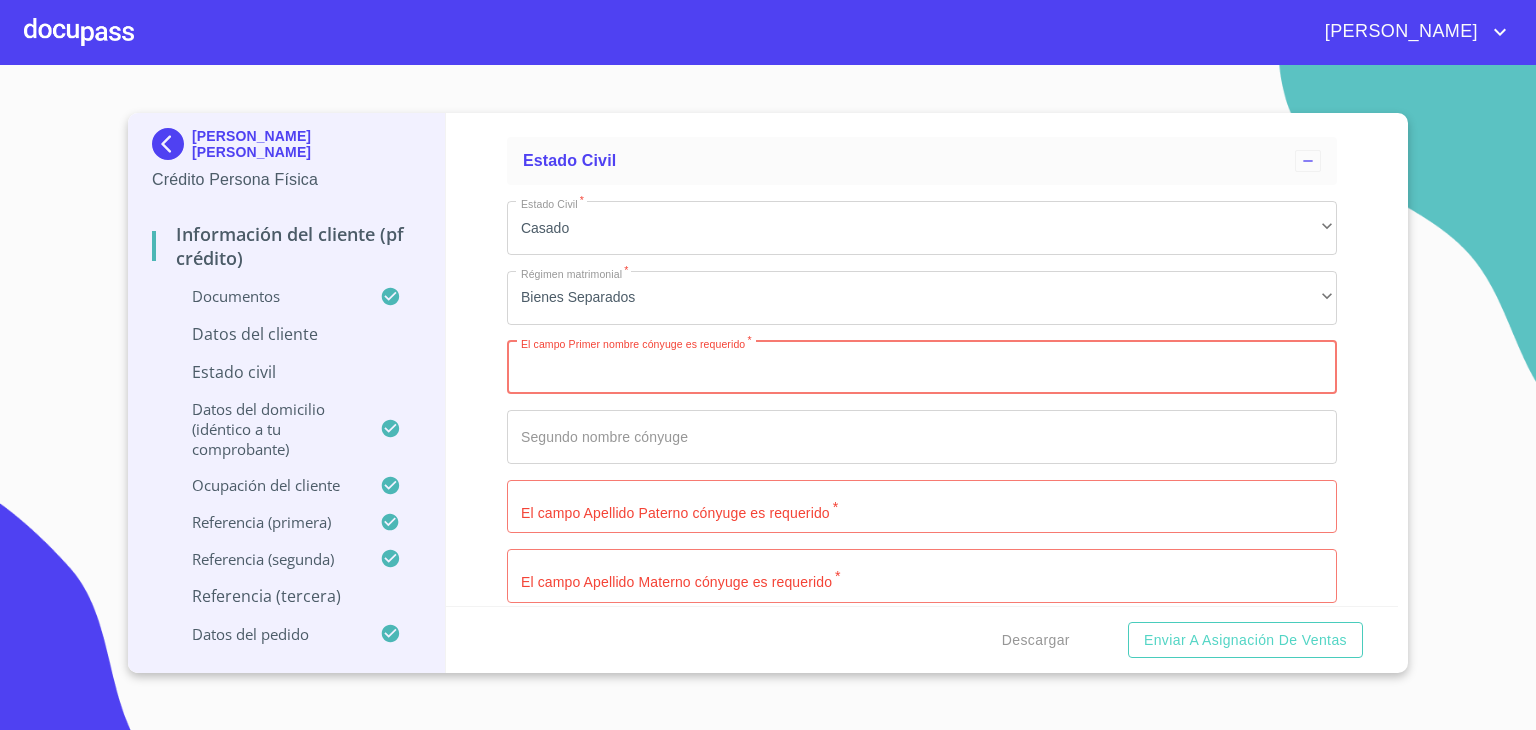 click on "Documento de identificación.   *" at bounding box center [922, 368] 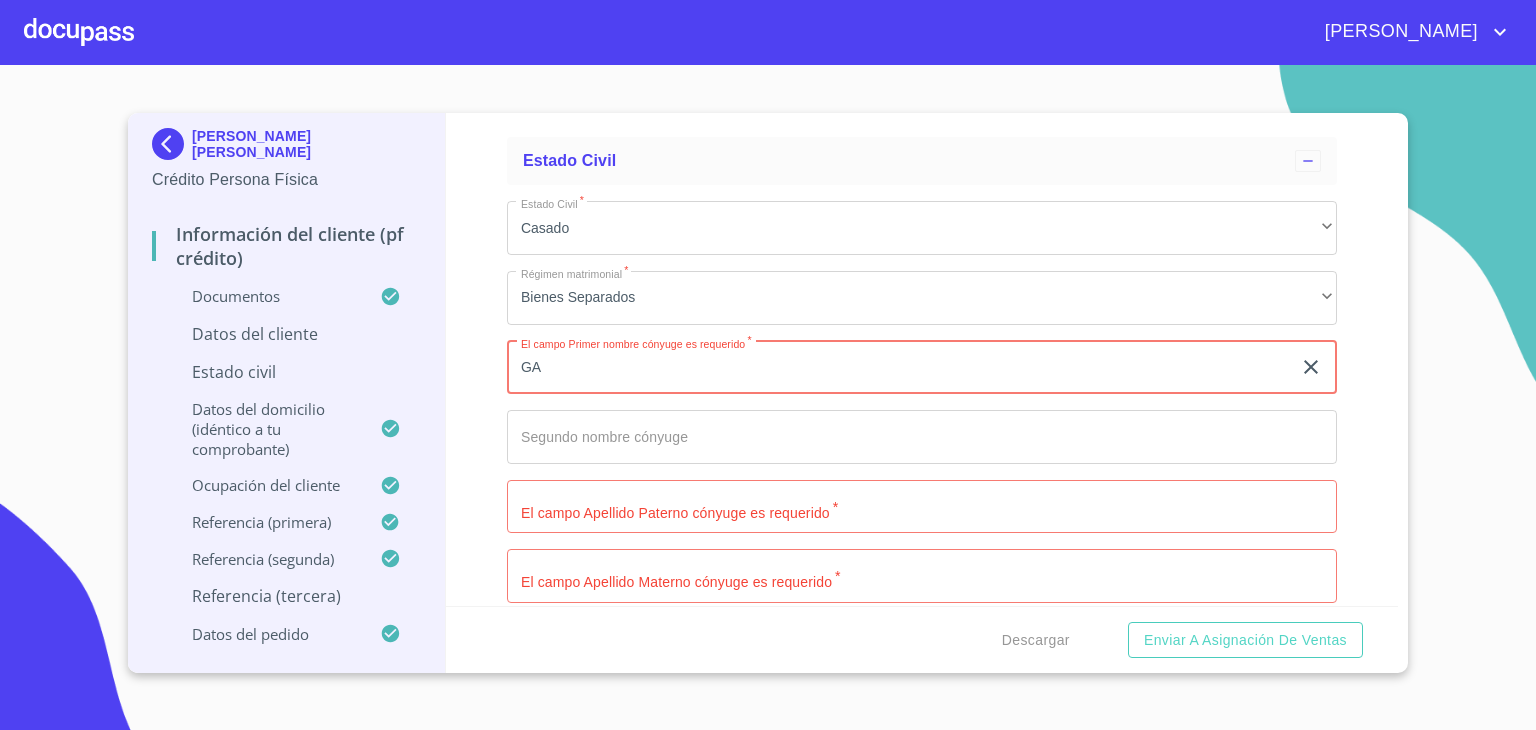 type on "G" 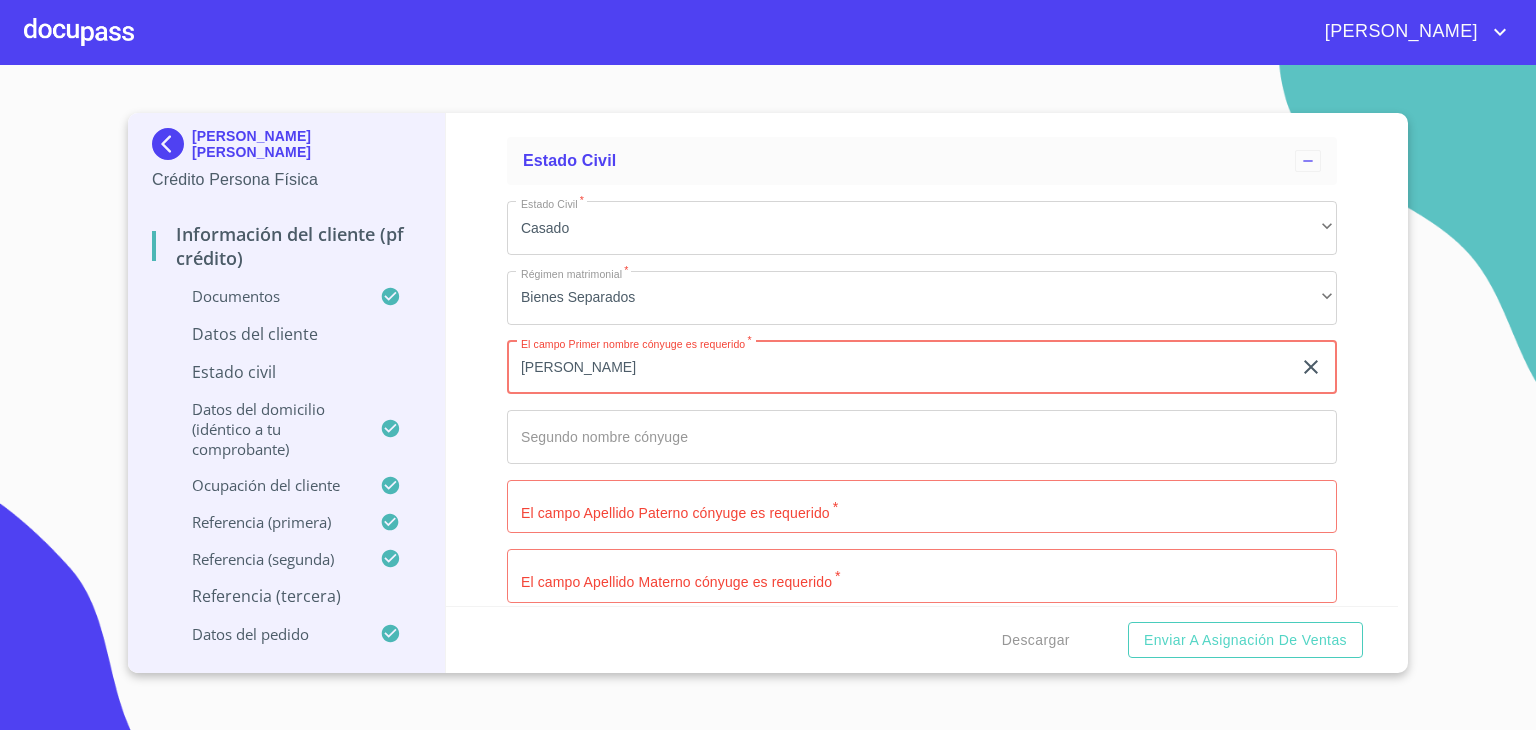 type on "MIRIAM" 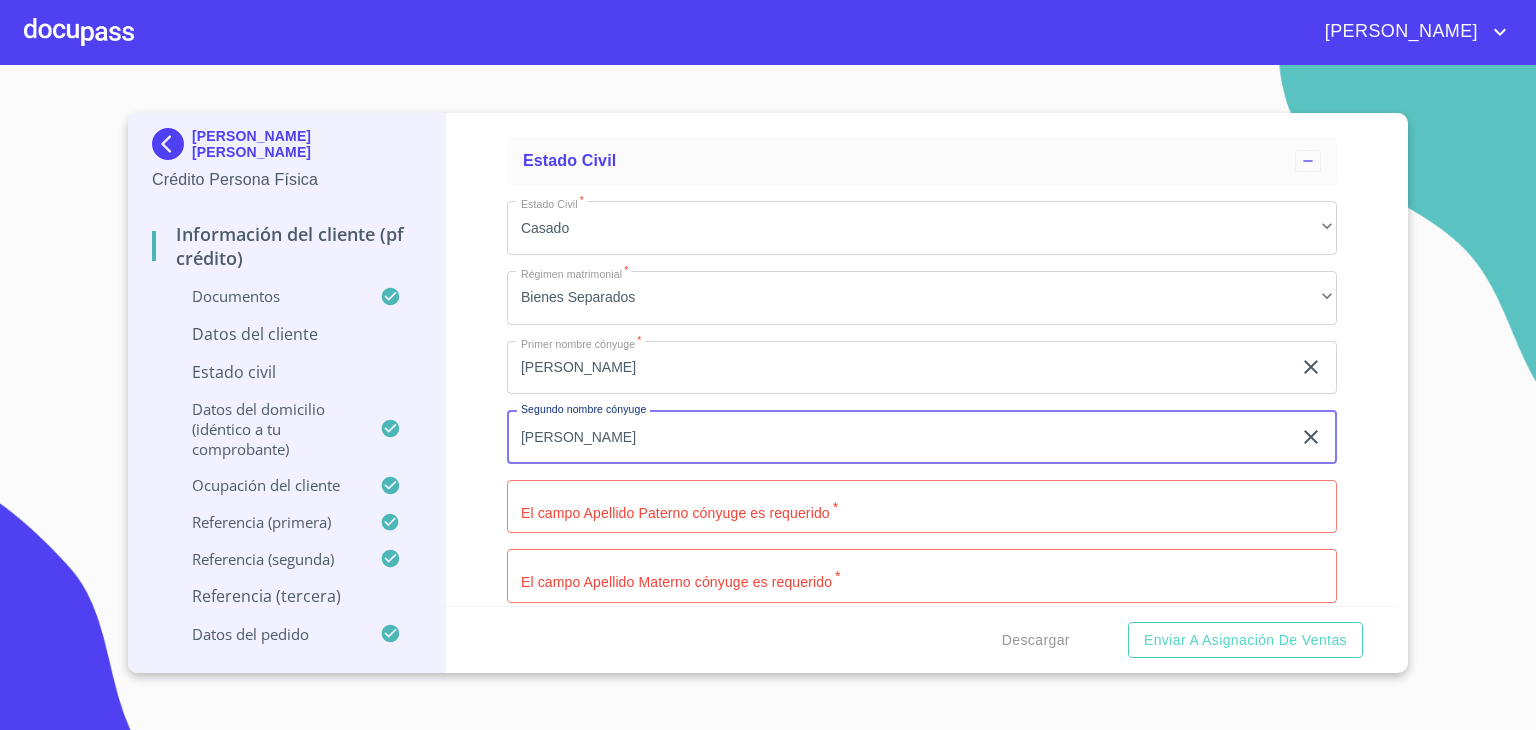 type on "ESPERANZA" 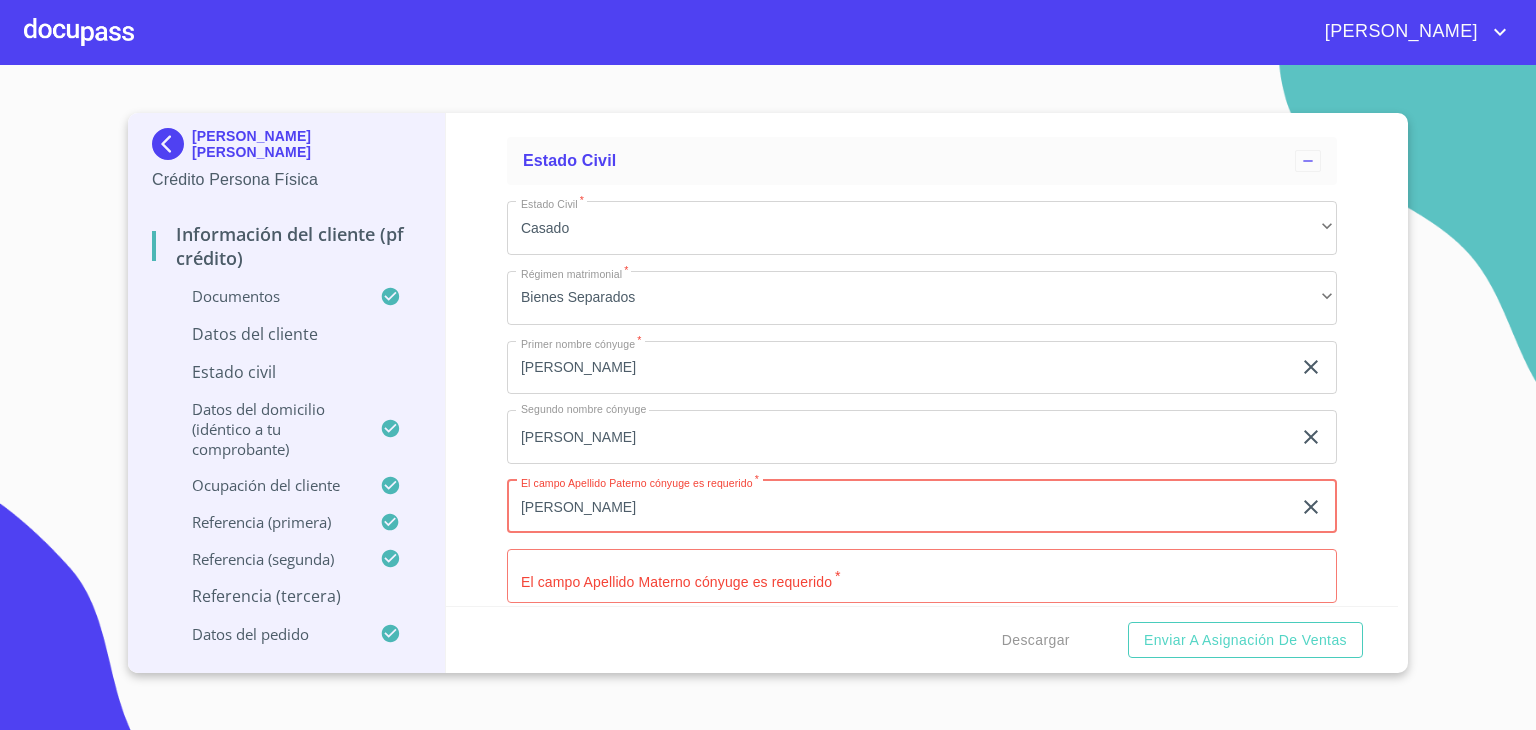 type on "GARCIA" 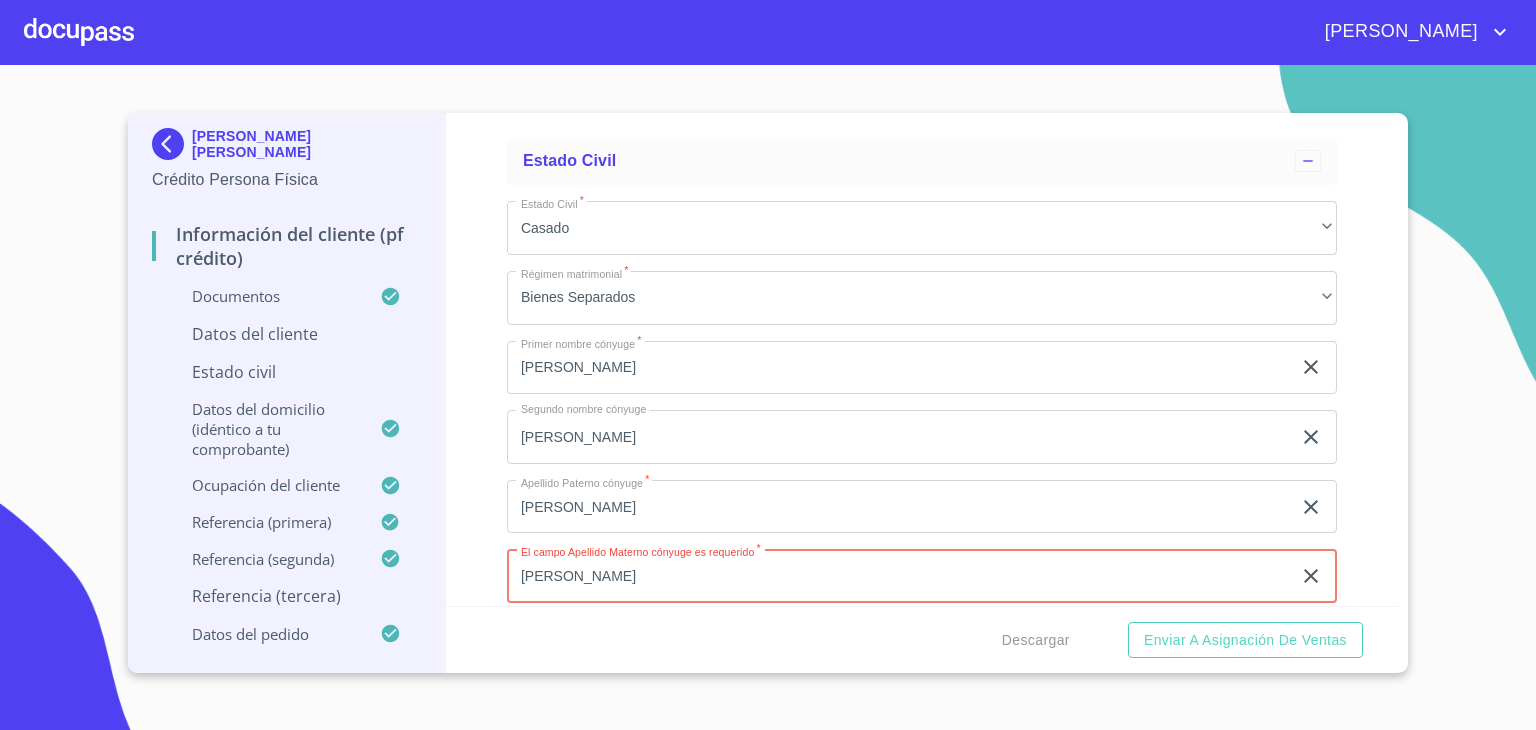 type on "LOZANO" 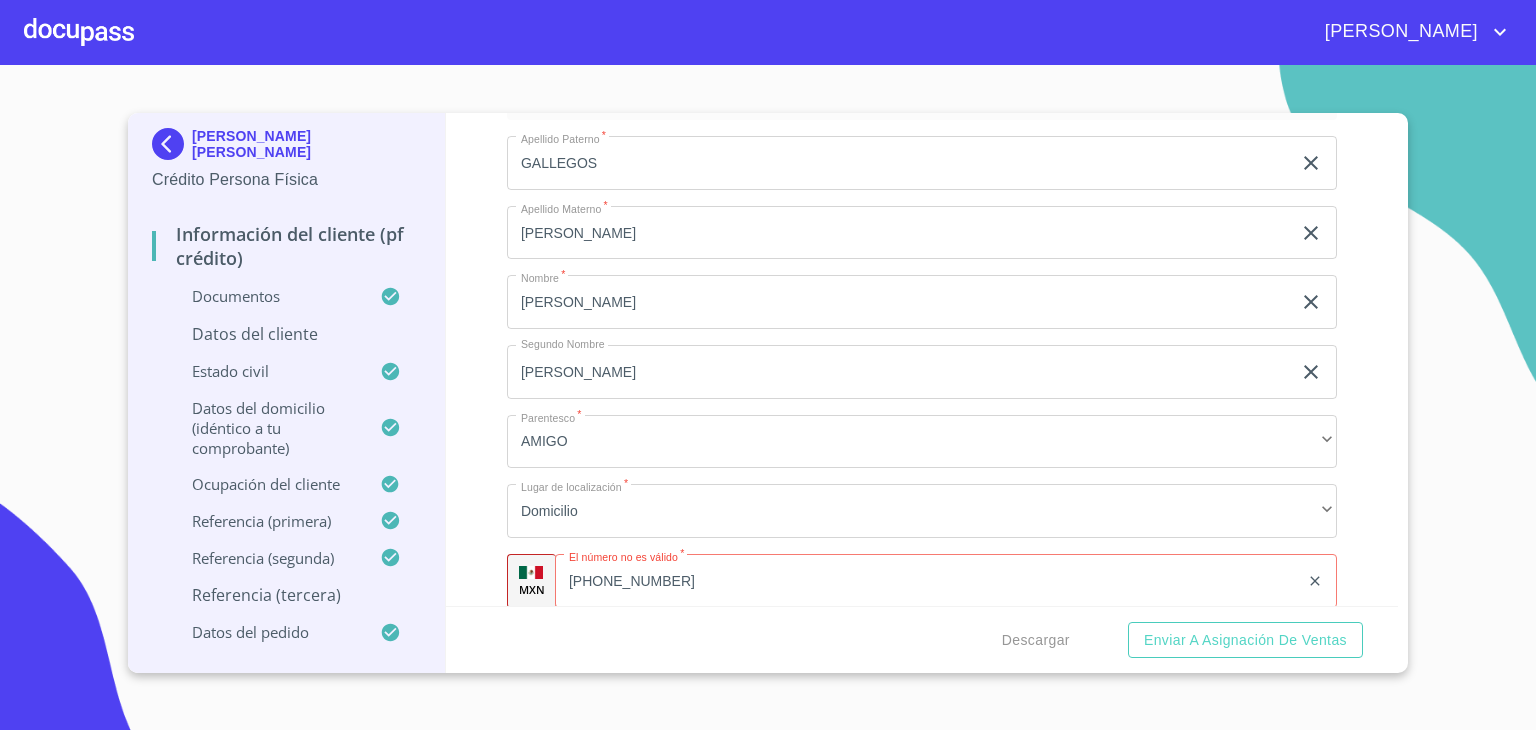 scroll, scrollTop: 12102, scrollLeft: 0, axis: vertical 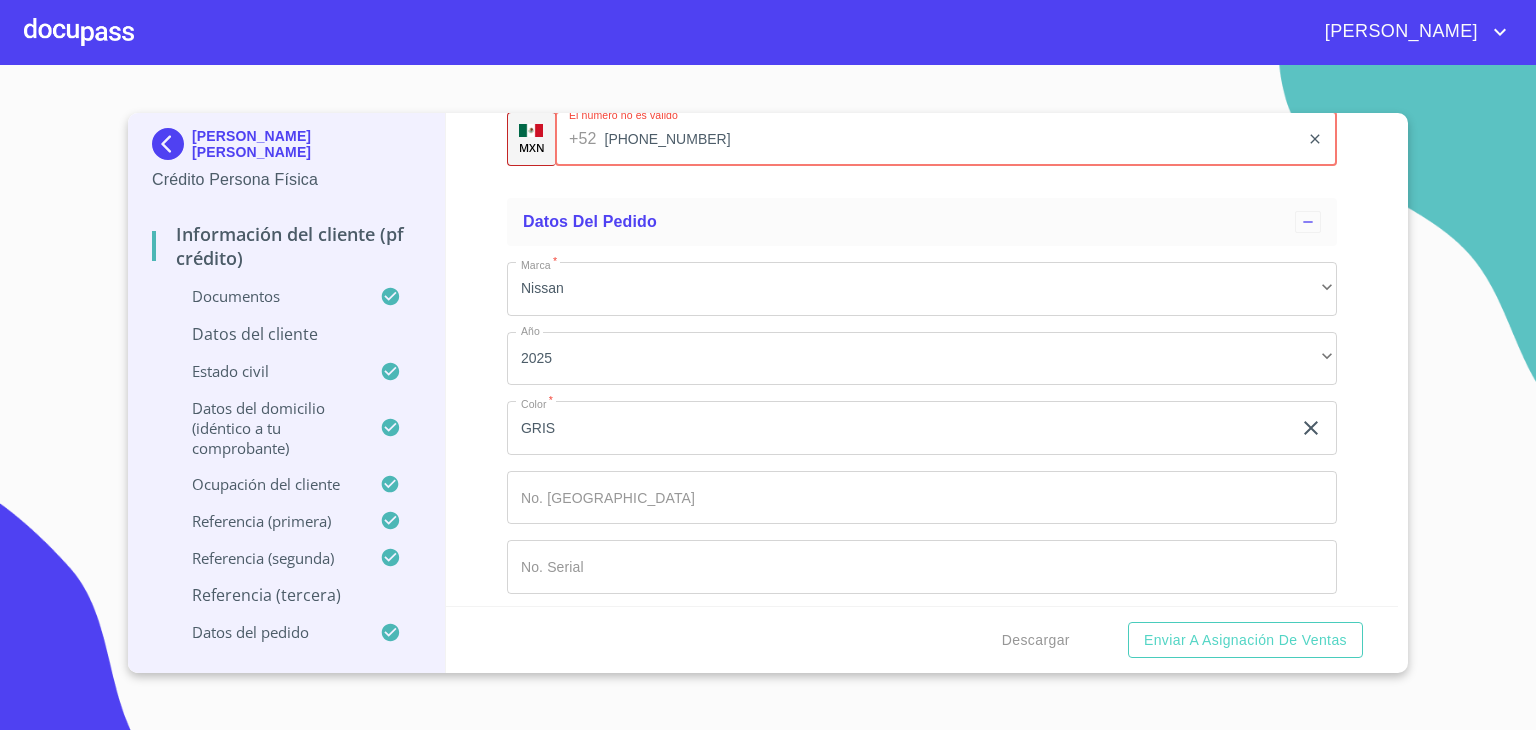 click on "(33)9549652" at bounding box center (952, 139) 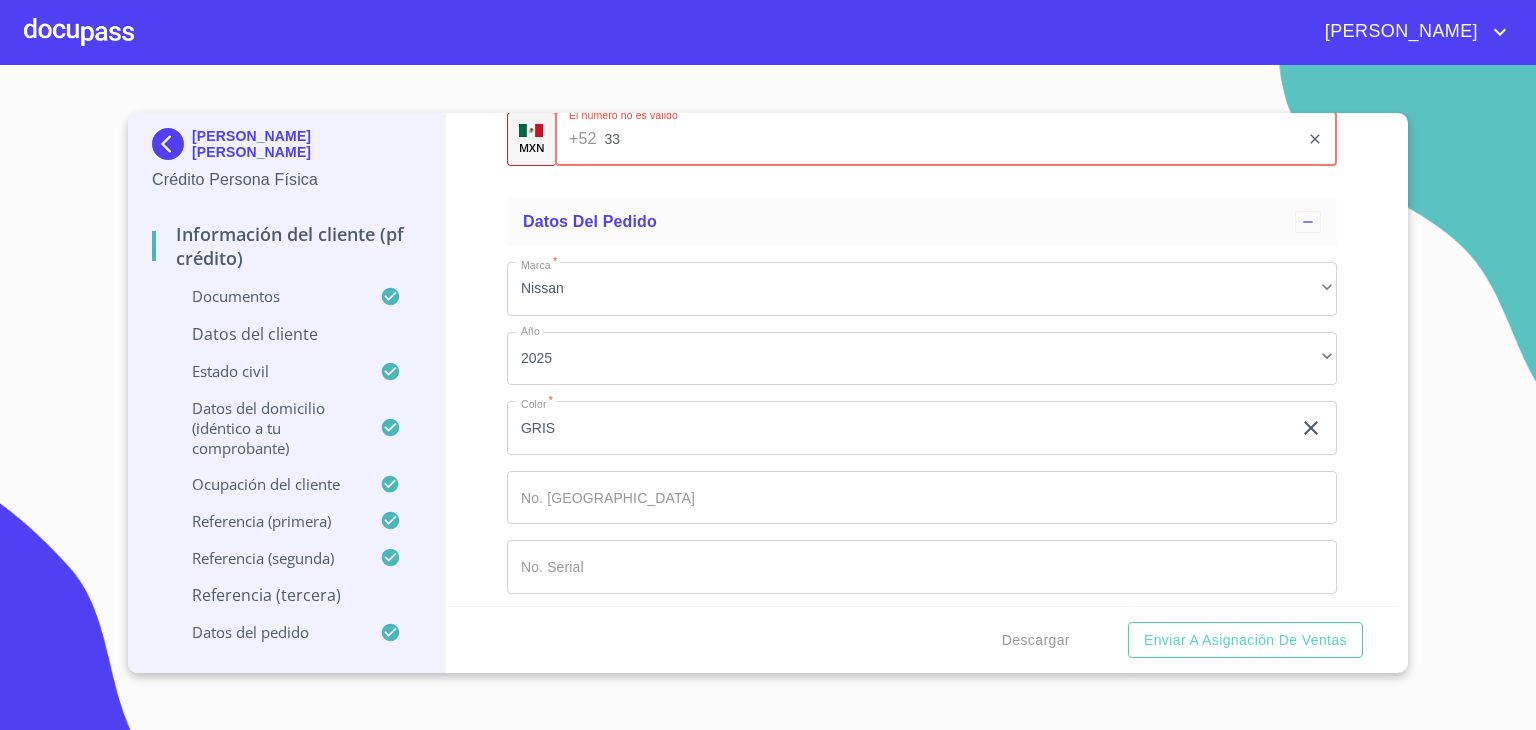 type on "3" 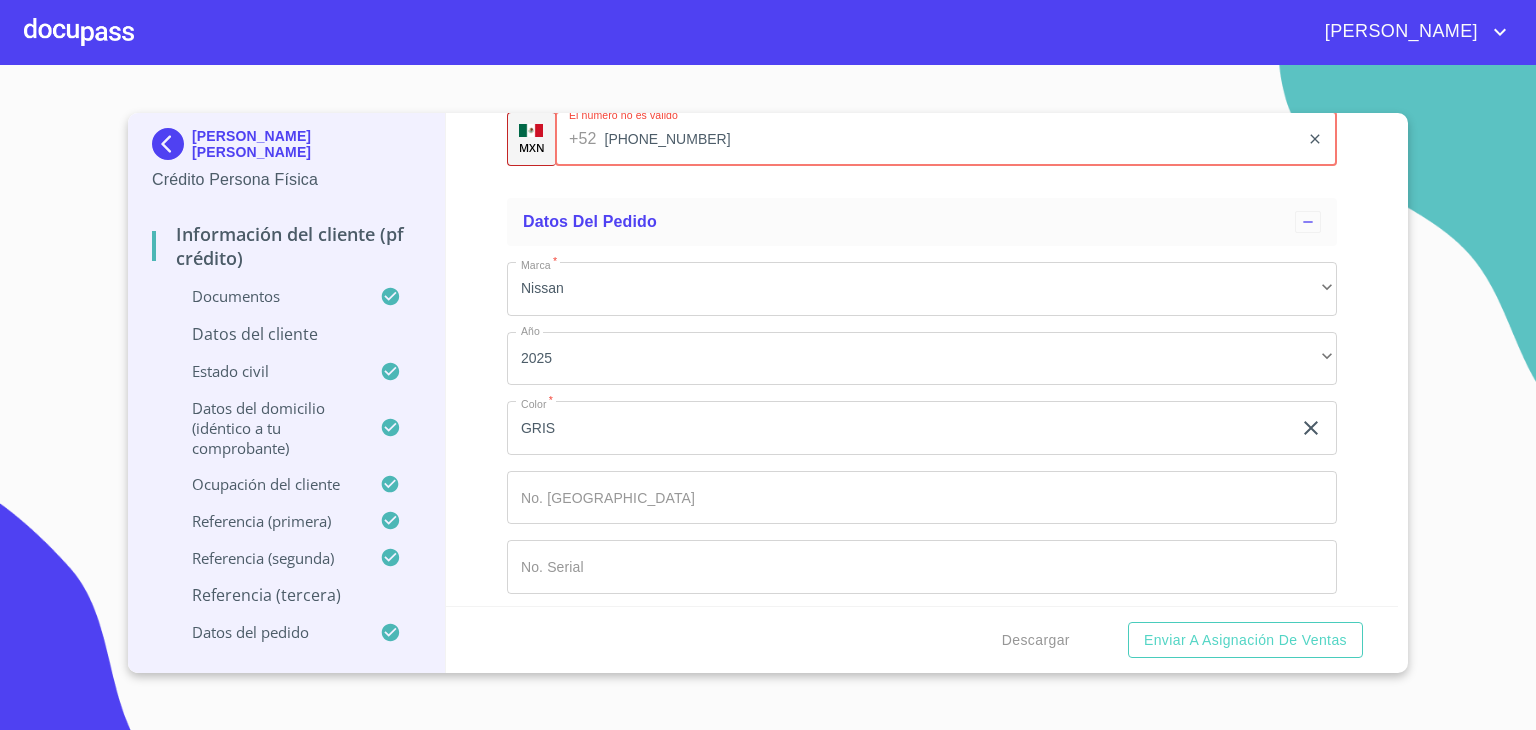 type on "[PHONE_NUMBER]" 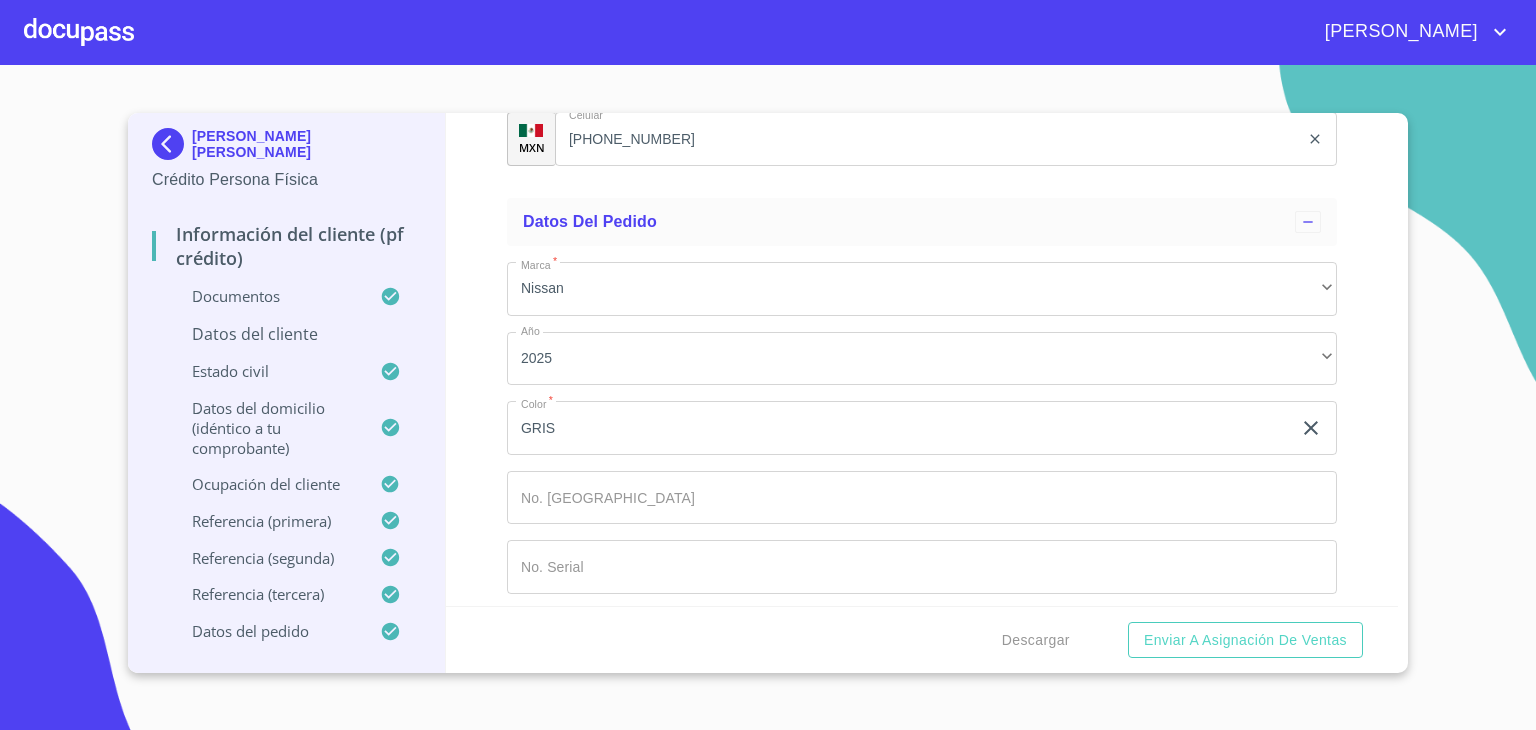 click on "Información del cliente (PF crédito)   Documentos Documento de identificación.   * INE ​ Identificación Oficial * Identificación Oficial Identificación Oficial Comprobante de Domicilio * Comprobante de Domicilio Comprobante de Domicilio Fuente de ingresos   * Independiente/Dueño de negocio/Persona Moral ​ Comprobante de Ingresos mes 1 * Comprobante de Ingresos mes 1 Comprobante de Ingresos mes 1 Comprobante de Ingresos mes 2 * Comprobante de Ingresos mes 2 Comprobante de Ingresos mes 2 Comprobante de Ingresos mes 3 * Comprobante de Ingresos mes 3 Comprobante de Ingresos mes 3 CURP * CURP CURP Constancia de situación fiscal Constancia de situación fiscal Constancia de situación fiscal Datos del cliente Apellido Paterno   * MENDOZA ​ Apellido Materno   * SOLIS ​ Primer nombre   * LUIS ​ Segundo Nombre MIGUEL ​ Fecha de nacimiento * 13 de nov. de 1982 ​ RFC incompleto o con formato incorrecto   * MESL821113 EY8 ​ CURP   * MESL821113HJCNLS02 ​ ID de Identificación ​ *" at bounding box center [922, 359] 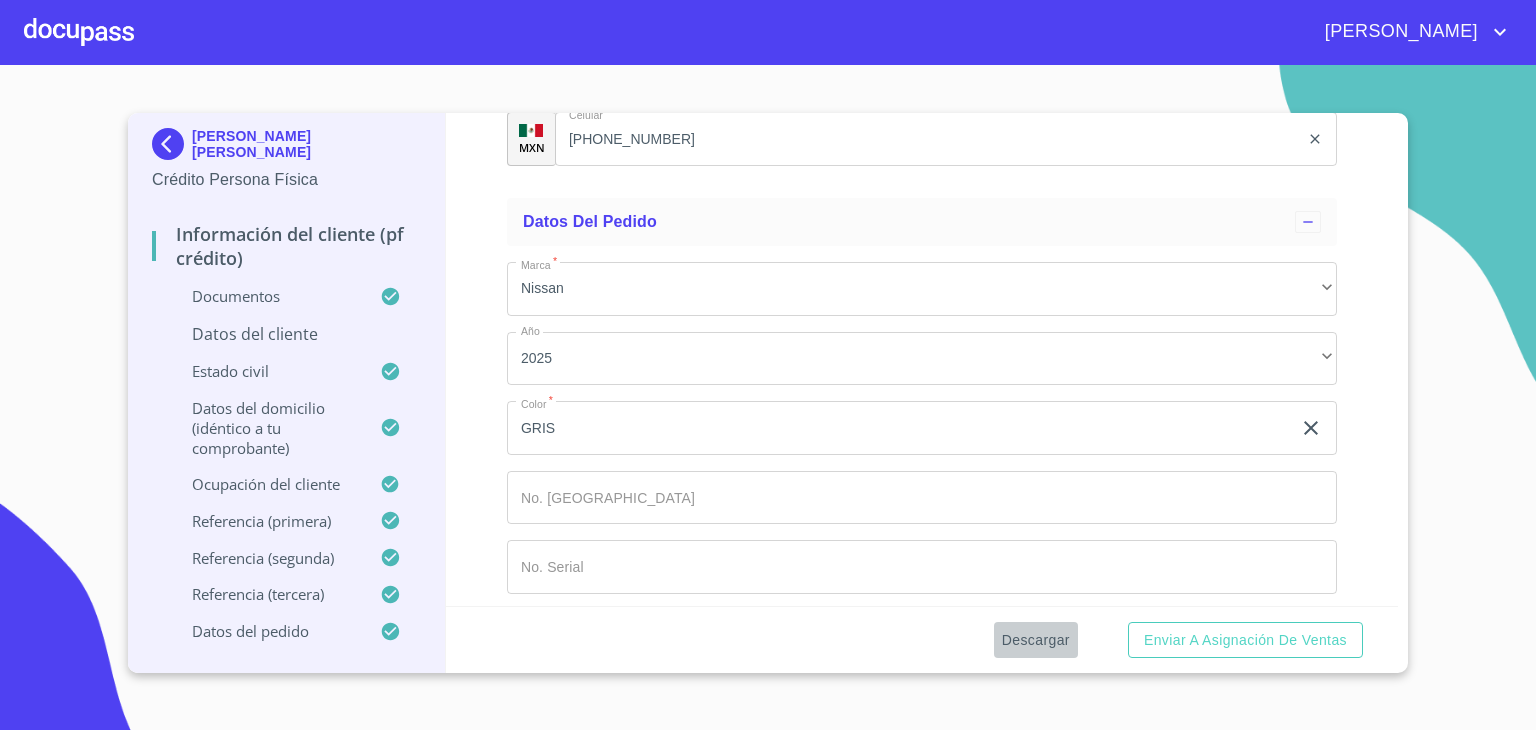 click on "Descargar" at bounding box center [1036, 640] 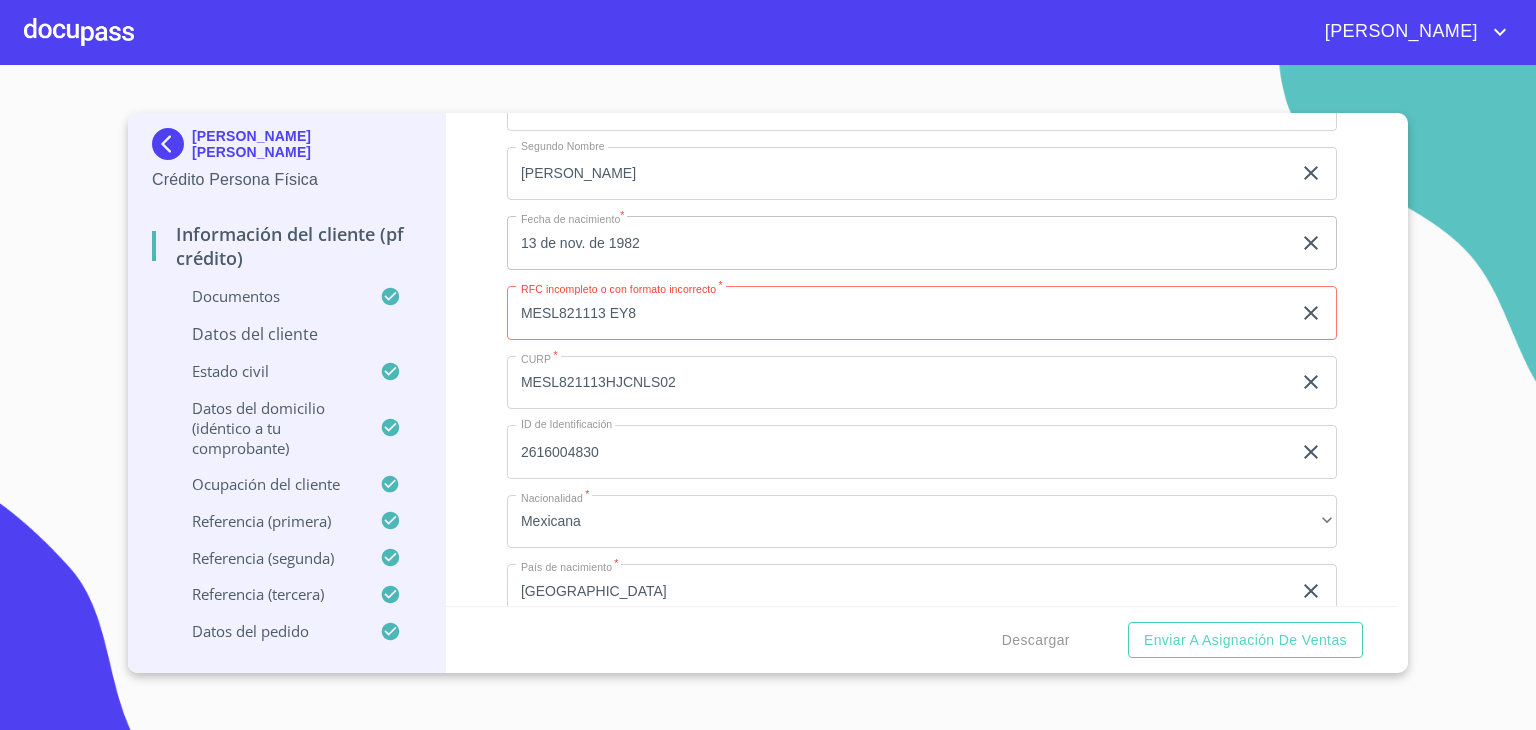 scroll, scrollTop: 6637, scrollLeft: 0, axis: vertical 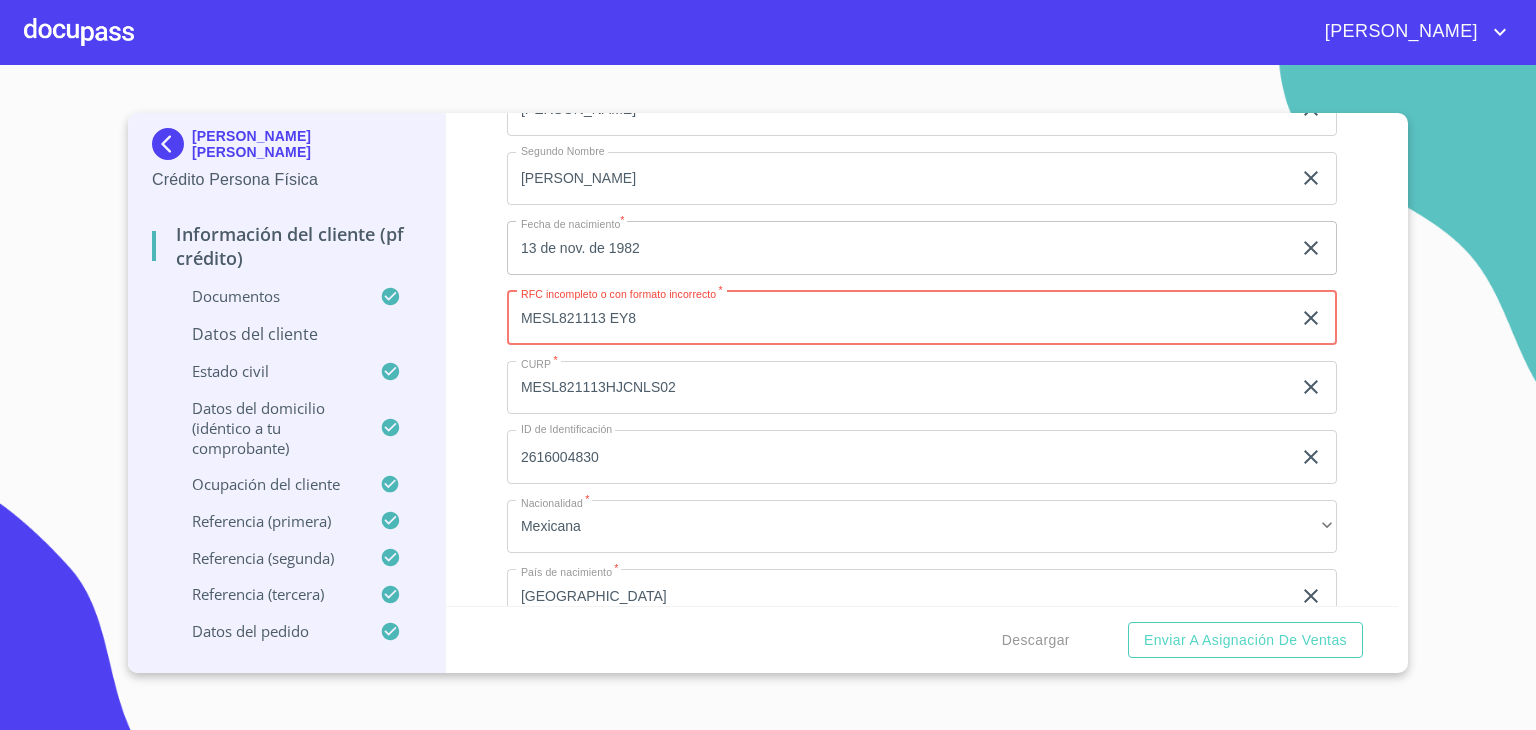 click on "MESL821113 EY8" at bounding box center (899, 318) 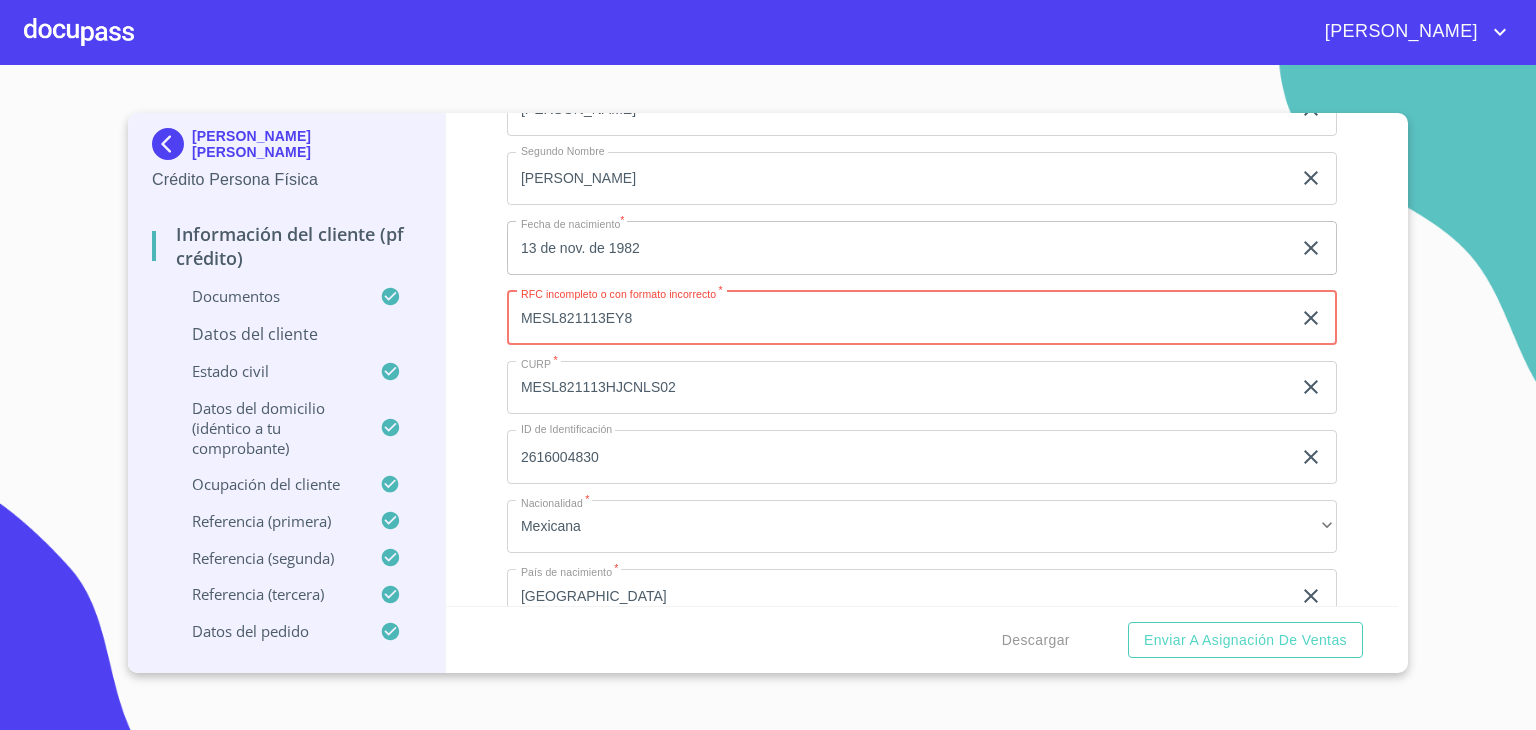 type on "MESL821113EY8" 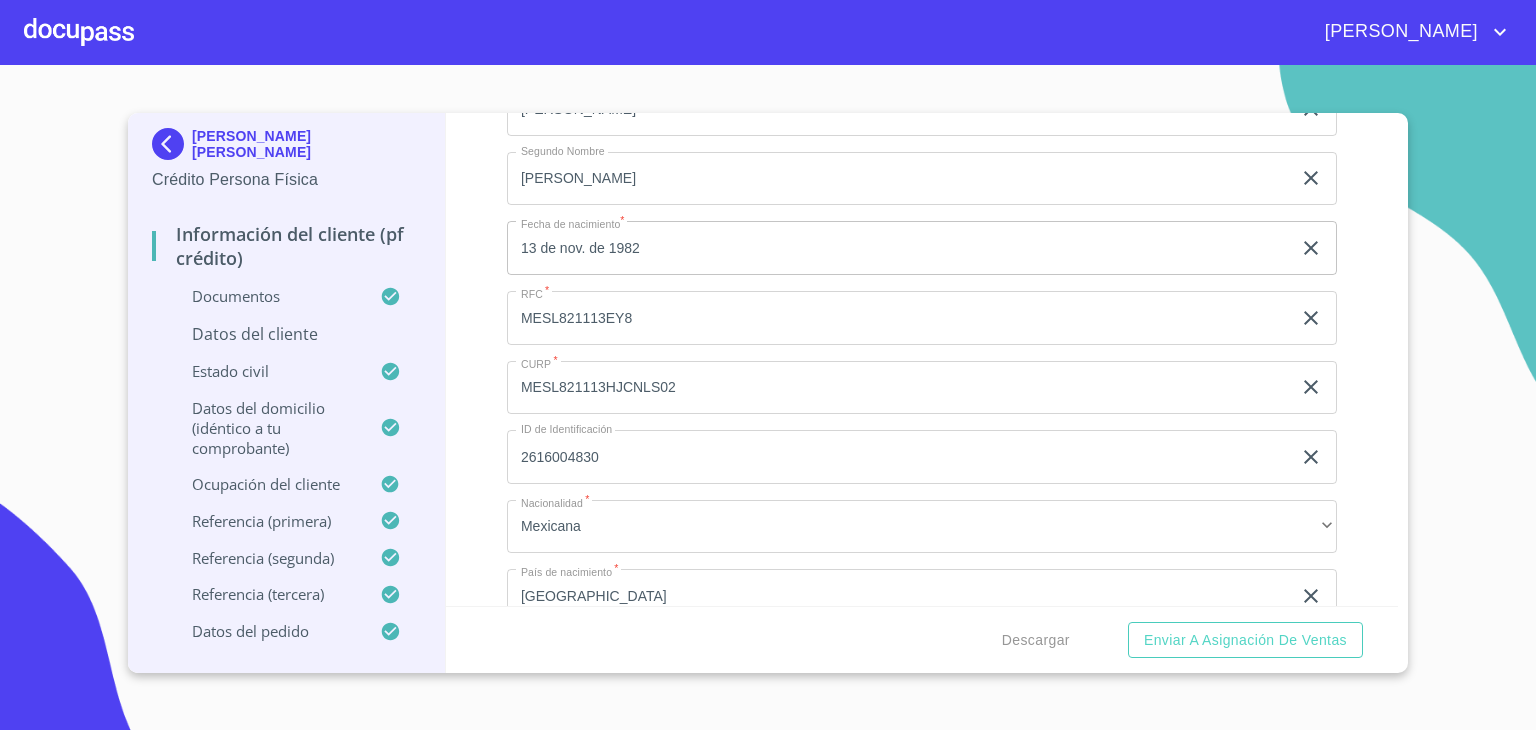 click on "Información del cliente (PF crédito)   Documentos Documento de identificación.   * INE ​ Identificación Oficial * Identificación Oficial Identificación Oficial Comprobante de Domicilio * Comprobante de Domicilio Comprobante de Domicilio Fuente de ingresos   * Independiente/Dueño de negocio/Persona Moral ​ Comprobante de Ingresos mes 1 * Comprobante de Ingresos mes 1 Comprobante de Ingresos mes 1 Comprobante de Ingresos mes 2 * Comprobante de Ingresos mes 2 Comprobante de Ingresos mes 2 Comprobante de Ingresos mes 3 * Comprobante de Ingresos mes 3 Comprobante de Ingresos mes 3 CURP * CURP CURP Constancia de situación fiscal Constancia de situación fiscal Constancia de situación fiscal Datos del cliente Apellido Paterno   * MENDOZA ​ Apellido Materno   * SOLIS ​ Primer nombre   * LUIS ​ Segundo Nombre MIGUEL ​ Fecha de nacimiento * 13 de nov. de 1982 ​ RFC   * MESL821113EY8 ​ CURP   * MESL821113HJCNLS02 ​ ID de Identificación 2616004830 ​ Nacionalidad   * Mexicana" at bounding box center (922, 359) 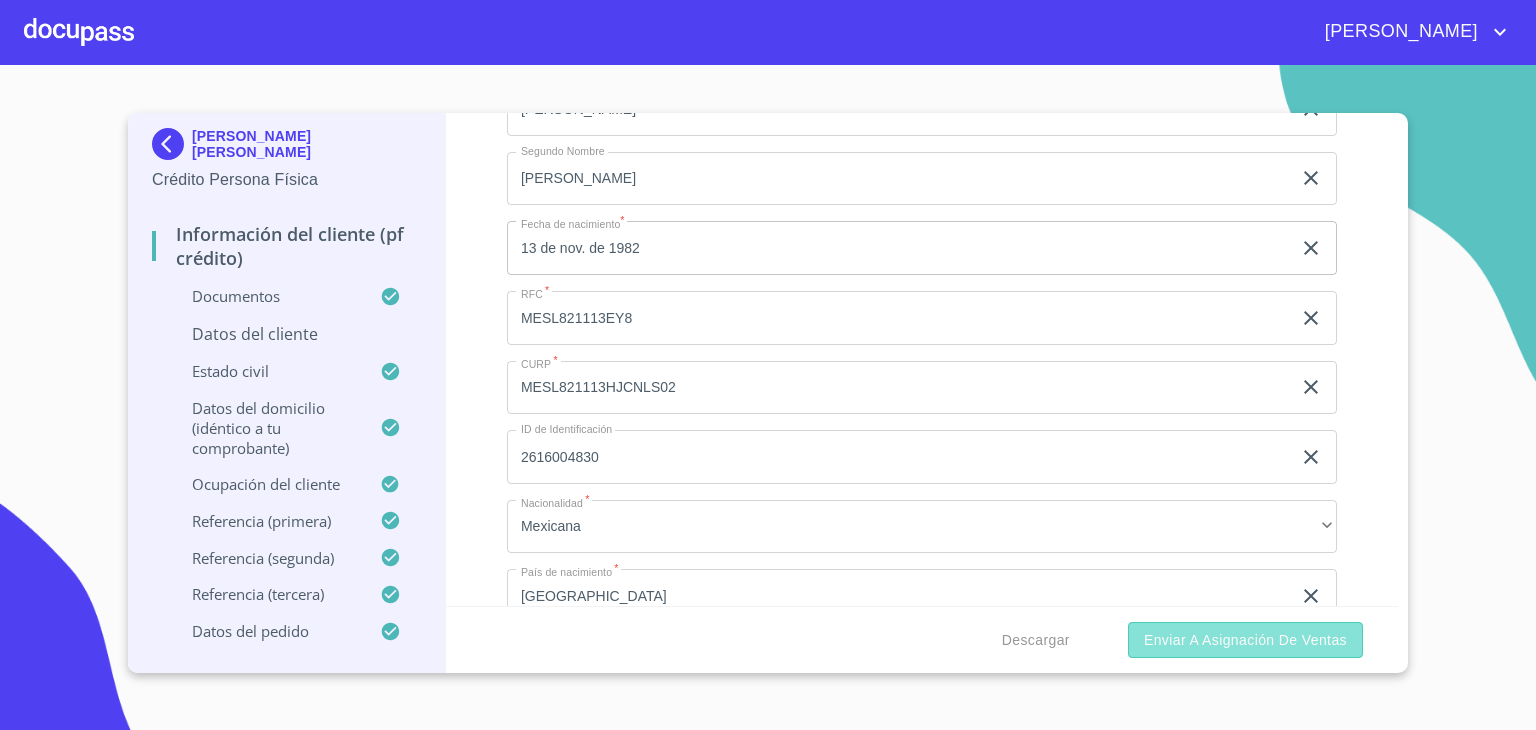 click on "Enviar a Asignación de Ventas" at bounding box center (1245, 640) 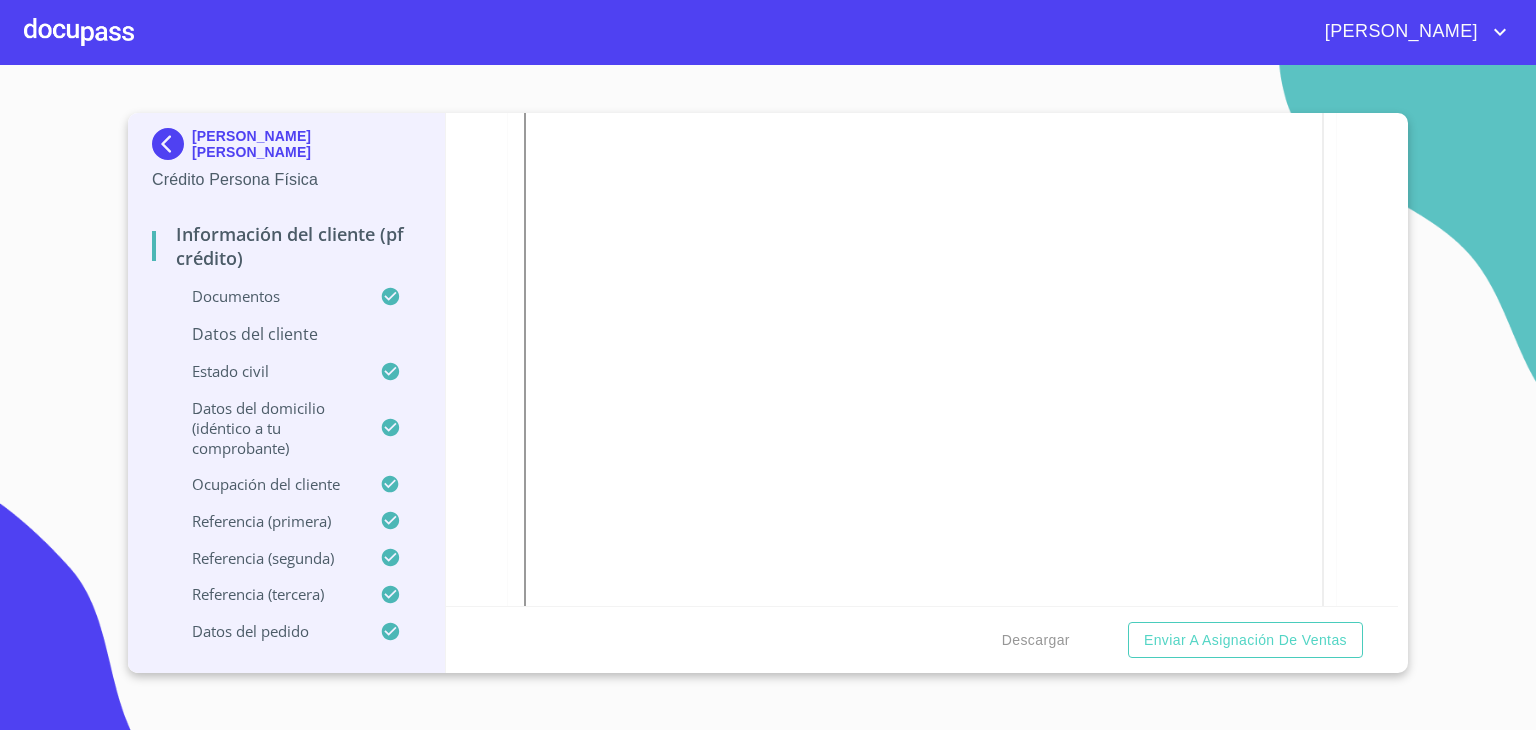 scroll, scrollTop: 2192, scrollLeft: 0, axis: vertical 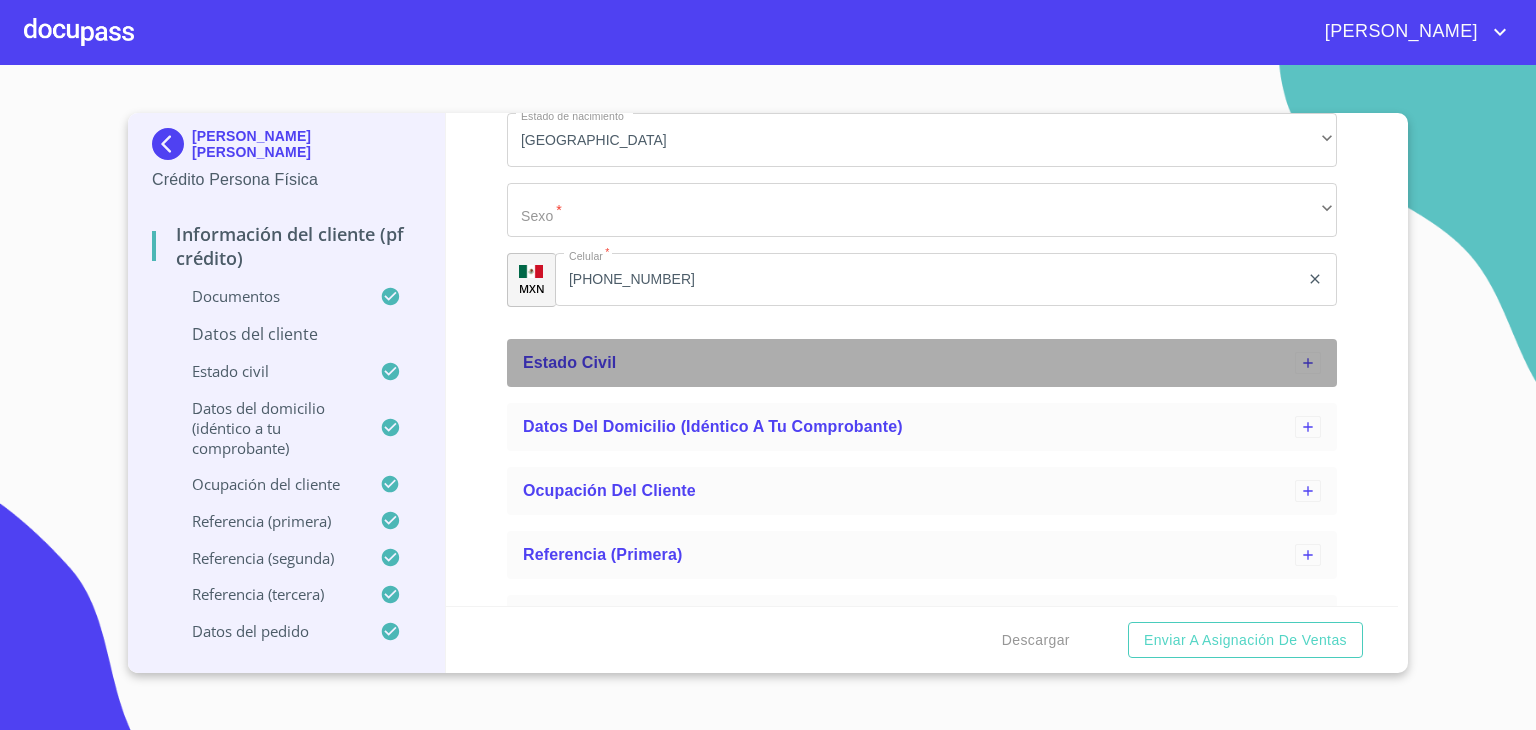 click 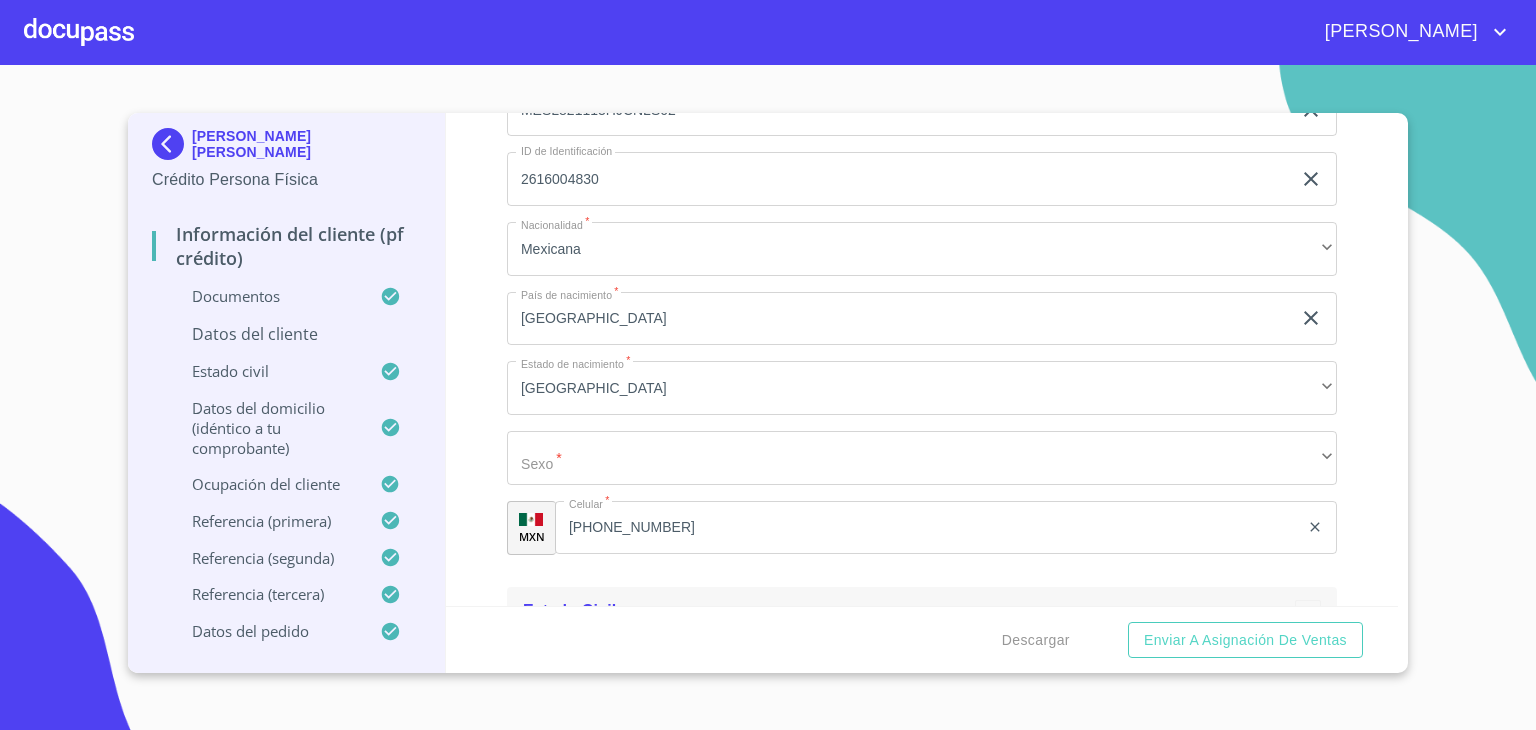 scroll, scrollTop: 684, scrollLeft: 0, axis: vertical 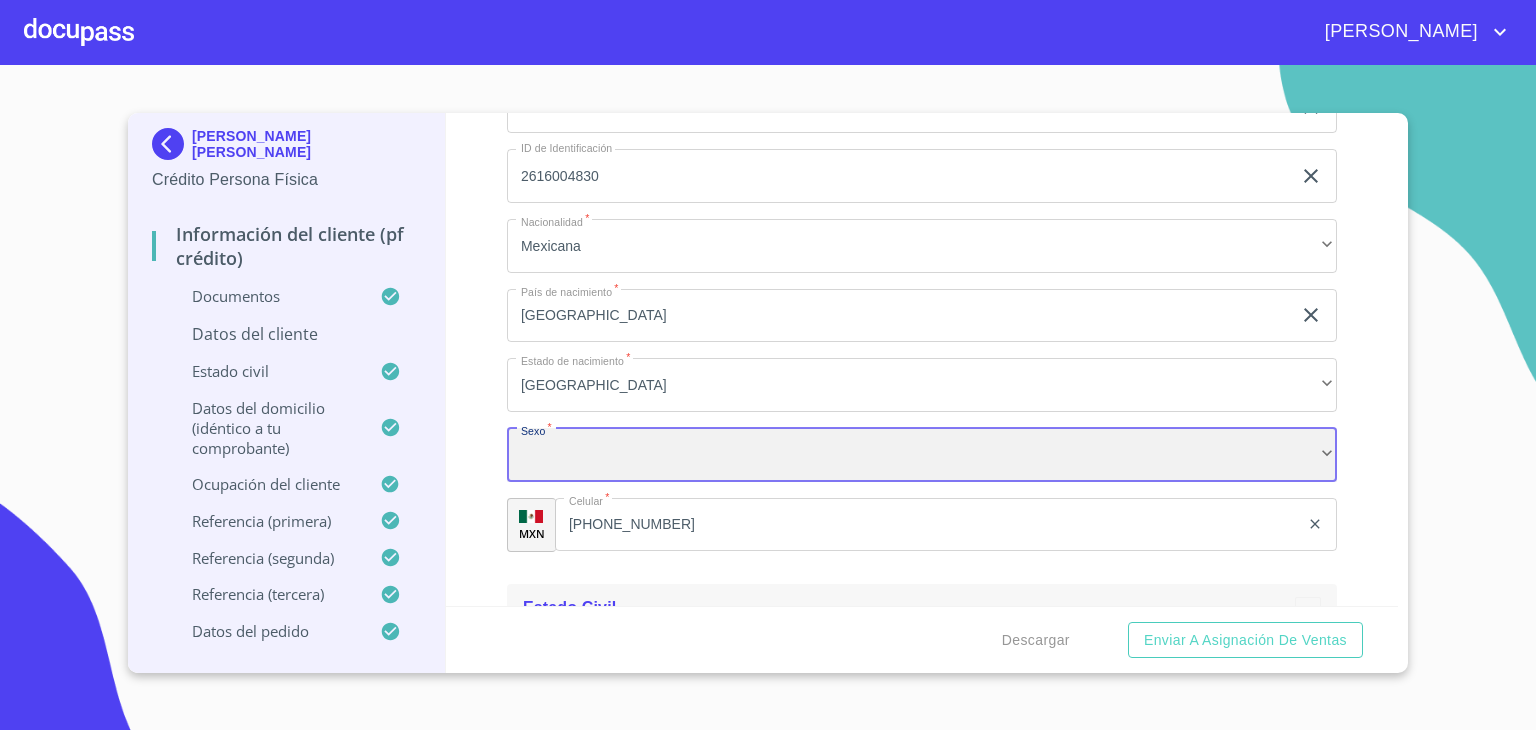 click on "​" at bounding box center (922, 455) 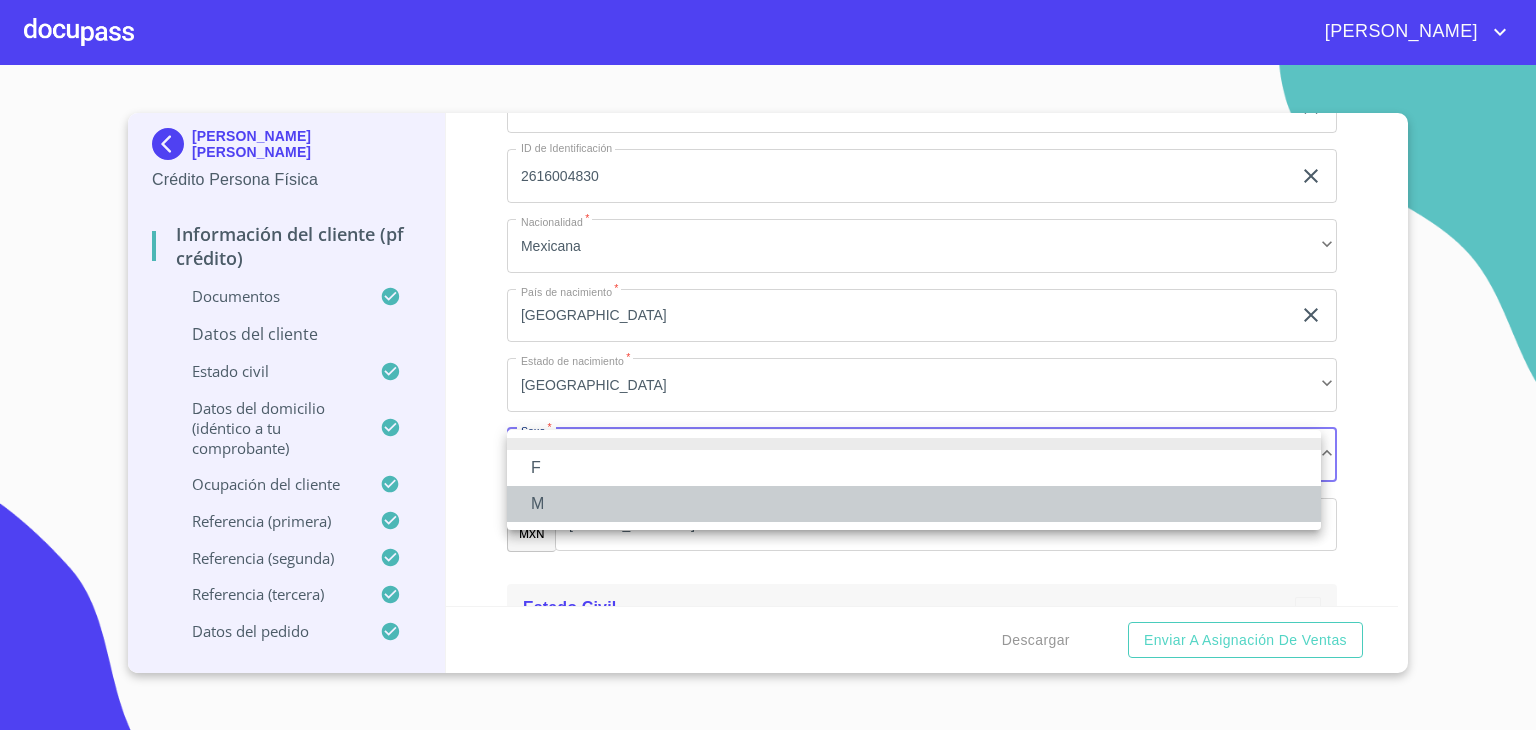 click on "M" at bounding box center [914, 504] 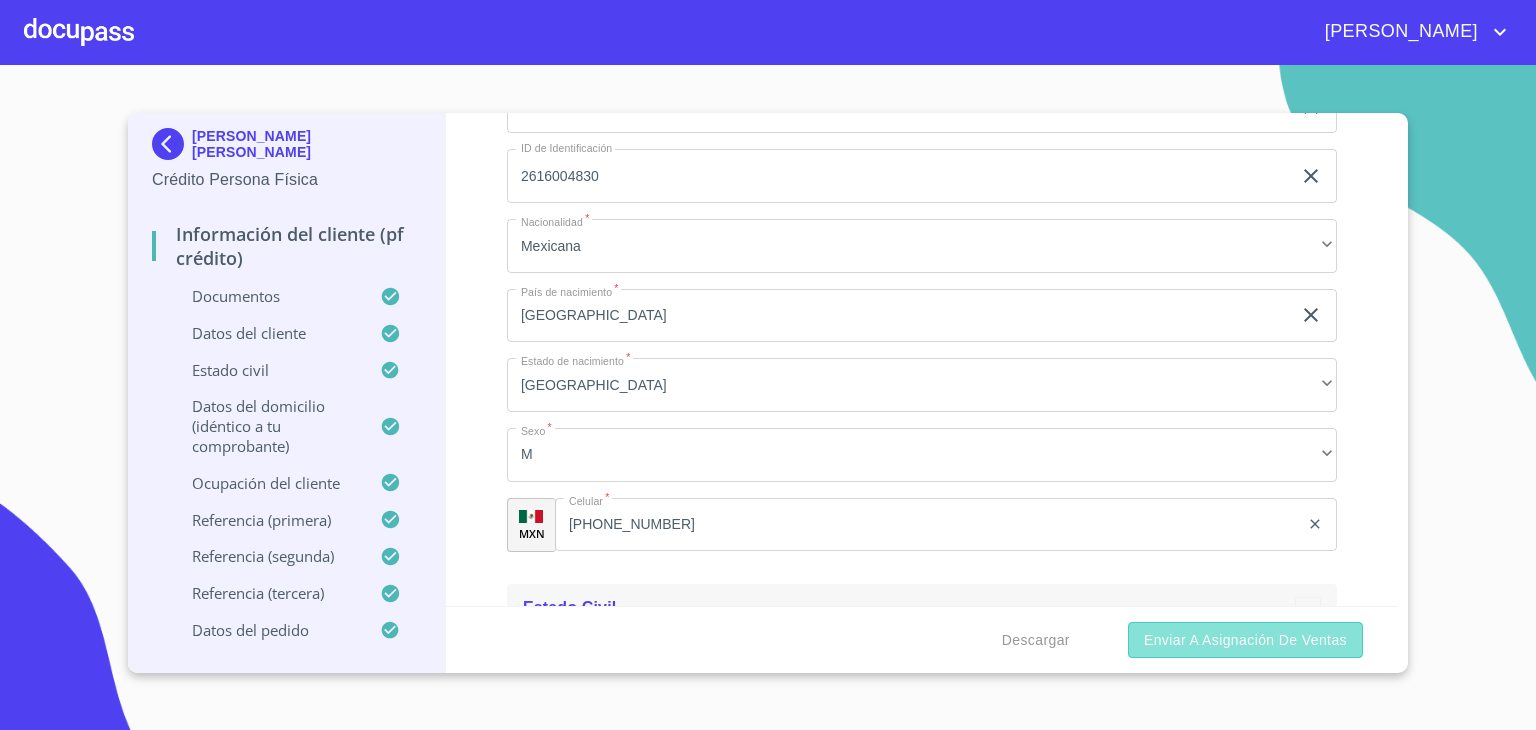 click on "Enviar a Asignación de Ventas" at bounding box center (1245, 640) 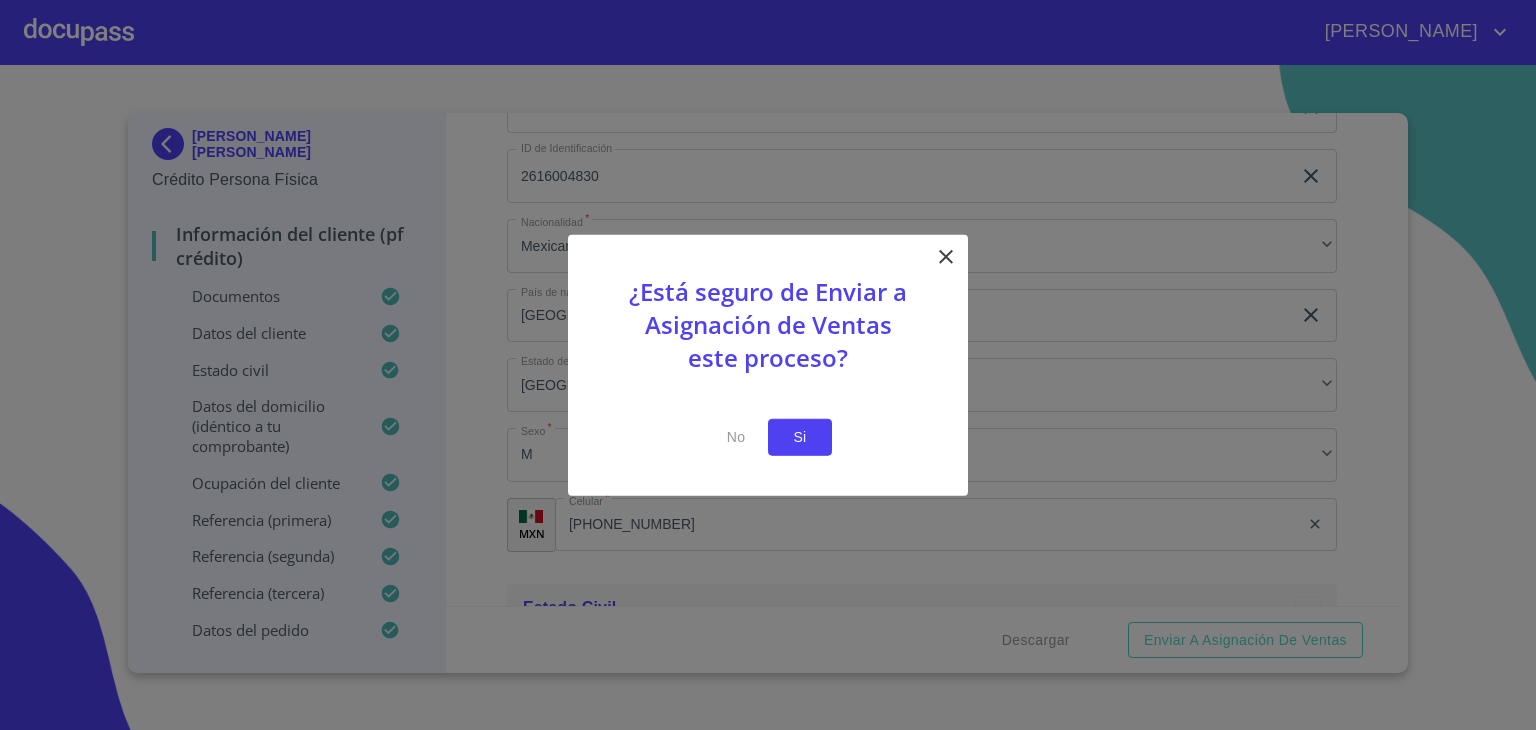 click on "Si" at bounding box center (800, 437) 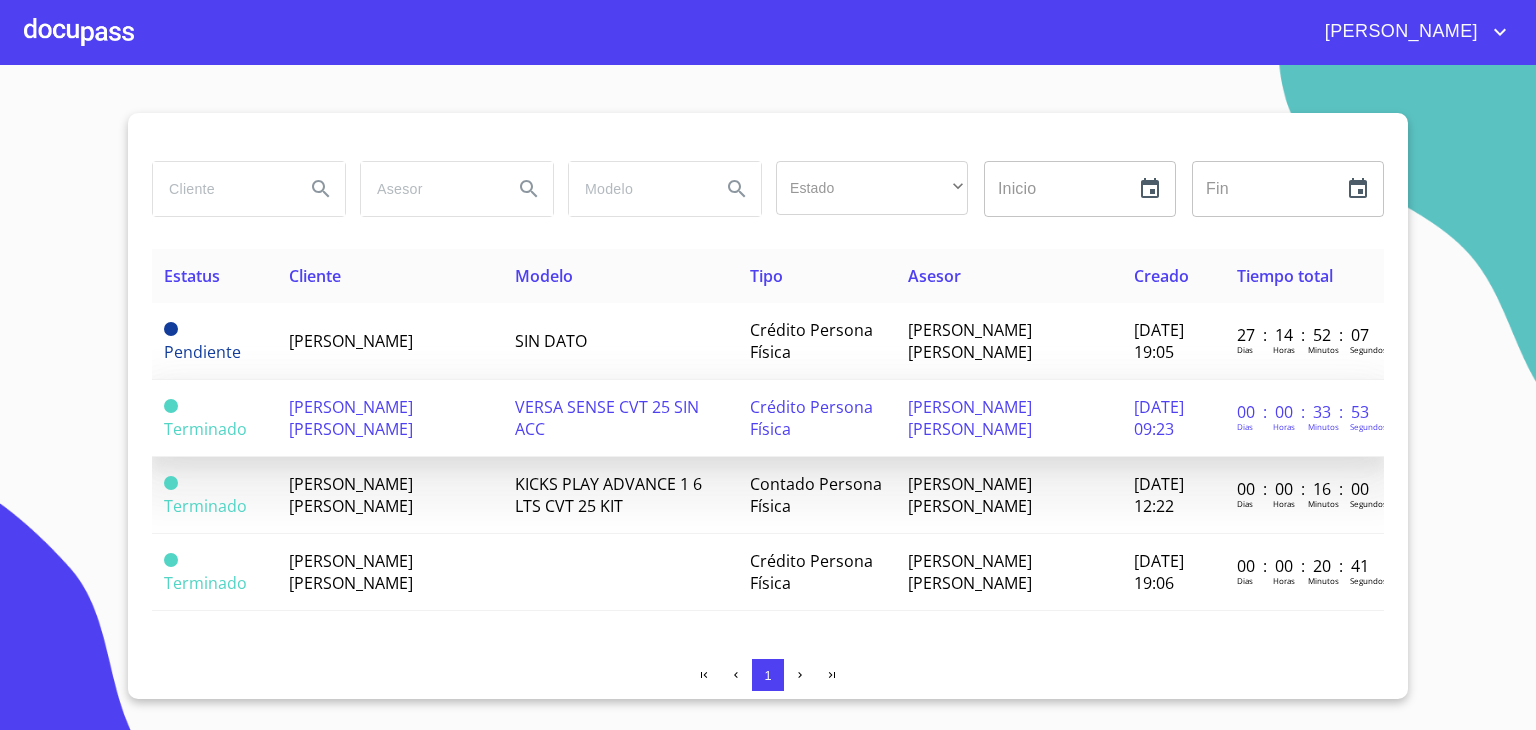 click on "[PERSON_NAME]  [PERSON_NAME]" at bounding box center [351, 418] 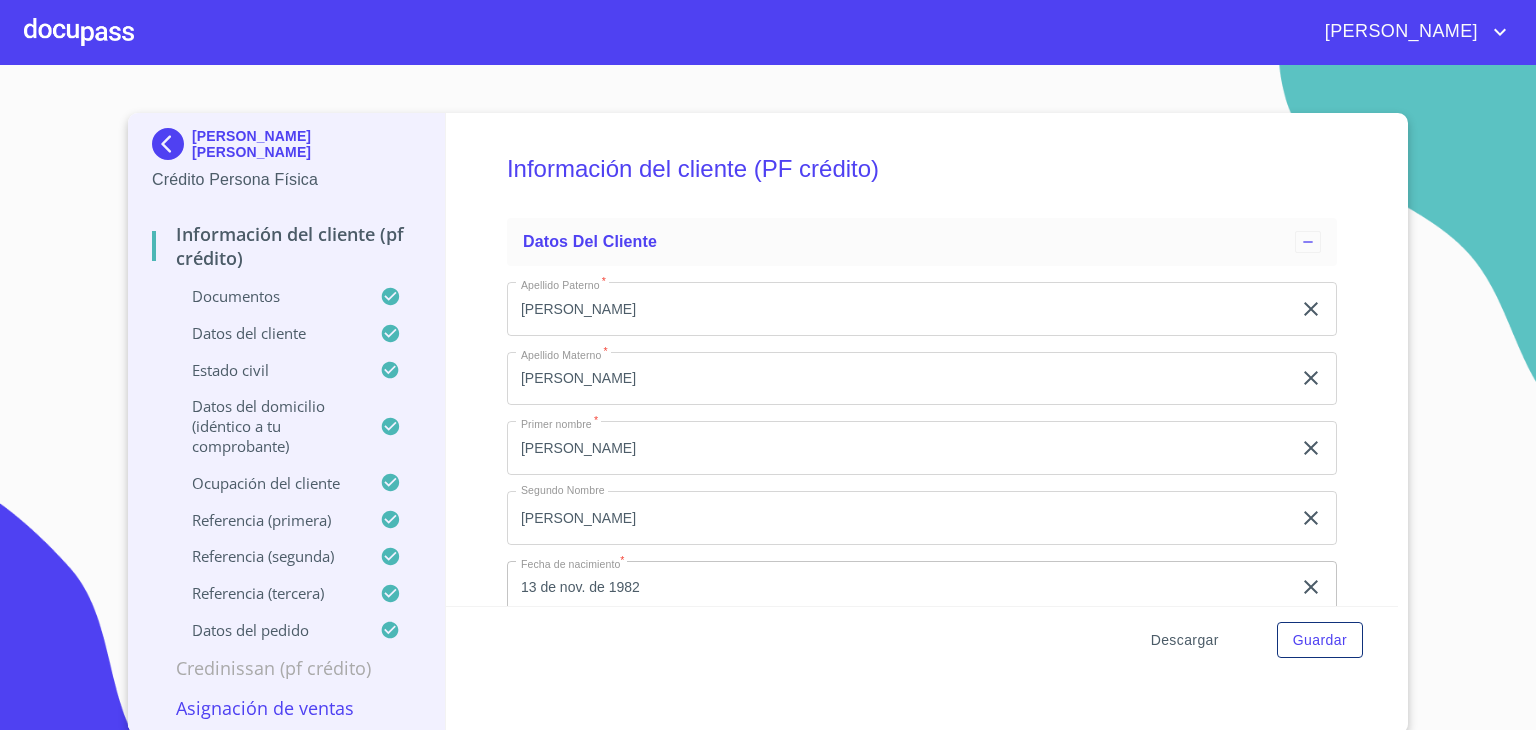 click on "Descargar" at bounding box center [1185, 640] 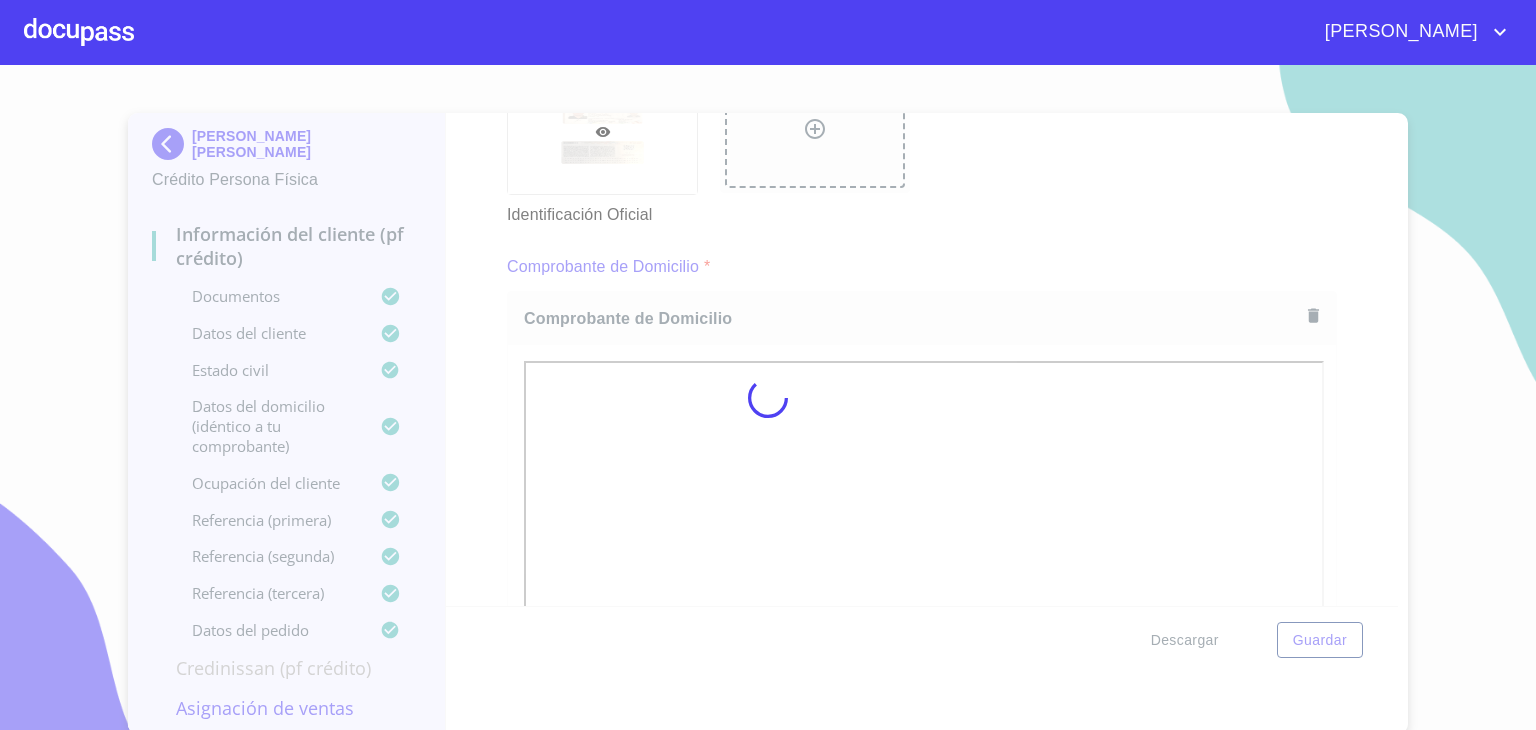 scroll, scrollTop: 5372, scrollLeft: 0, axis: vertical 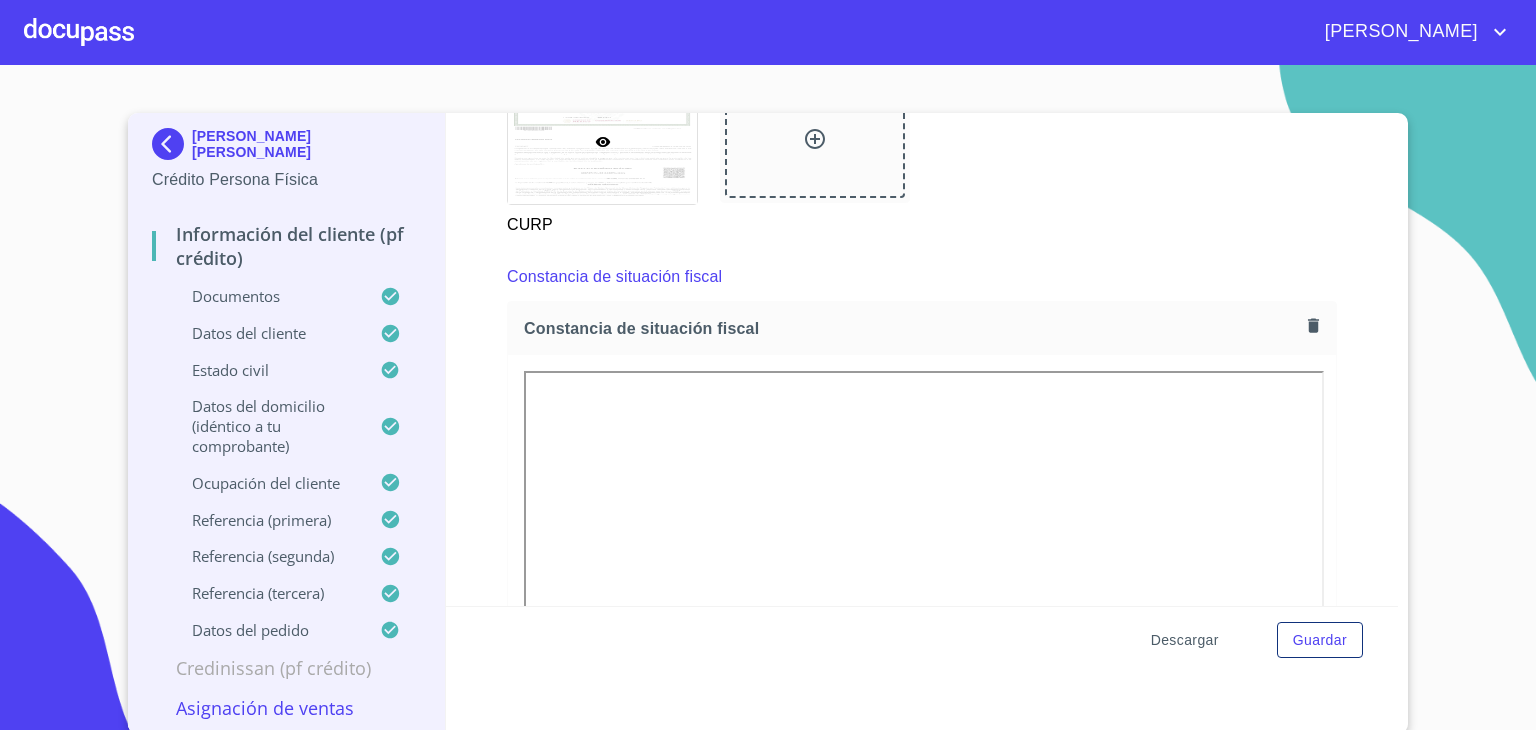 click on "Descargar" at bounding box center [1185, 640] 